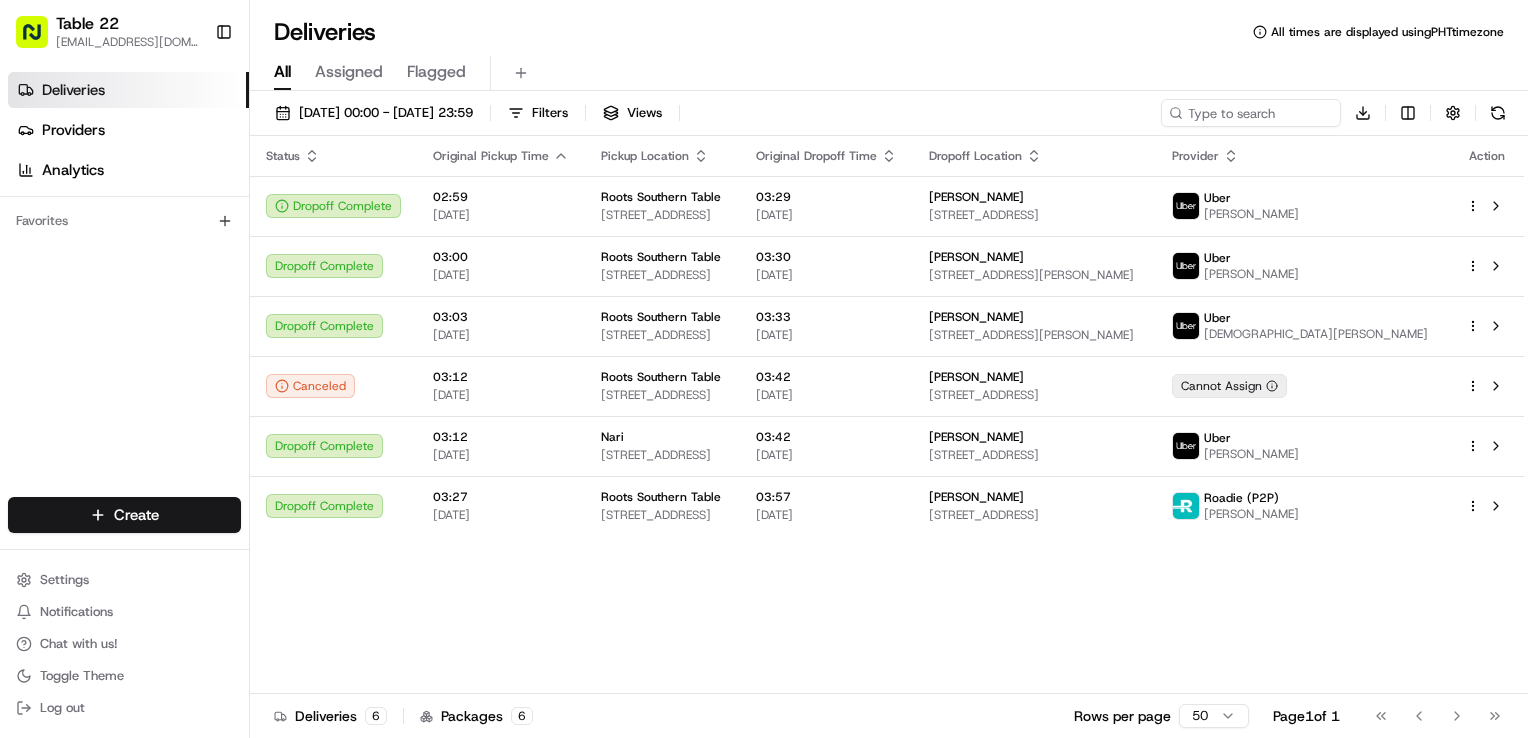 scroll, scrollTop: 0, scrollLeft: 0, axis: both 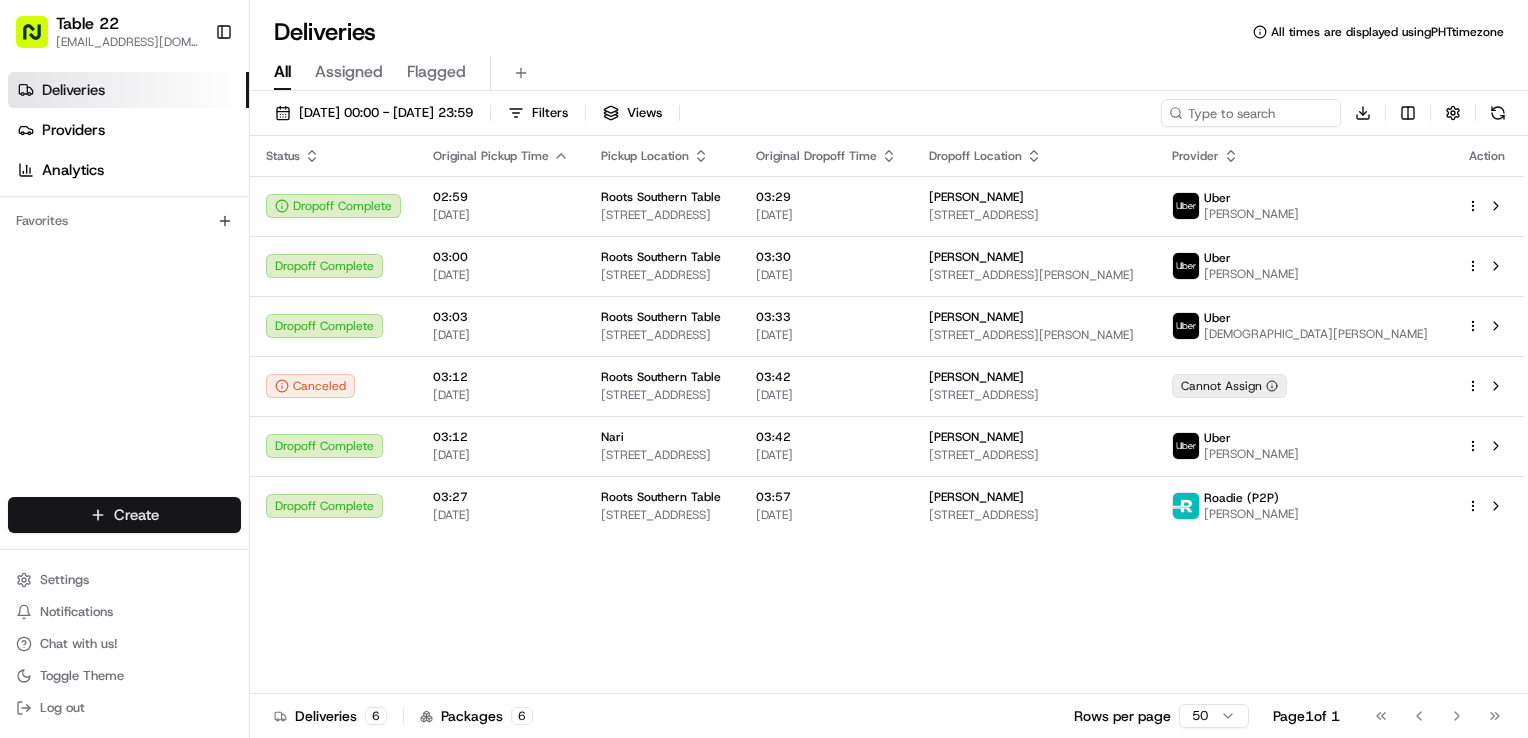 click on "Table 22 [EMAIL_ADDRESS][DOMAIN_NAME] Toggle Sidebar Deliveries Providers Analytics Favorites Main Menu Members & Organization Organization Users Roles Preferences Customization Tracking Orchestration Automations Dispatch Strategy Locations Pickup Locations Dropoff Locations Billing Billing Refund Requests Integrations Notification Triggers Webhooks API Keys Request Logs Create Settings Notifications Chat with us! Toggle Theme Log out Deliveries All times are displayed using  PHT  timezone All Assigned Flagged [DATE] 00:00 - [DATE] 23:59 Filters Views Download Status Original Pickup Time Pickup Location Original Dropoff Time Dropoff Location Provider Action Dropoff Complete 02:59 [DATE] Roots Southern Table [STREET_ADDRESS] 03:29 [DATE] [PERSON_NAME] [STREET_ADDRESS][PERSON_NAME] Uber [PERSON_NAME] Dropoff Complete 03:00 [DATE] Roots Southern Table [STREET_ADDRESS] 03:30 [DATE] [PERSON_NAME] [PERSON_NAME] 03:03 6 6" at bounding box center [764, 369] 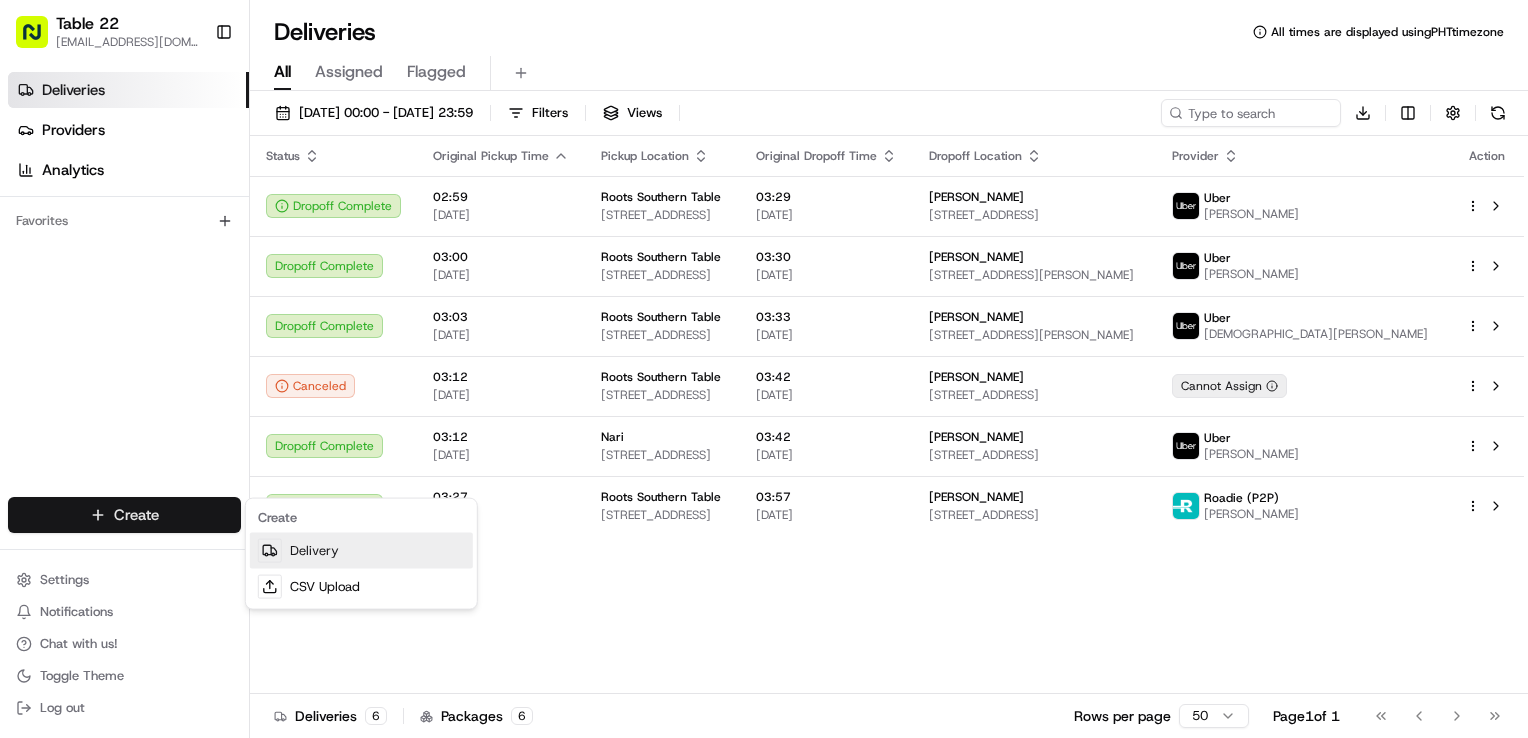 click on "Delivery" at bounding box center (361, 551) 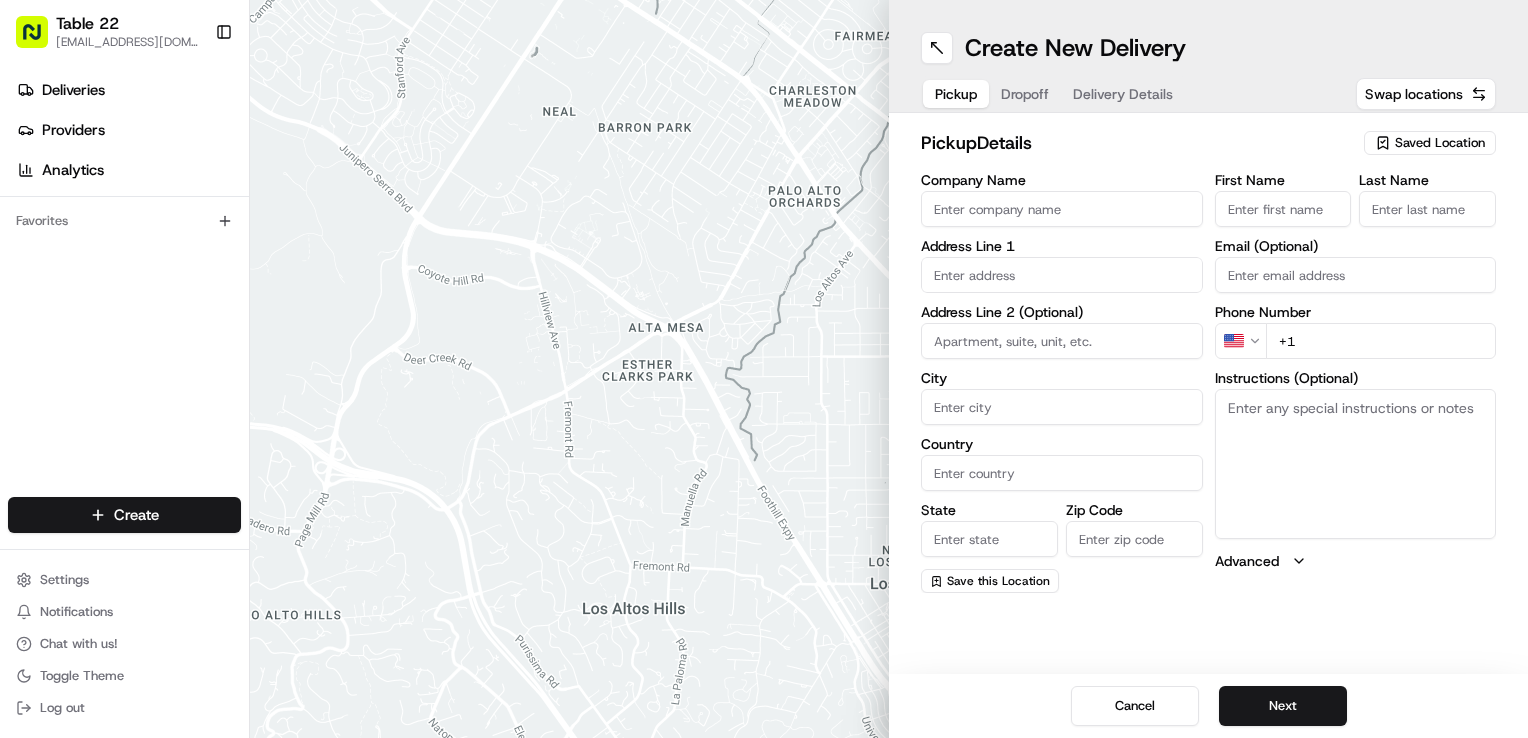 click on "Company Name" at bounding box center [1062, 209] 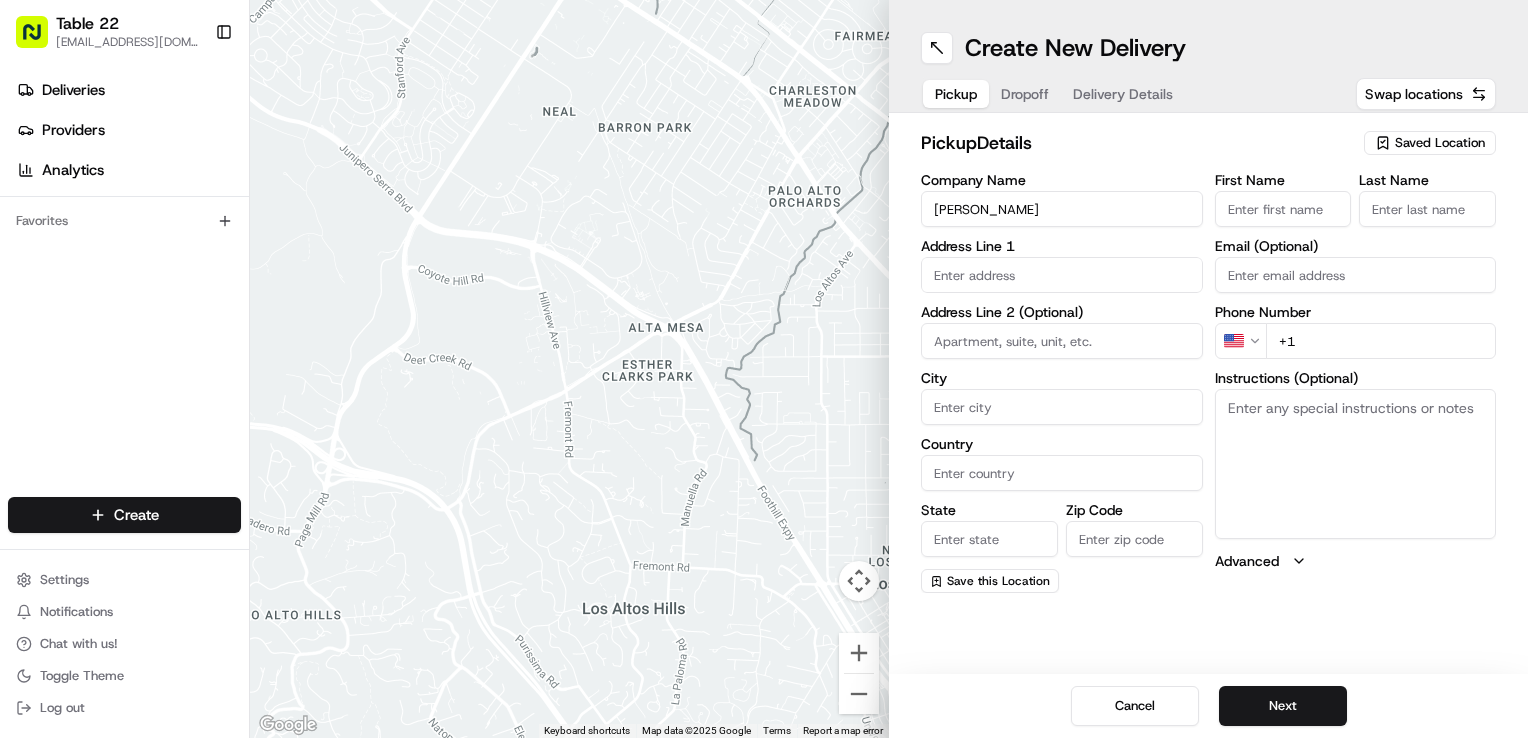 type on "[PERSON_NAME]" 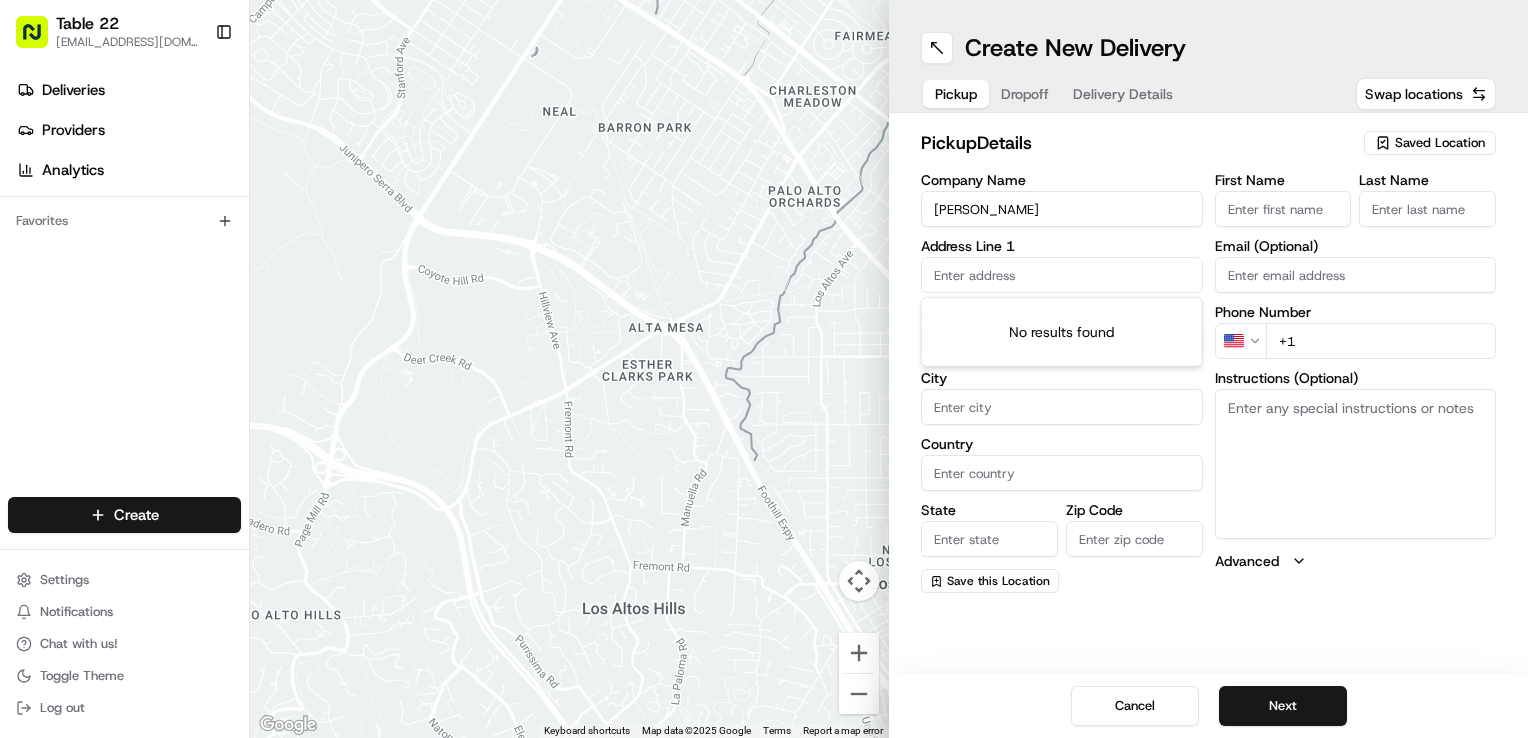 paste on "[STREET_ADDRESS][US_STATE]" 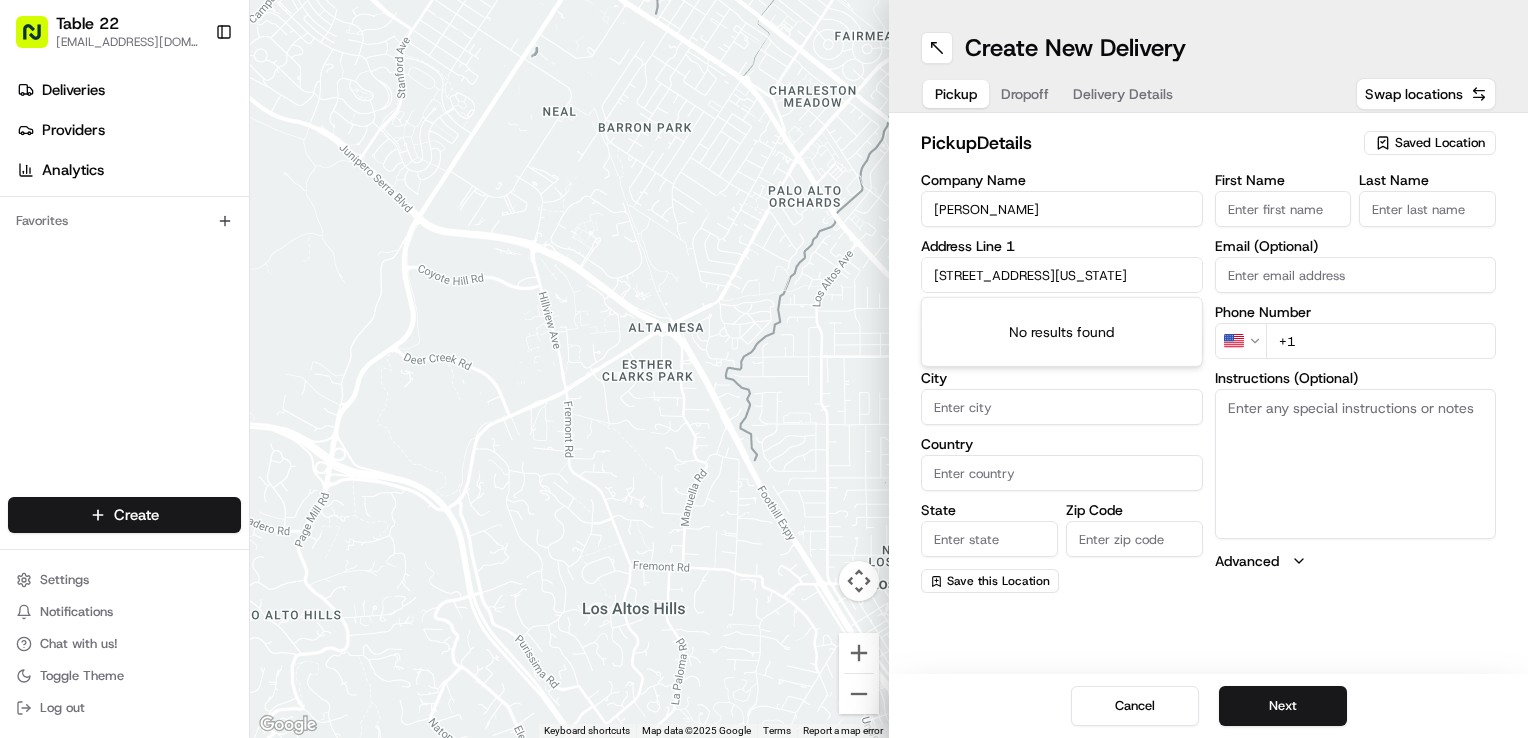 scroll, scrollTop: 0, scrollLeft: 19, axis: horizontal 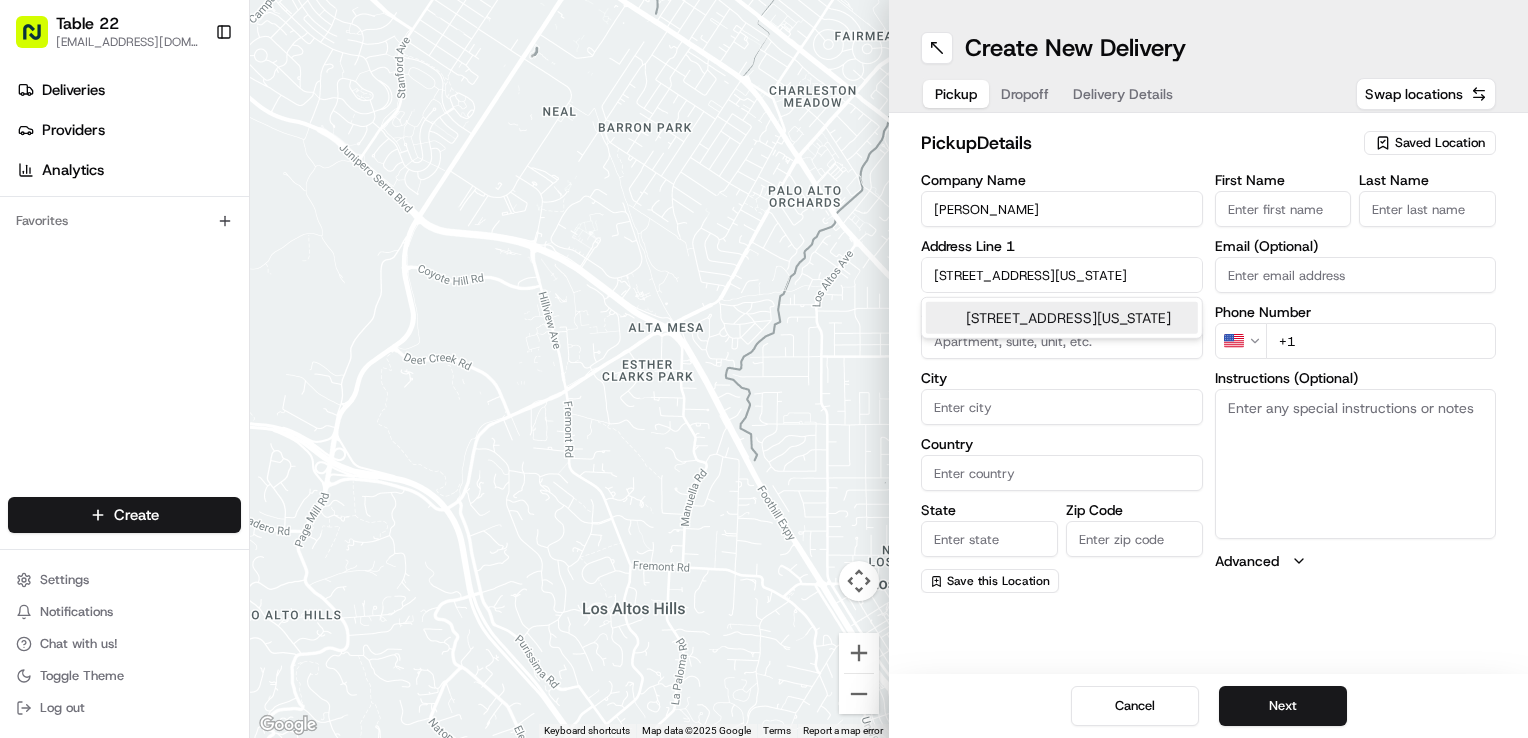 click on "[STREET_ADDRESS][US_STATE]" at bounding box center (1062, 318) 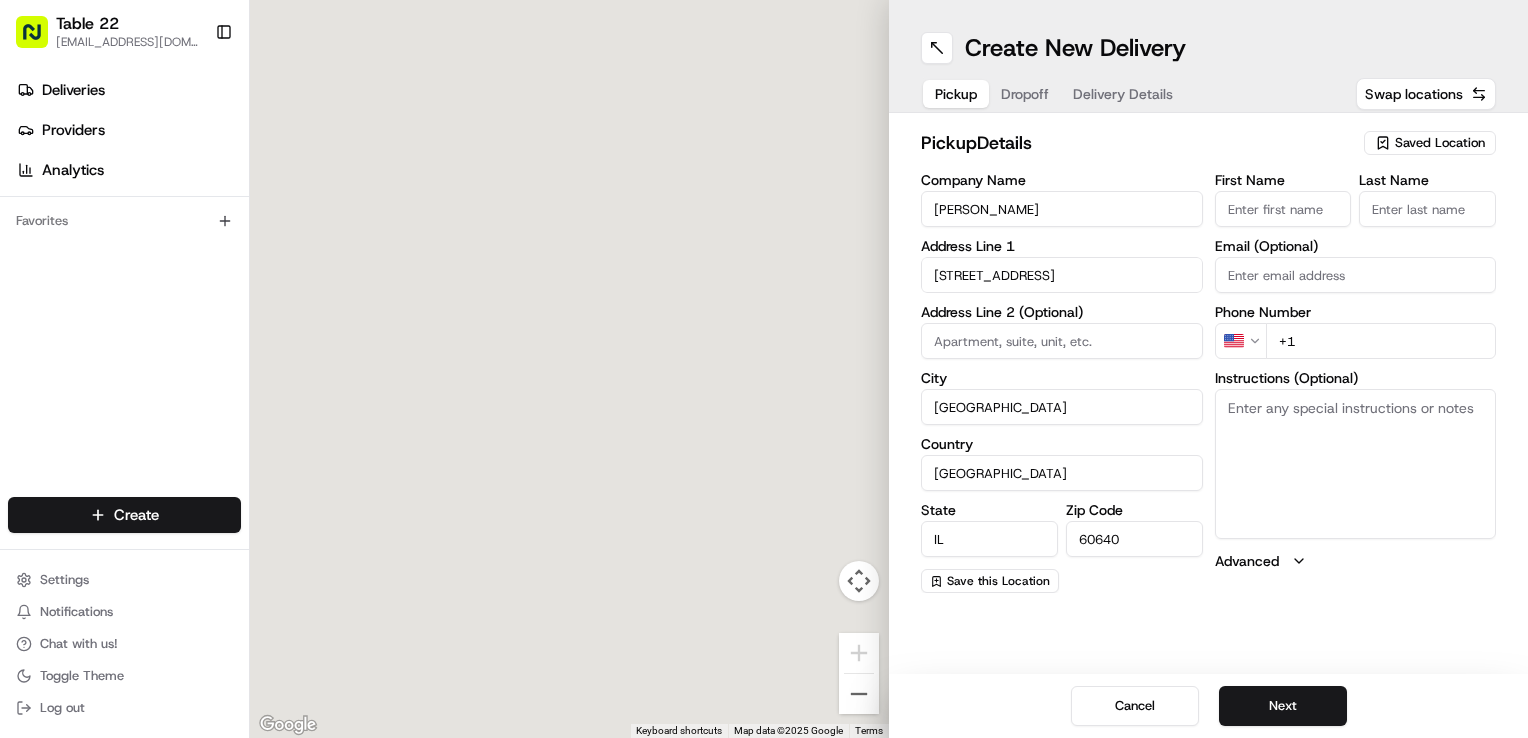 type on "[STREET_ADDRESS]" 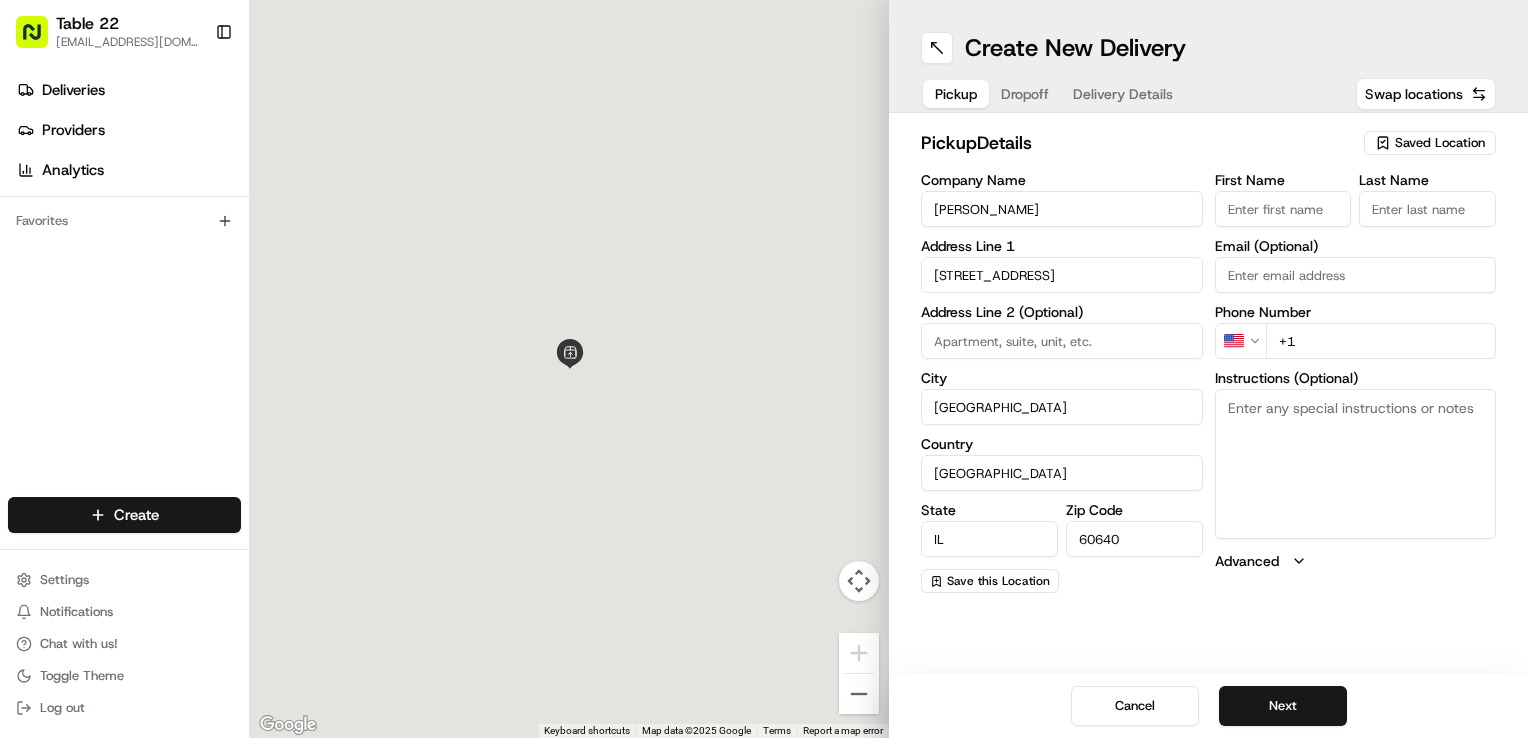 click on "First Name" at bounding box center [1283, 209] 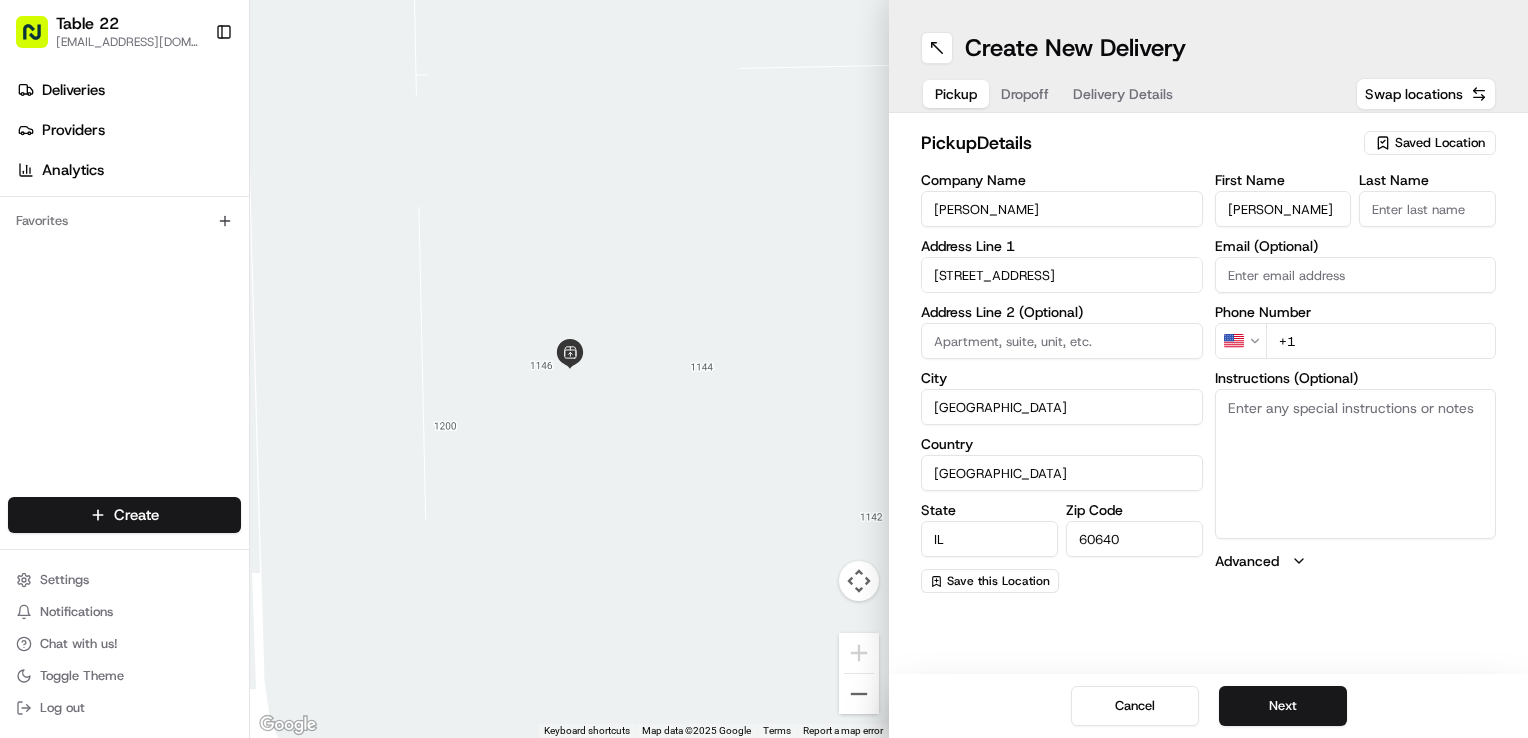 type on "[PERSON_NAME]" 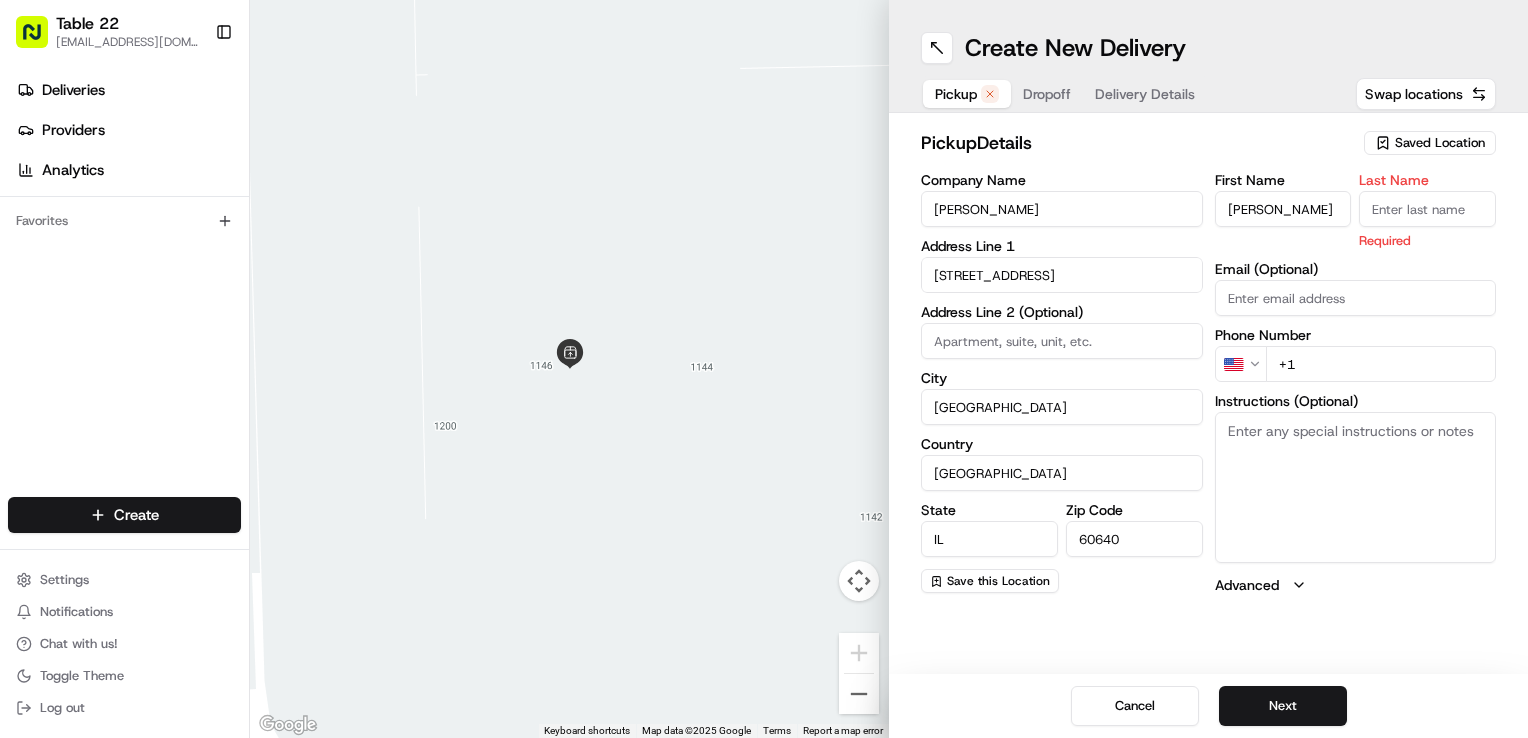 click on "Instructions (Optional)" at bounding box center [1356, 487] 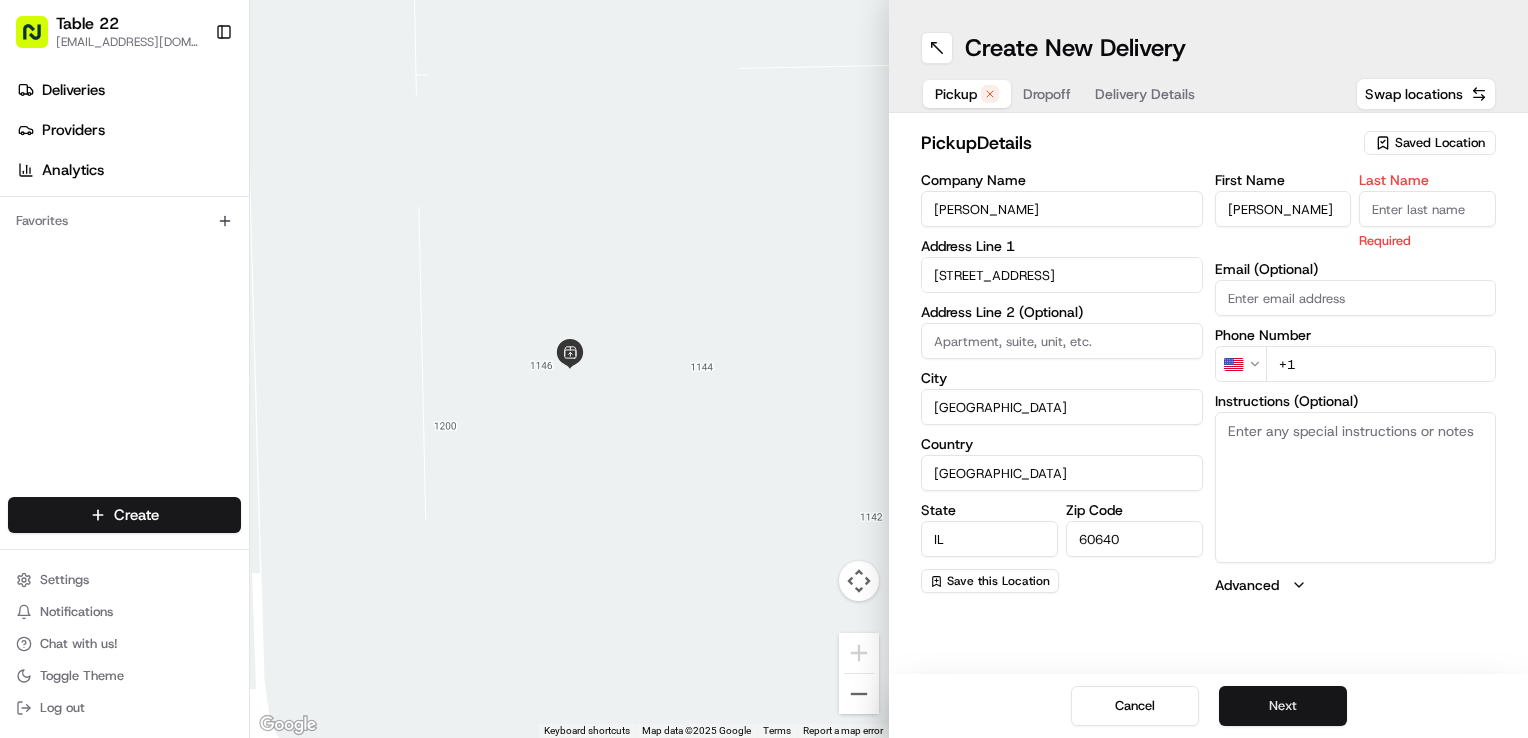 paste on "Tell the restaurant you're picking up the TABLE22 DELIVERY. Please pick up the customer's order. Knock the door to see if anyone is inside the restaurant. If no one is inside, try to ask around then contact this number: [PHONE_NUMBER]" 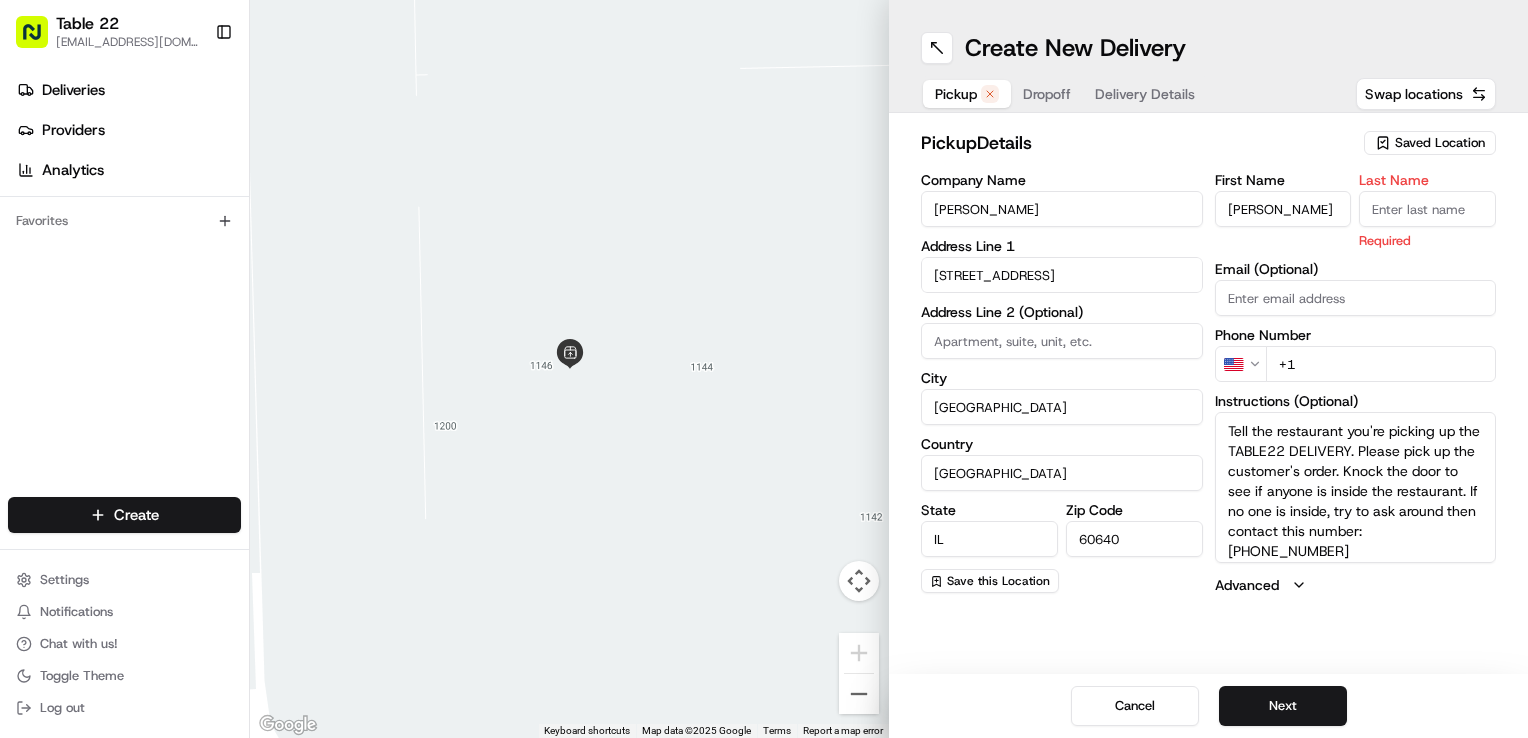 type on "Tell the restaurant you're picking up the TABLE22 DELIVERY. Please pick up the customer's order. Knock the door to see if anyone is inside the restaurant. If no one is inside, try to ask around then contact this number: [PHONE_NUMBER]" 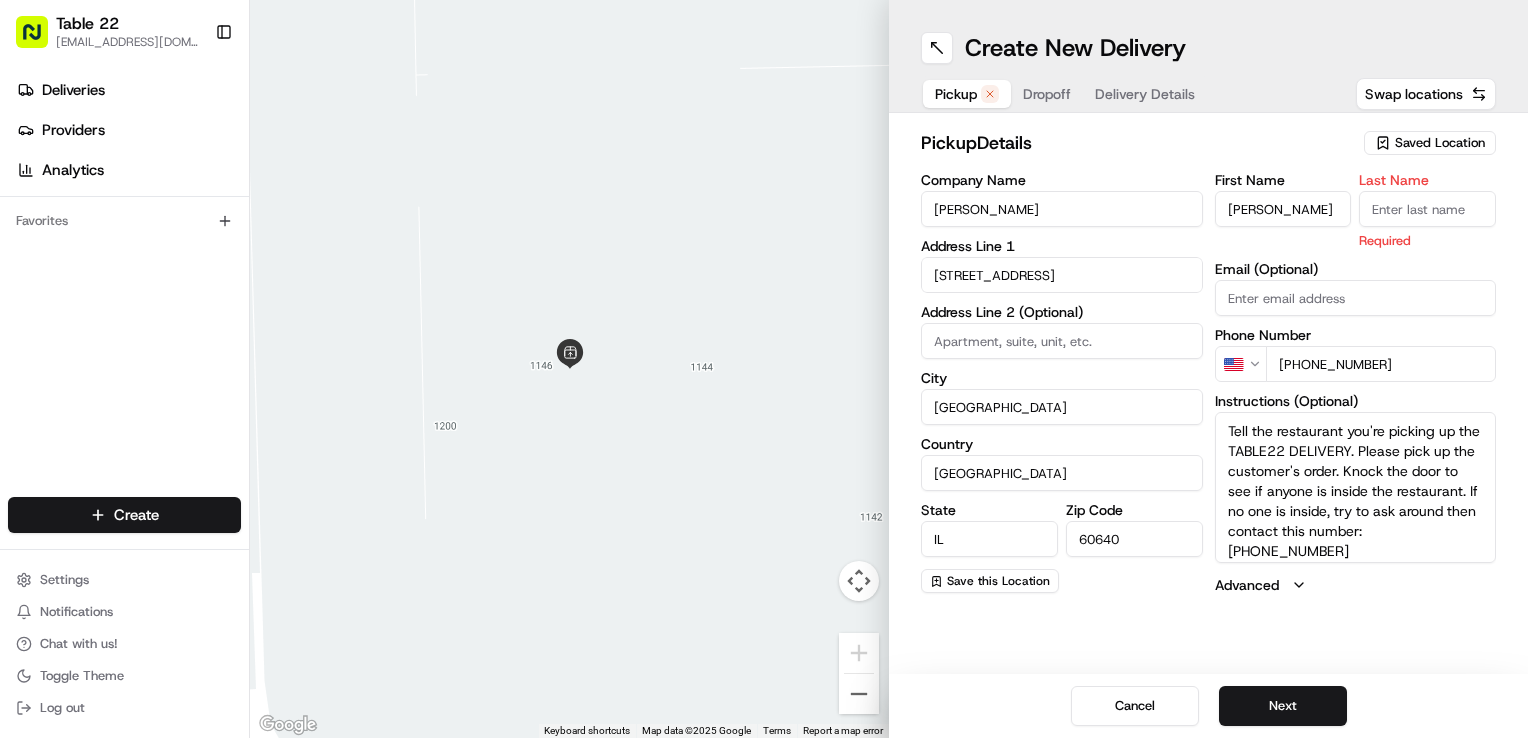 type on "[PHONE_NUMBER]" 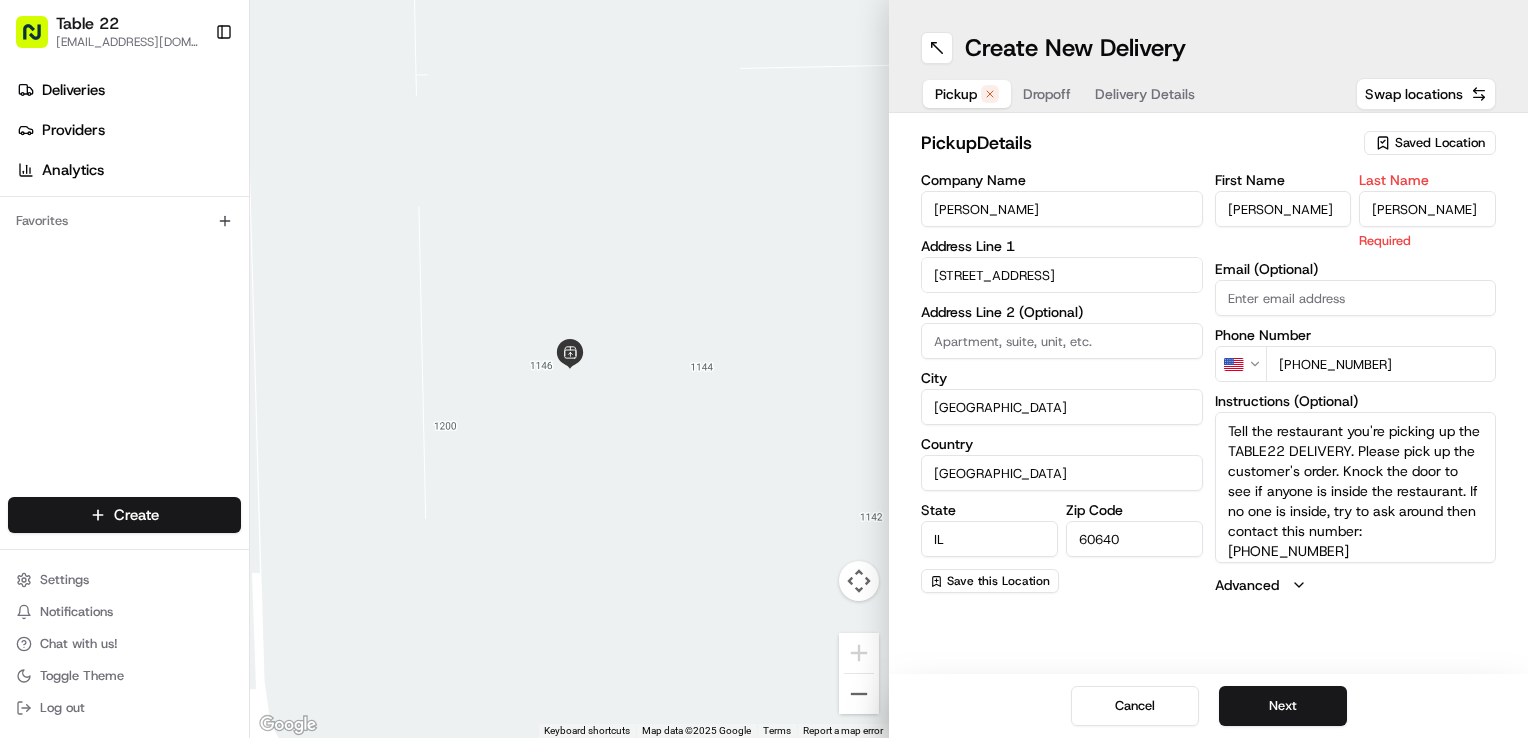 type on "[PERSON_NAME]" 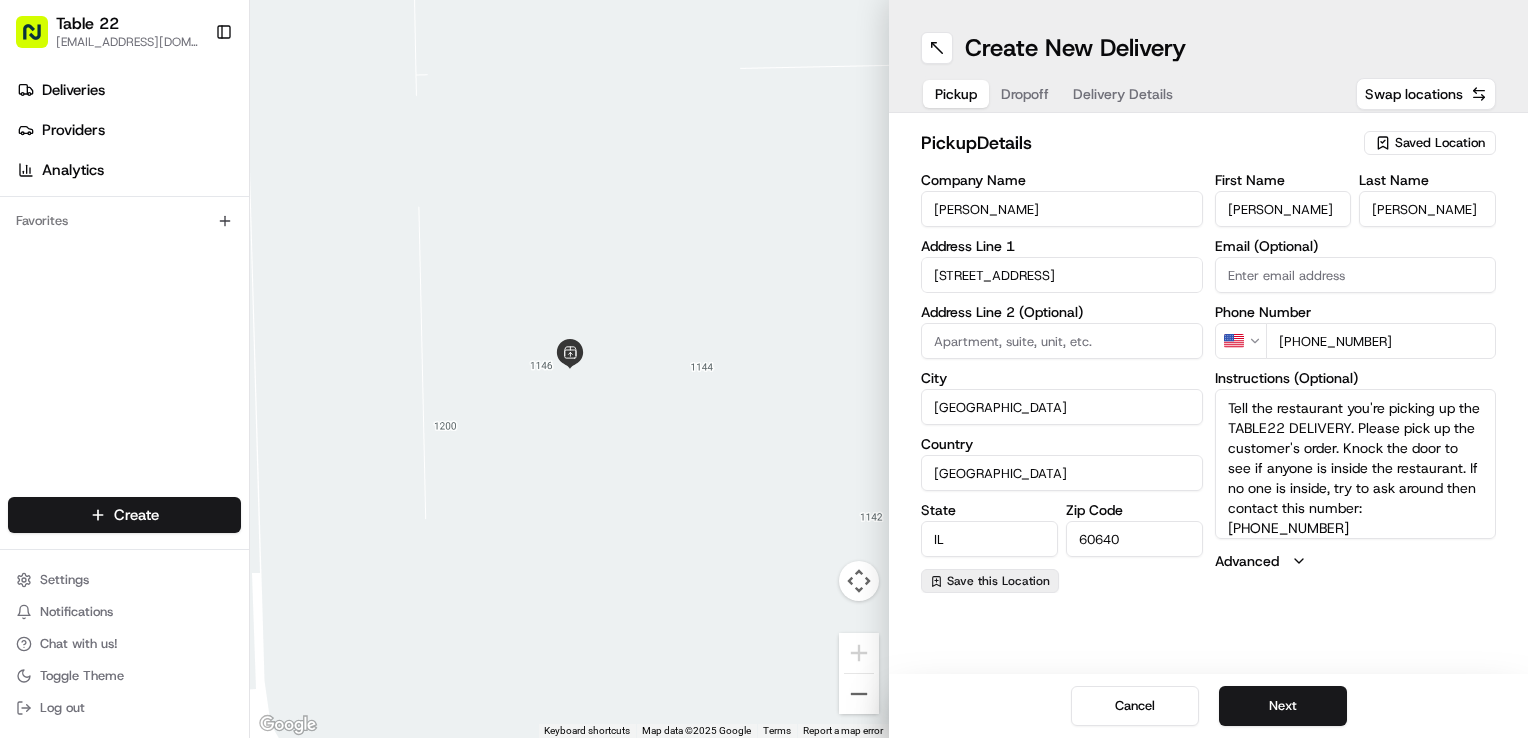 click on "Save this Location" at bounding box center (998, 581) 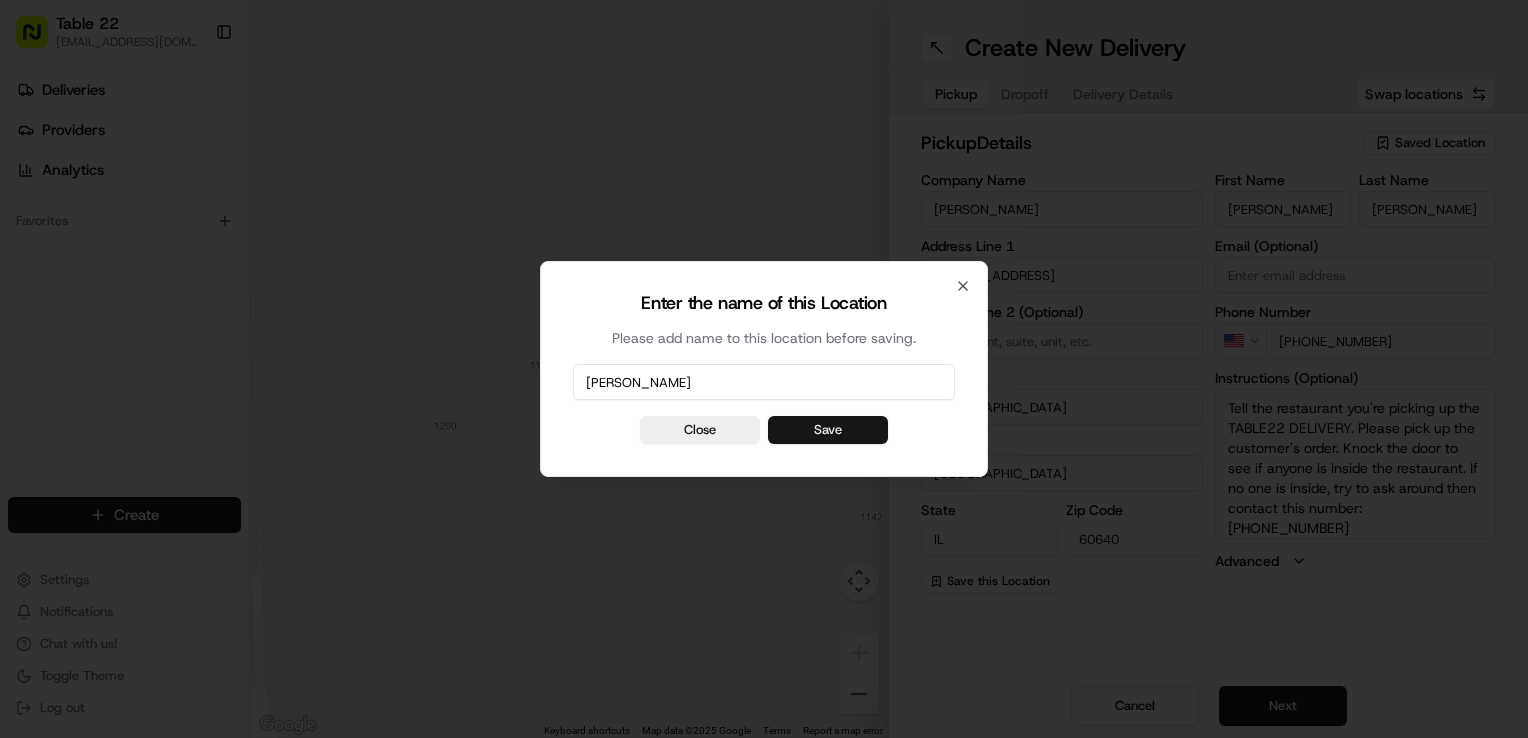 click on "Save" at bounding box center [828, 430] 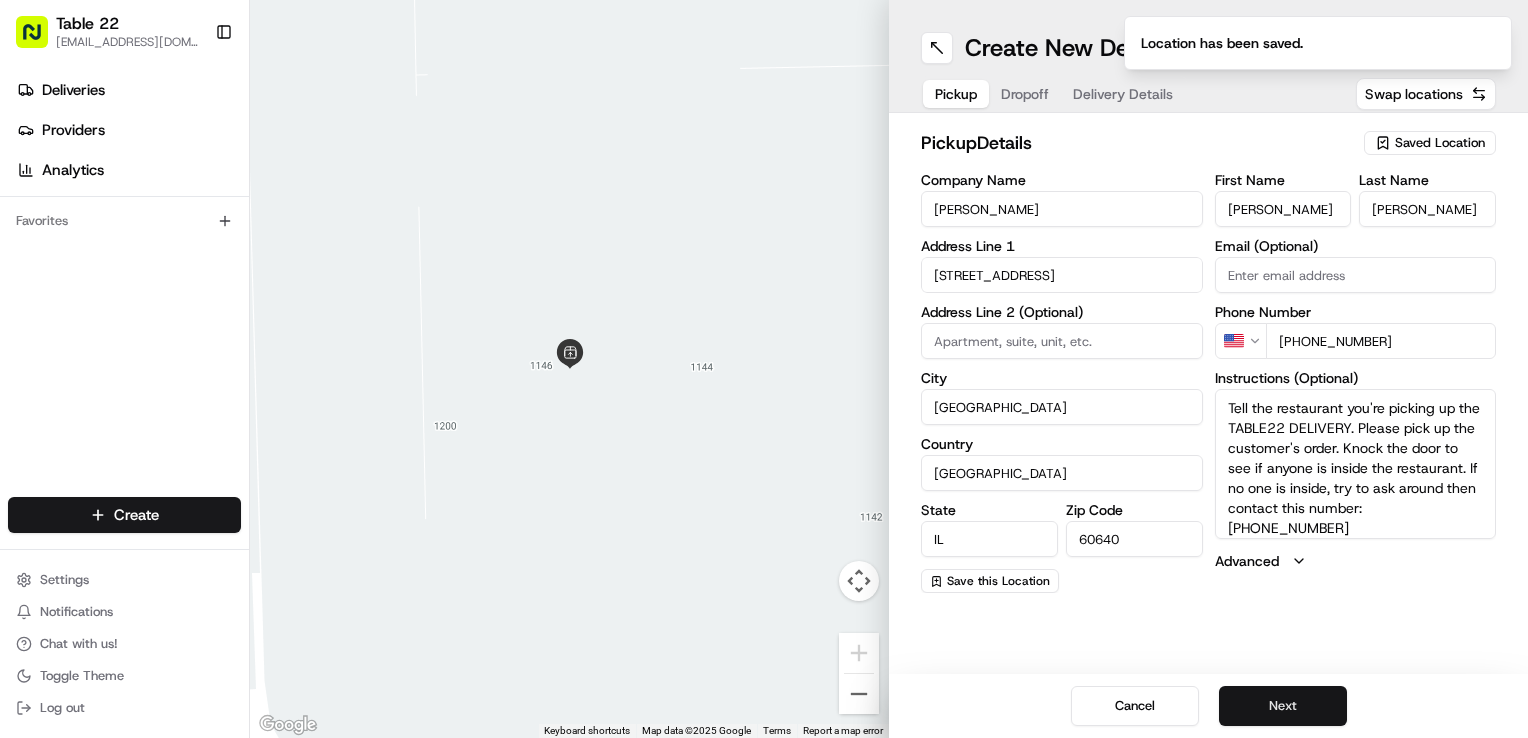 click on "Next" at bounding box center (1283, 706) 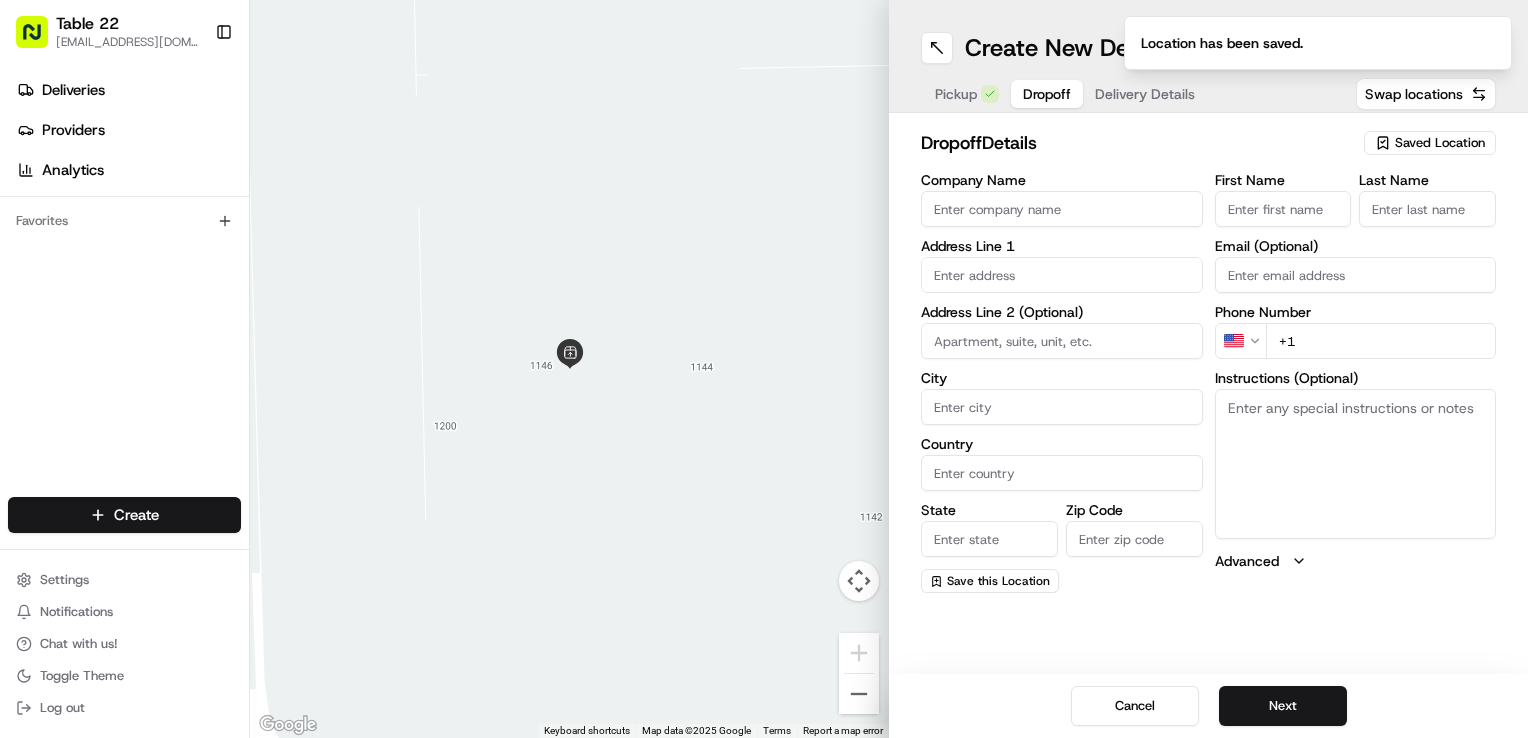 click on "Company Name" at bounding box center [1062, 209] 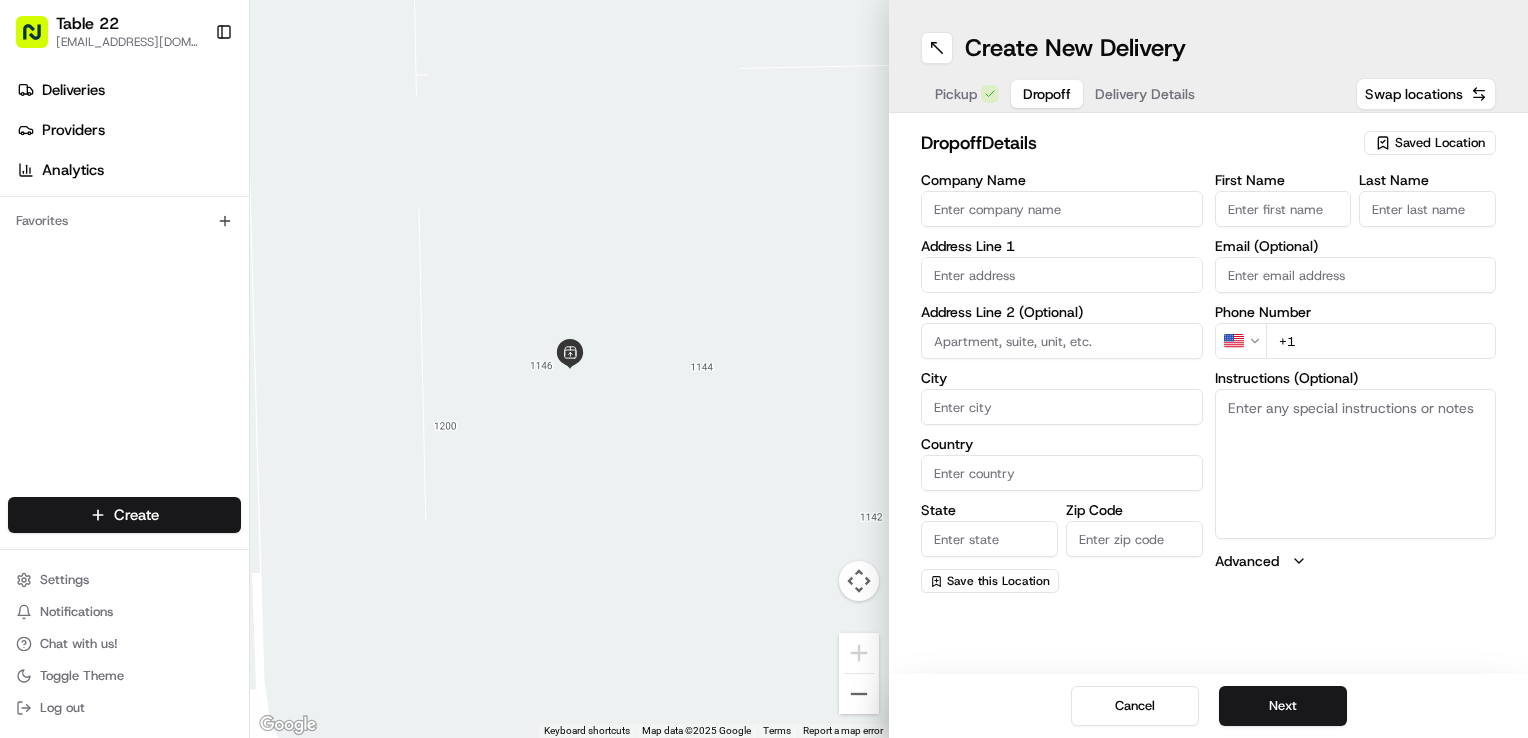 paste on "[PERSON_NAME]" 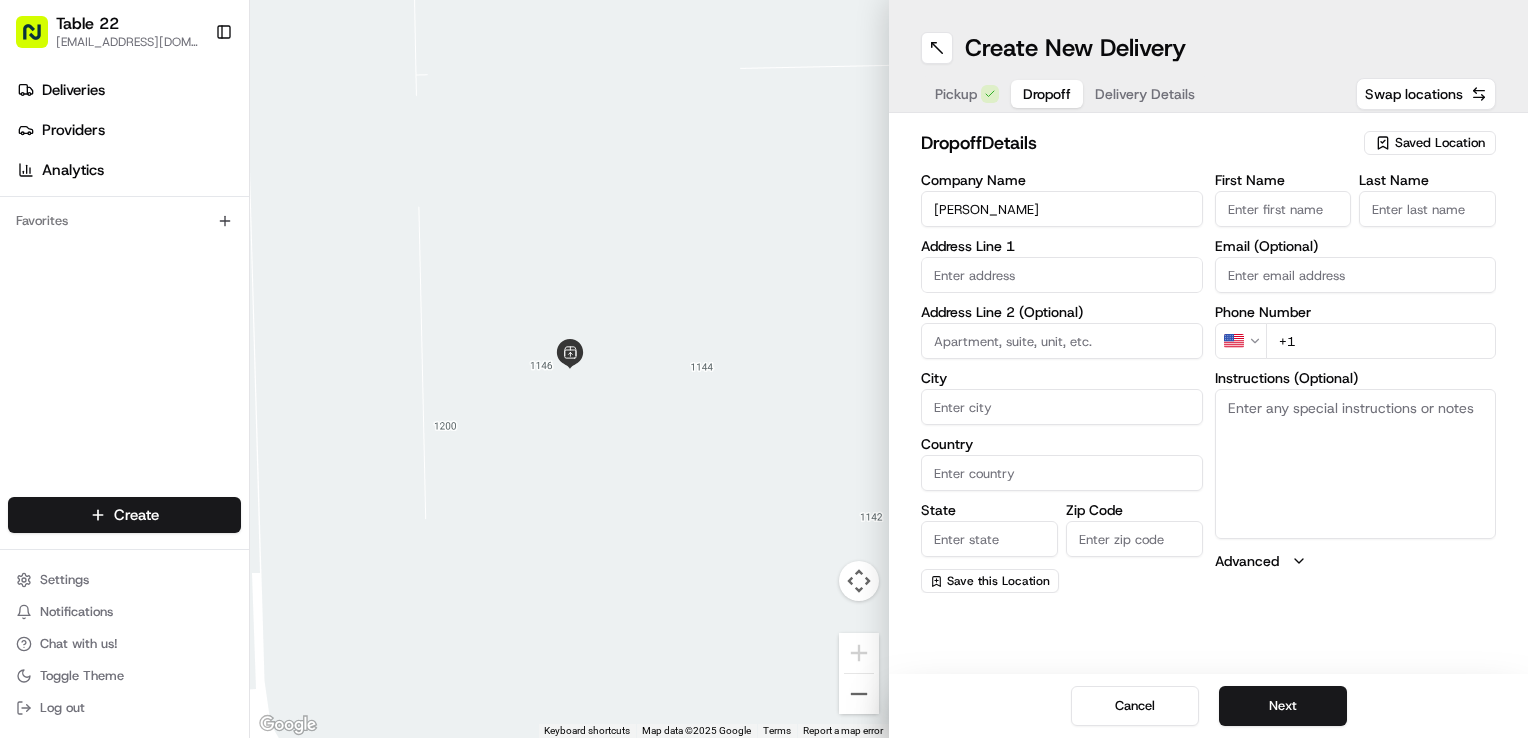 type on "[PERSON_NAME]" 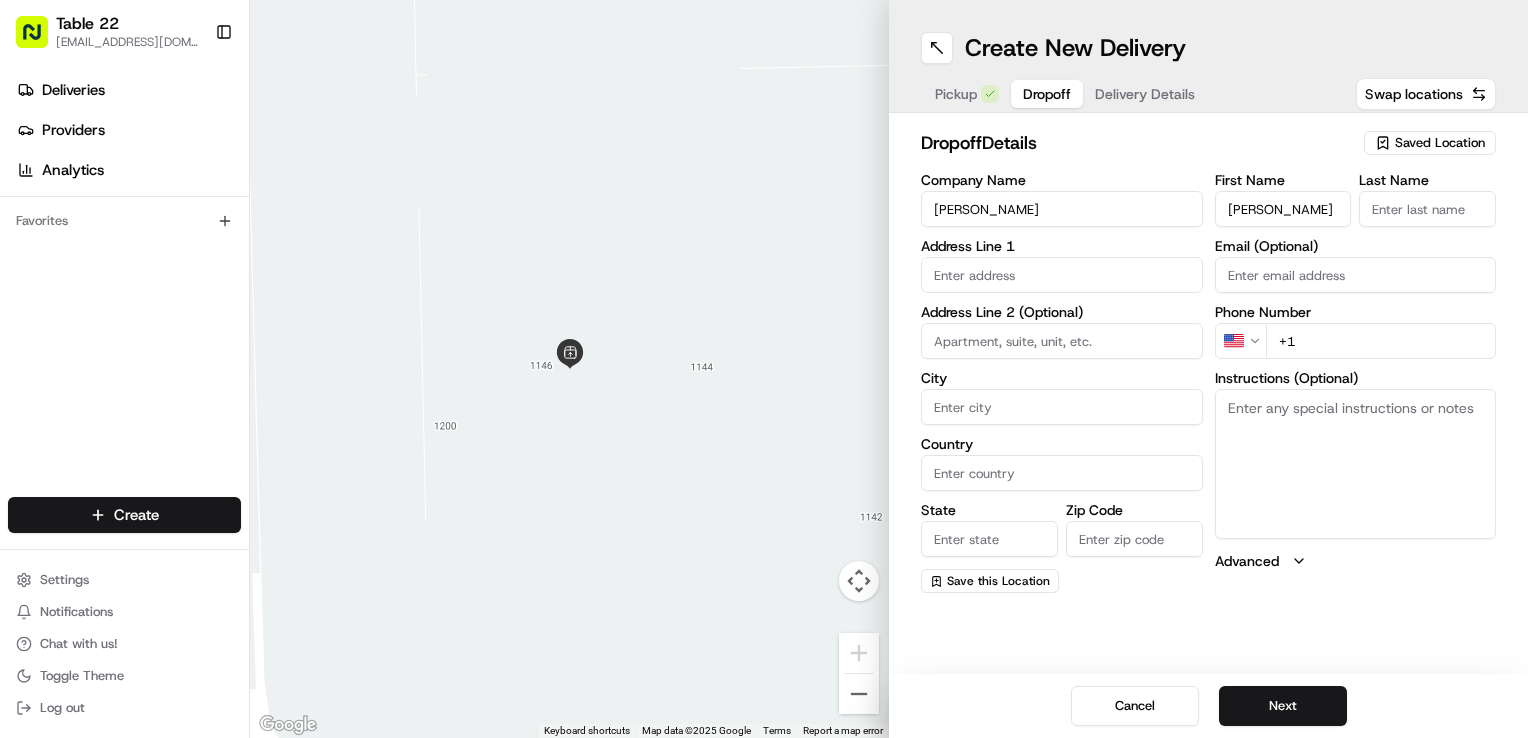 drag, startPoint x: 1270, startPoint y: 207, endPoint x: 1325, endPoint y: 211, distance: 55.145264 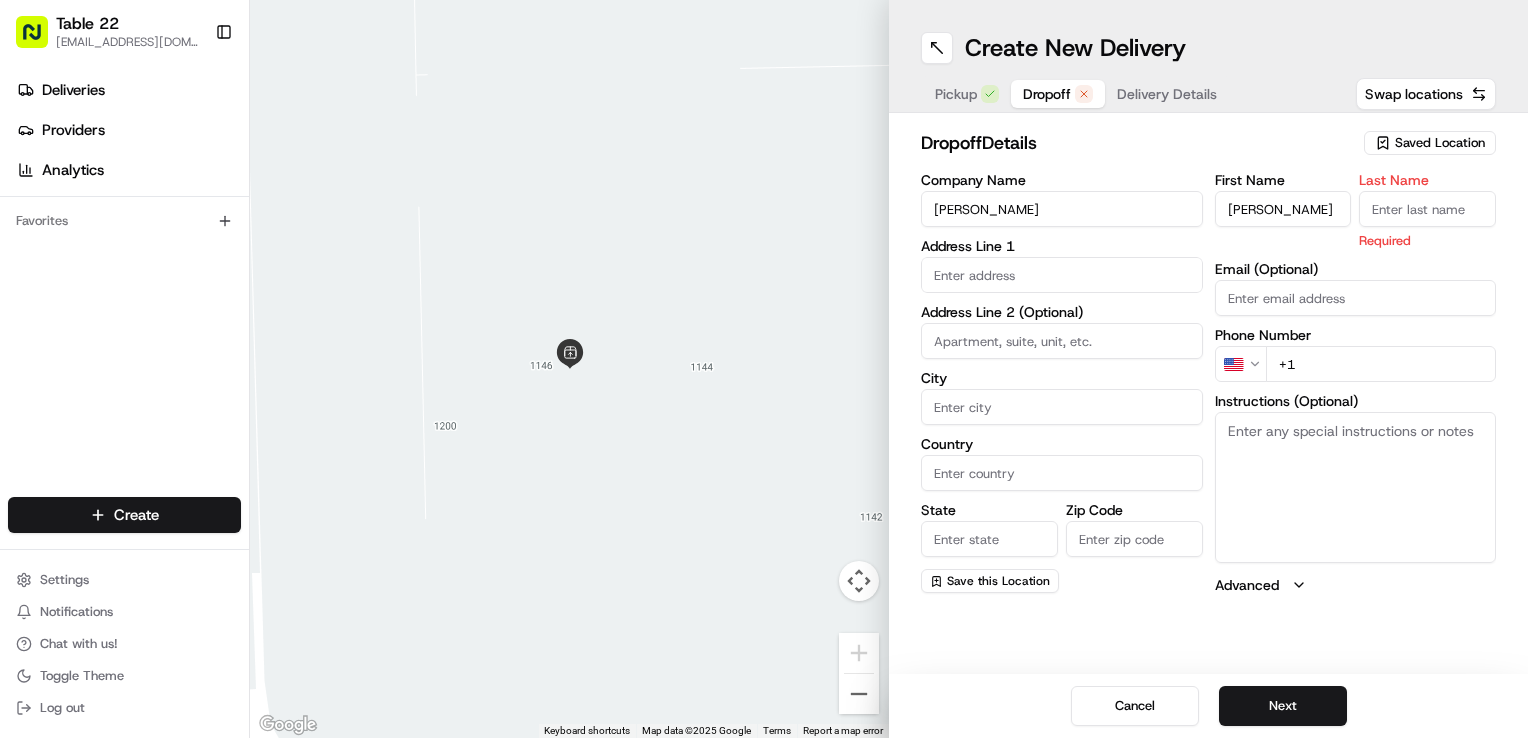 paste on "[PERSON_NAME]" 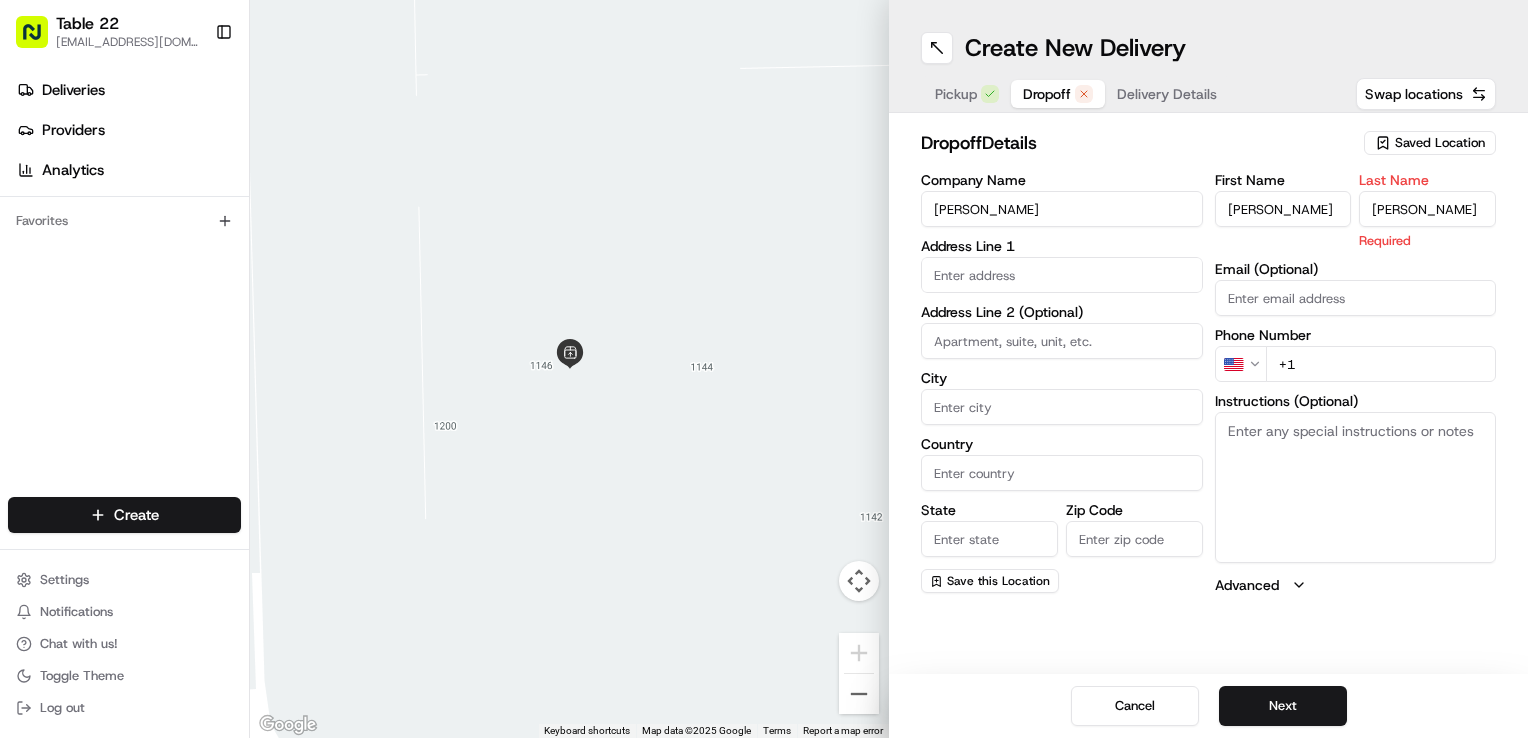 type on "[PERSON_NAME]" 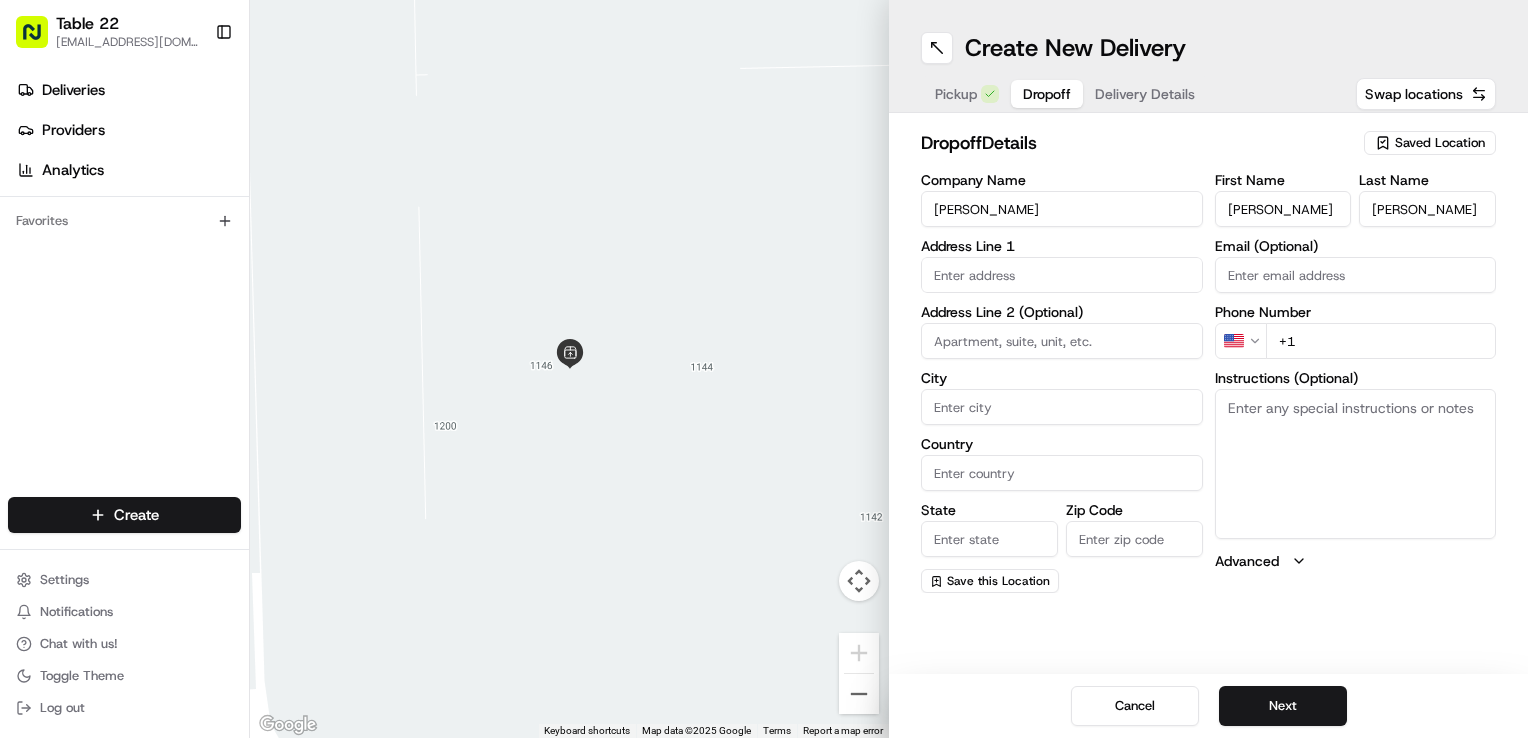 click on "[PERSON_NAME]" at bounding box center [1283, 209] 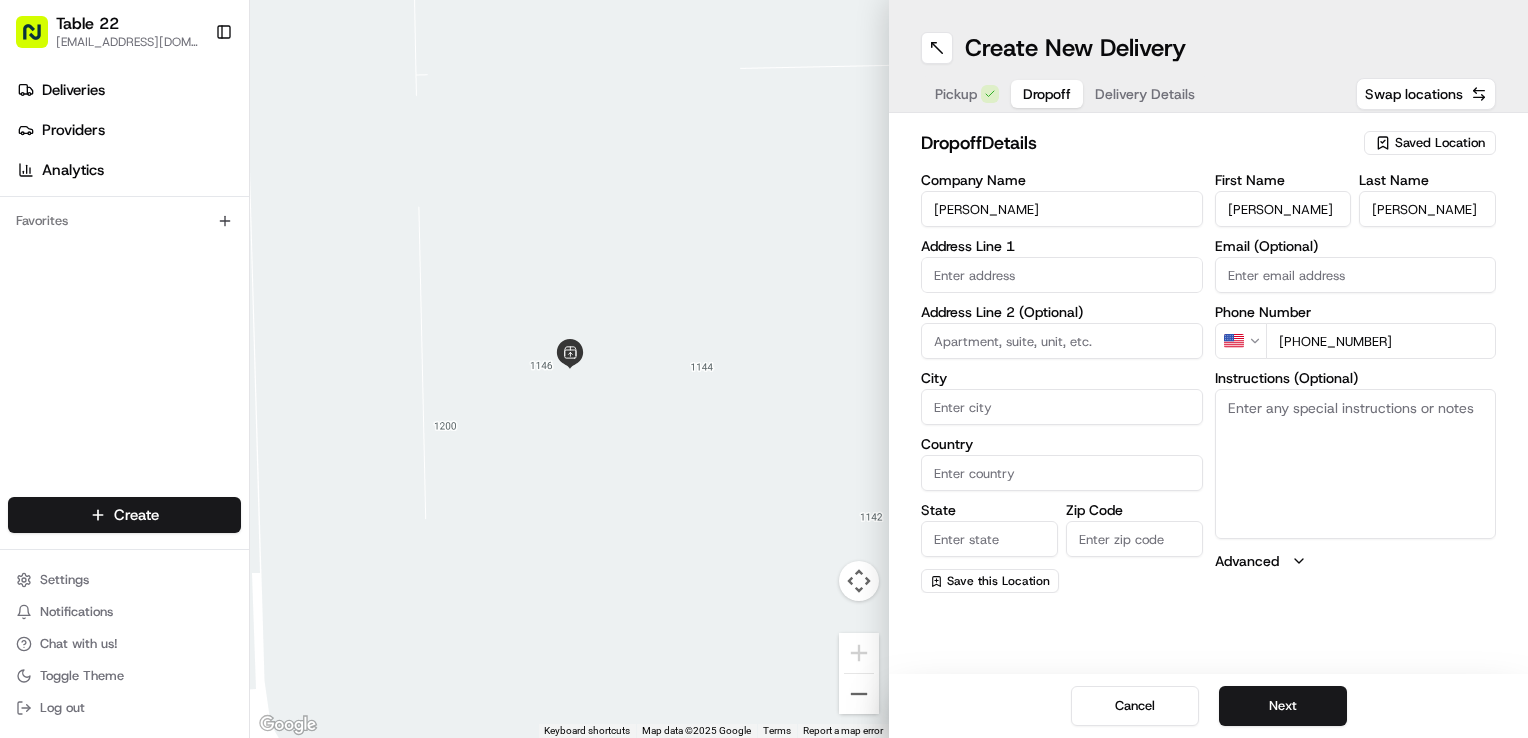 type on "[PHONE_NUMBER]" 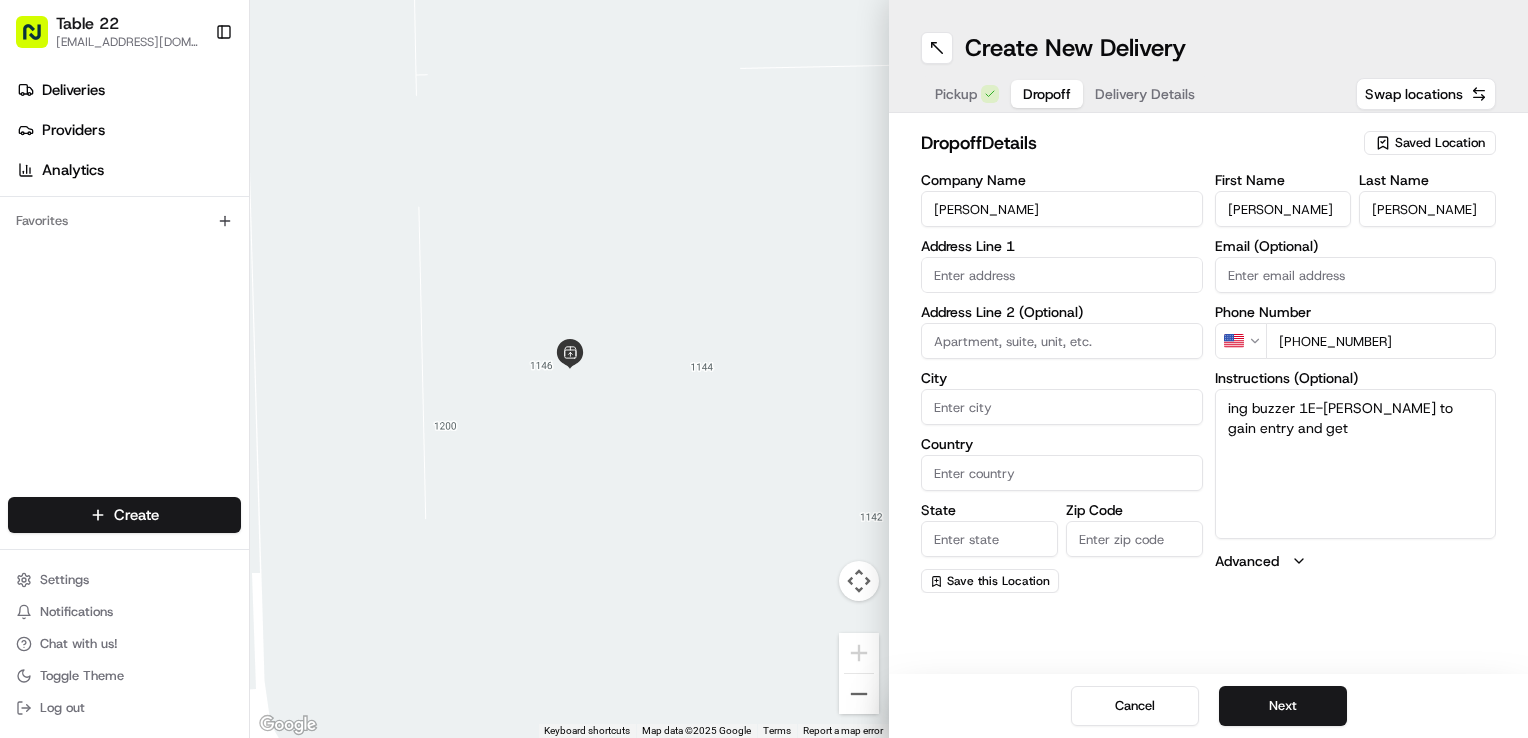 type on "ing buzzer 1E-[PERSON_NAME] to gain entry and get" 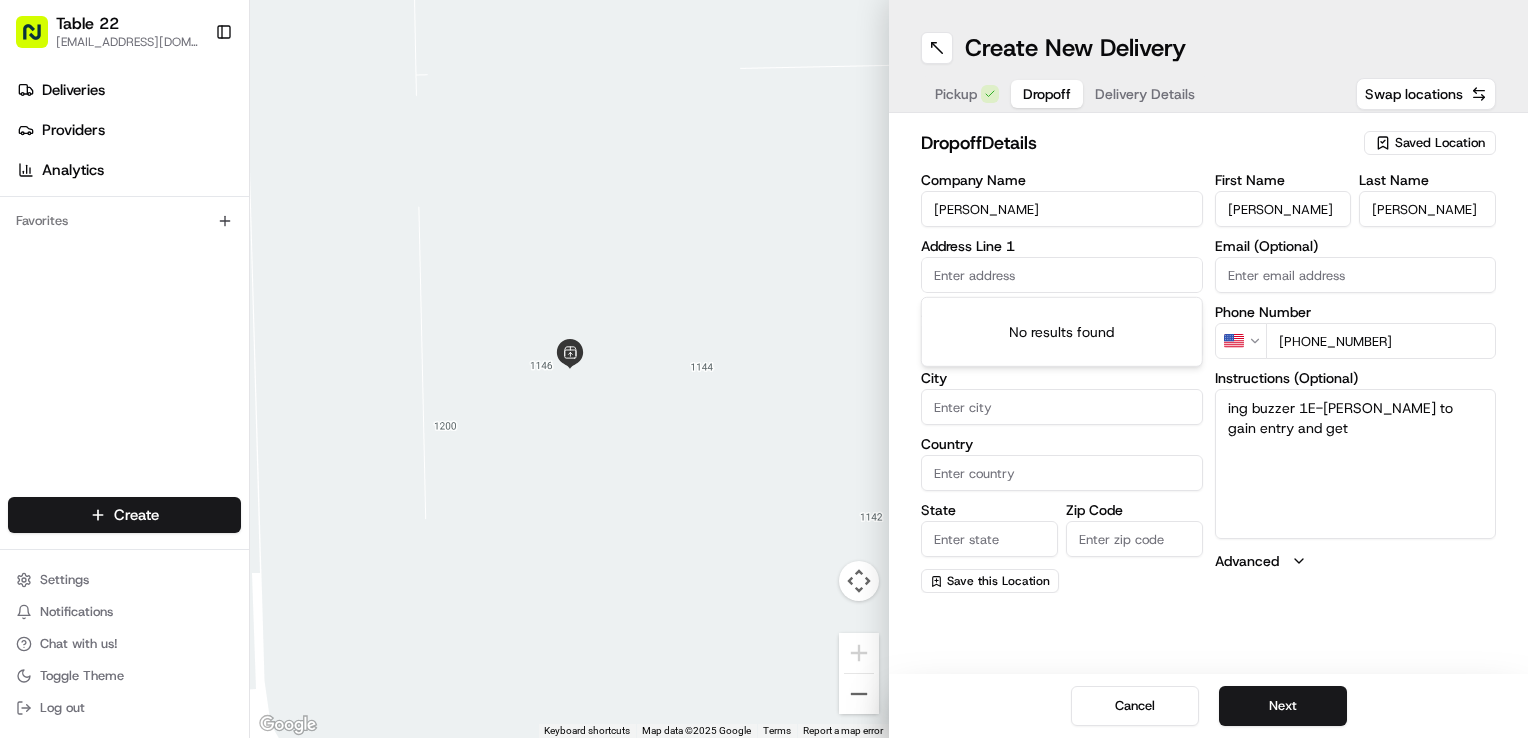 click at bounding box center (1062, 275) 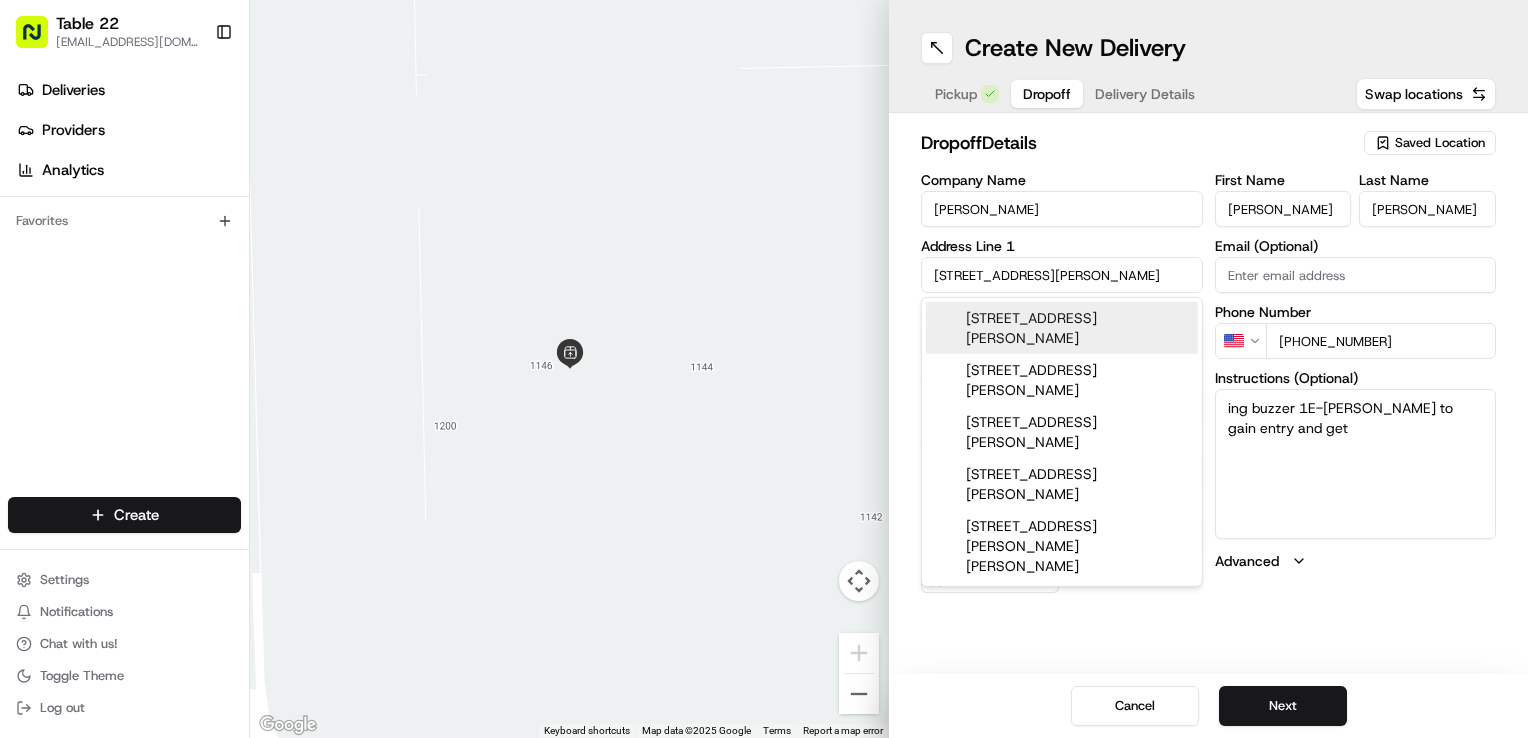 click on "[STREET_ADDRESS][PERSON_NAME]" at bounding box center (1062, 328) 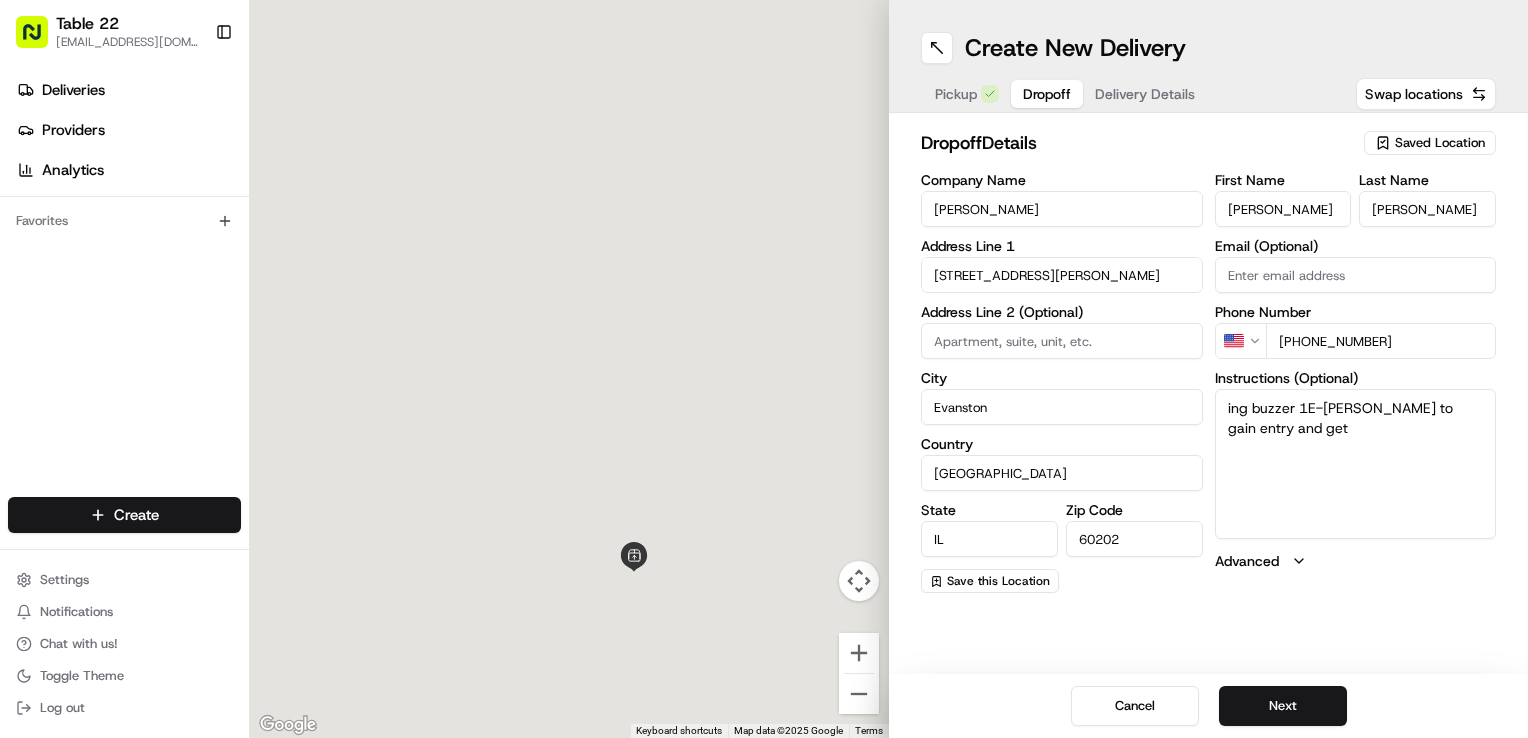 type on "[STREET_ADDRESS][PERSON_NAME]" 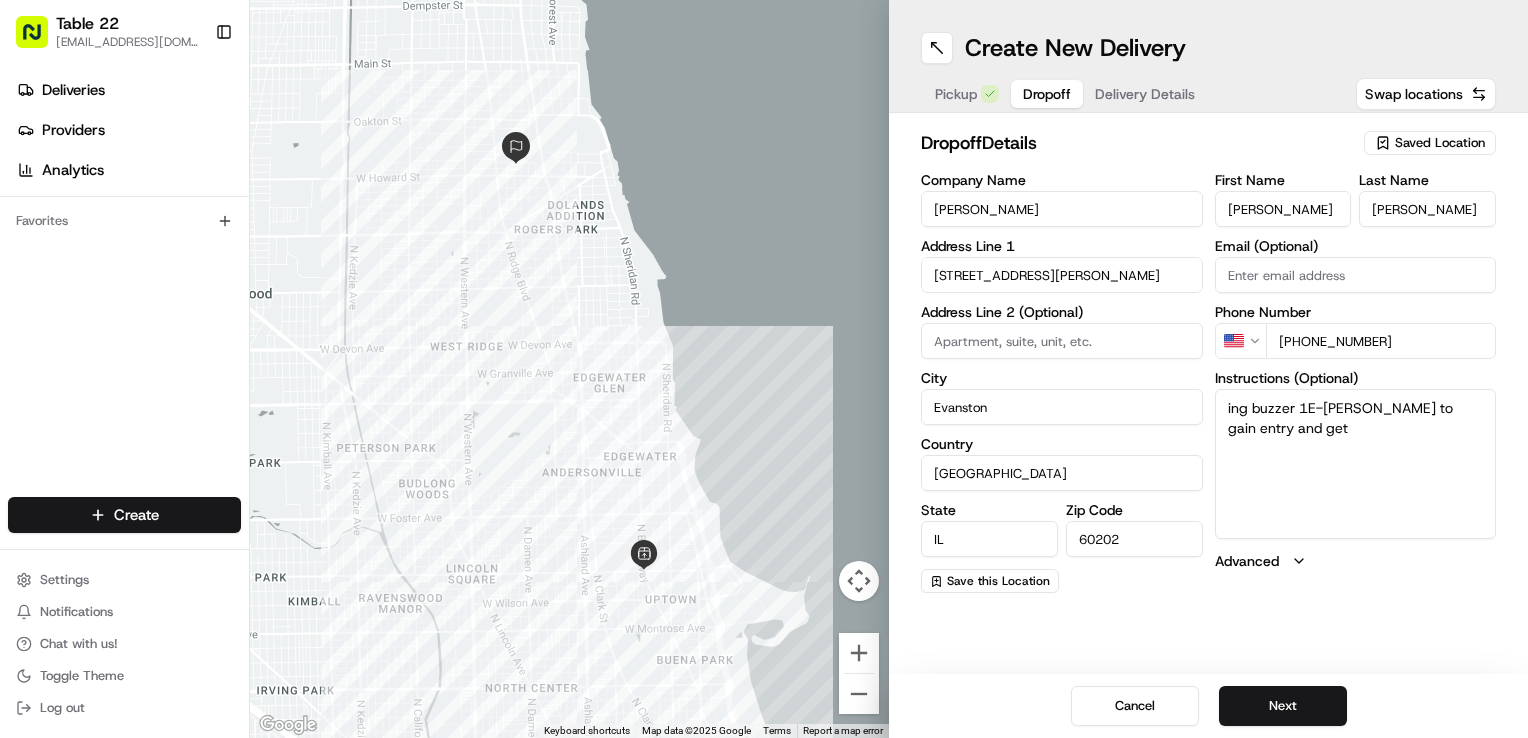 paste on "APT 1E" 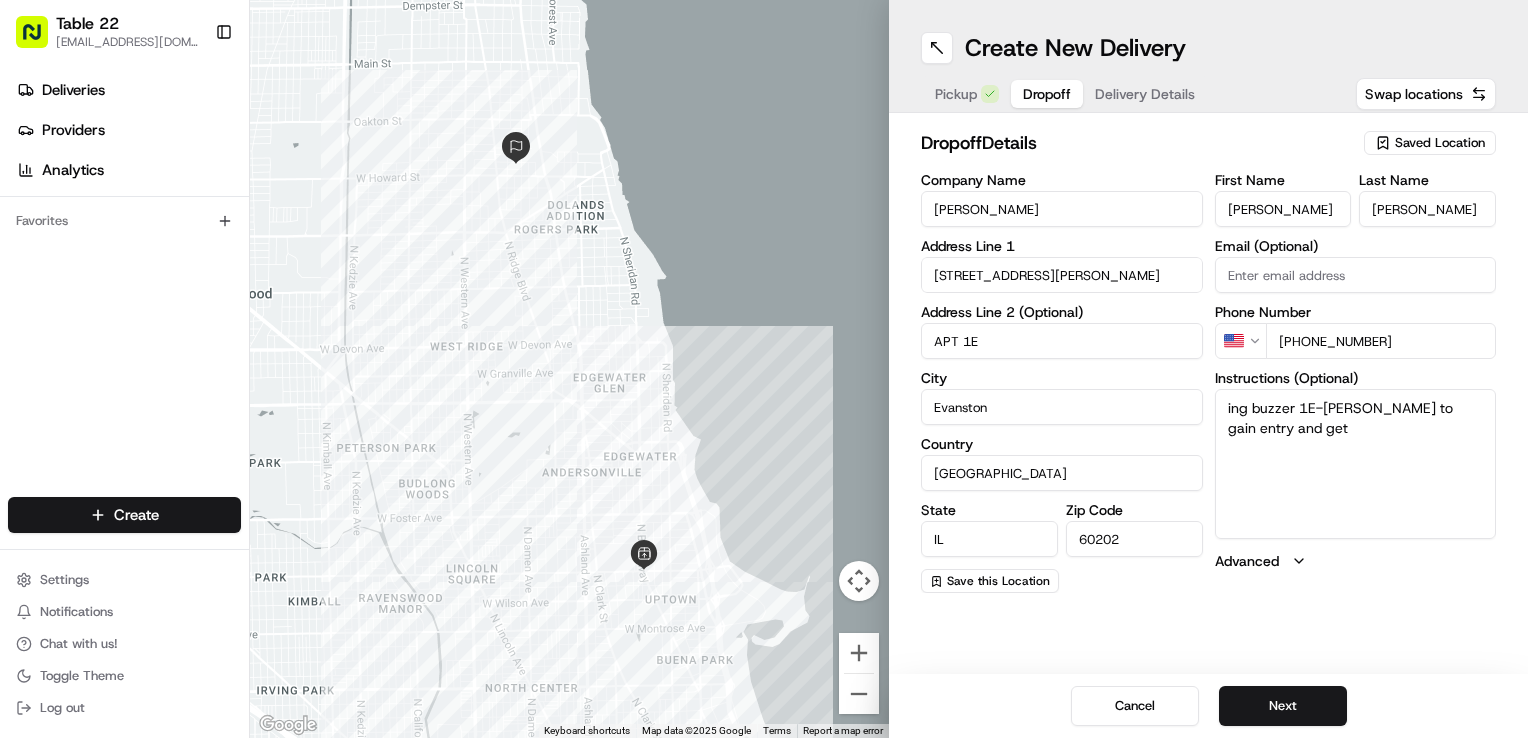 type on "APT 1E" 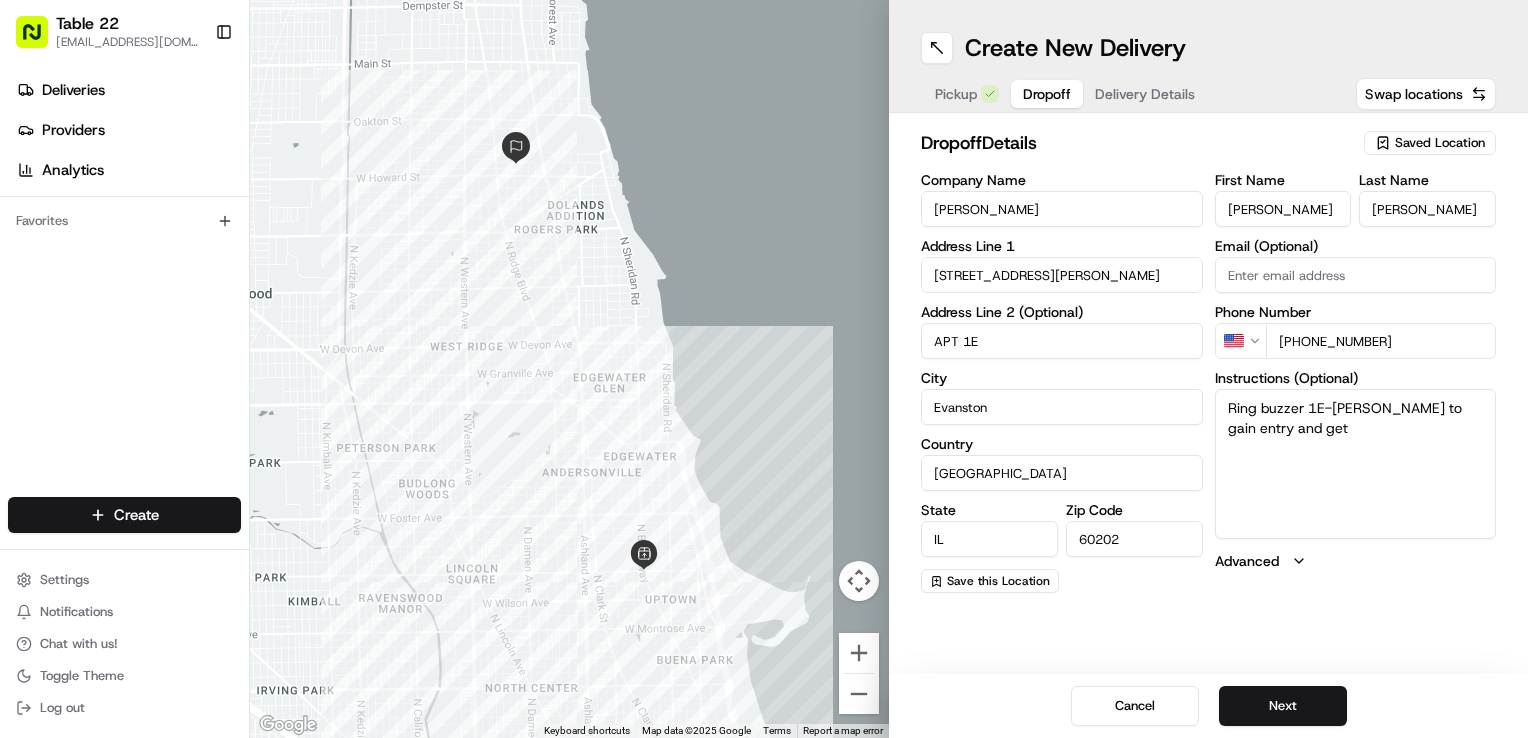 click on "Ring buzzer 1E-[PERSON_NAME] to gain entry and get" at bounding box center [1356, 464] 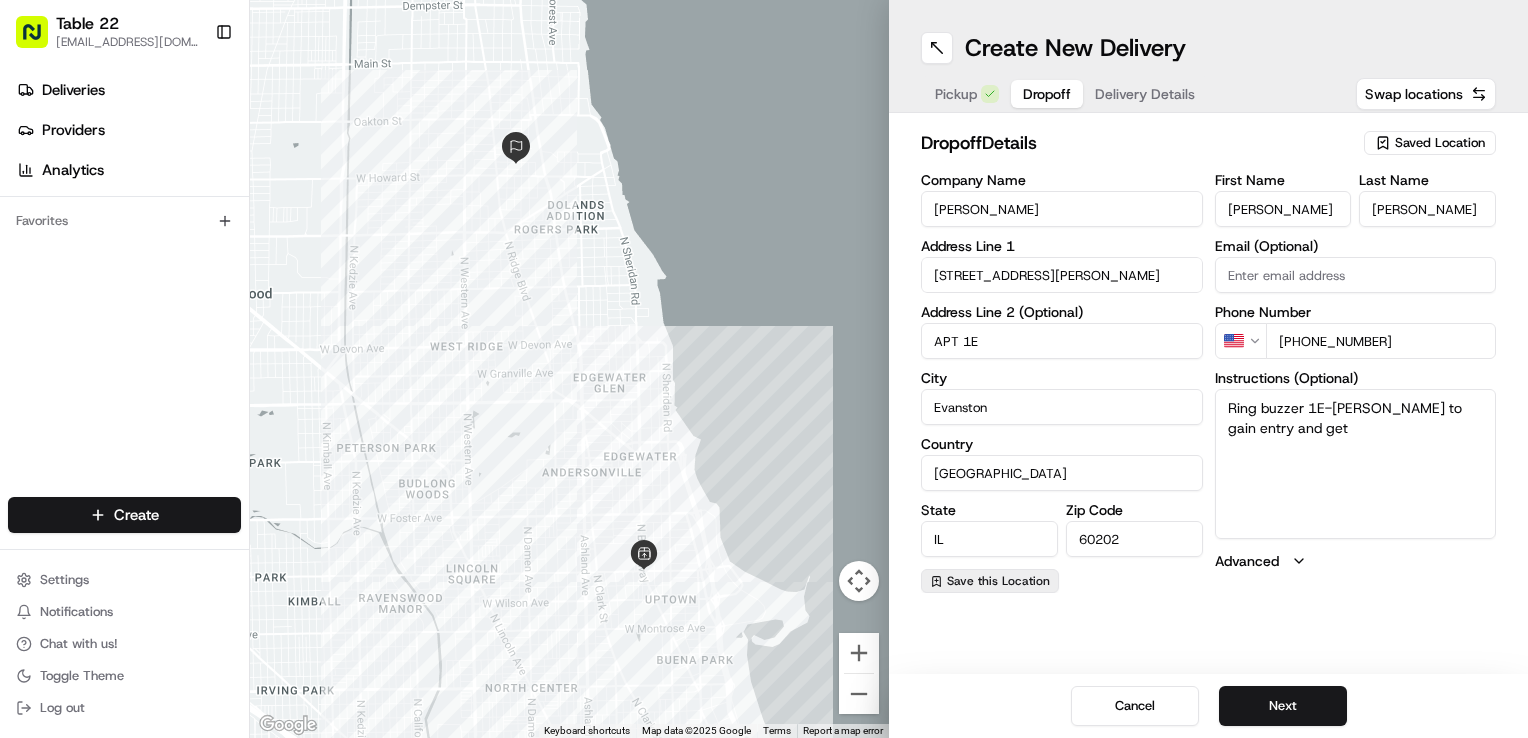 type on "Ring buzzer 1E-[PERSON_NAME] to gain entry and get" 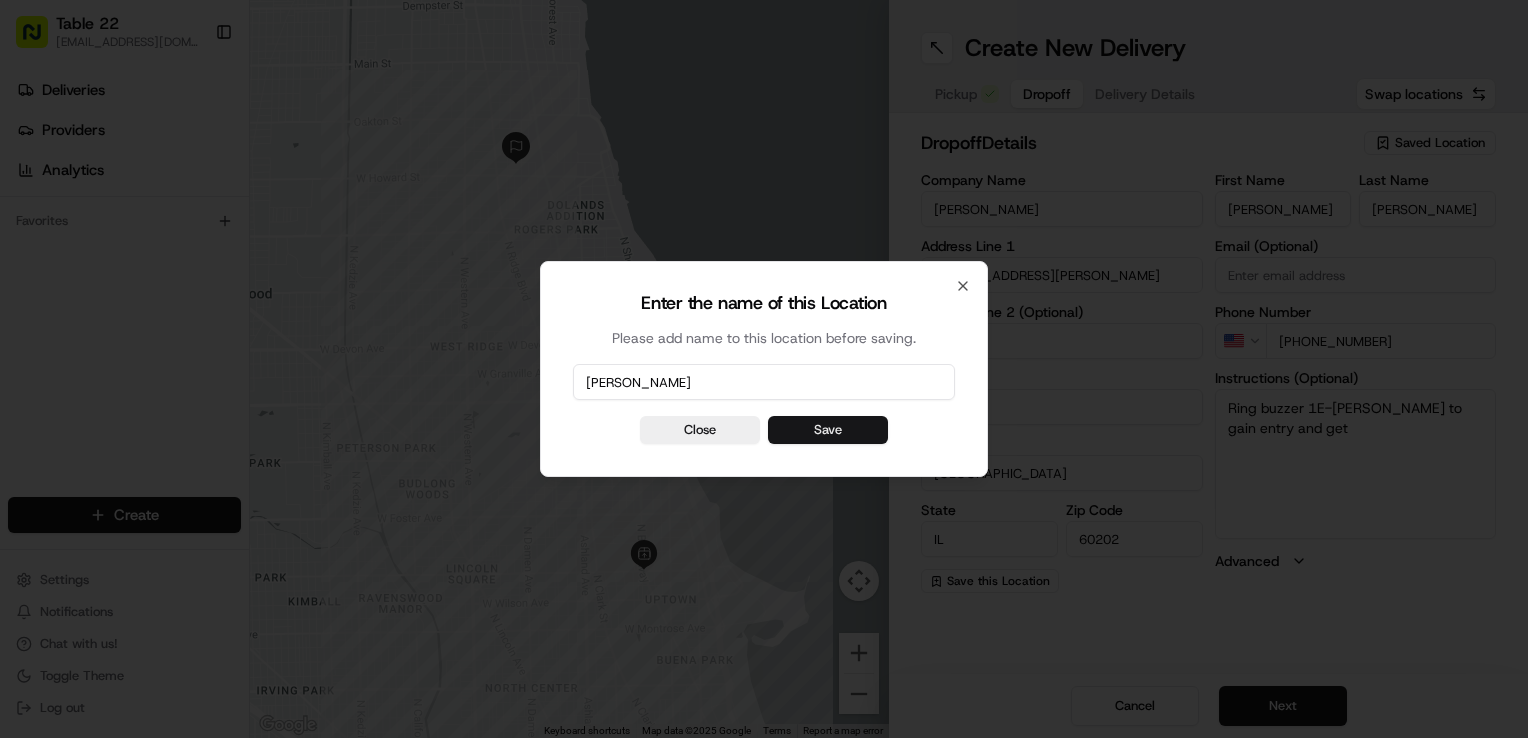 click on "Save" at bounding box center (828, 430) 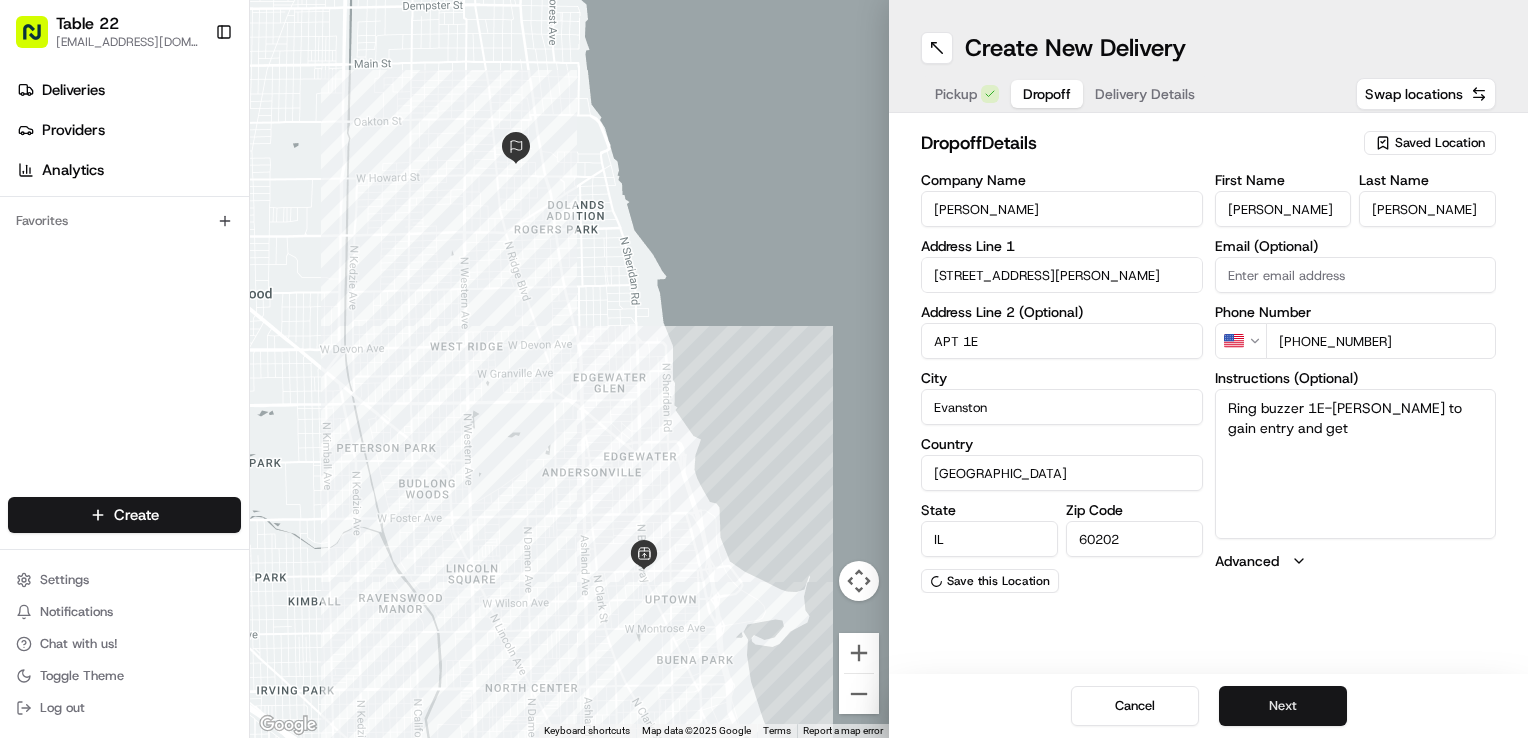 click on "Next" at bounding box center [1283, 706] 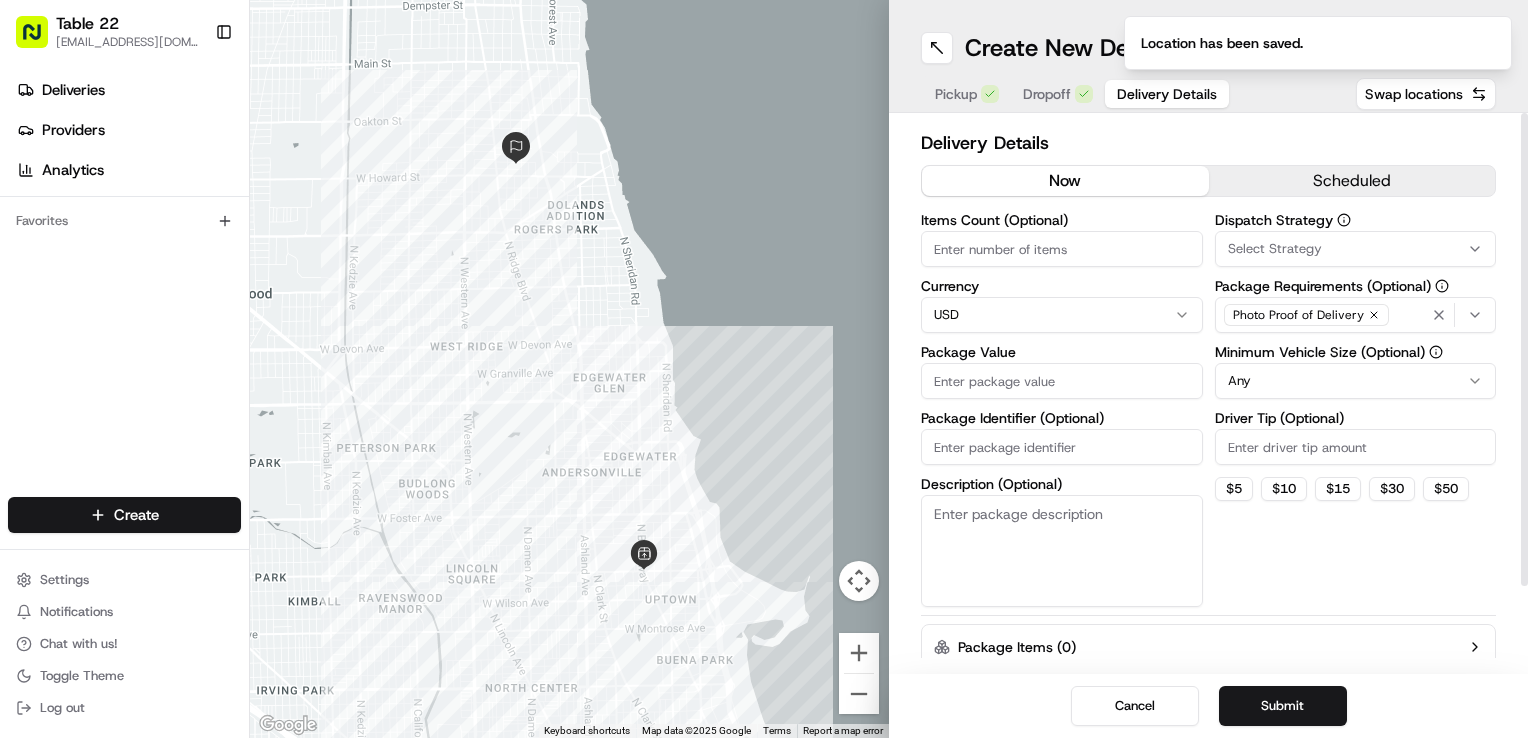 click on "Select Strategy" at bounding box center (1356, 249) 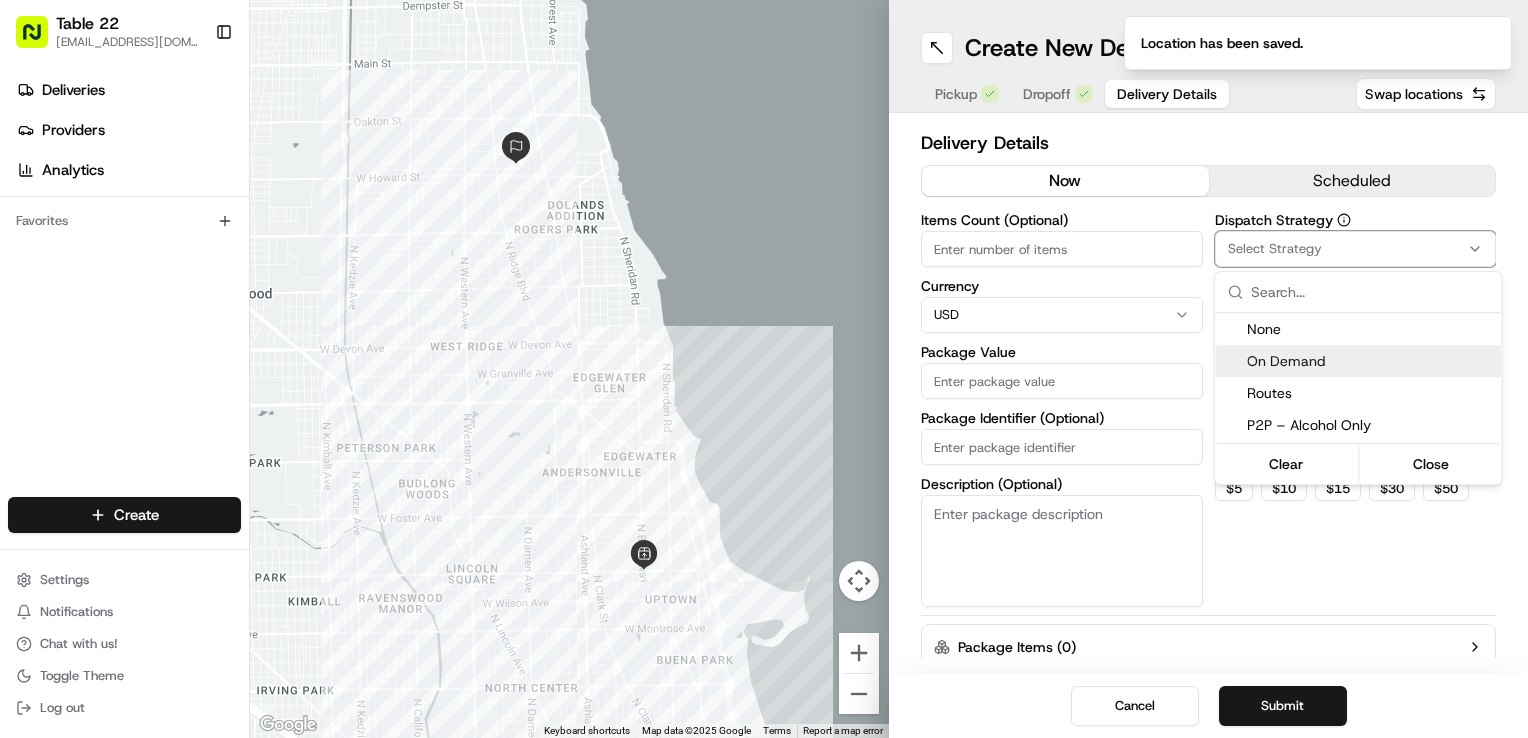 drag, startPoint x: 1302, startPoint y: 362, endPoint x: 937, endPoint y: 251, distance: 381.5049 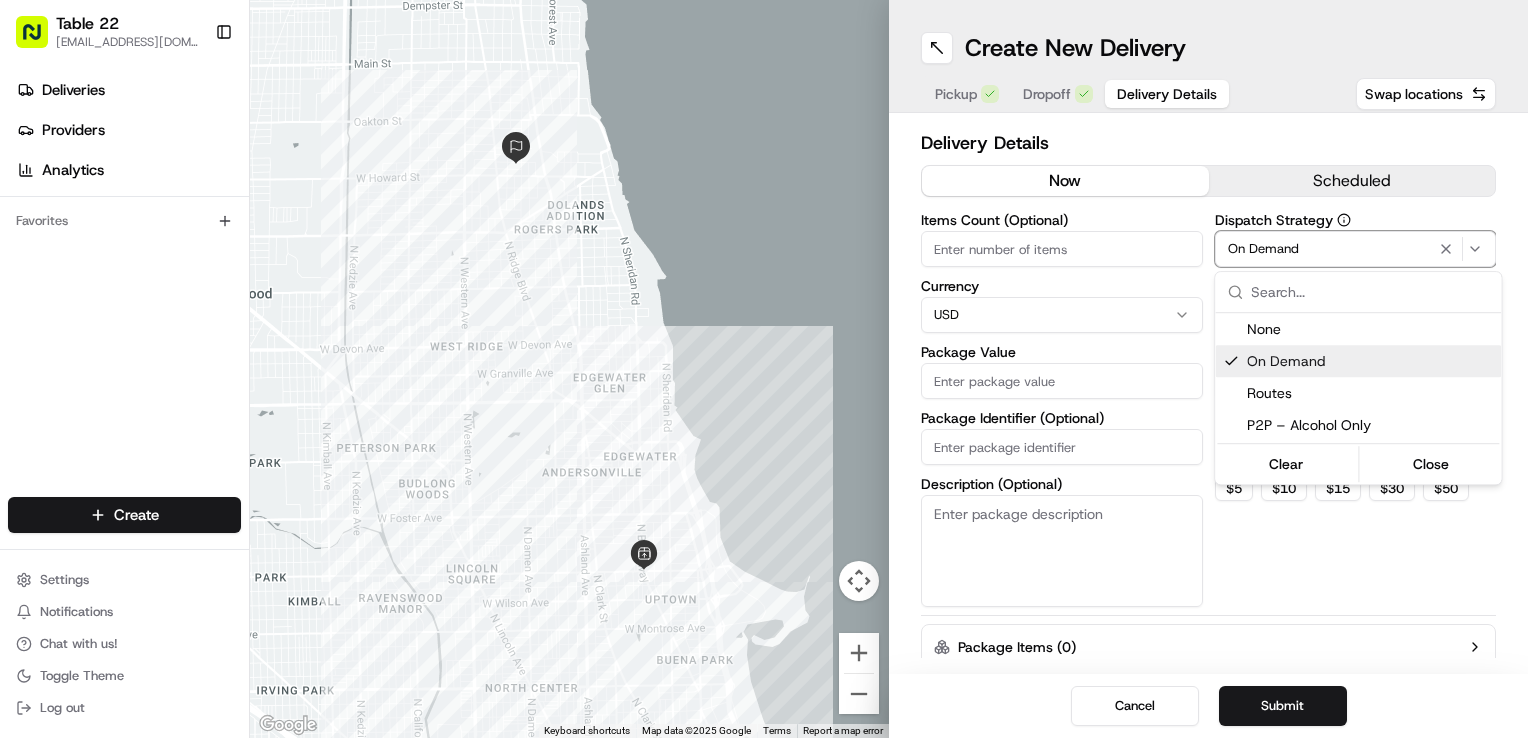 click on "On Demand" at bounding box center [1370, 361] 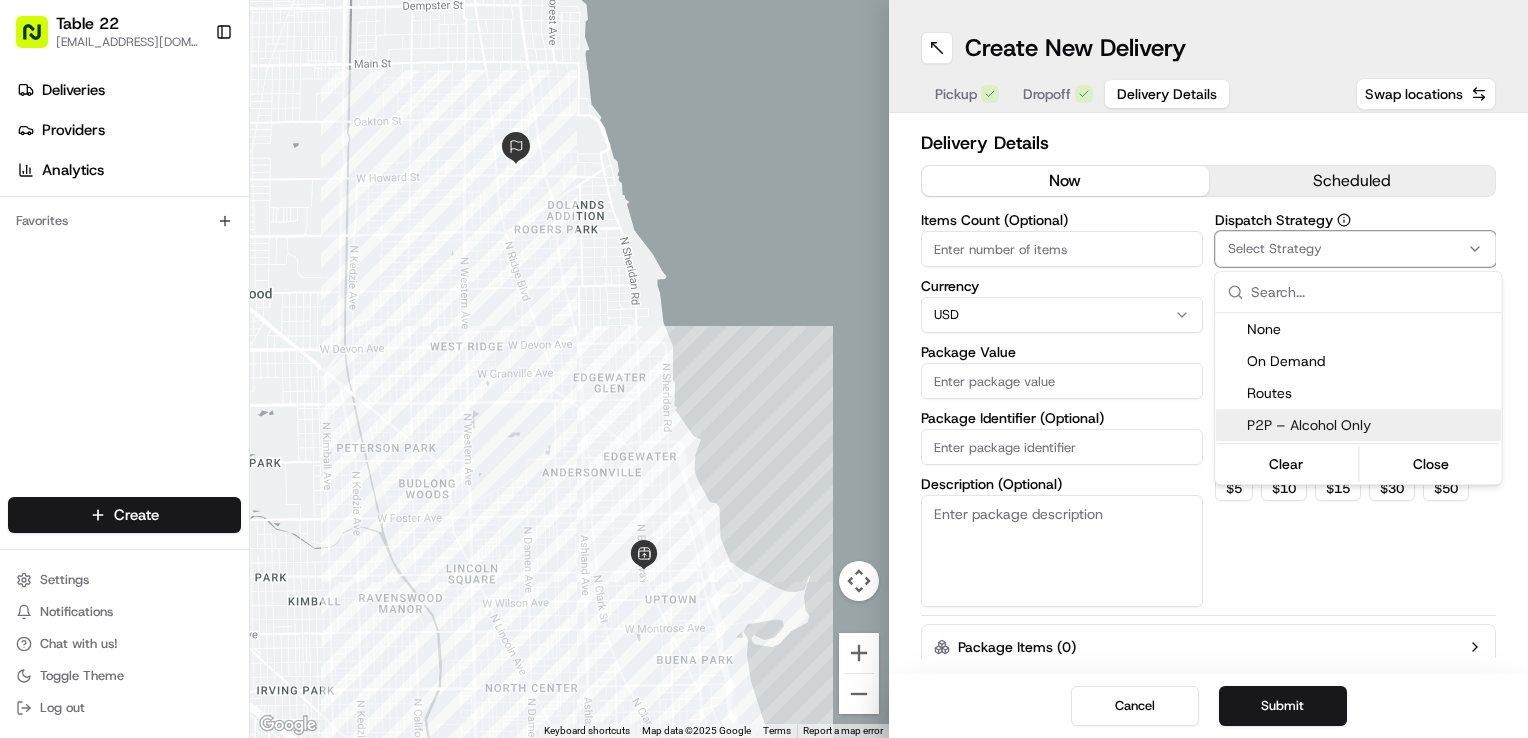 click on "Table 22 [EMAIL_ADDRESS][DOMAIN_NAME] Toggle Sidebar Deliveries Providers Analytics Favorites Main Menu Members & Organization Organization Users Roles Preferences Customization Tracking Orchestration Automations Dispatch Strategy Locations Pickup Locations Dropoff Locations Billing Billing Refund Requests Integrations Notification Triggers Webhooks API Keys Request Logs Create Settings Notifications Chat with us! Toggle Theme Log out ← Move left → Move right ↑ Move up ↓ Move down + Zoom in - Zoom out Home Jump left by 75% End Jump right by 75% Page Up Jump up by 75% Page Down Jump down by 75% Keyboard shortcuts Map Data Map data ©2025 Google Map data ©2025 Google 1 km  Click to toggle between metric and imperial units Terms Report a map error Create New Delivery Pickup Dropoff Delivery Details Swap locations Delivery Details now scheduled Items Count (Optional) Currency USD Package Value Package Identifier (Optional) Description (Optional) Dispatch Strategy Select Strategy Any $ 5 $ 10 $ 15 $" at bounding box center (764, 369) 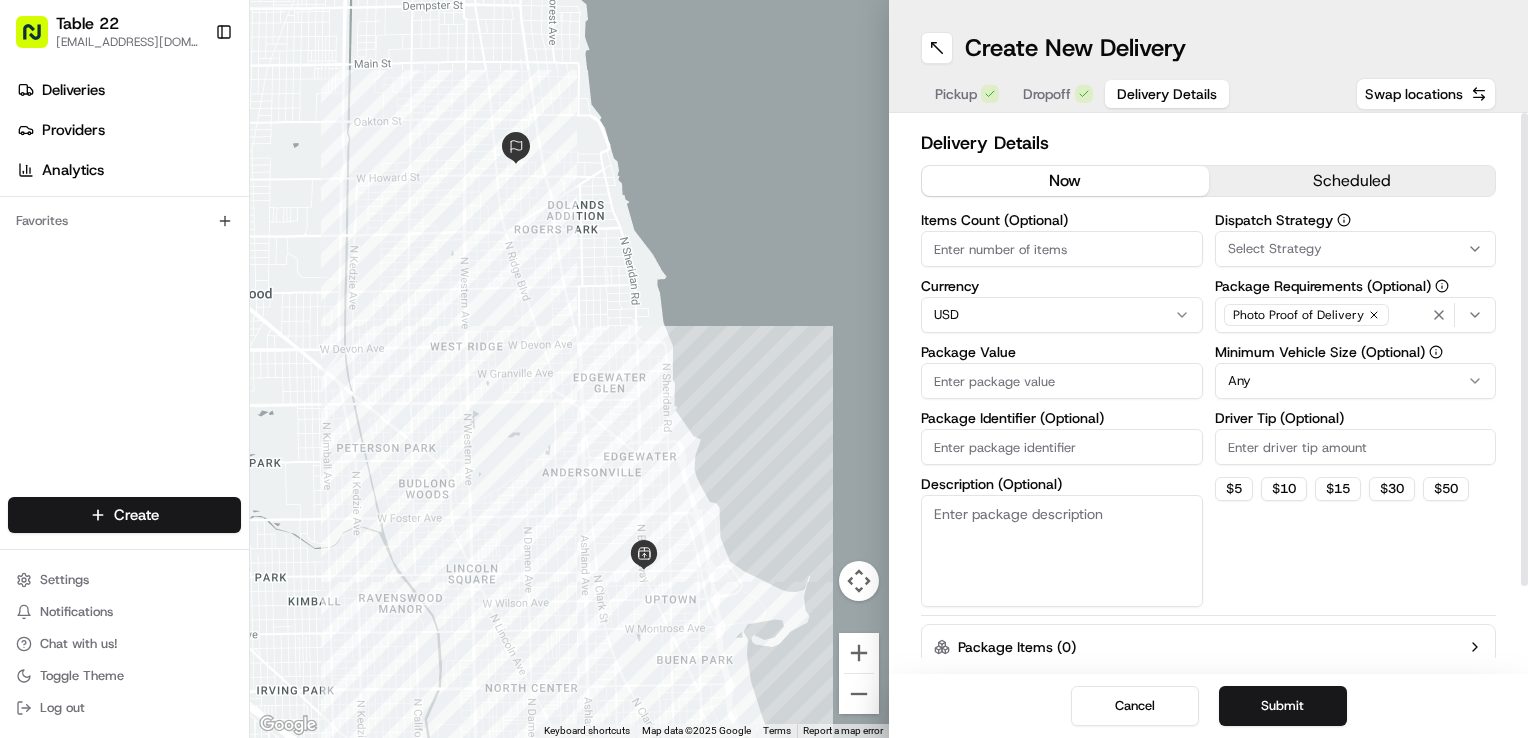 click on "Select Strategy" at bounding box center [1275, 249] 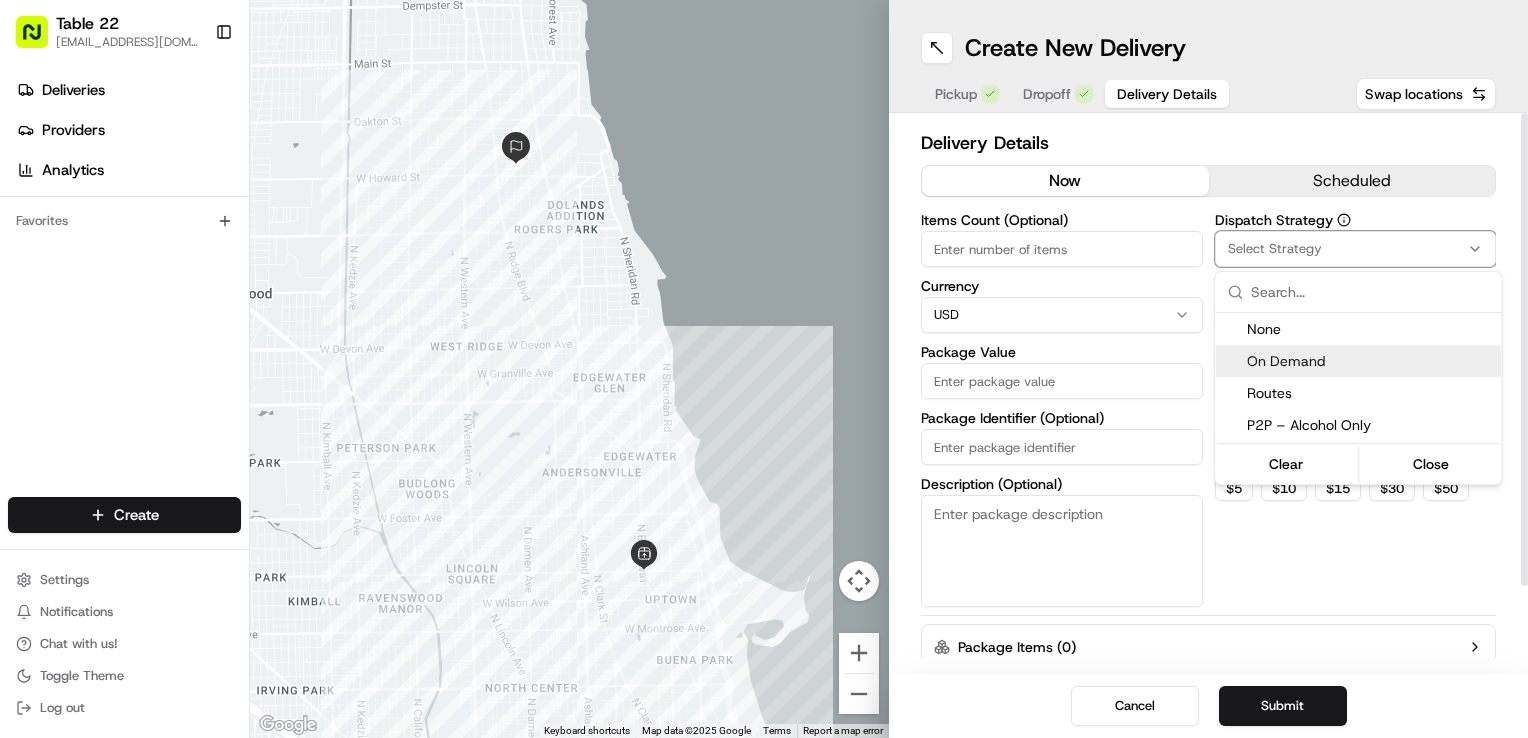 drag, startPoint x: 1288, startPoint y: 355, endPoint x: 1244, endPoint y: 401, distance: 63.655323 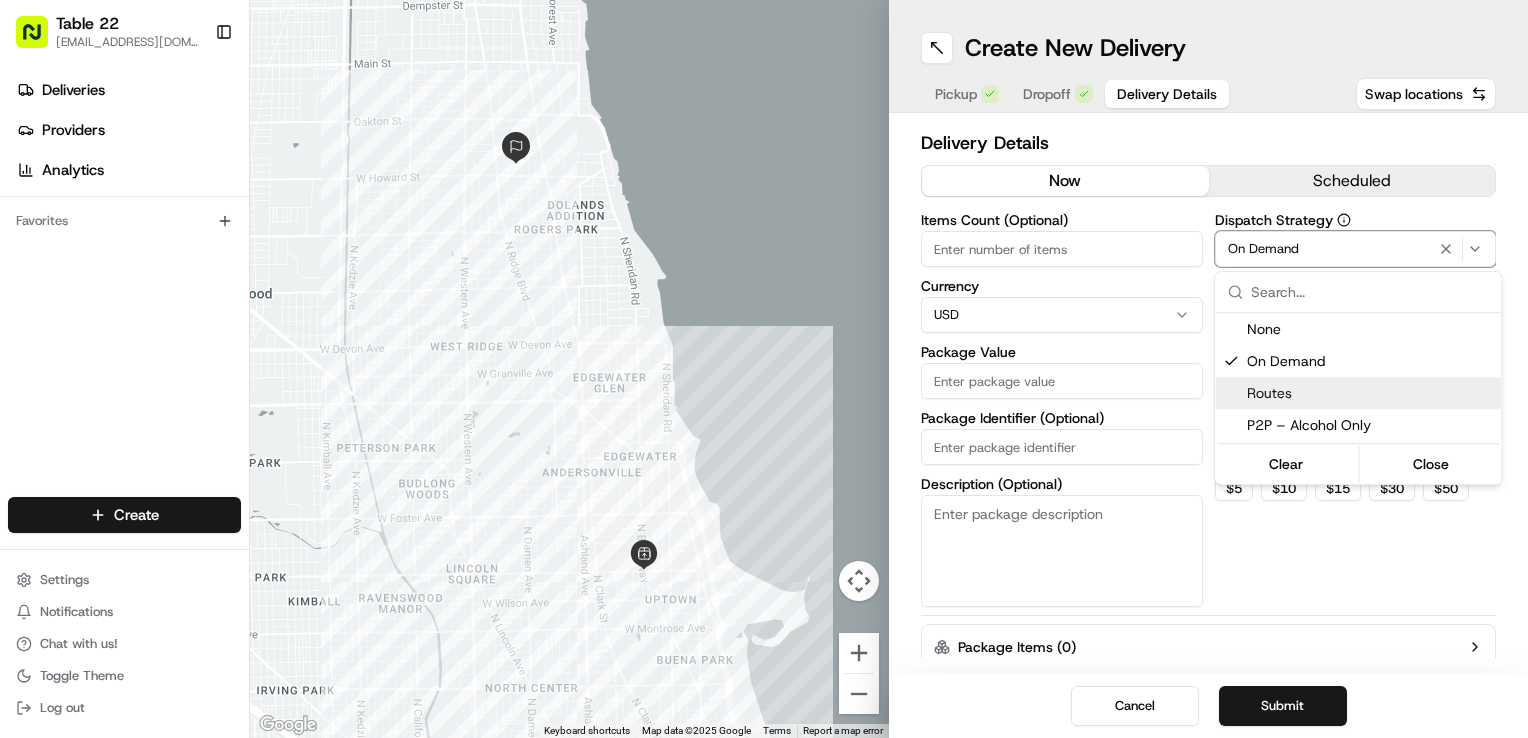 click on "Table 22 [EMAIL_ADDRESS][DOMAIN_NAME] Toggle Sidebar Deliveries Providers Analytics Favorites Main Menu Members & Organization Organization Users Roles Preferences Customization Tracking Orchestration Automations Dispatch Strategy Locations Pickup Locations Dropoff Locations Billing Billing Refund Requests Integrations Notification Triggers Webhooks API Keys Request Logs Create Settings Notifications Chat with us! Toggle Theme Log out ← Move left → Move right ↑ Move up ↓ Move down + Zoom in - Zoom out Home Jump left by 75% End Jump right by 75% Page Up Jump up by 75% Page Down Jump down by 75% Keyboard shortcuts Map Data Map data ©2025 Google Map data ©2025 Google 1 km  Click to toggle between metric and imperial units Terms Report a map error Create New Delivery Pickup Dropoff Delivery Details Swap locations Delivery Details now scheduled Items Count (Optional) Currency USD Package Value Package Identifier (Optional) Description (Optional) Dispatch Strategy On Demand Photo Proof of Delivery $" at bounding box center (764, 369) 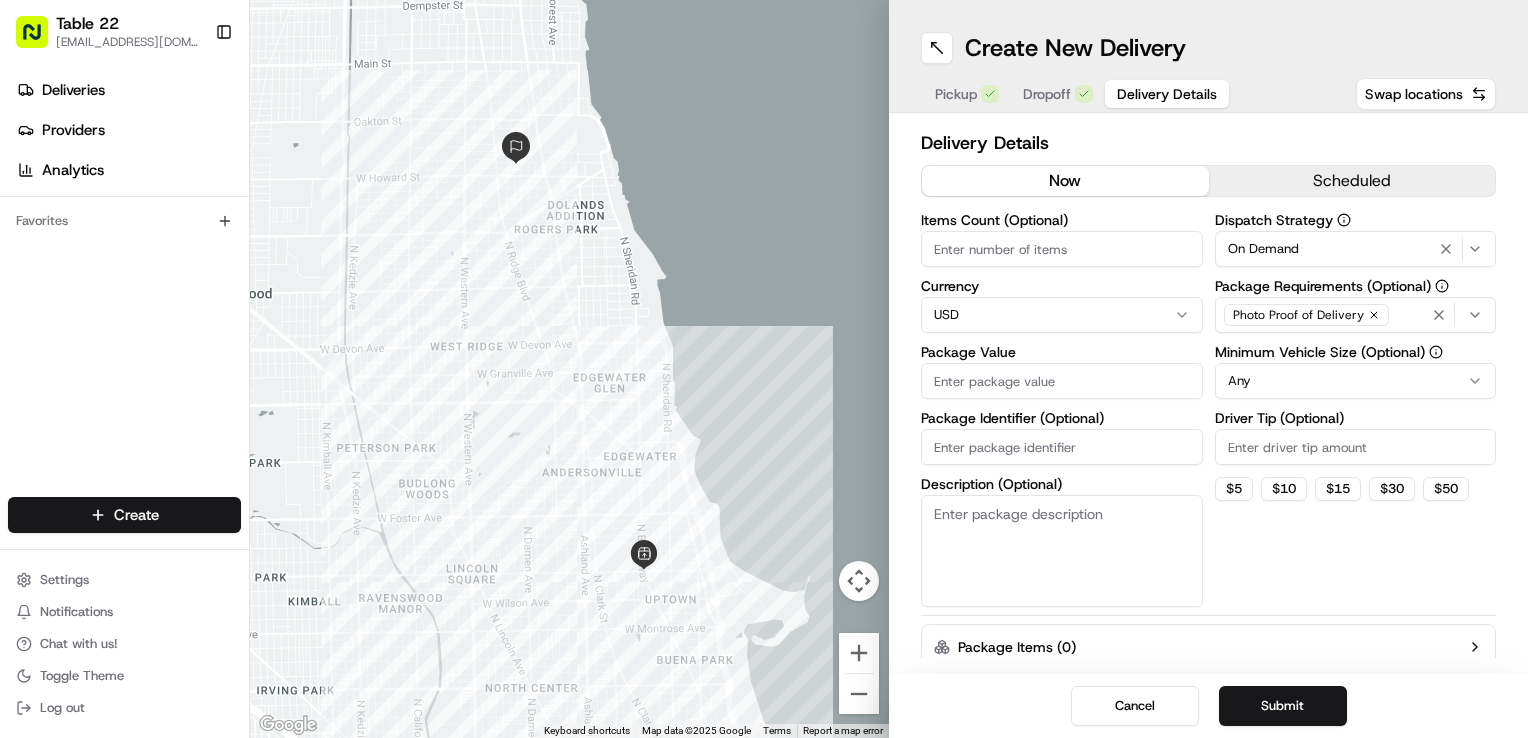 type 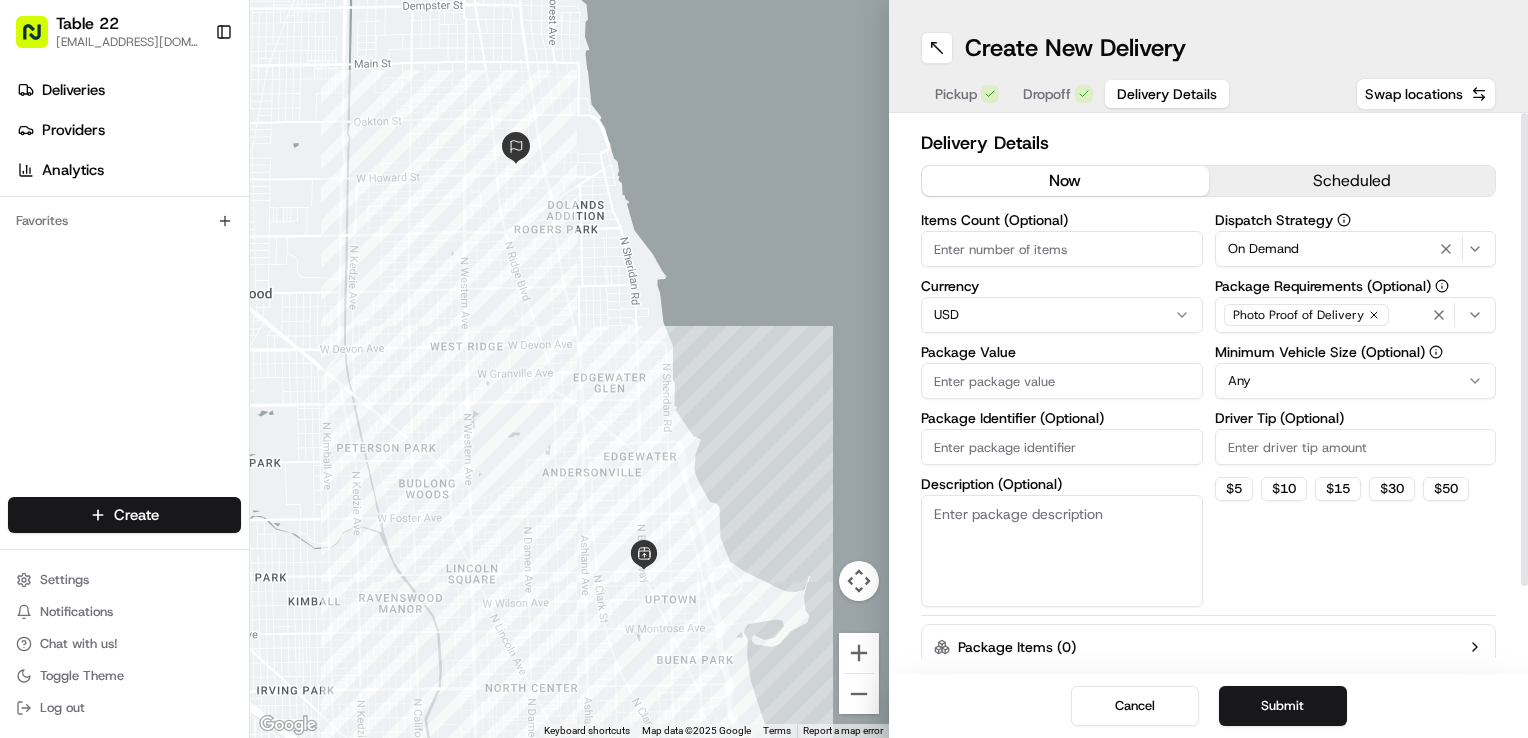 click on "Description (Optional)" at bounding box center (1062, 551) 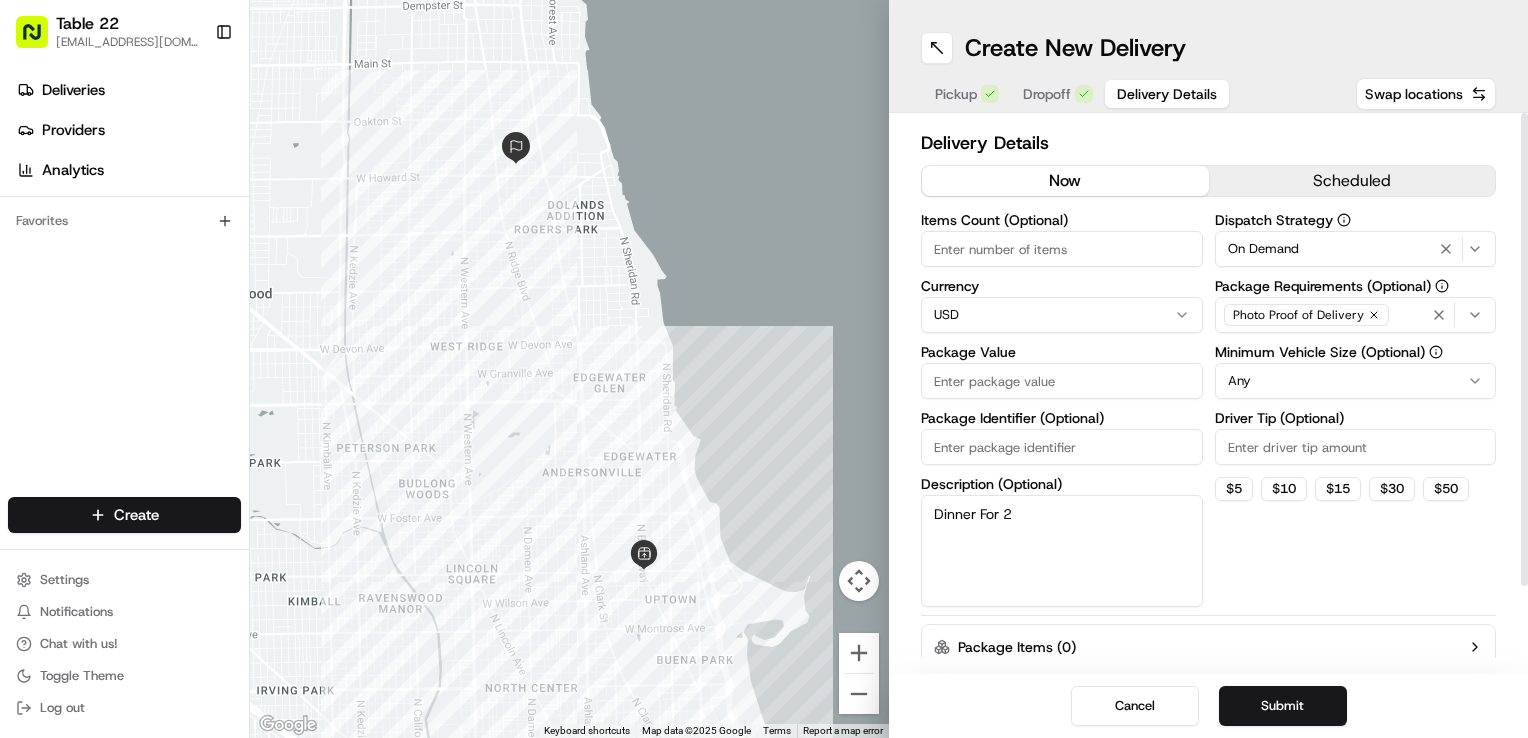 type on "Dinner For 2" 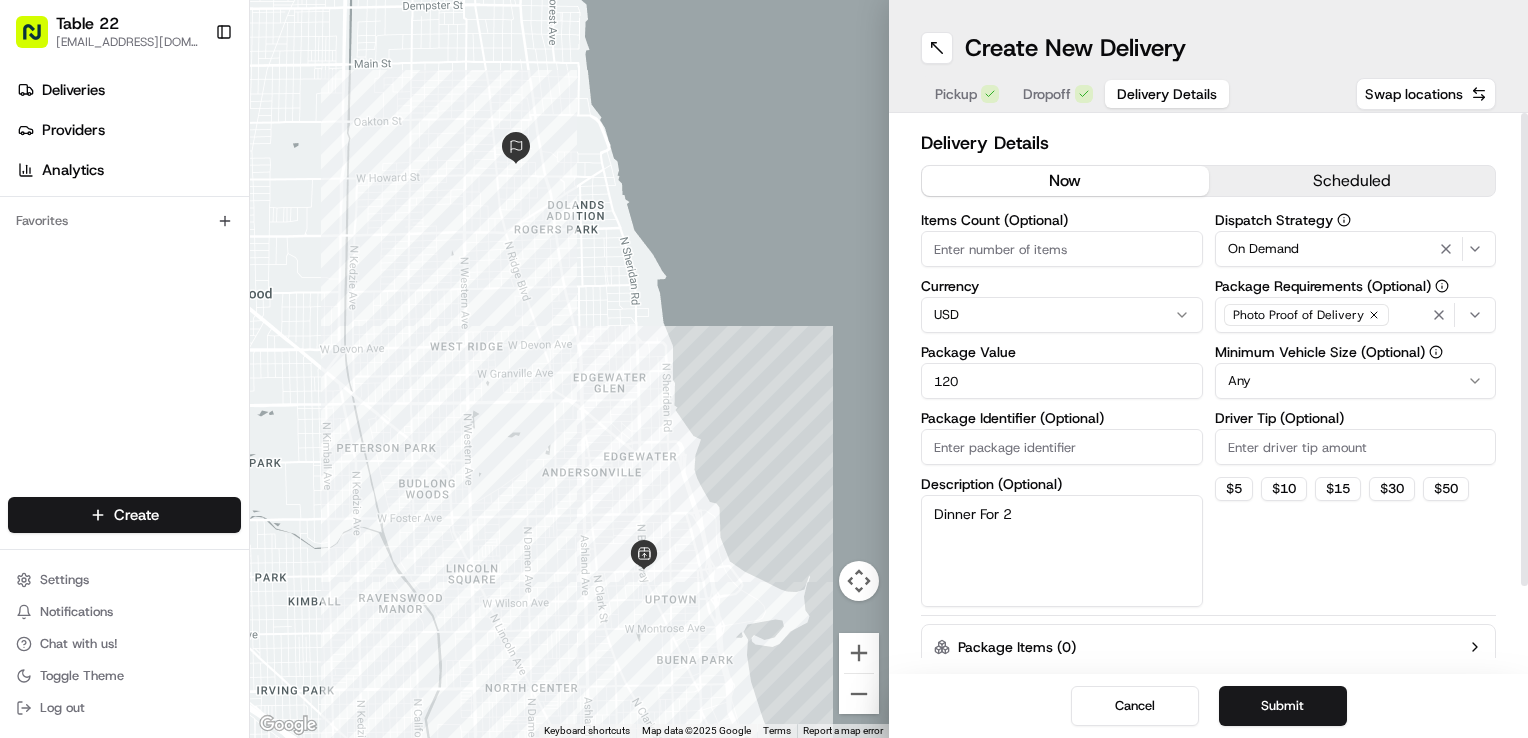 type on "120" 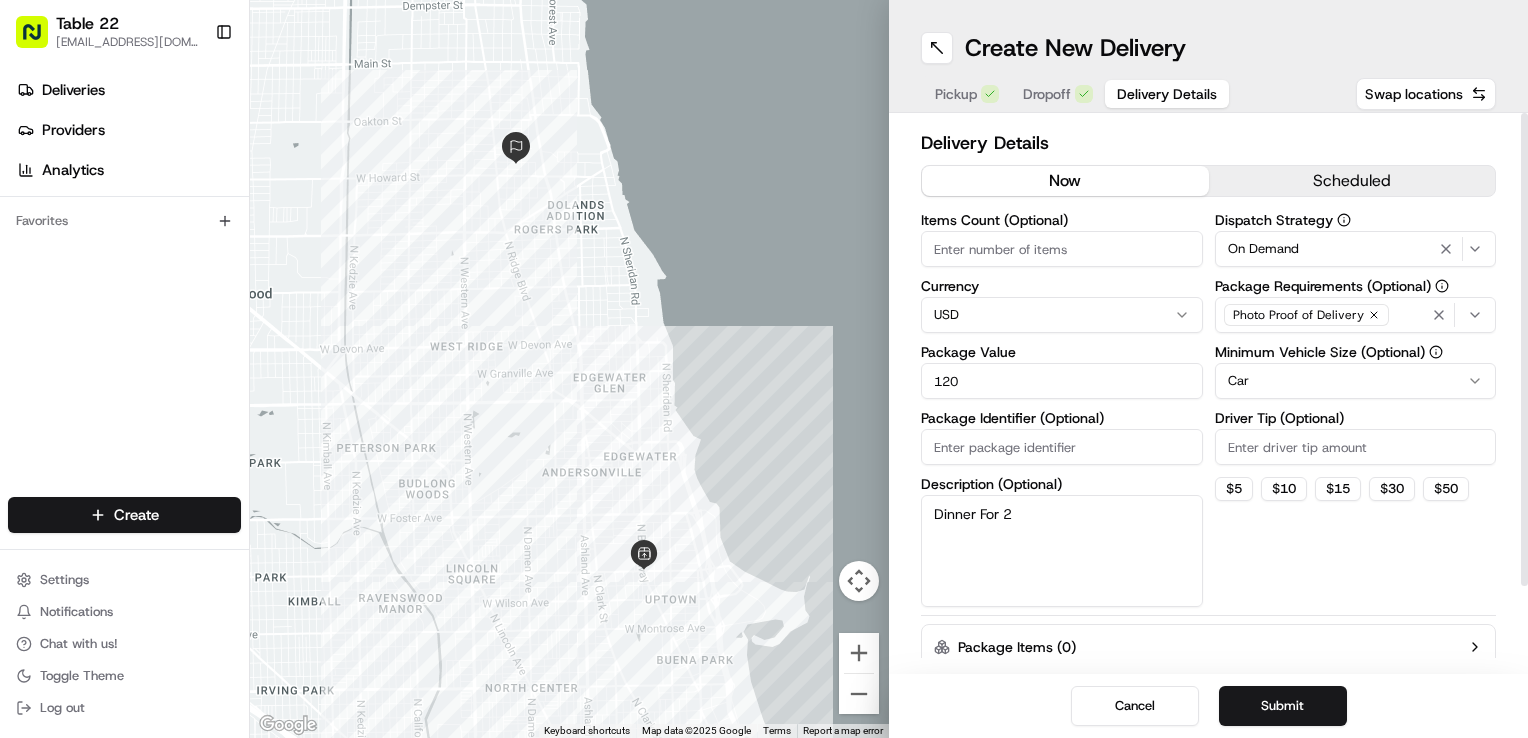click on "Photo Proof of Delivery" at bounding box center [1356, 315] 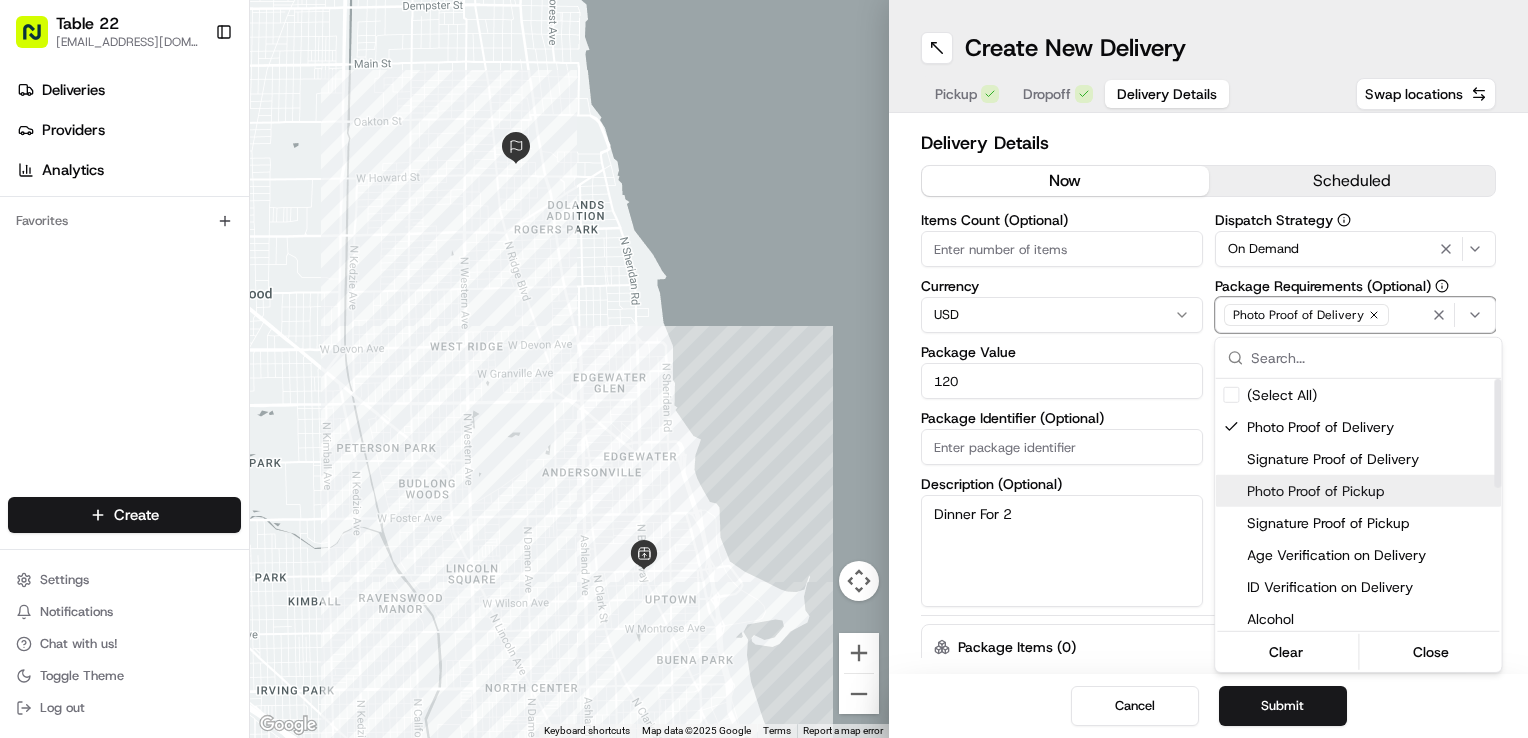 click on "Photo Proof of Pickup" at bounding box center (1370, 491) 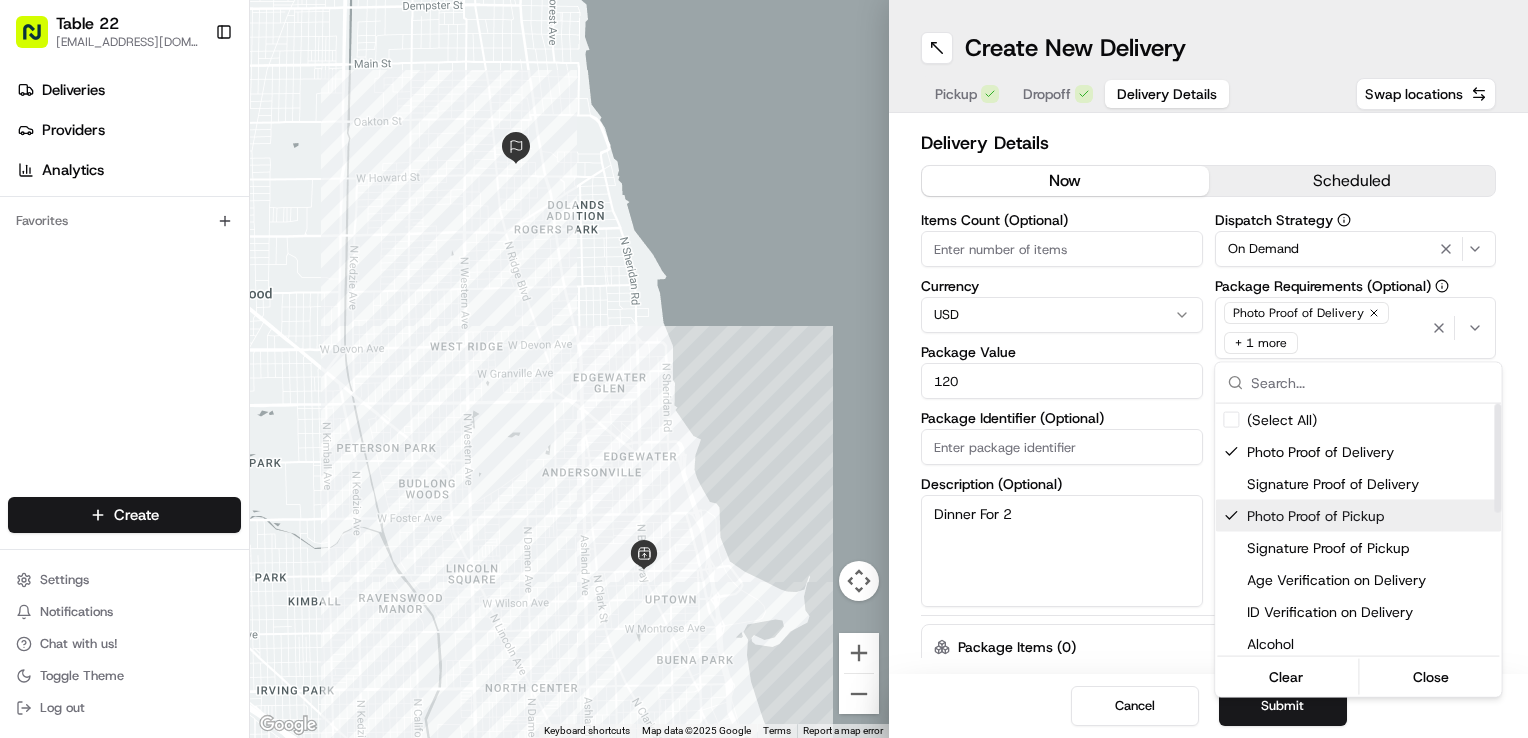 click on "Table 22 [EMAIL_ADDRESS][DOMAIN_NAME] Toggle Sidebar Deliveries Providers Analytics Favorites Main Menu Members & Organization Organization Users Roles Preferences Customization Tracking Orchestration Automations Dispatch Strategy Locations Pickup Locations Dropoff Locations Billing Billing Refund Requests Integrations Notification Triggers Webhooks API Keys Request Logs Create Settings Notifications Chat with us! Toggle Theme Log out ← Move left → Move right ↑ Move up ↓ Move down + Zoom in - Zoom out Home Jump left by 75% End Jump right by 75% Page Up Jump up by 75% Page Down Jump down by 75% Keyboard shortcuts Map Data Map data ©2025 Google Map data ©2025 Google 1 km  Click to toggle between metric and imperial units Terms Report a map error Create New Delivery Pickup Dropoff Delivery Details Swap locations Delivery Details now scheduled Items Count (Optional) Currency USD Package Value 120 Package Identifier (Optional) Description (Optional) Dinner For 2
Dispatch Strategy On Demand Car $ 5" at bounding box center (764, 369) 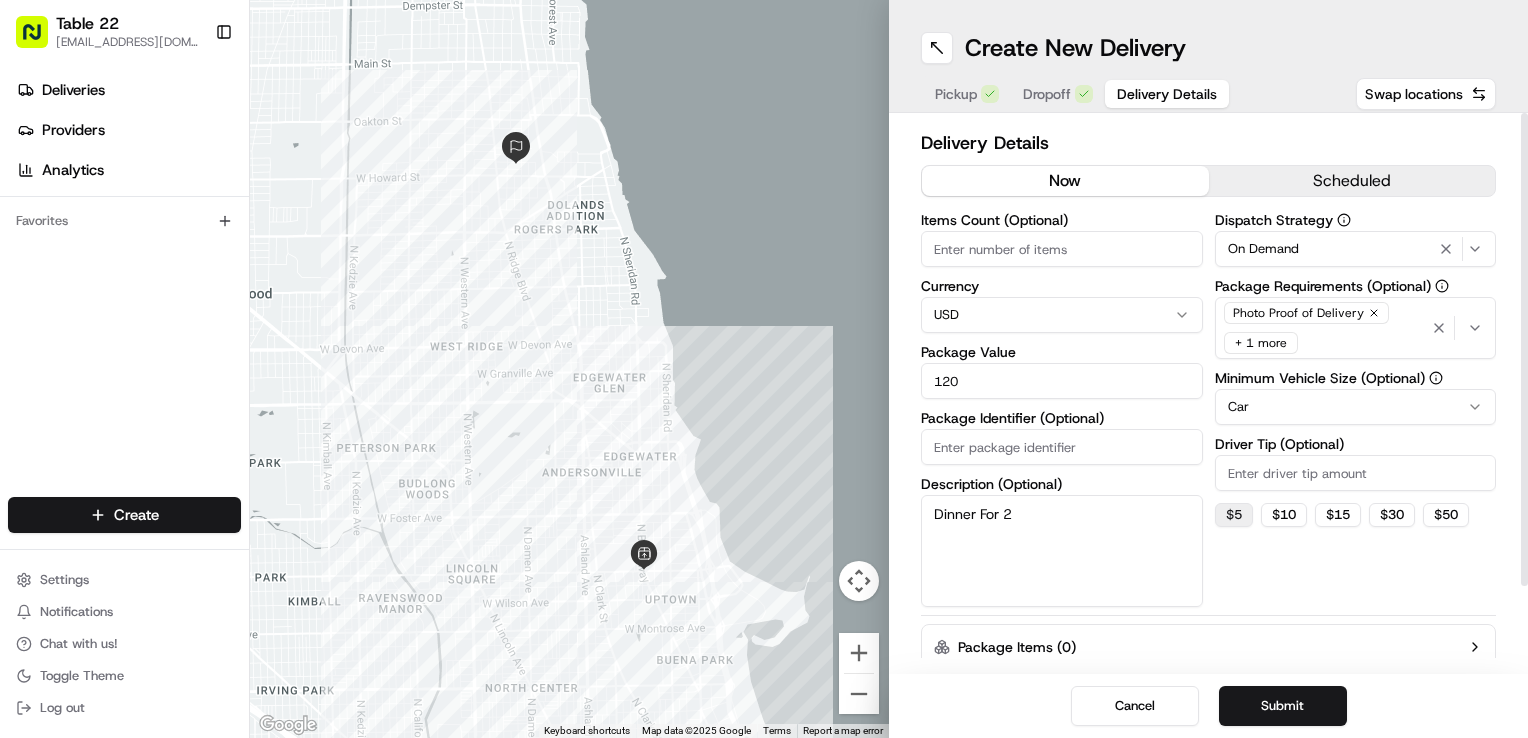 click on "$ 5" at bounding box center [1234, 515] 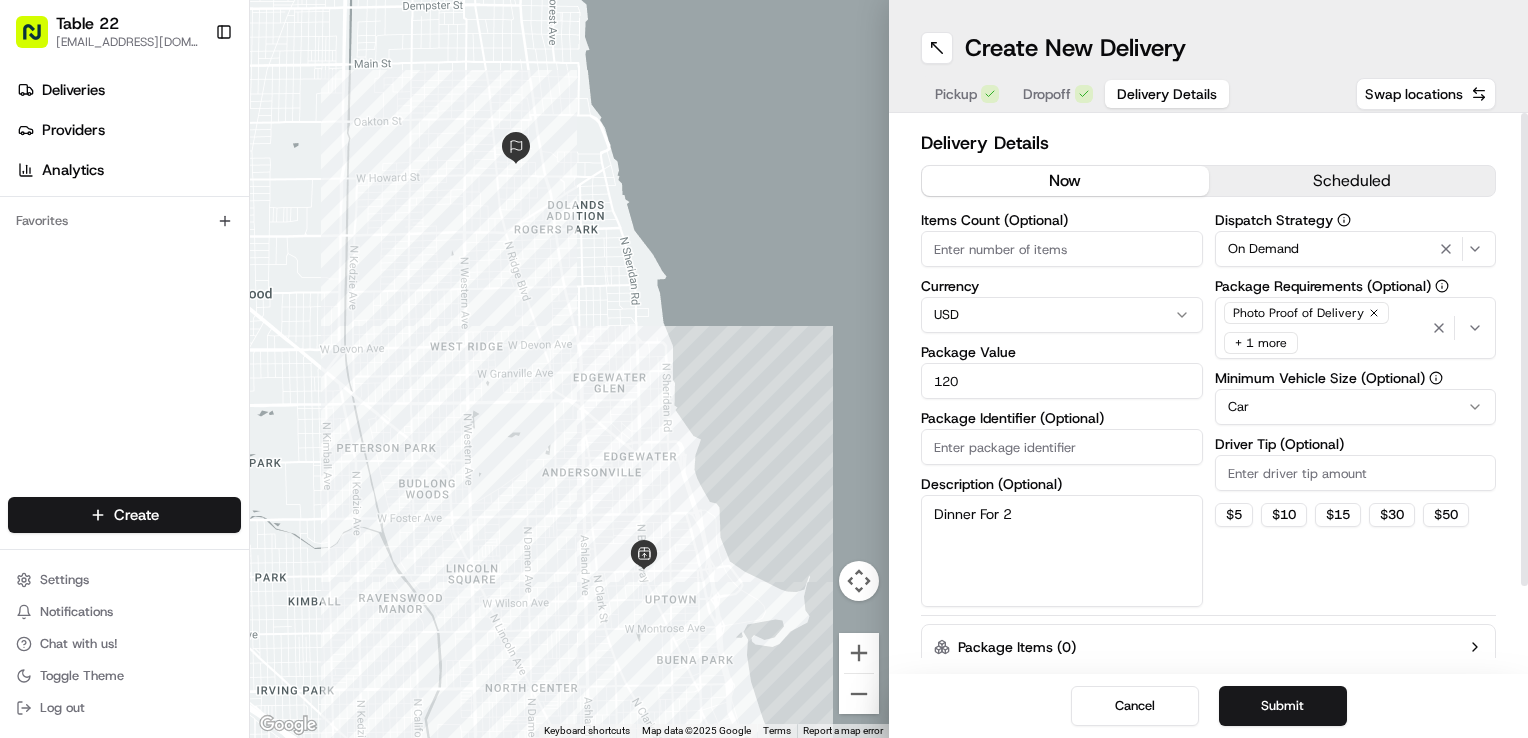 type on "5" 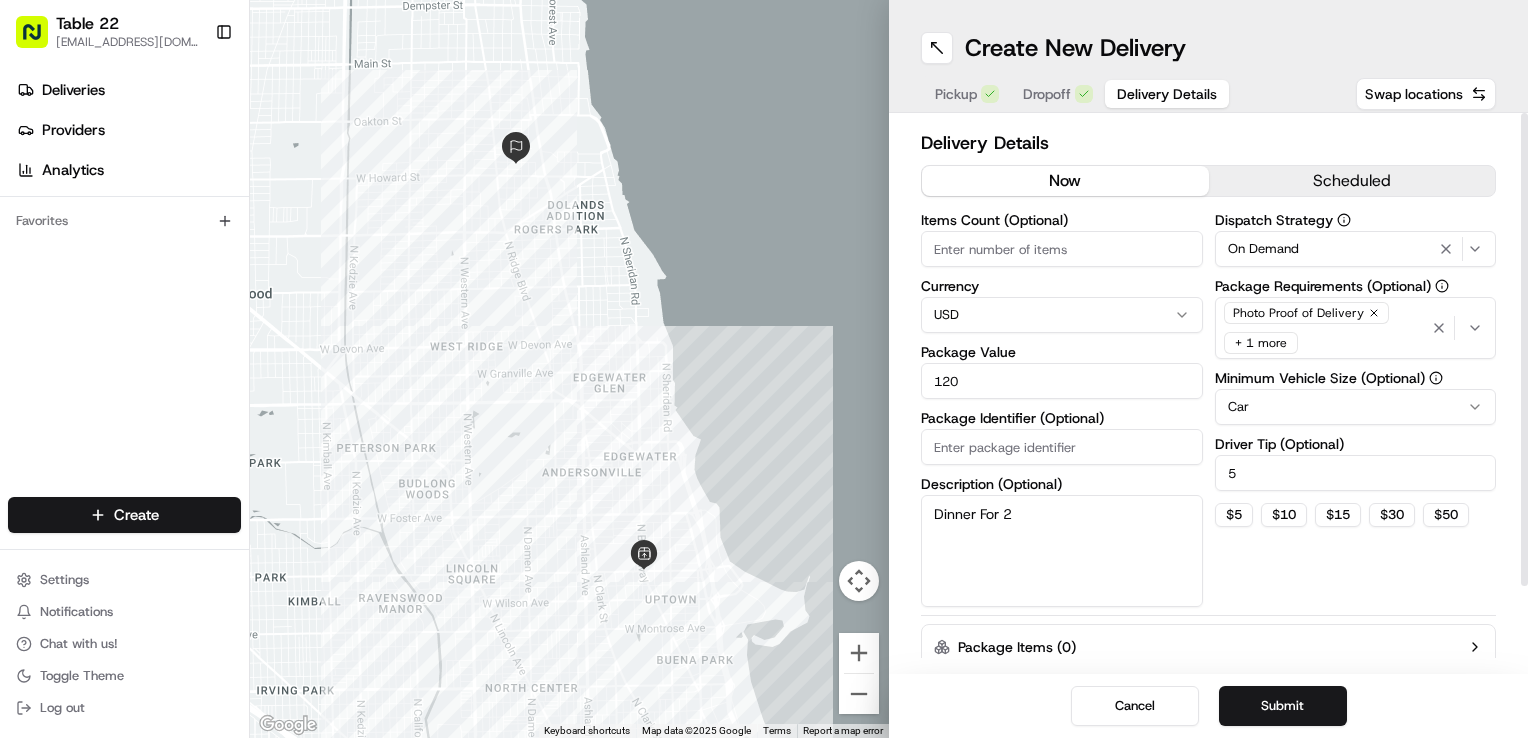 drag, startPoint x: 1300, startPoint y: 711, endPoint x: 1266, endPoint y: 734, distance: 41.04875 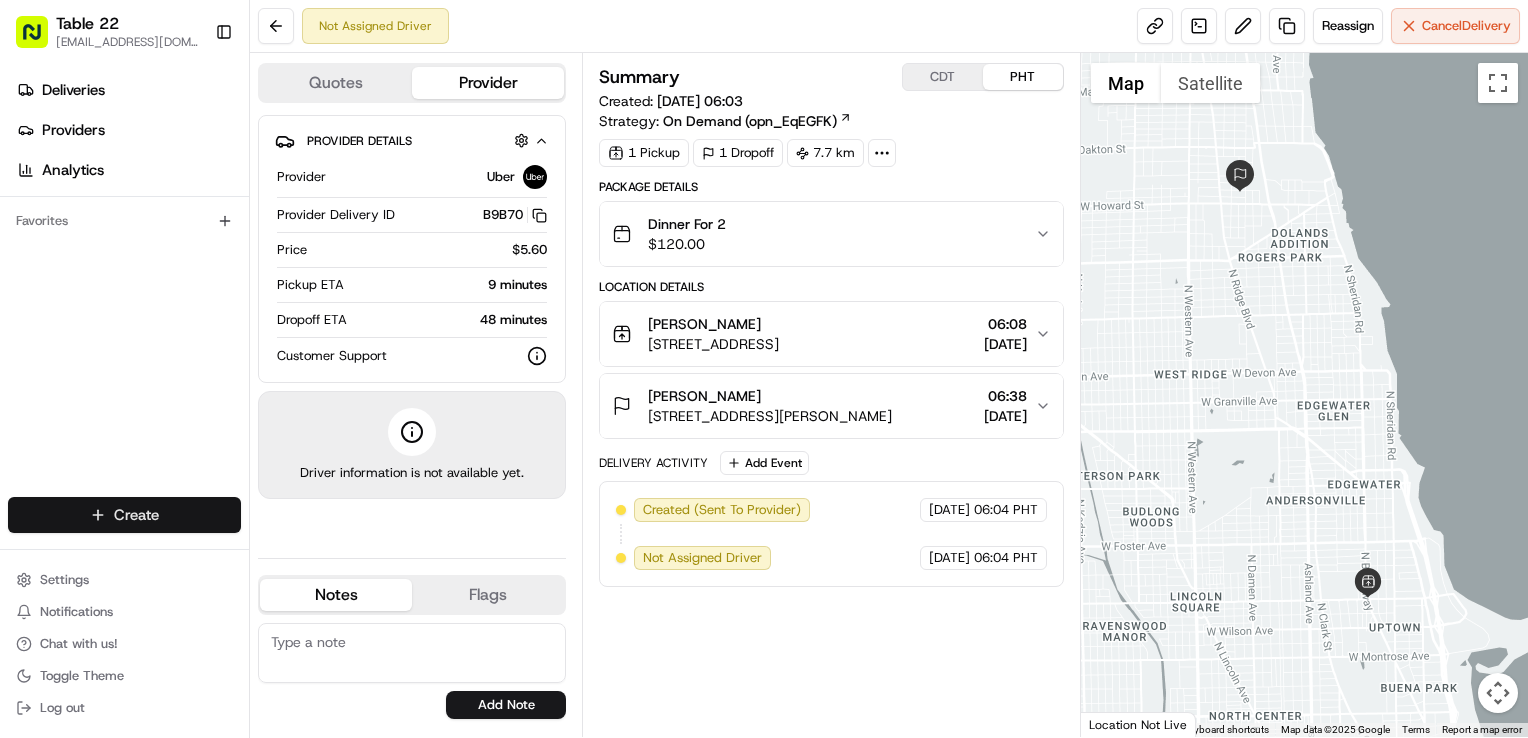 click on "Table 22 [EMAIL_ADDRESS][DOMAIN_NAME] Toggle Sidebar Deliveries Providers Analytics Favorites Main Menu Members & Organization Organization Users Roles Preferences Customization Tracking Orchestration Automations Dispatch Strategy Locations Pickup Locations Dropoff Locations Billing Billing Refund Requests Integrations Notification Triggers Webhooks API Keys Request Logs Create Settings Notifications Chat with us! Toggle Theme Log out Not Assigned Driver Reassign Cancel  Delivery Quotes Provider Provider Details Hidden ( 1 ) Provider Uber   Provider Delivery ID B9B70 Copy  del_Xi8HqeDURHqjiepWygubcA B9B70 Price $5.60 Pickup ETA 9 minutes Dropoff ETA 48 minutes Customer Support Driver information is not available yet. Notes Flags No results found Add Note No results found Add Flag Summary CDT PHT Created:   [DATE] 06:03 Strategy:   On Demand (opn_EqEGFK) 1   Pickup 1   Dropoff 7.7 km Package Details Dinner For 2 $ 120.00 Location Details [PERSON_NAME] [STREET_ADDRESS] ←" at bounding box center [764, 369] 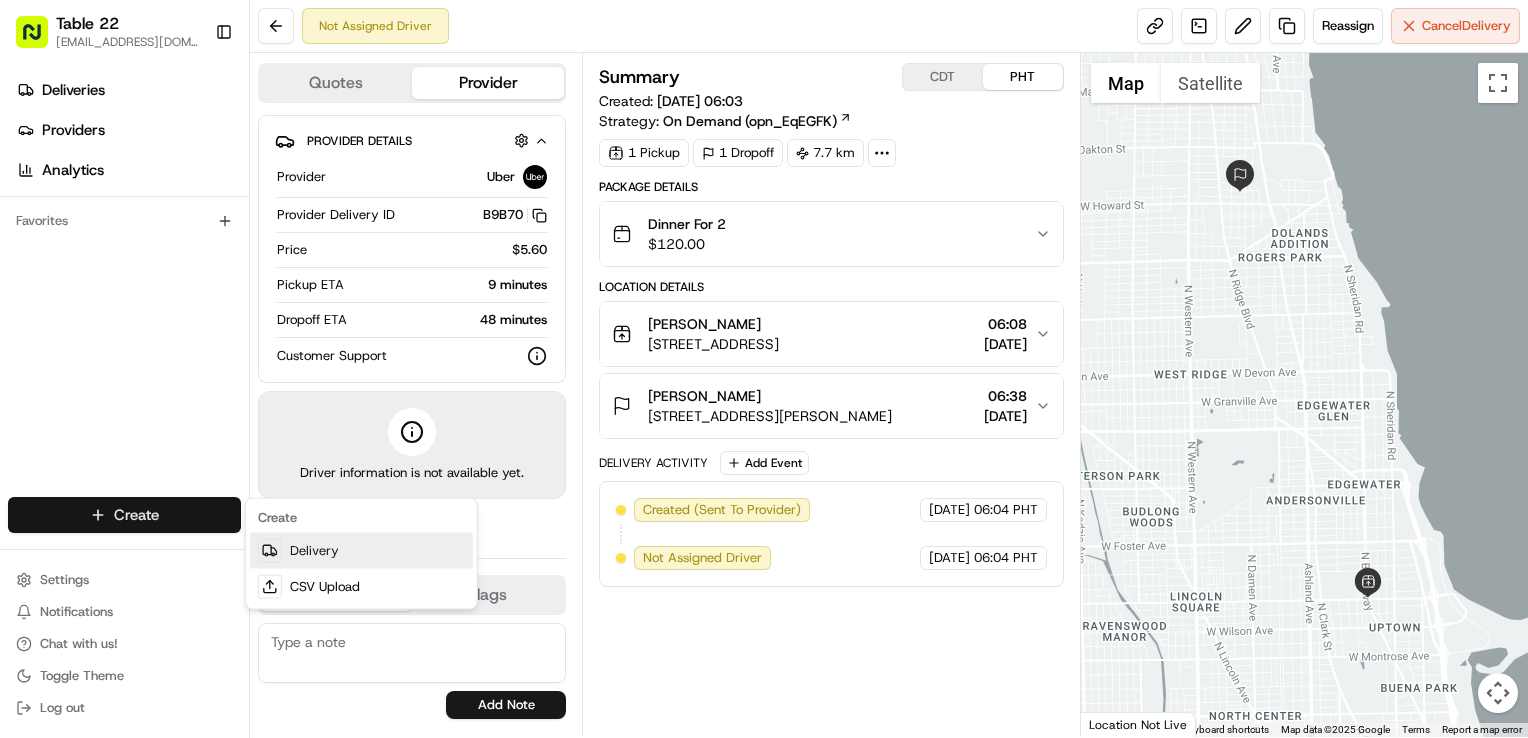 click on "Delivery" at bounding box center [361, 551] 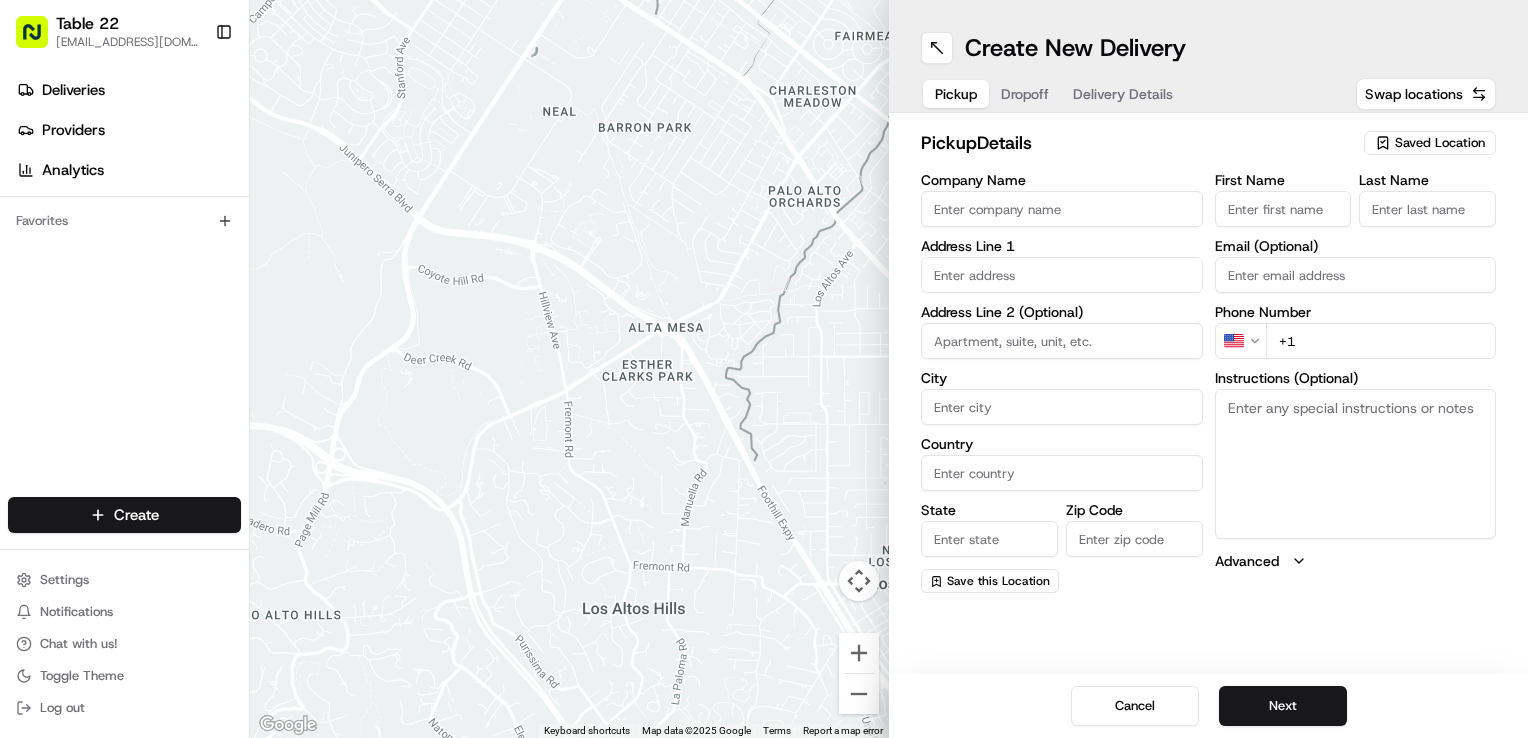 drag, startPoint x: 1396, startPoint y: 121, endPoint x: 1400, endPoint y: 138, distance: 17.464249 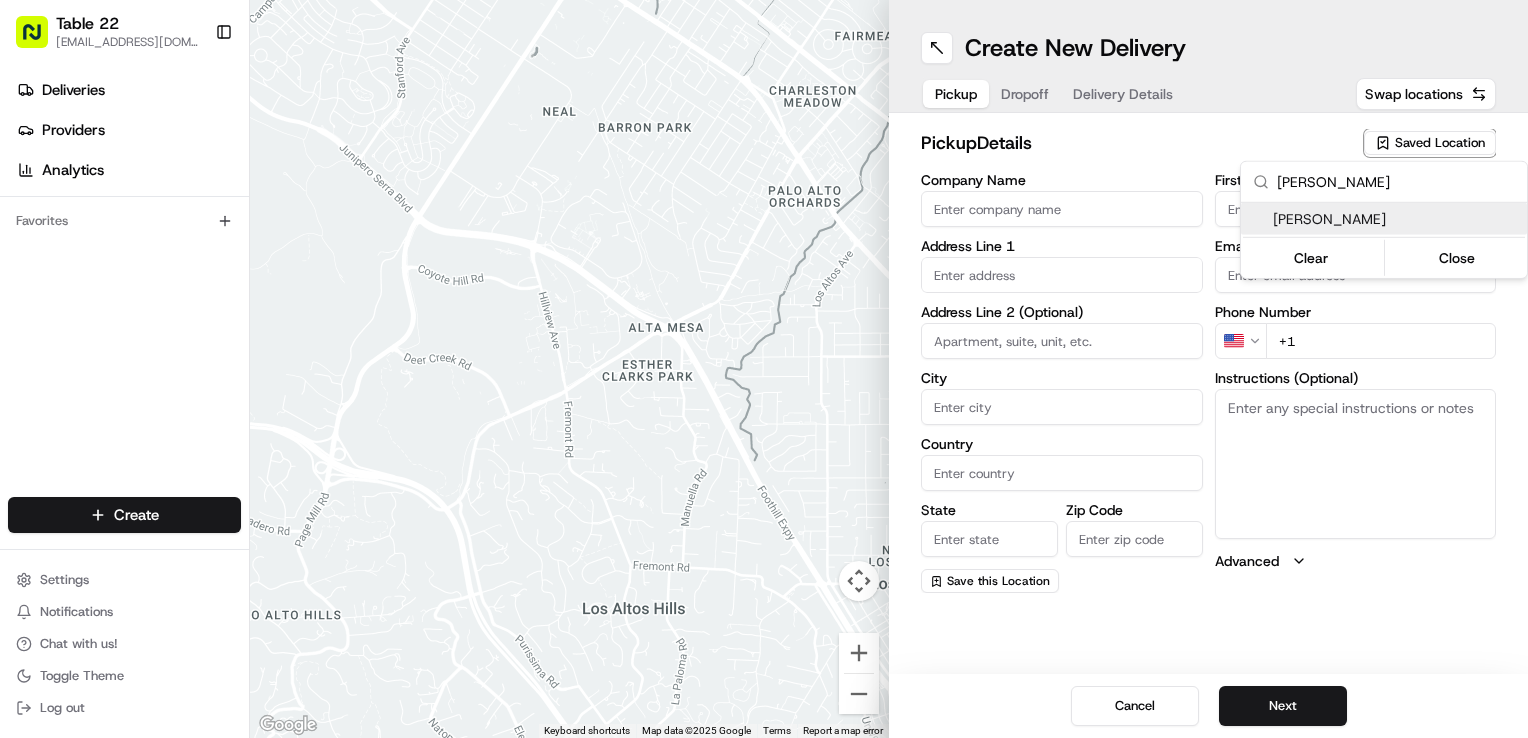 type on "[PERSON_NAME]" 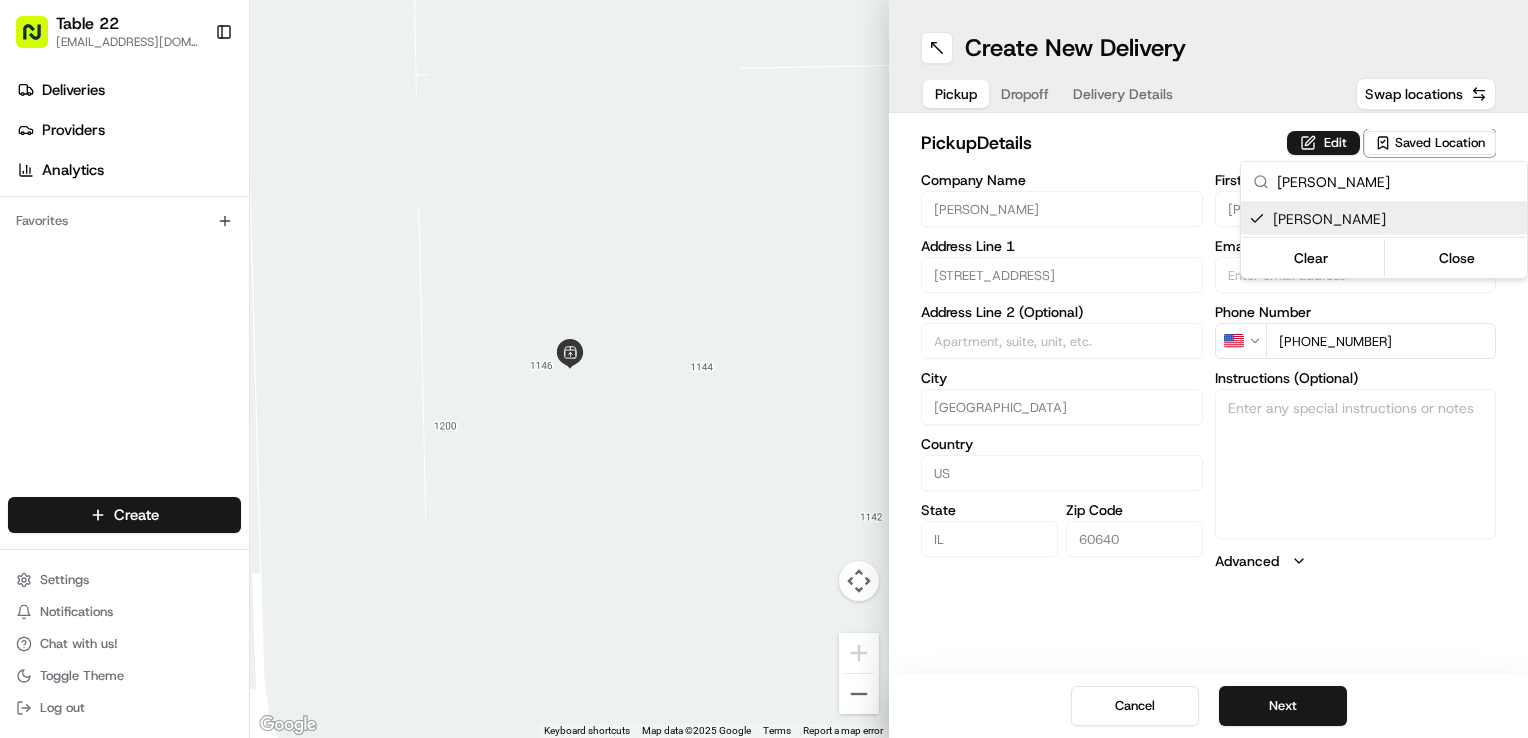 click on "Table 22 [EMAIL_ADDRESS][DOMAIN_NAME] Toggle Sidebar Deliveries Providers Analytics Favorites Main Menu Members & Organization Organization Users Roles Preferences Customization Tracking Orchestration Automations Dispatch Strategy Locations Pickup Locations Dropoff Locations Billing Billing Refund Requests Integrations Notification Triggers Webhooks API Keys Request Logs Create Settings Notifications Chat with us! Toggle Theme Log out ← Move left → Move right ↑ Move up ↓ Move down + Zoom in - Zoom out Home Jump left by 75% End Jump right by 75% Page Up Jump up by 75% Page Down Jump down by 75% Keyboard shortcuts Map Data Map data ©2025 Google Map data ©2025 Google 2 m  Click to toggle between metric and imperial units Terms Report a map error Create New Delivery Pickup Dropoff Delivery Details Swap locations pickup  Details  Edit Saved Location Company Name [PERSON_NAME] Address Line 1 [STREET_ADDRESS] Address Line 2 (Optional) City [GEOGRAPHIC_DATA] Country [GEOGRAPHIC_DATA] State [US_STATE] Zip Code 60640 First Name [PERSON_NAME]" at bounding box center [764, 369] 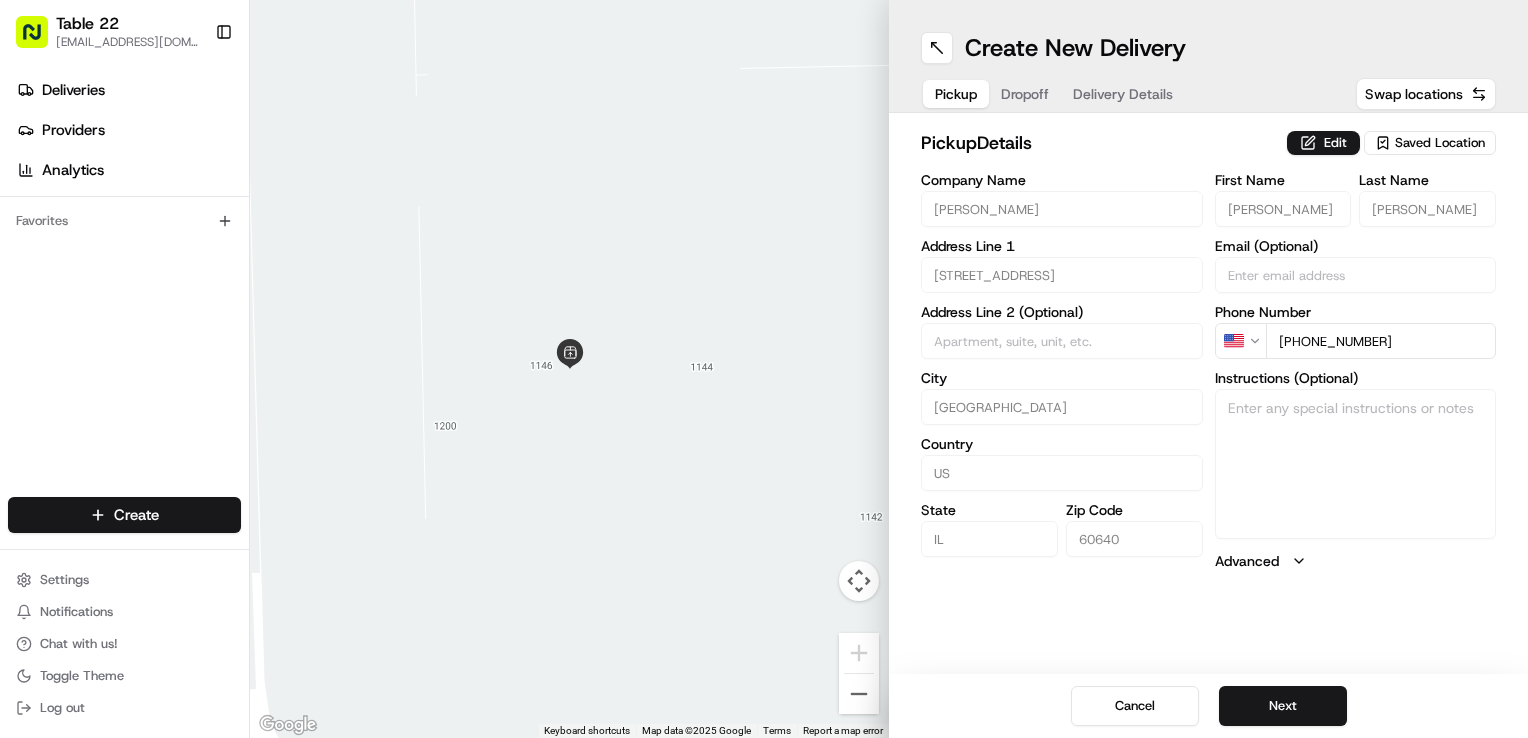 click on "Edit" at bounding box center (1323, 143) 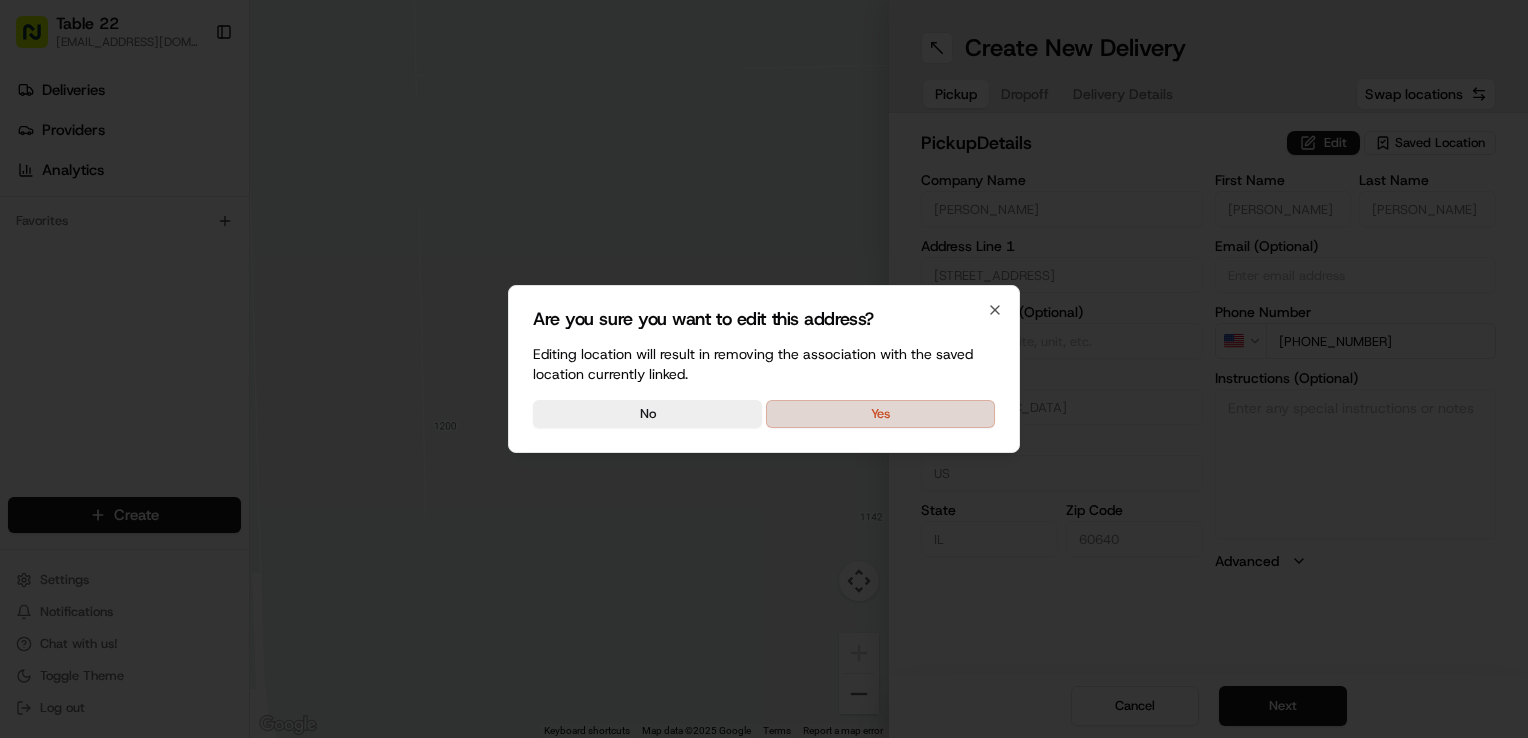 click on "Yes" at bounding box center (880, 414) 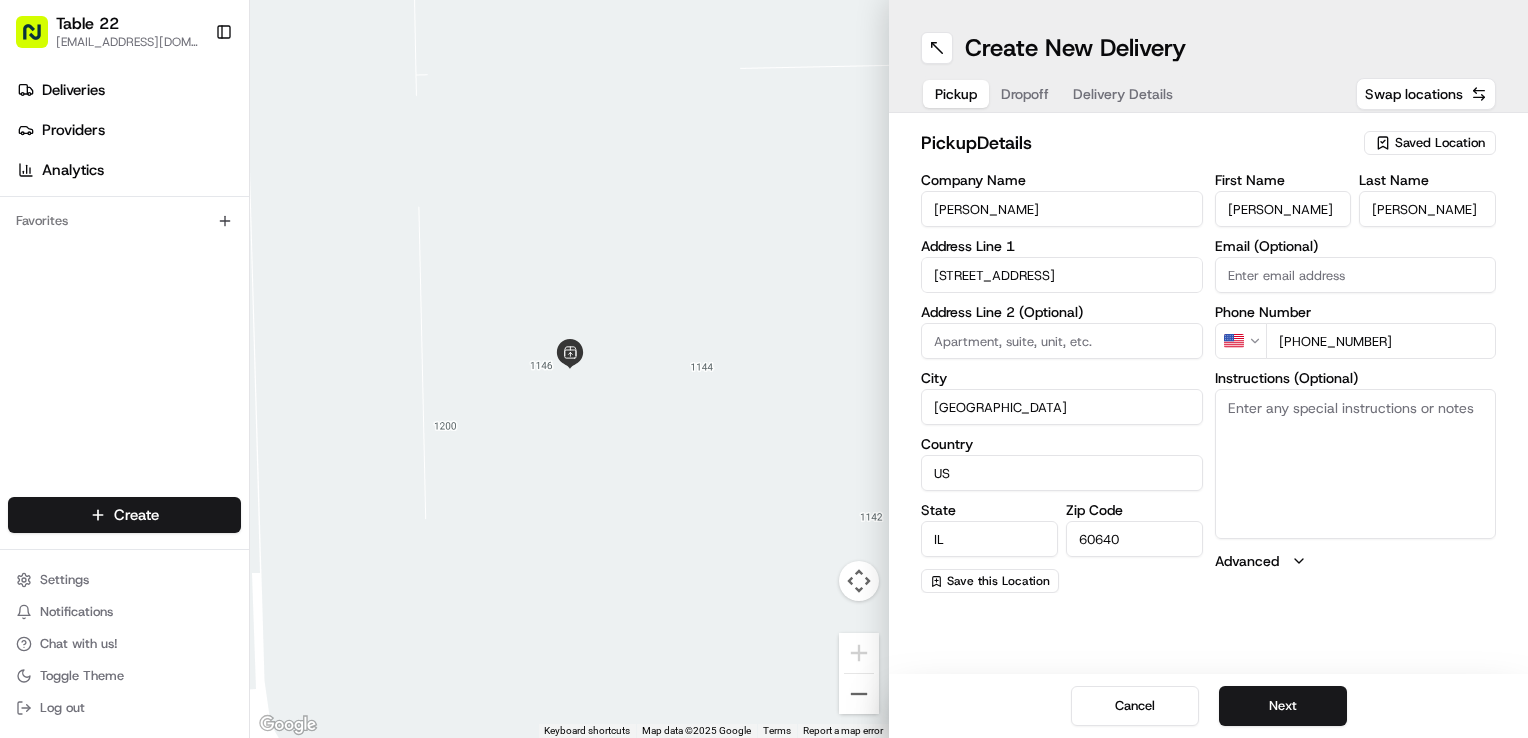 click on "Instructions (Optional)" at bounding box center (1356, 464) 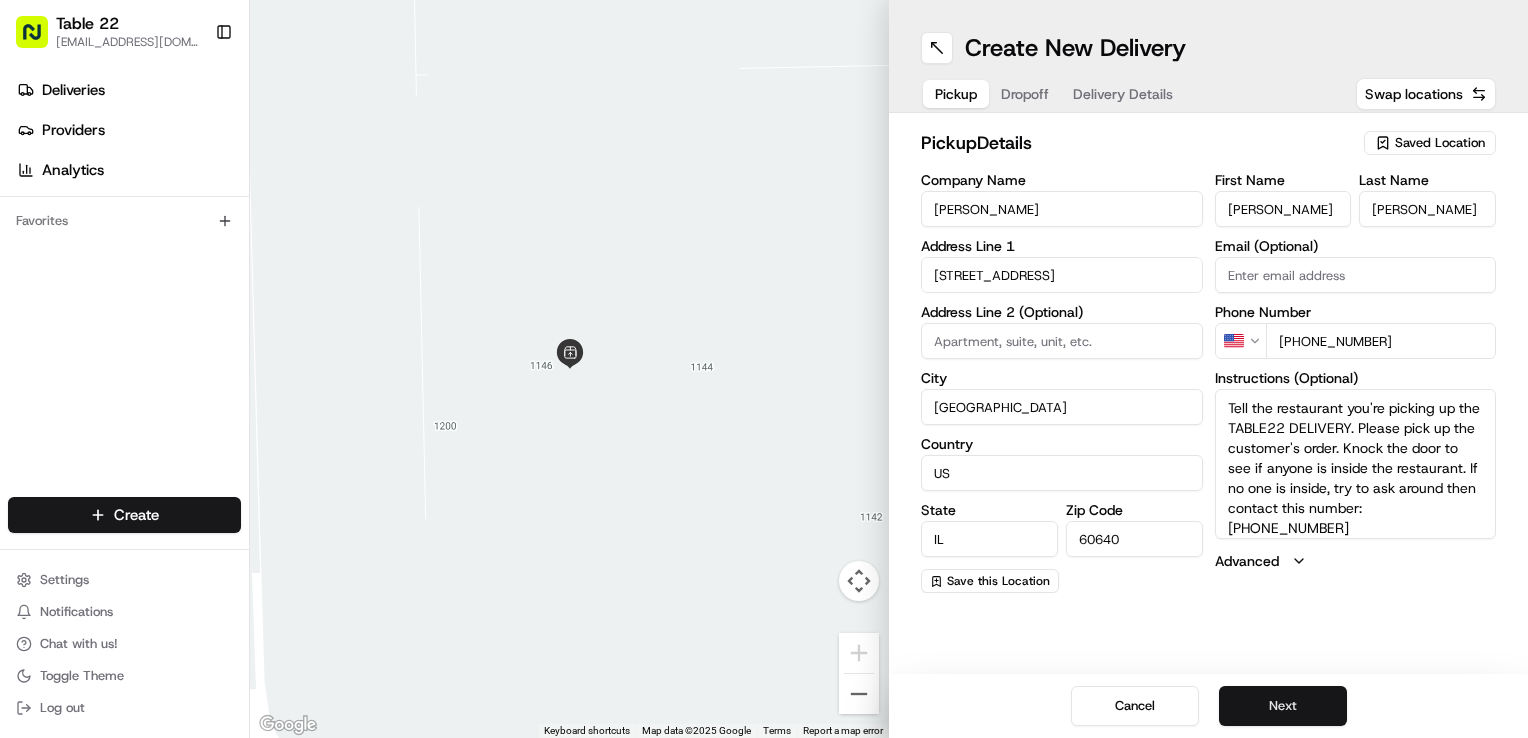 type on "Tell the restaurant you're picking up the TABLE22 DELIVERY. Please pick up the customer's order. Knock the door to see if anyone is inside the restaurant. If no one is inside, try to ask around then contact this number: [PHONE_NUMBER]" 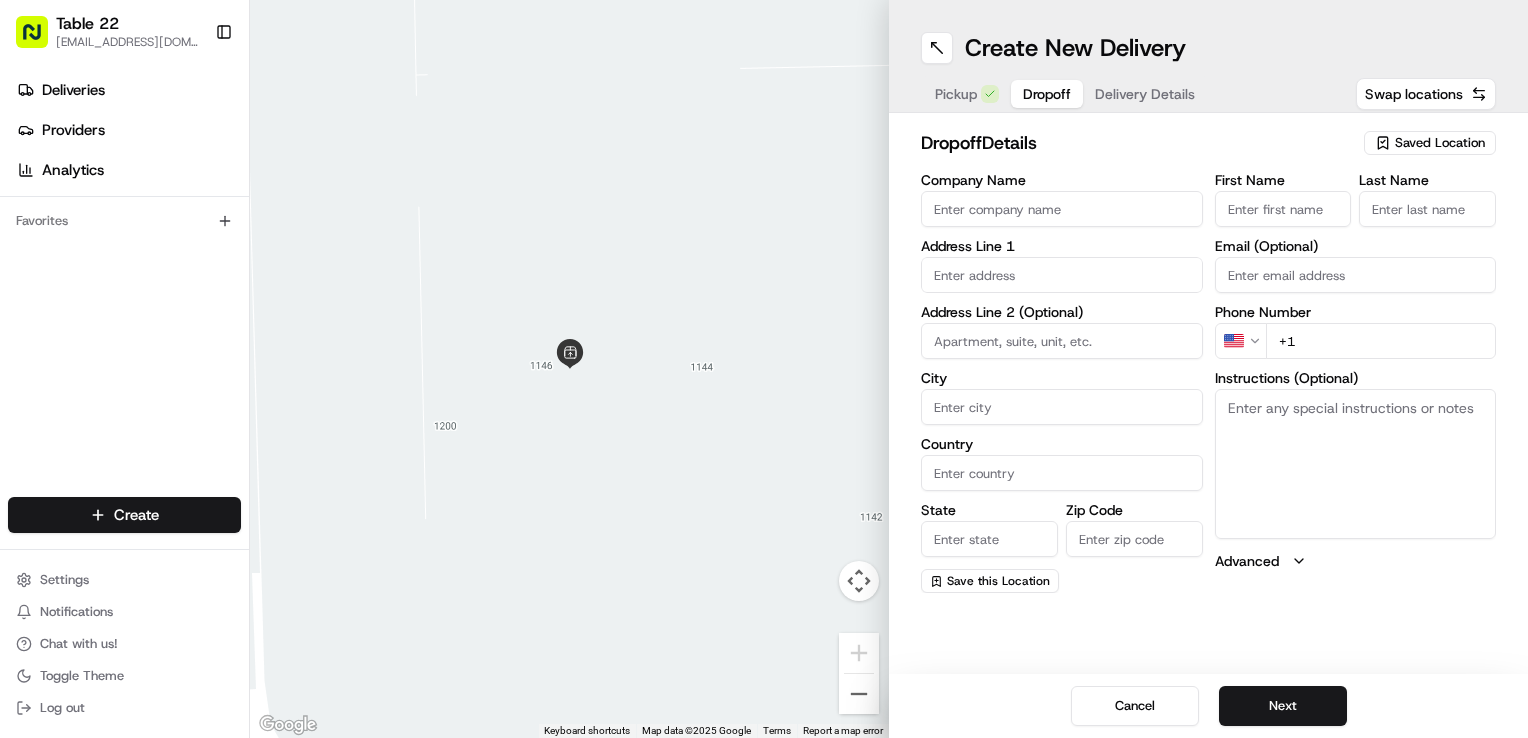 drag, startPoint x: 1056, startPoint y: 200, endPoint x: 1128, endPoint y: 210, distance: 72.691124 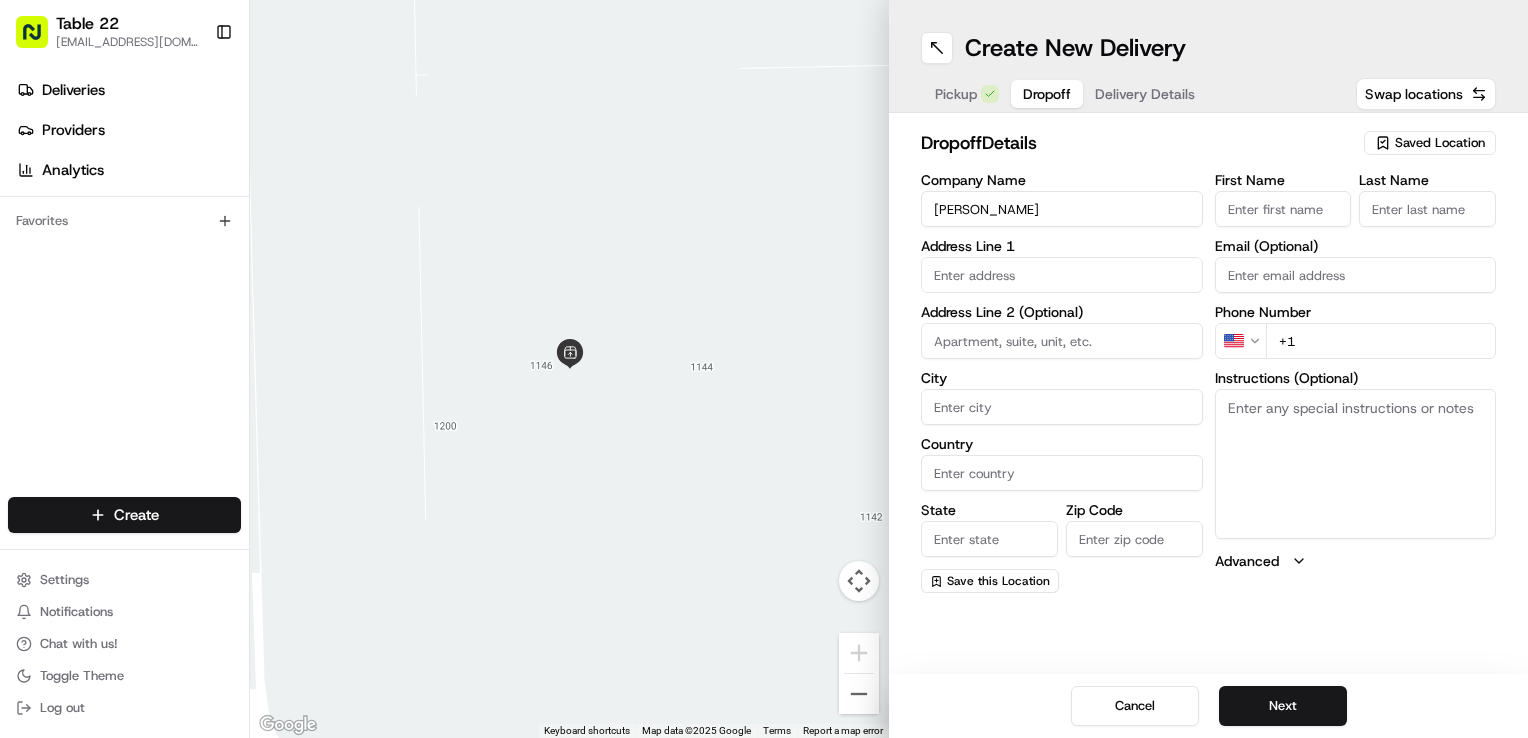 type on "[PERSON_NAME]" 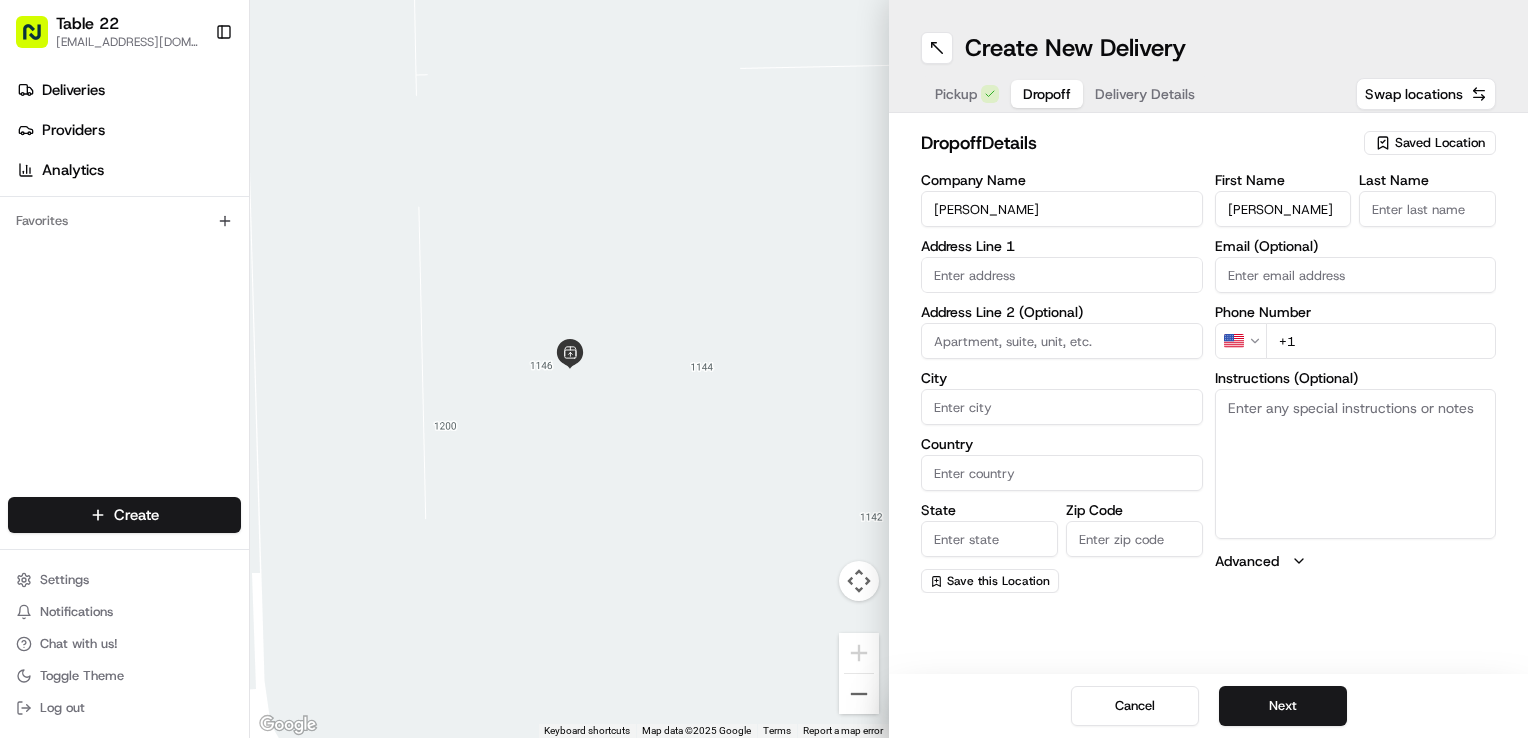 click on "[PERSON_NAME]" at bounding box center [1283, 209] 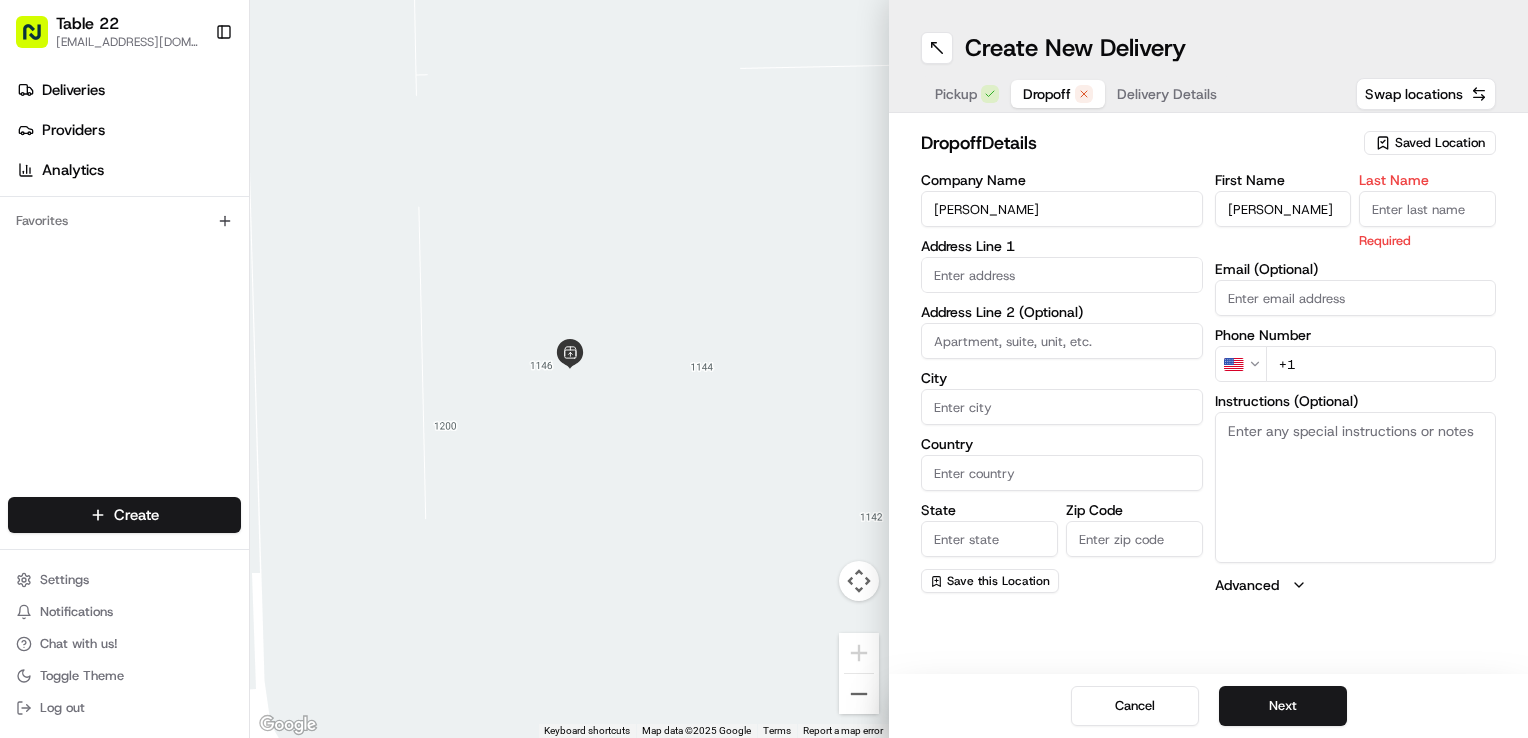 click on "Last Name" at bounding box center (1427, 209) 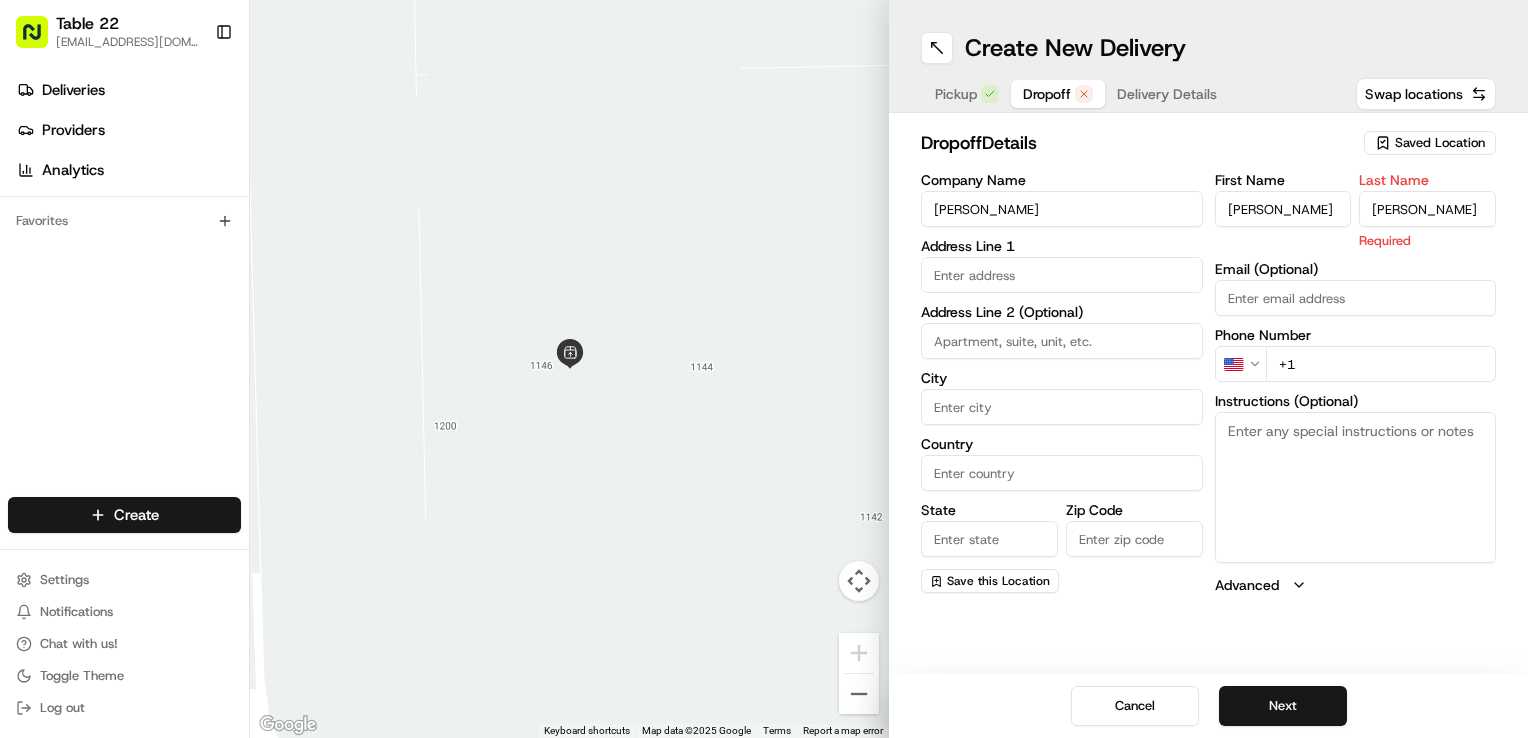 type on "[PERSON_NAME]" 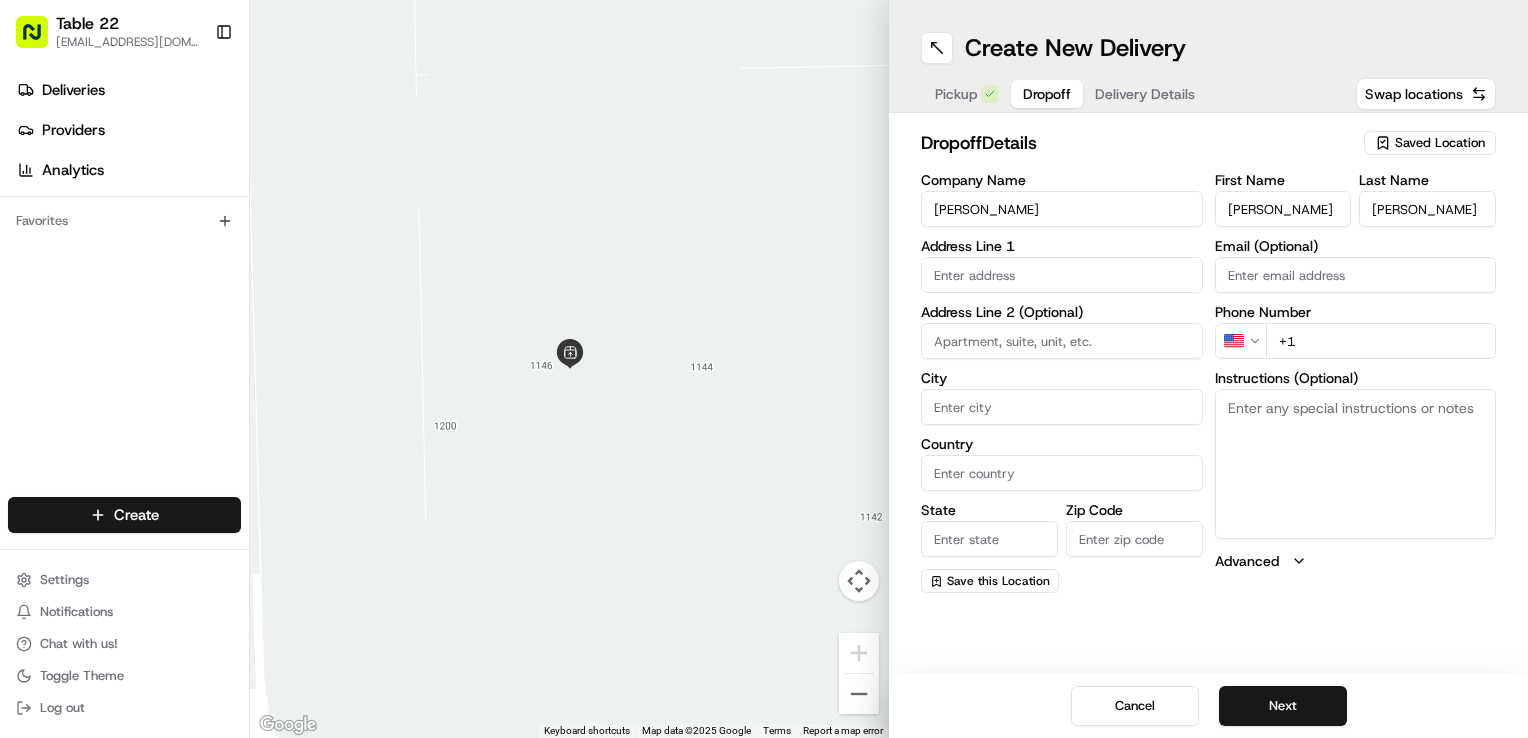click on "[PERSON_NAME]" at bounding box center [1283, 209] 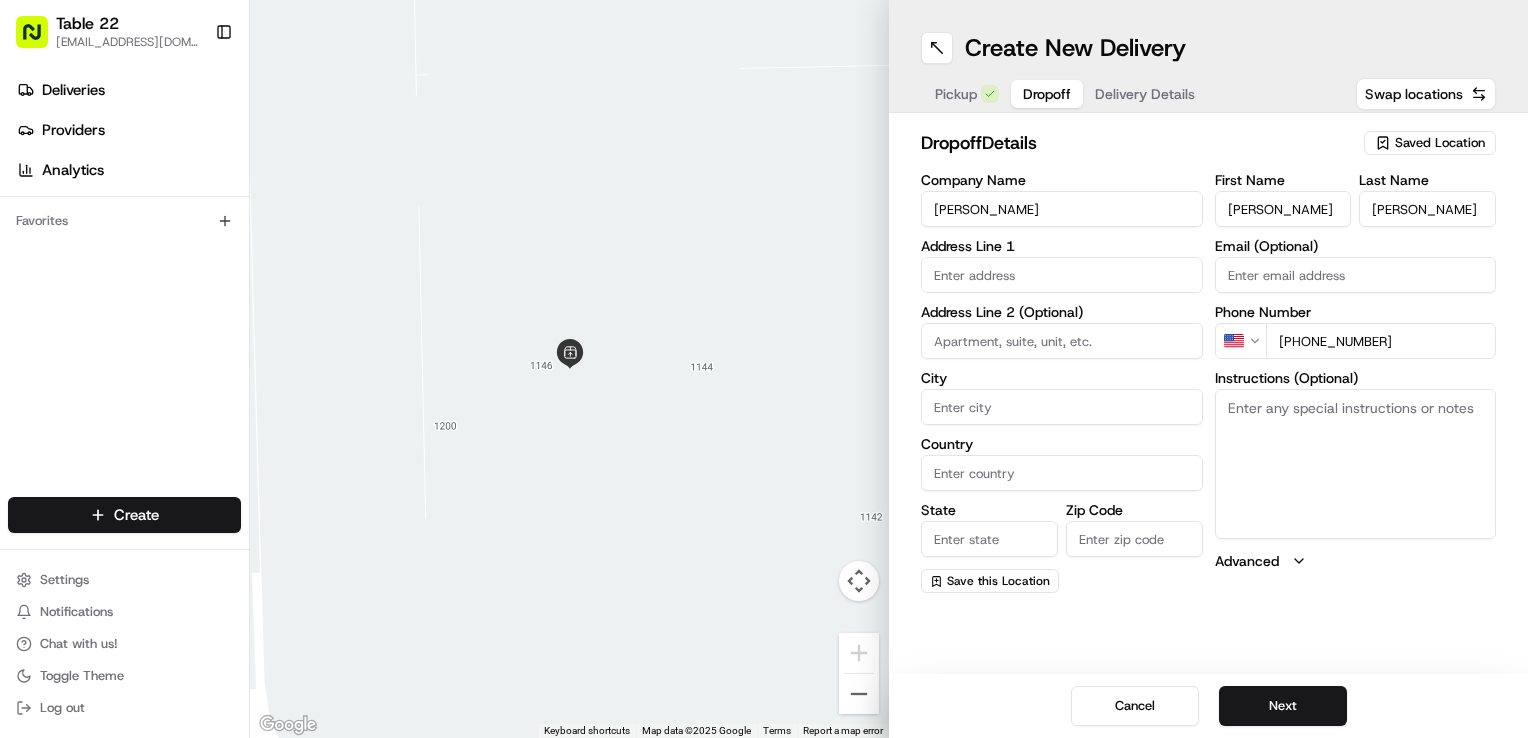 type on "[PHONE_NUMBER]" 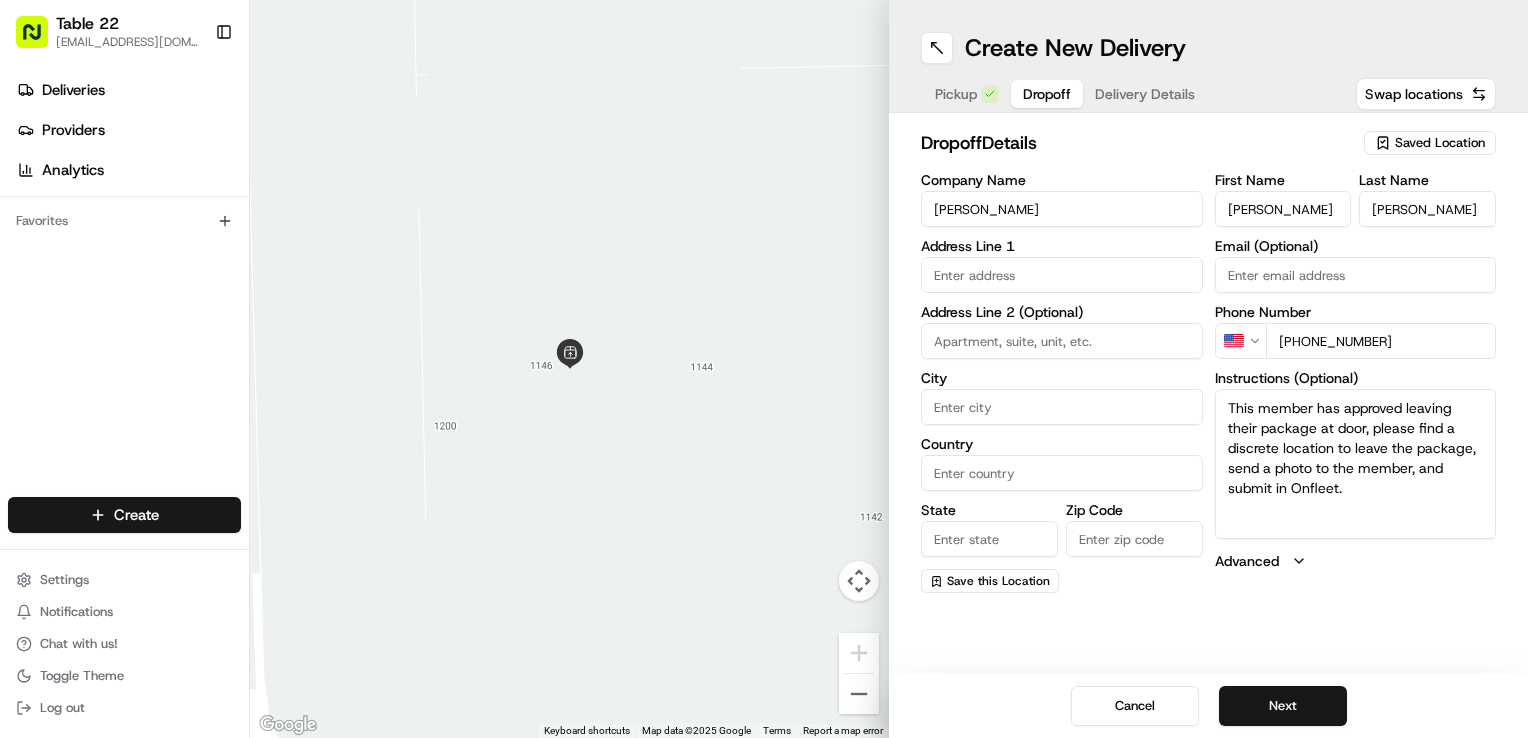 drag, startPoint x: 1433, startPoint y: 477, endPoint x: 1441, endPoint y: 490, distance: 15.264338 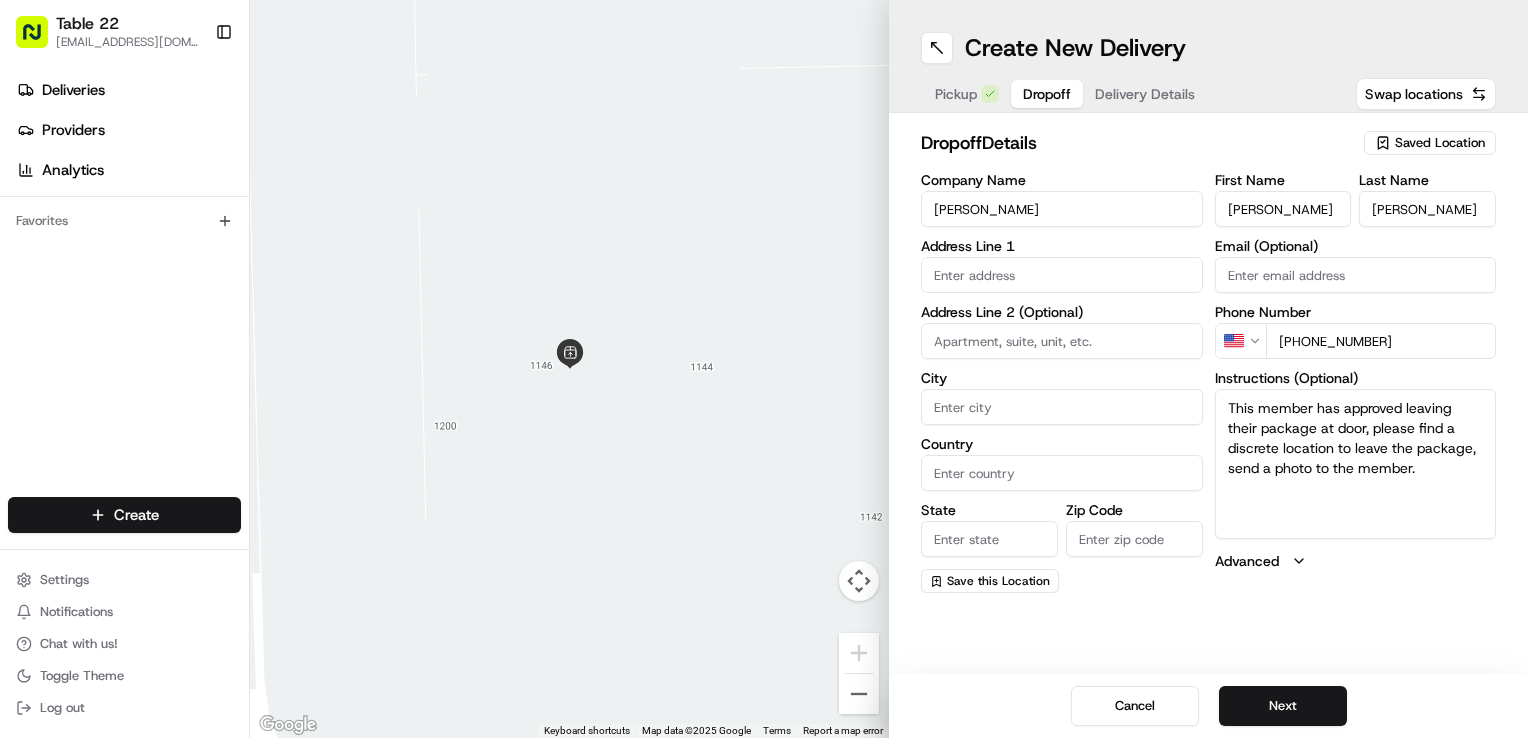 type on "This member has approved leaving their package at door, please find a discrete location to leave the package, send a photo to the member." 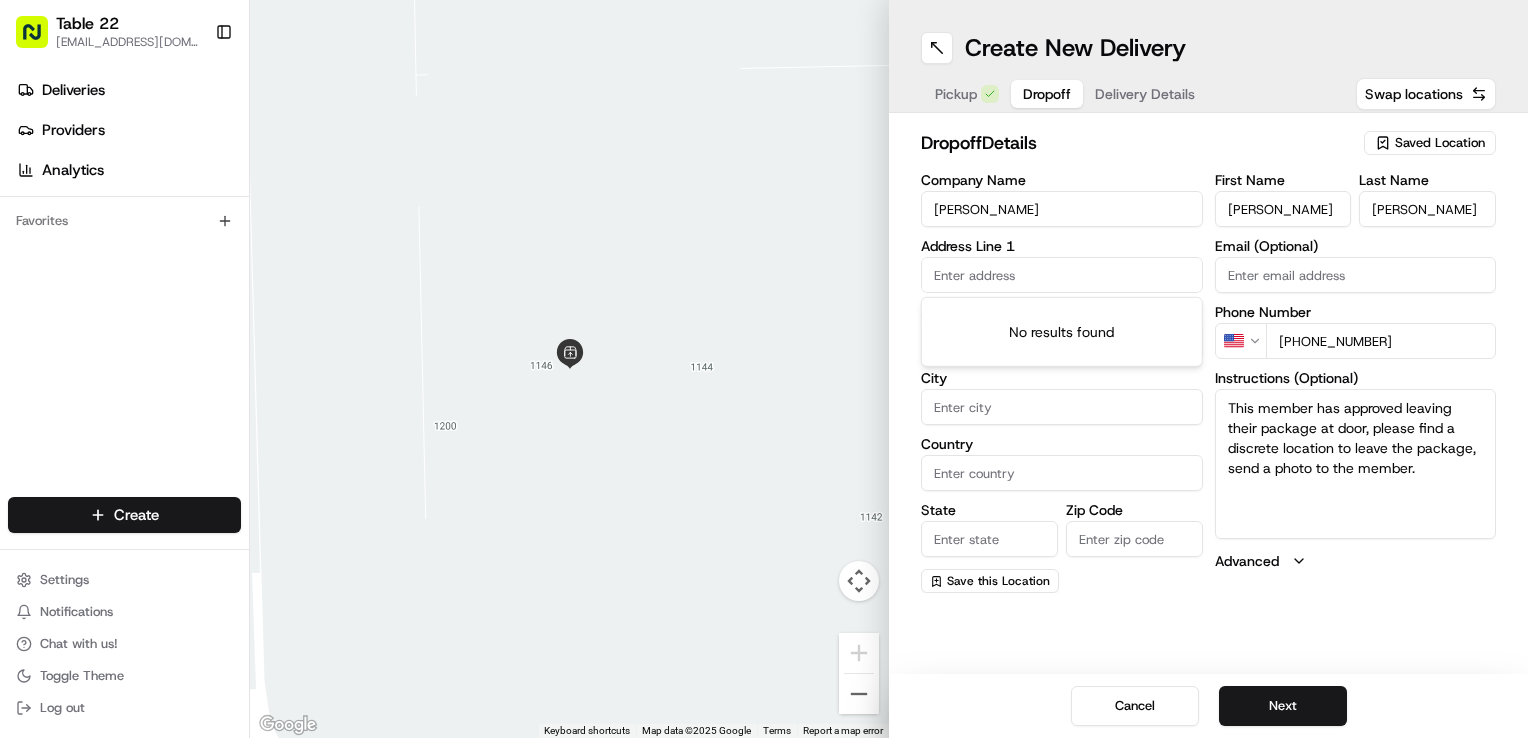 click at bounding box center [1062, 275] 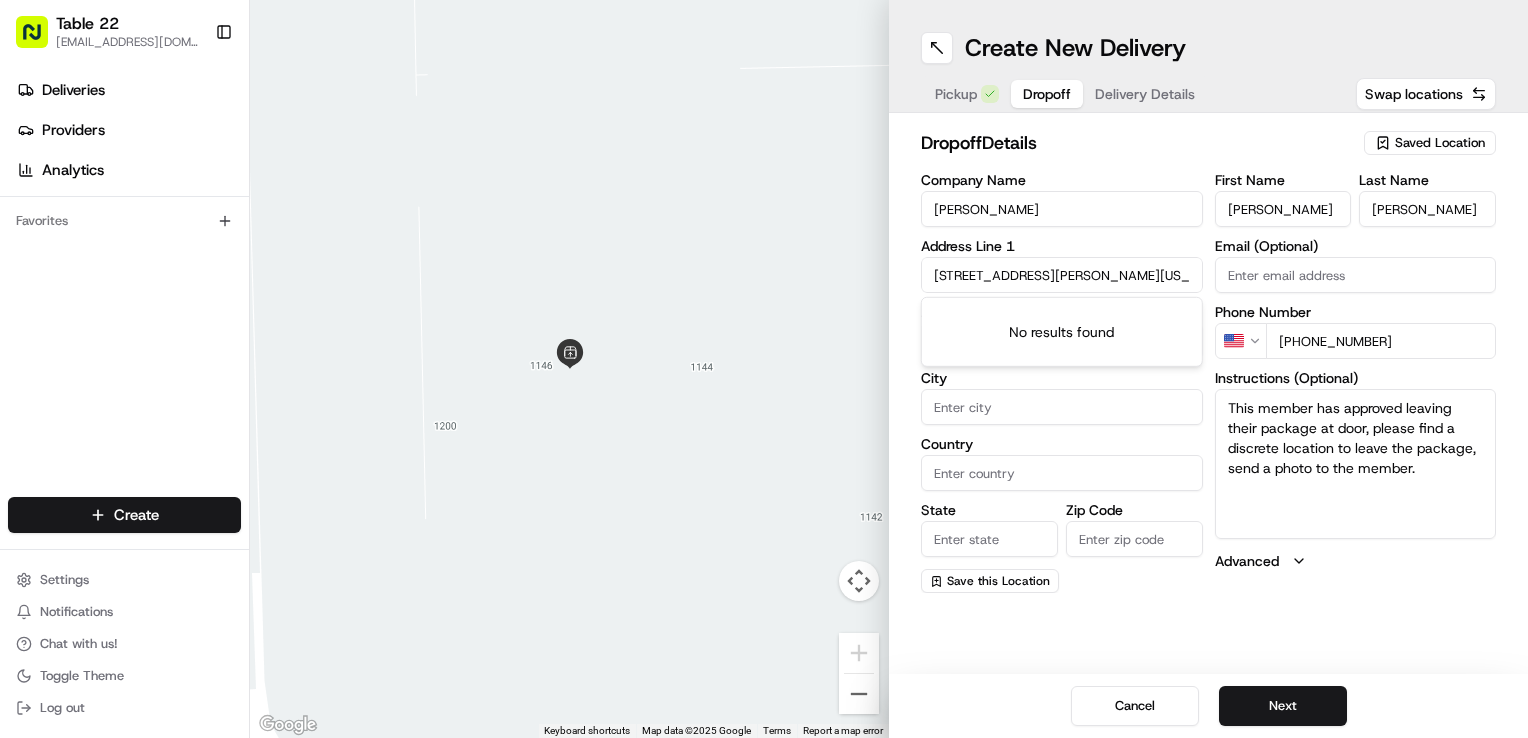 scroll, scrollTop: 0, scrollLeft: 60, axis: horizontal 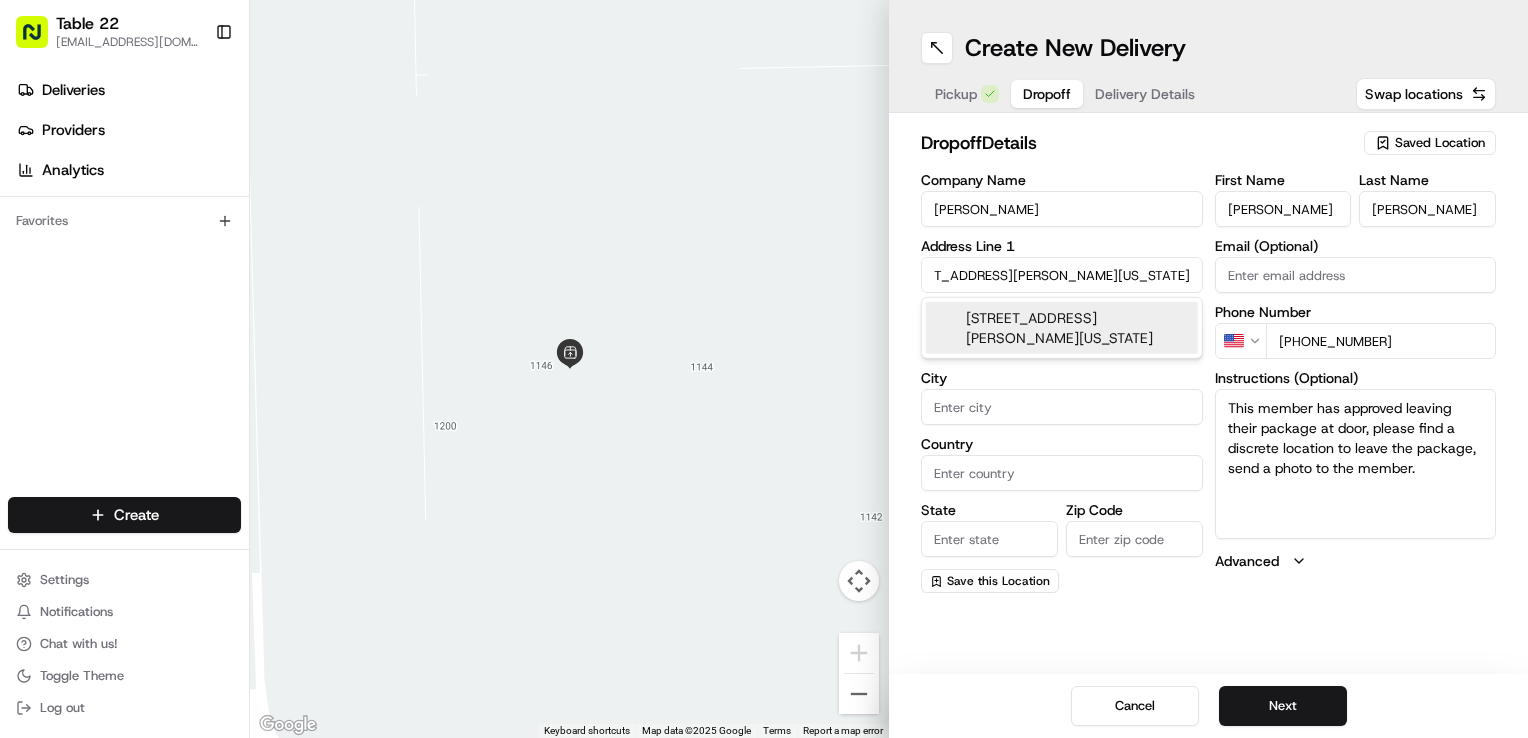 drag, startPoint x: 1073, startPoint y: 299, endPoint x: 687, endPoint y: 609, distance: 495.07172 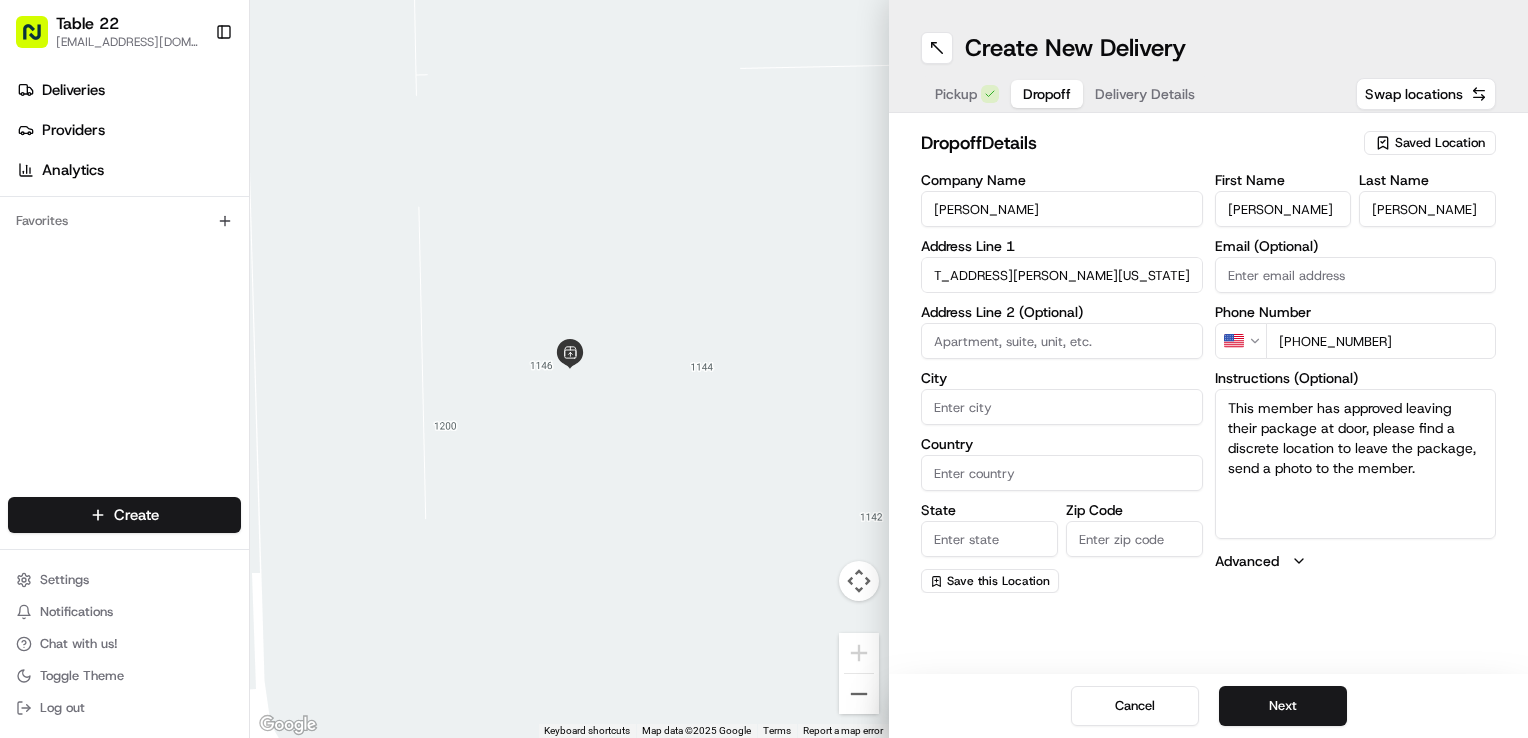 type on "[STREET_ADDRESS][PERSON_NAME]" 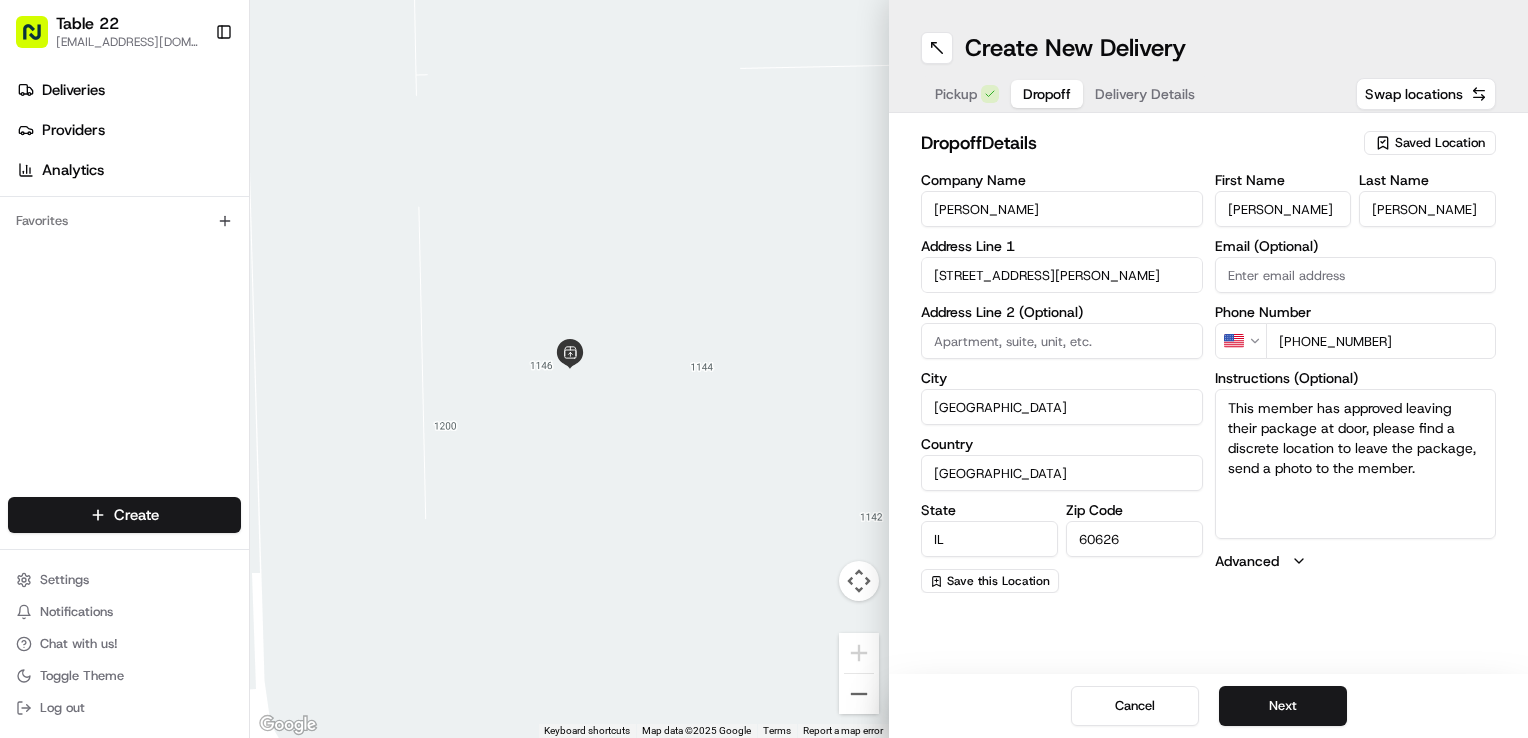 type on "[STREET_ADDRESS][PERSON_NAME]" 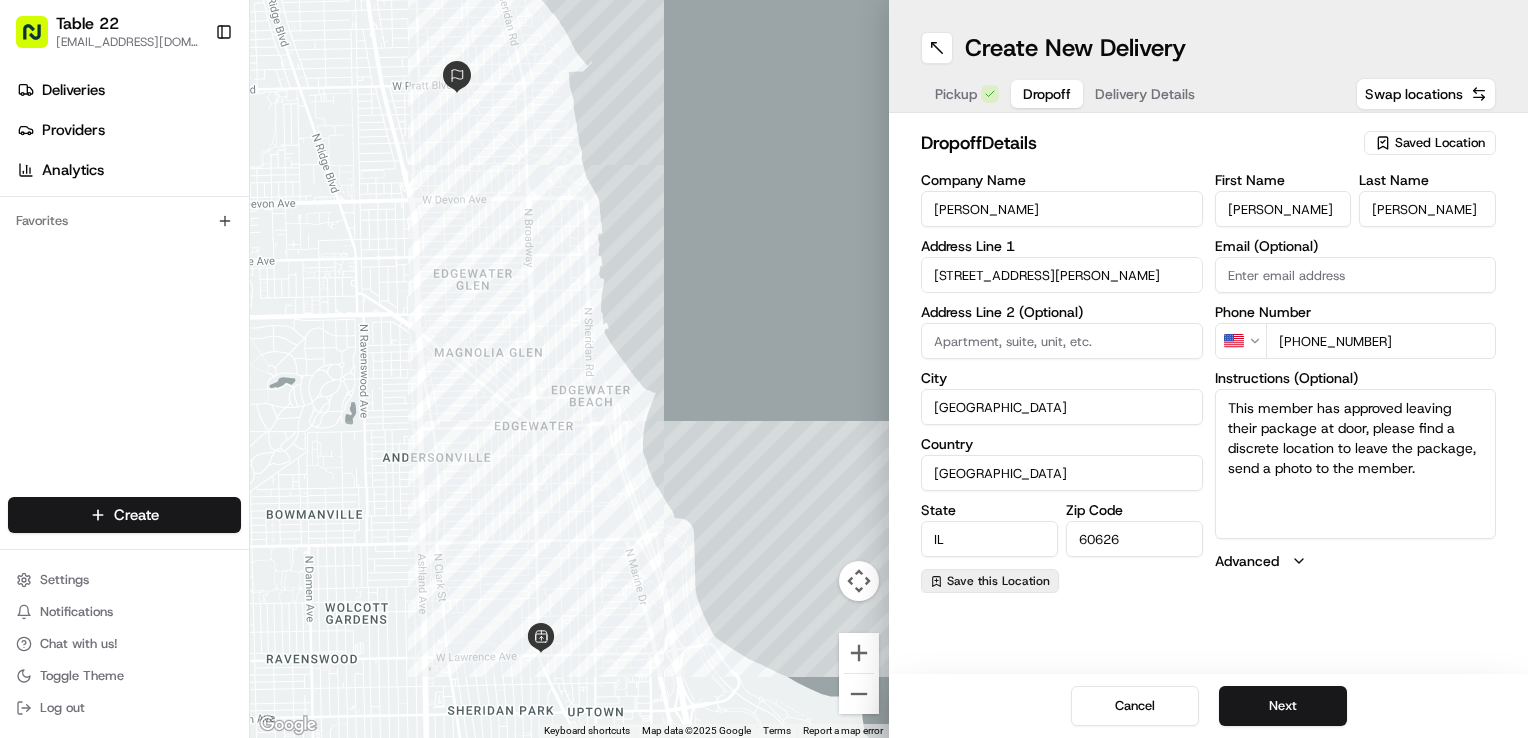 click on "Save this Location" at bounding box center (998, 581) 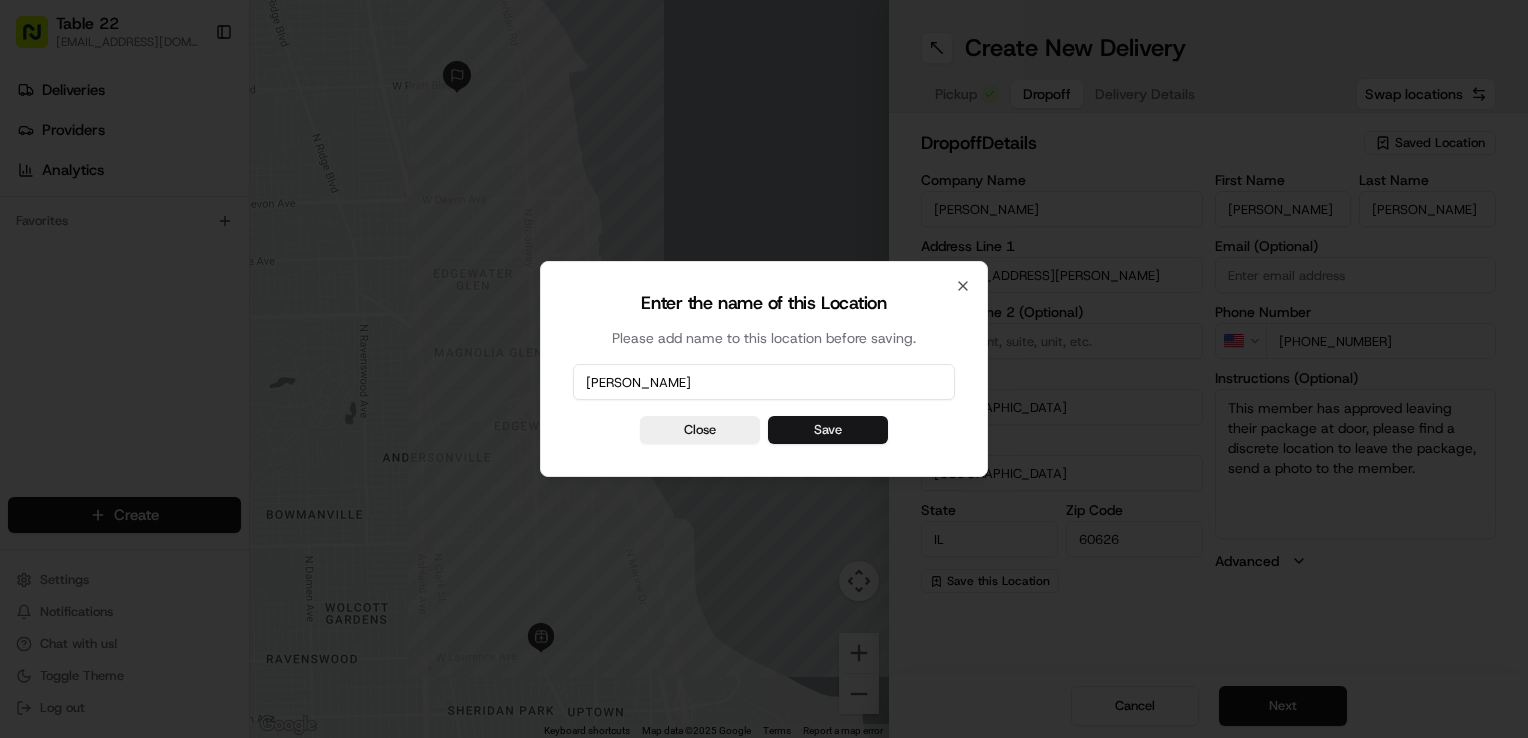 click on "Save" at bounding box center [828, 430] 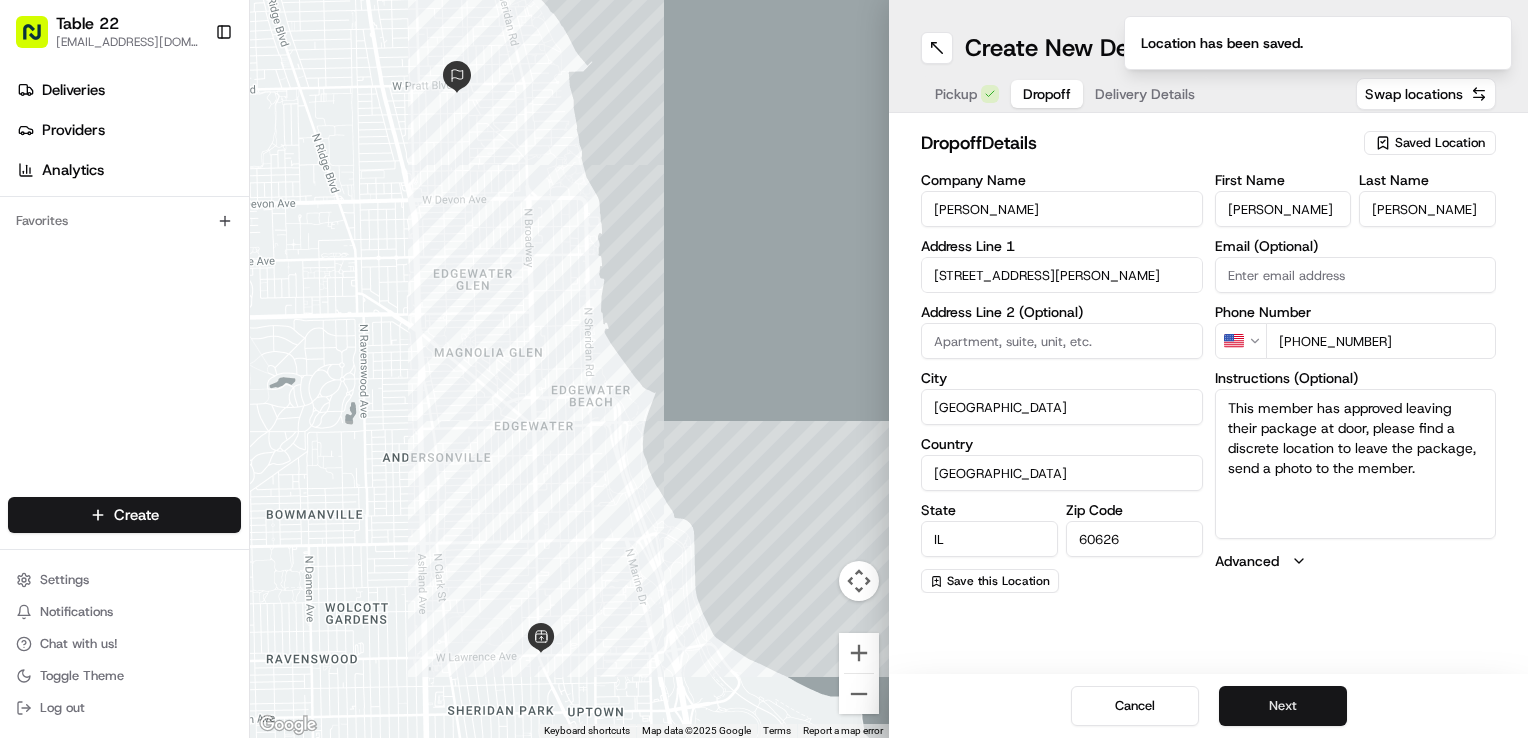 click on "Next" at bounding box center (1283, 706) 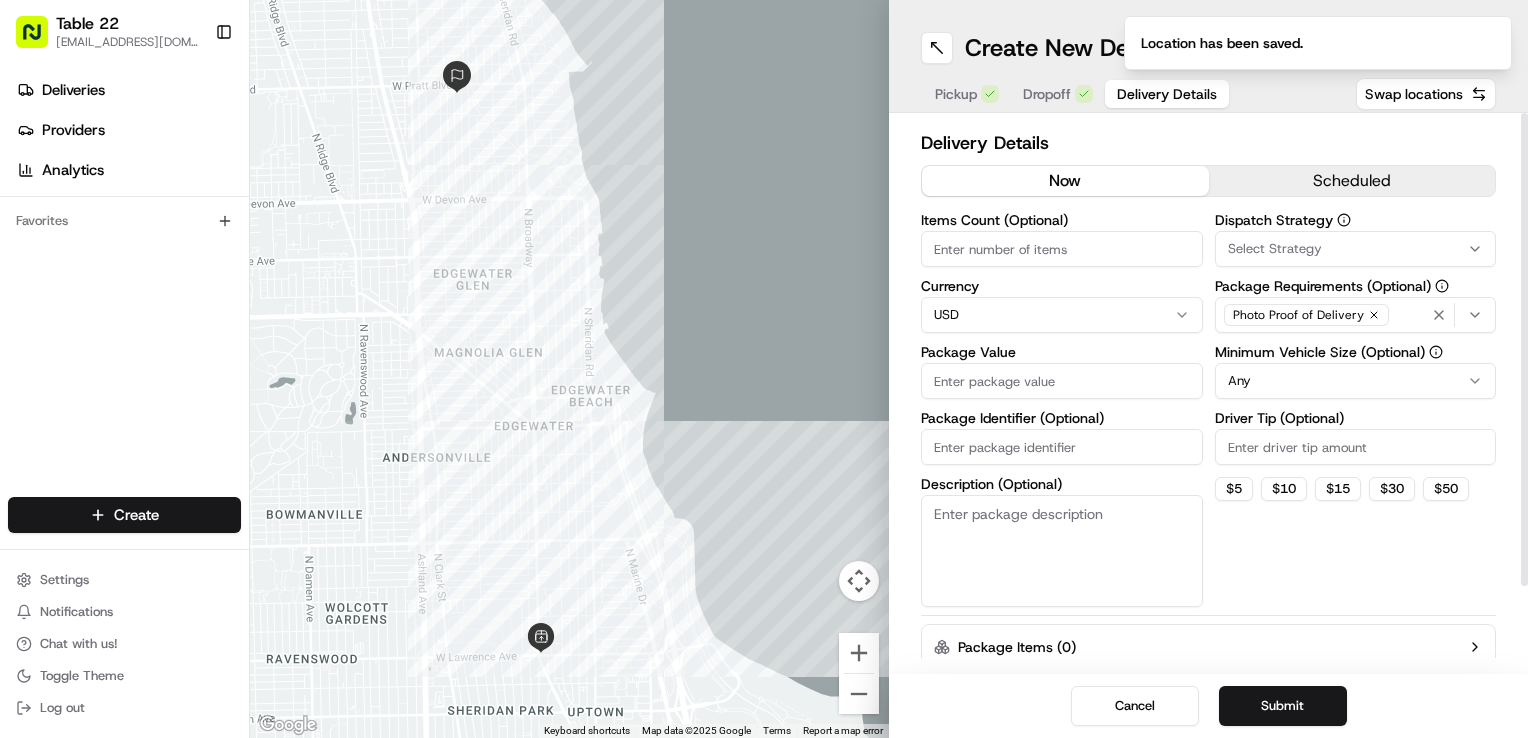 click on "Select Strategy" at bounding box center (1275, 249) 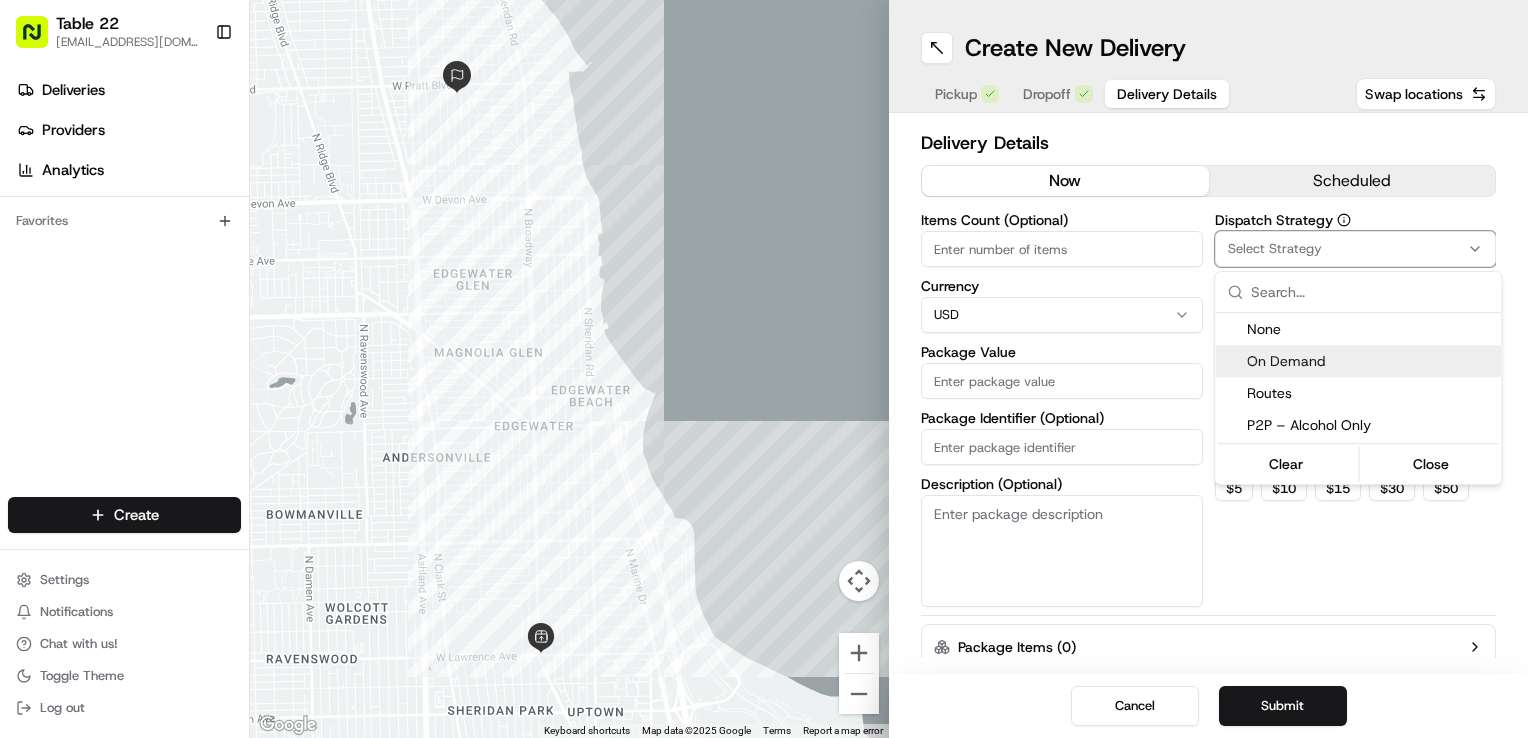 click on "On Demand" at bounding box center [1370, 361] 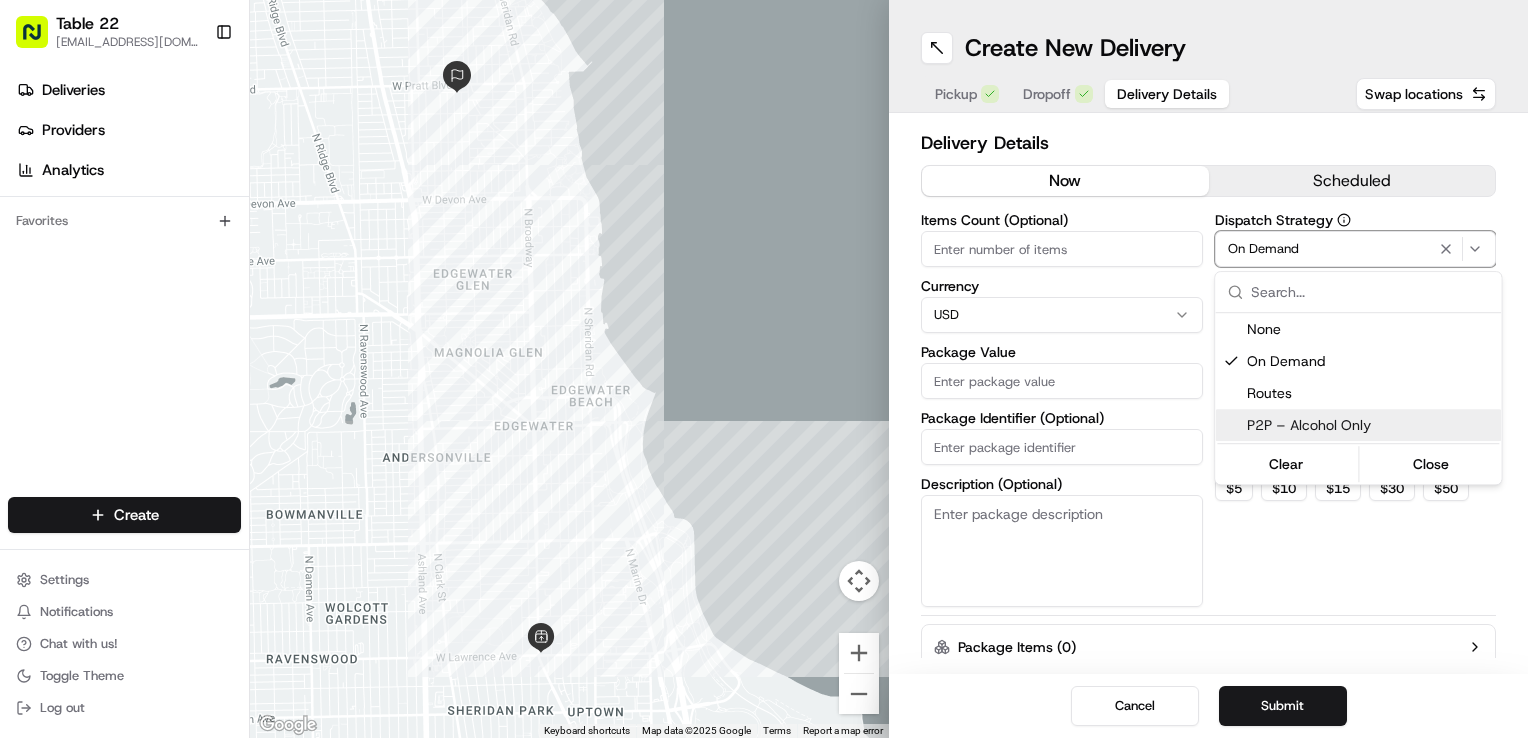 click on "Table 22 [EMAIL_ADDRESS][DOMAIN_NAME] Toggle Sidebar Deliveries Providers Analytics Favorites Main Menu Members & Organization Organization Users Roles Preferences Customization Tracking Orchestration Automations Dispatch Strategy Locations Pickup Locations Dropoff Locations Billing Billing Refund Requests Integrations Notification Triggers Webhooks API Keys Request Logs Create Settings Notifications Chat with us! Toggle Theme Log out ← Move left → Move right ↑ Move up ↓ Move down + Zoom in - Zoom out Home Jump left by 75% End Jump right by 75% Page Up Jump up by 75% Page Down Jump down by 75% Keyboard shortcuts Map Data Map data ©2025 Google Map data ©2025 Google 500 m  Click to toggle between metric and imperial units Terms Report a map error Create New Delivery Pickup Dropoff Delivery Details Swap locations Delivery Details now scheduled Items Count (Optional) Currency USD Package Value Package Identifier (Optional) Description (Optional) Dispatch Strategy On Demand Photo Proof of Delivery" at bounding box center [764, 369] 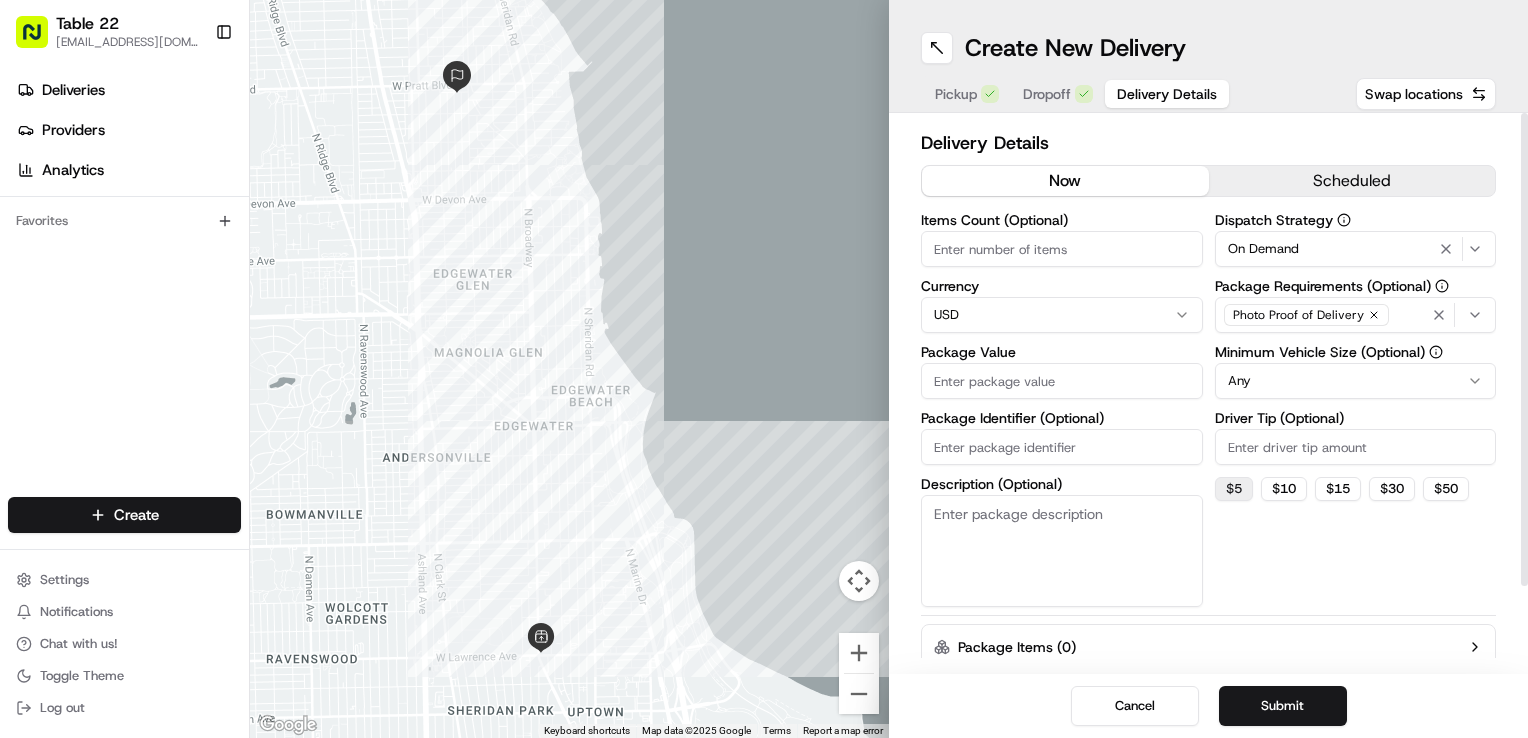 click on "$ 5" at bounding box center [1234, 489] 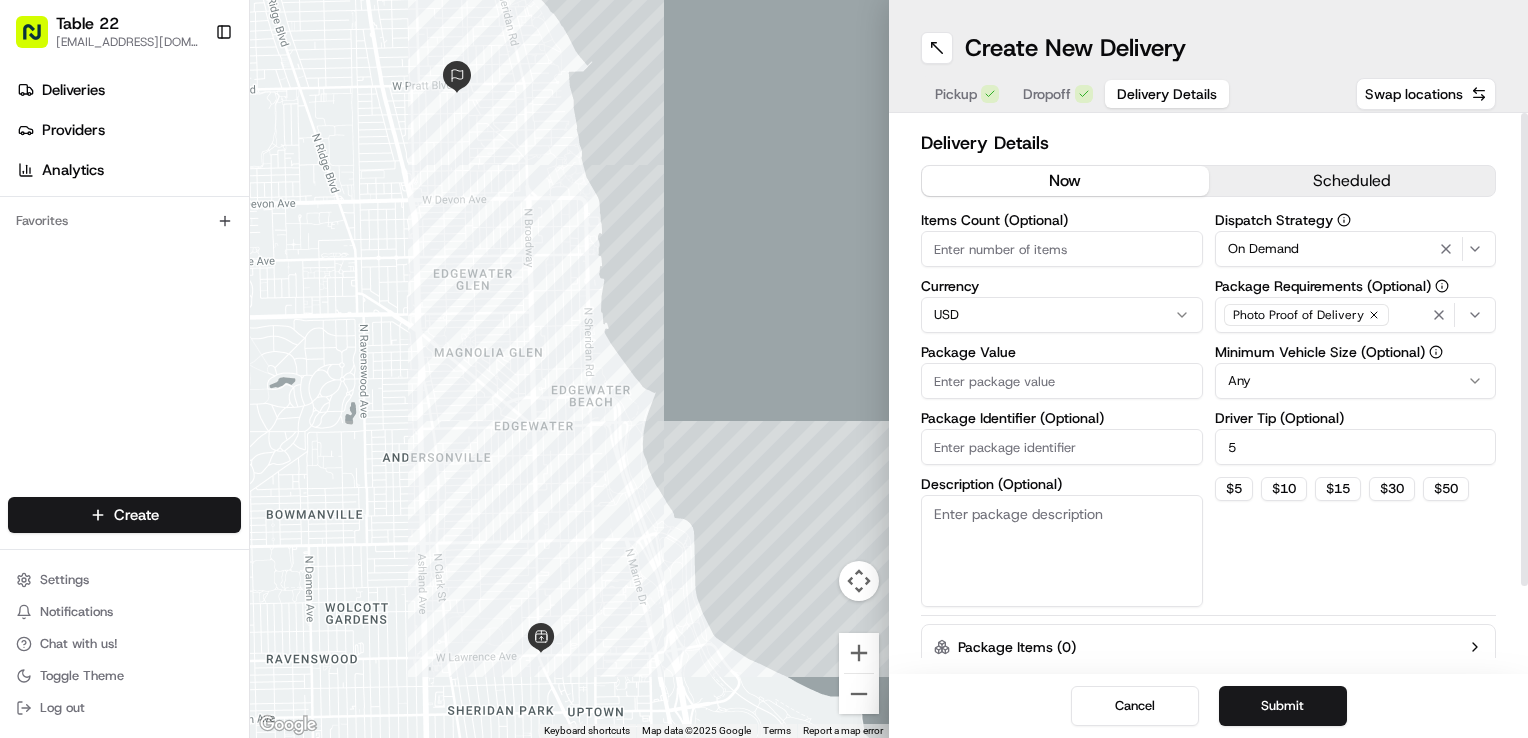 click on "Table 22 [EMAIL_ADDRESS][DOMAIN_NAME] Toggle Sidebar Deliveries Providers Analytics Favorites Main Menu Members & Organization Organization Users Roles Preferences Customization Tracking Orchestration Automations Dispatch Strategy Locations Pickup Locations Dropoff Locations Billing Billing Refund Requests Integrations Notification Triggers Webhooks API Keys Request Logs Create Settings Notifications Chat with us! Toggle Theme Log out ← Move left → Move right ↑ Move up ↓ Move down + Zoom in - Zoom out Home Jump left by 75% End Jump right by 75% Page Up Jump up by 75% Page Down Jump down by 75% Keyboard shortcuts Map Data Map data ©2025 Google Map data ©2025 Google 500 m  Click to toggle between metric and imperial units Terms Report a map error Create New Delivery Pickup Dropoff Delivery Details Swap locations Delivery Details now scheduled Items Count (Optional) Currency USD Package Value Package Identifier (Optional) Description (Optional) Dispatch Strategy On Demand Photo Proof of Delivery" at bounding box center (764, 369) 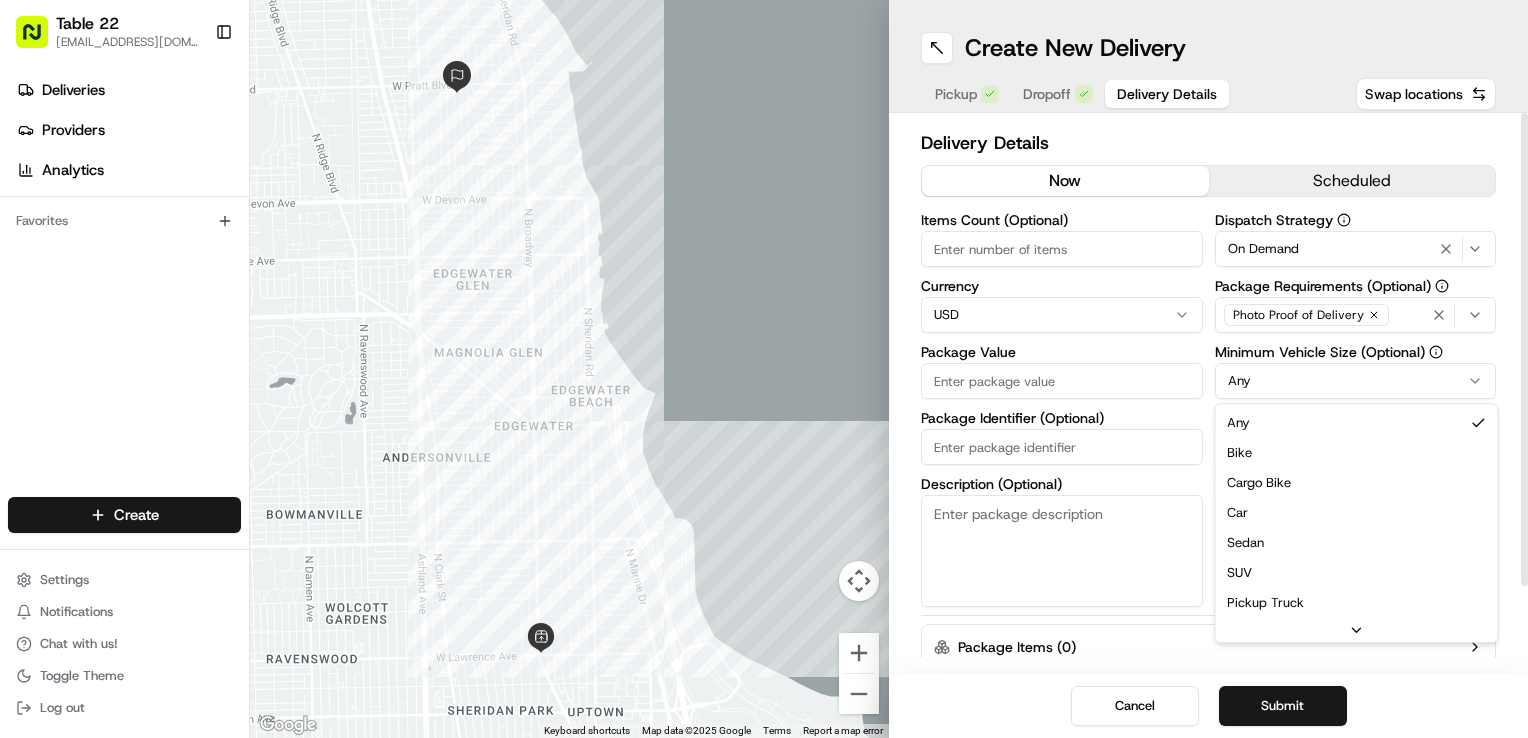 drag, startPoint x: 1268, startPoint y: 509, endPoint x: 1273, endPoint y: 499, distance: 11.18034 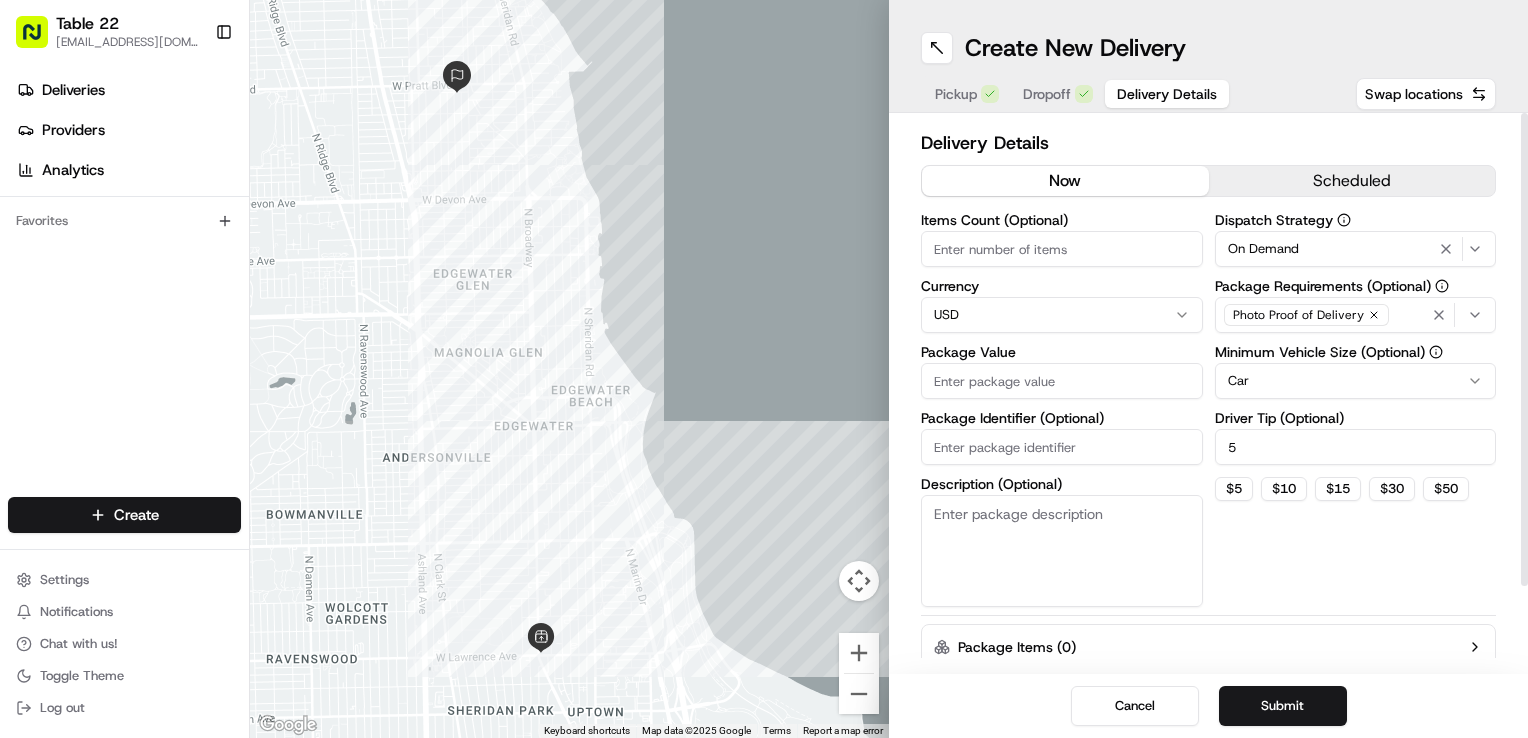 click on "Photo Proof of Delivery" at bounding box center [1356, 315] 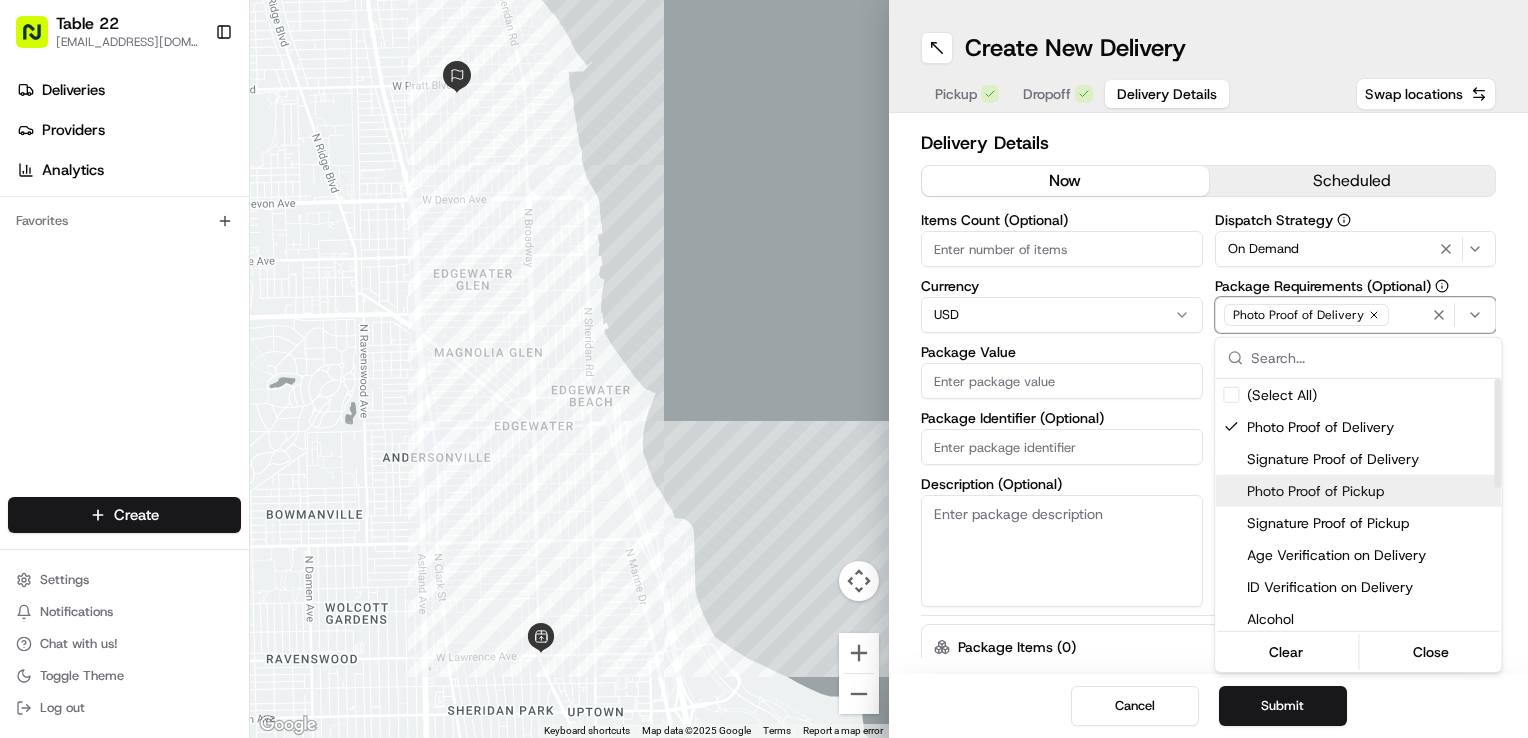 drag, startPoint x: 1352, startPoint y: 499, endPoint x: 472, endPoint y: 165, distance: 941.2524 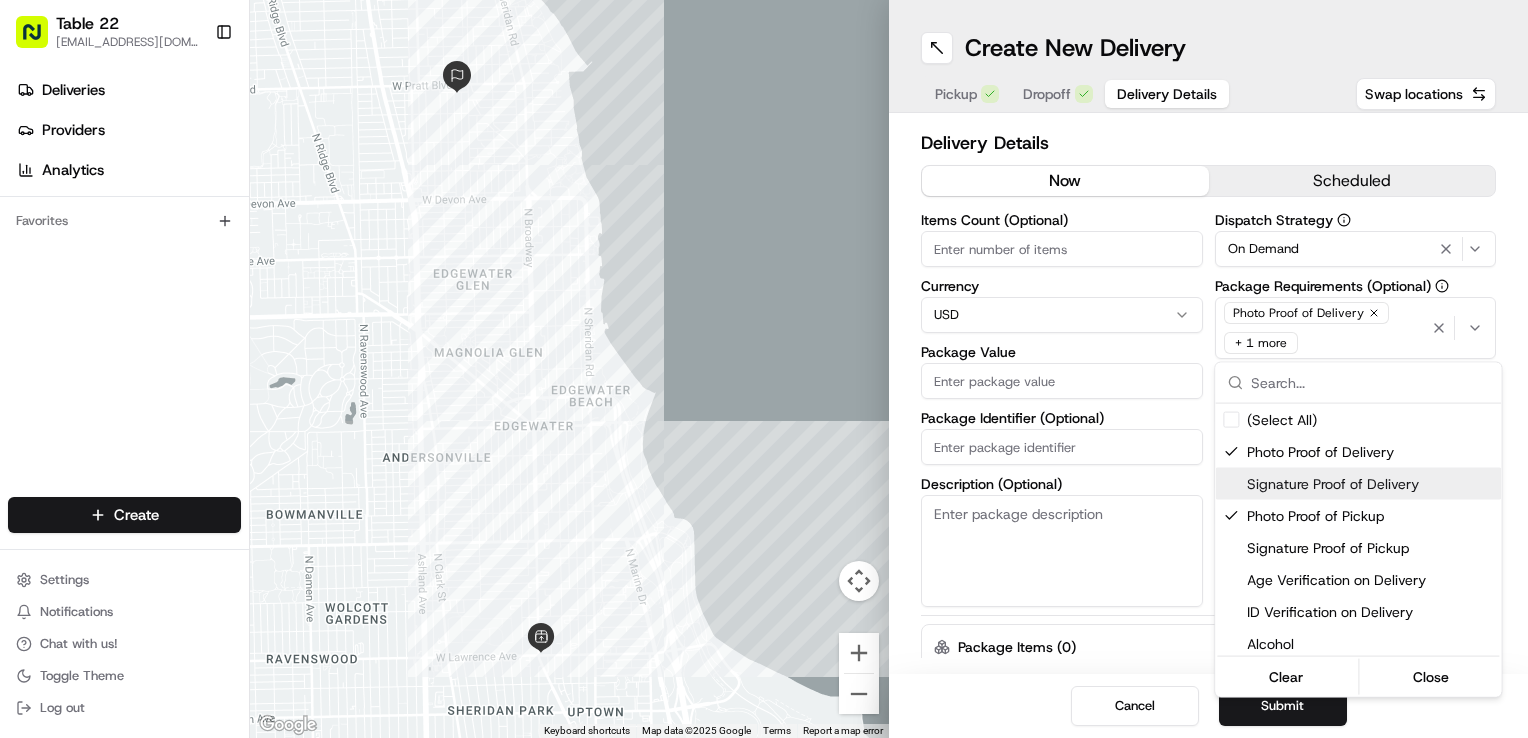 click on "Table 22 [EMAIL_ADDRESS][DOMAIN_NAME] Toggle Sidebar Deliveries Providers Analytics Favorites Main Menu Members & Organization Organization Users Roles Preferences Customization Tracking Orchestration Automations Dispatch Strategy Locations Pickup Locations Dropoff Locations Billing Billing Refund Requests Integrations Notification Triggers Webhooks API Keys Request Logs Create Settings Notifications Chat with us! Toggle Theme Log out ← Move left → Move right ↑ Move up ↓ Move down + Zoom in - Zoom out Home Jump left by 75% End Jump right by 75% Page Up Jump up by 75% Page Down Jump down by 75% Keyboard shortcuts Map Data Map data ©2025 Google Map data ©2025 Google 500 m  Click to toggle between metric and imperial units Terms Report a map error Create New Delivery Pickup Dropoff Delivery Details Swap locations Delivery Details now scheduled Items Count (Optional) Currency USD Package Value Package Identifier (Optional) Description (Optional) Dispatch Strategy On Demand Photo Proof of Delivery" at bounding box center [764, 369] 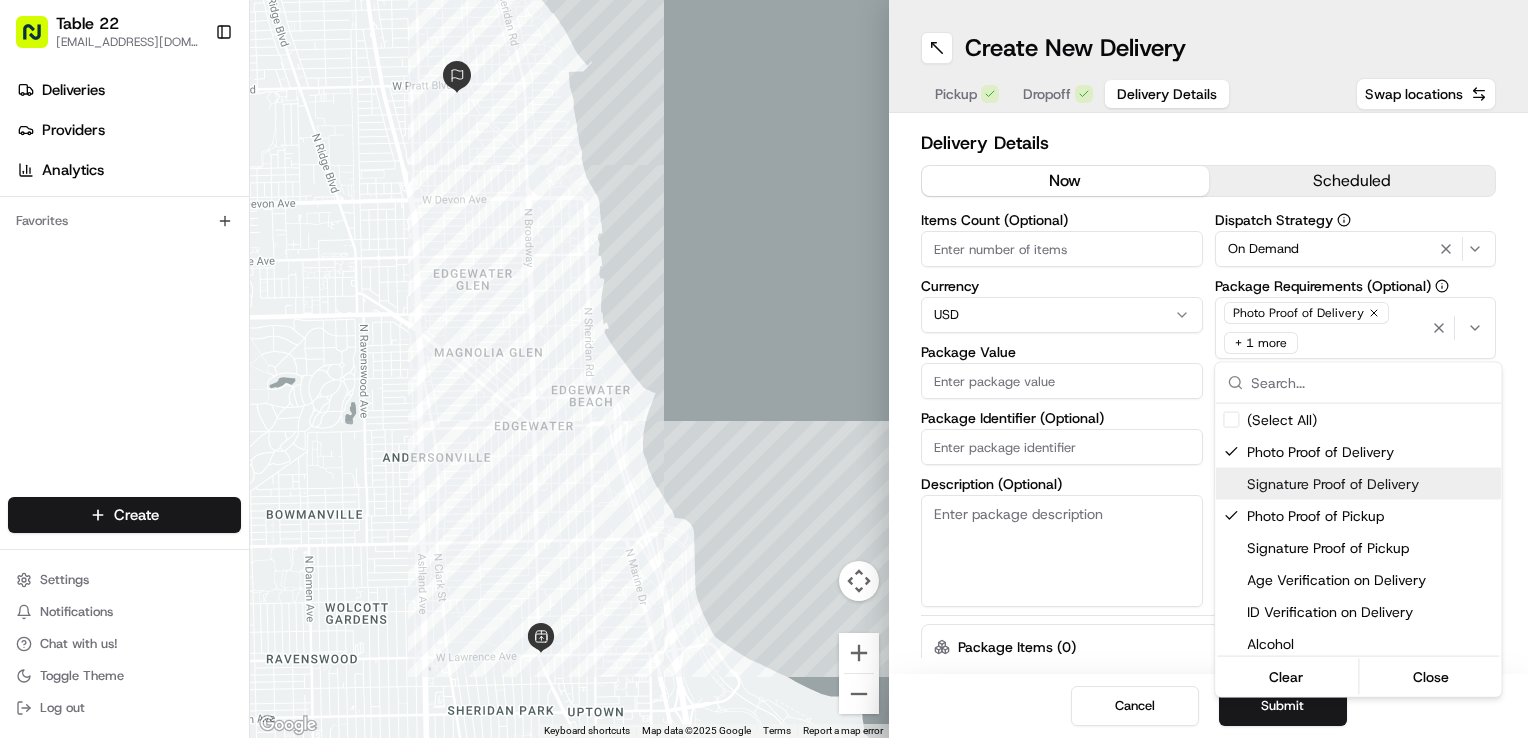 type 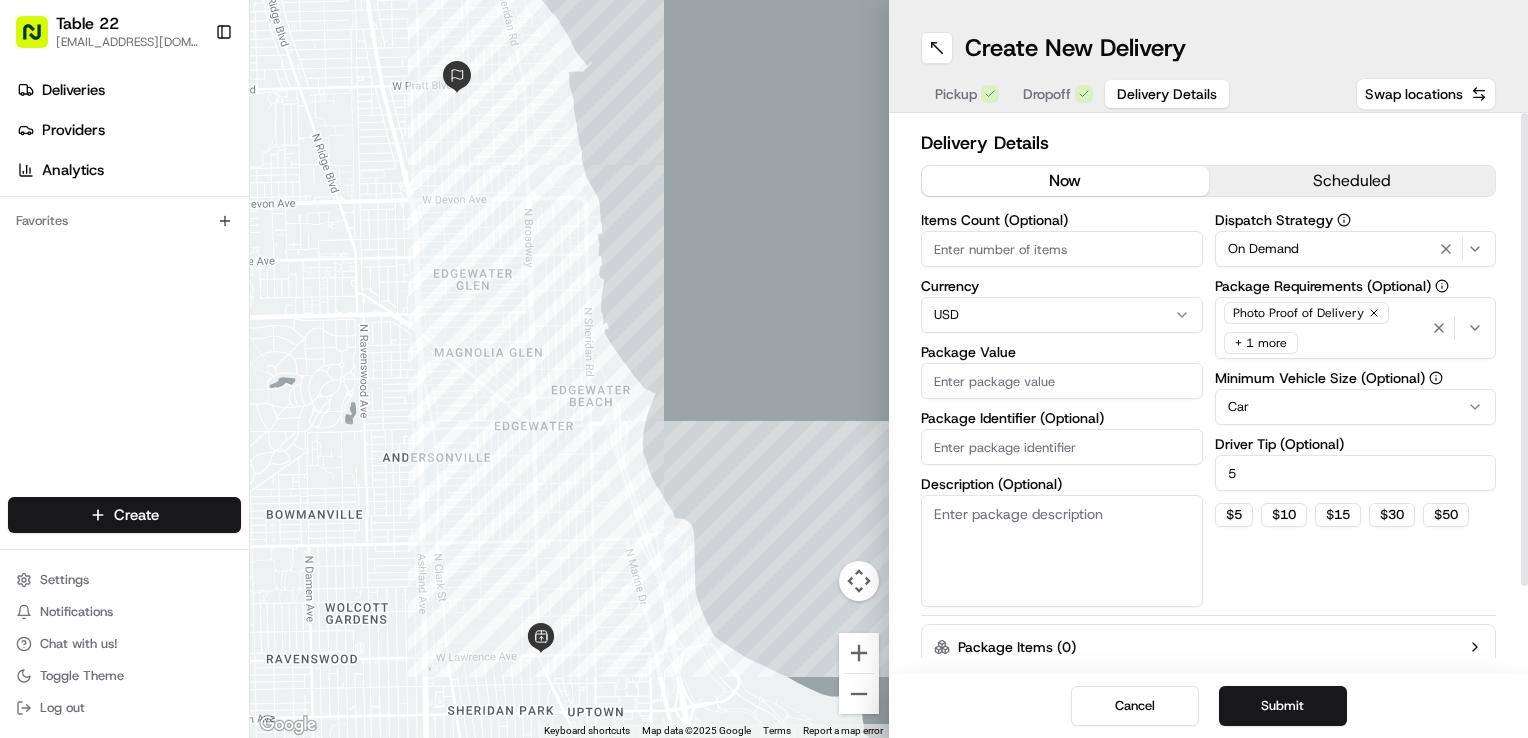 click on "Description (Optional)" at bounding box center [1062, 551] 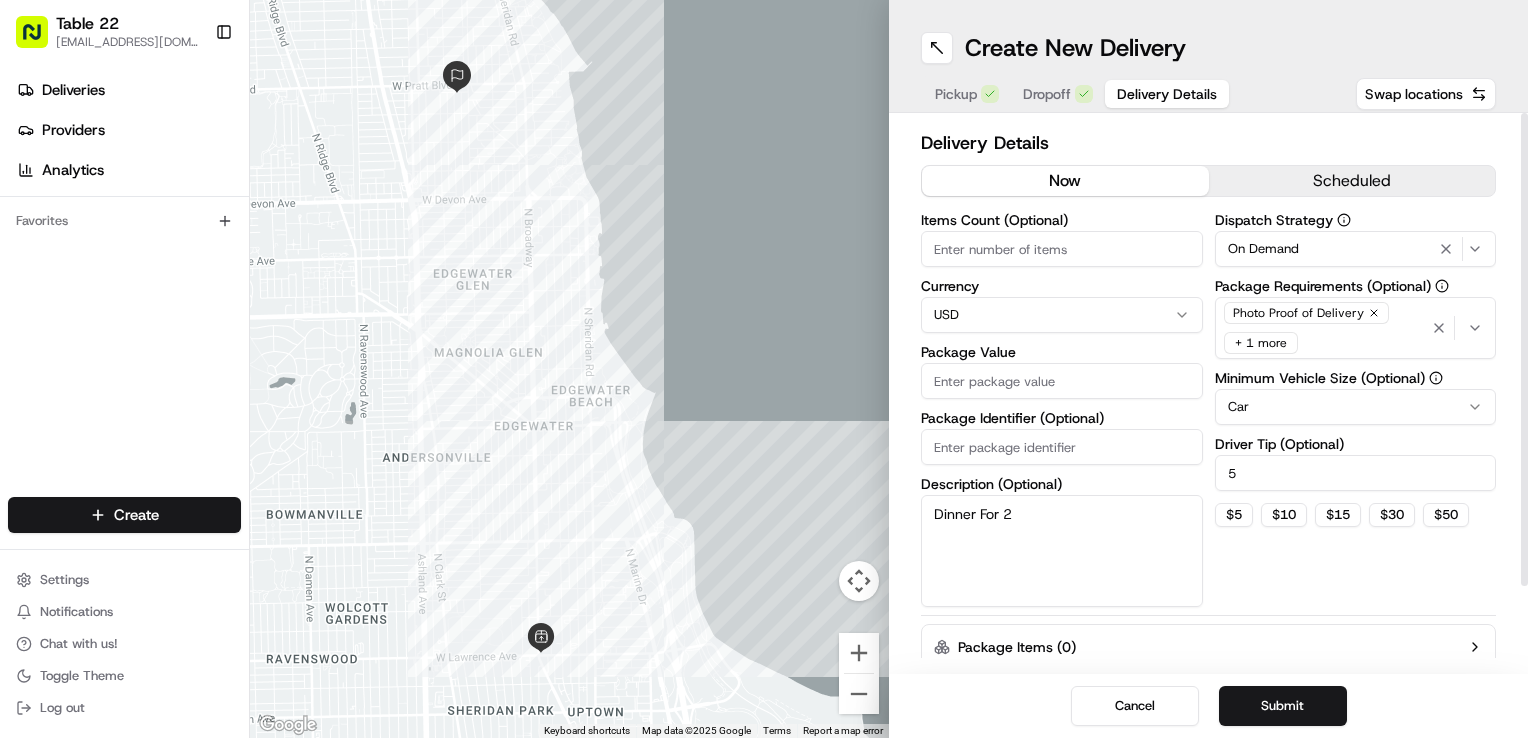 type on "Dinner For 2" 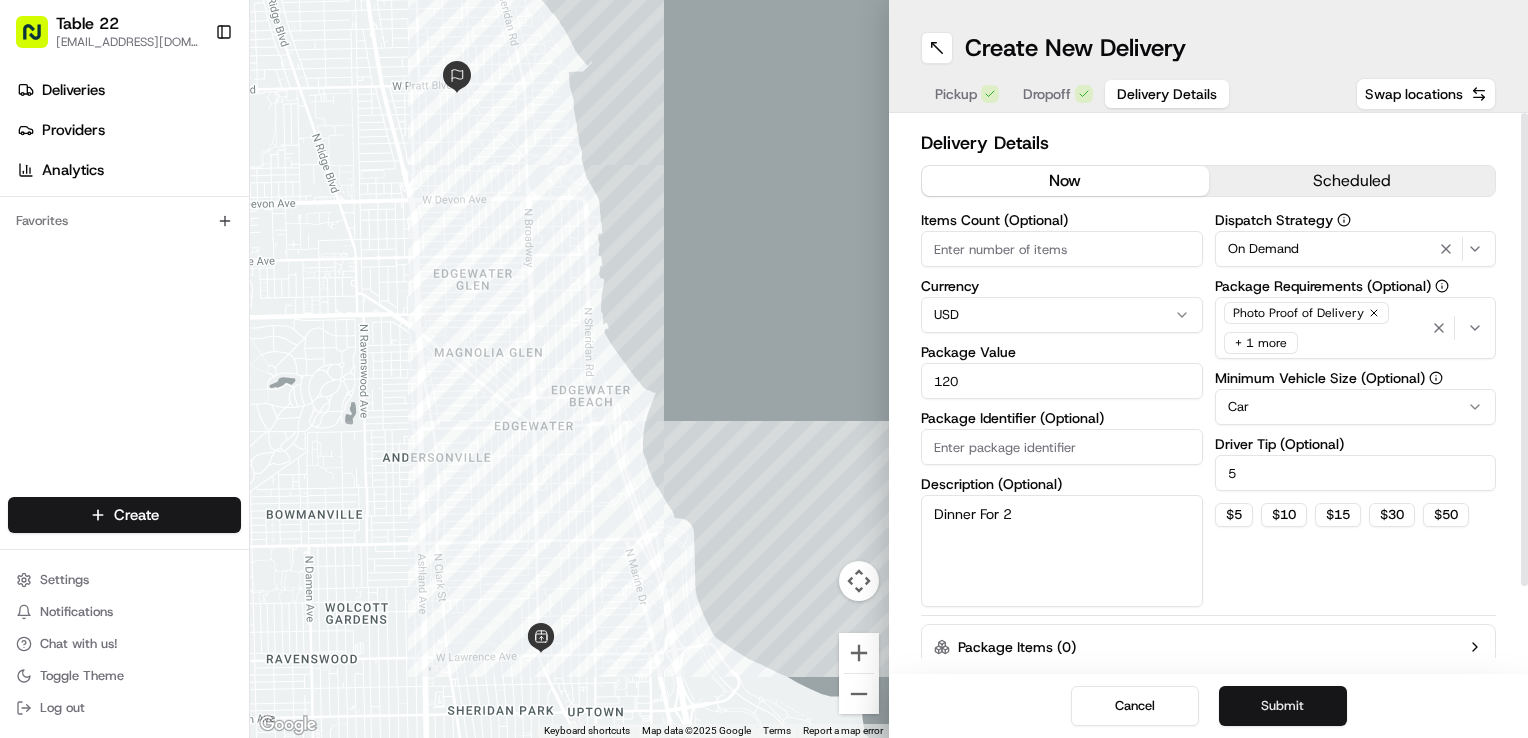 type on "120" 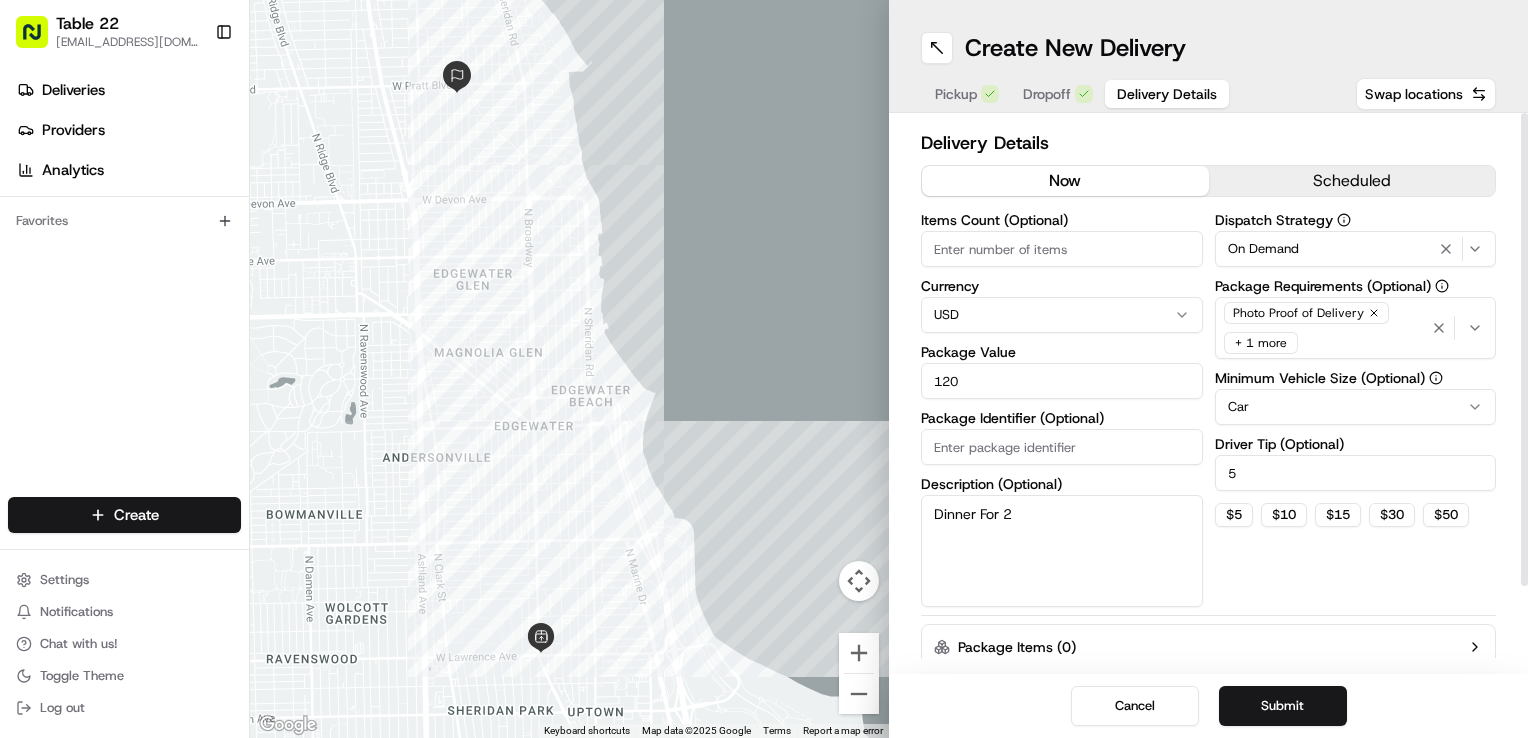 drag, startPoint x: 1288, startPoint y: 713, endPoint x: 1257, endPoint y: 721, distance: 32.01562 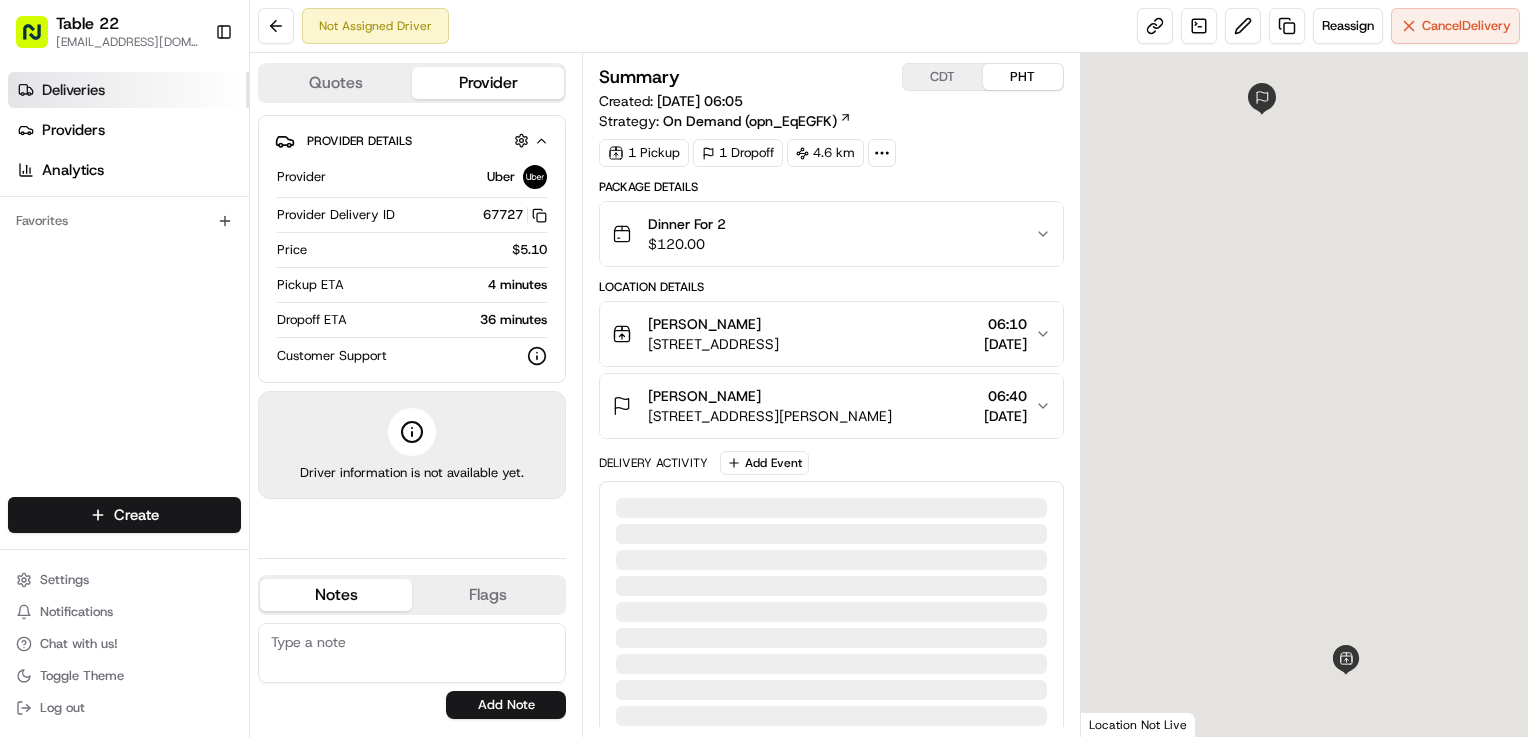 click on "Deliveries" at bounding box center [128, 90] 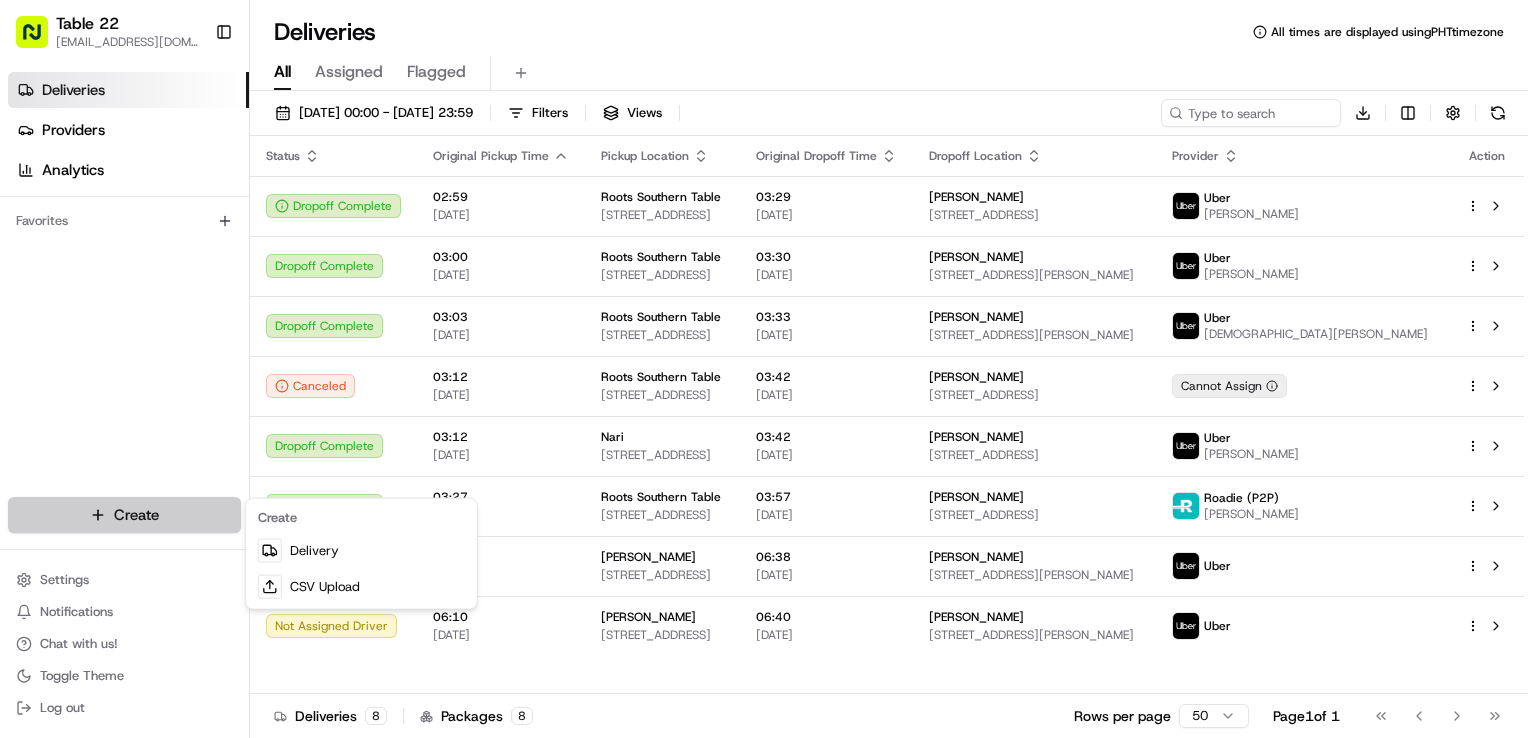 click on "Table 22 [EMAIL_ADDRESS][DOMAIN_NAME] Toggle Sidebar Deliveries Providers Analytics Favorites Main Menu Members & Organization Organization Users Roles Preferences Customization Tracking Orchestration Automations Dispatch Strategy Locations Pickup Locations Dropoff Locations Billing Billing Refund Requests Integrations Notification Triggers Webhooks API Keys Request Logs Create Settings Notifications Chat with us! Toggle Theme Log out Deliveries All times are displayed using  PHT  timezone All Assigned Flagged [DATE] 00:00 - [DATE] 23:59 Filters Views Download Status Original Pickup Time Pickup Location Original Dropoff Time Dropoff Location Provider Action Dropoff Complete 02:59 [DATE] Roots Southern Table [STREET_ADDRESS] 03:29 [DATE] [PERSON_NAME] [STREET_ADDRESS][PERSON_NAME] Uber [PERSON_NAME] Dropoff Complete 03:00 [DATE] Roots Southern Table [STREET_ADDRESS] 03:30 [DATE] [PERSON_NAME] [PERSON_NAME] 03:03 8 8" at bounding box center [764, 369] 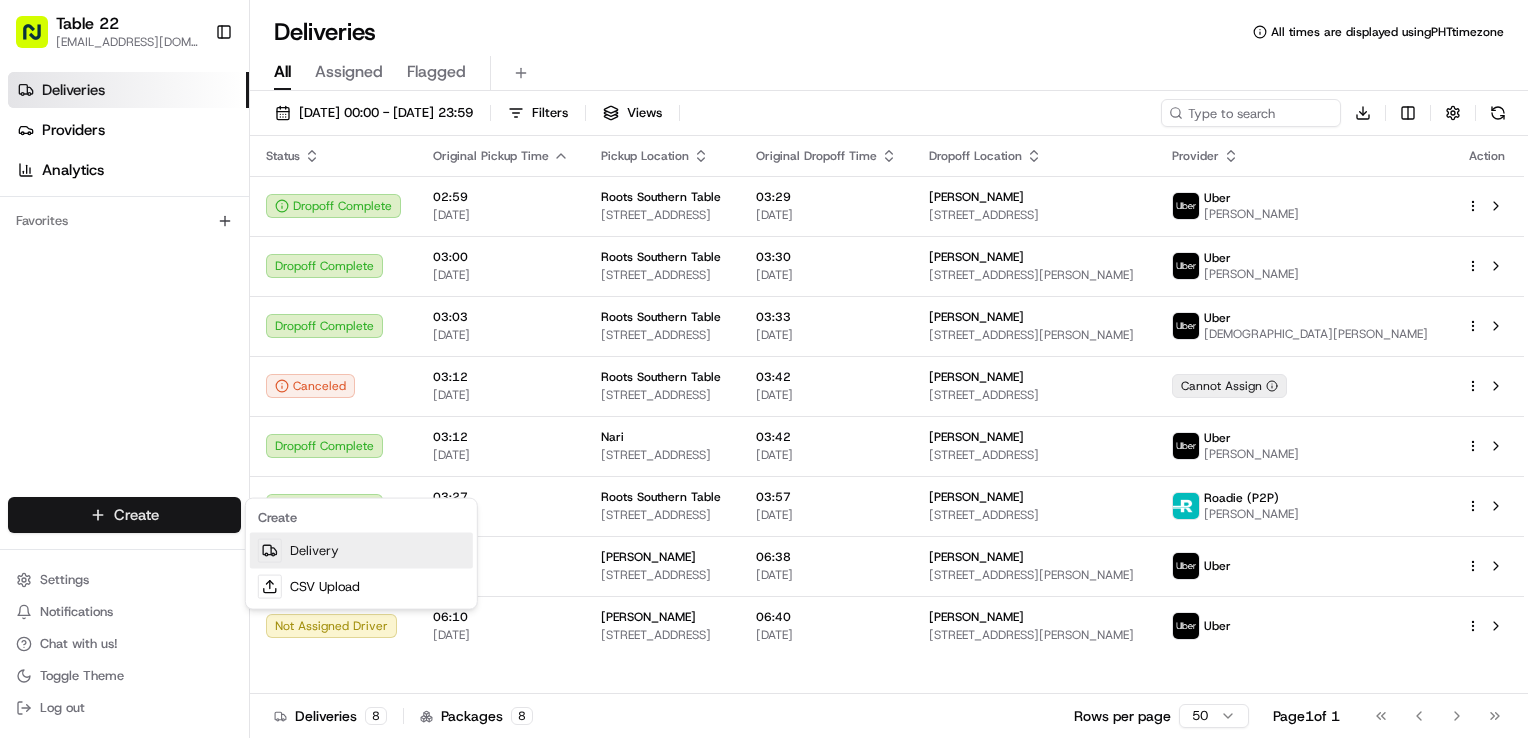 click on "Delivery" at bounding box center [361, 551] 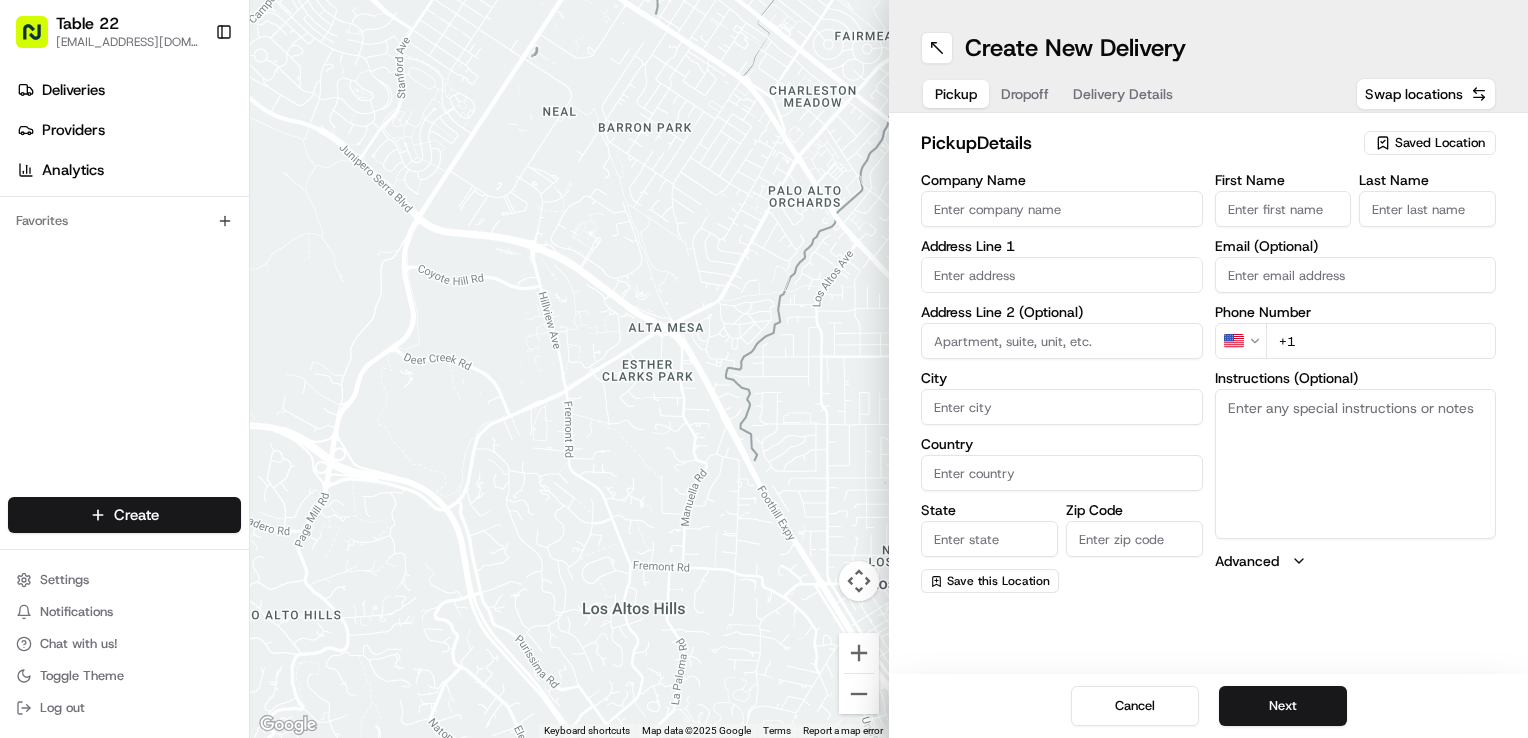 click on "Saved Location" at bounding box center (1430, 143) 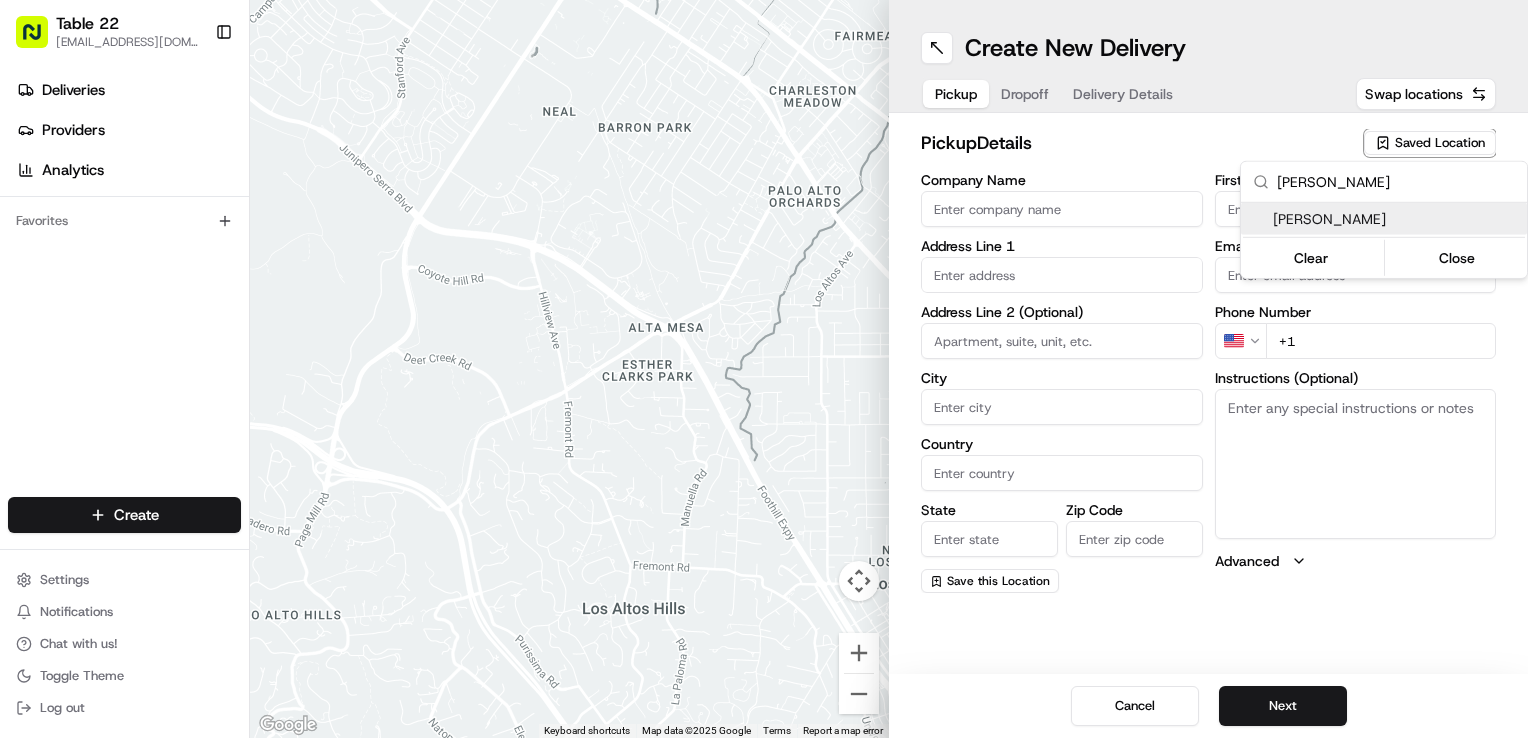 type on "[PERSON_NAME]" 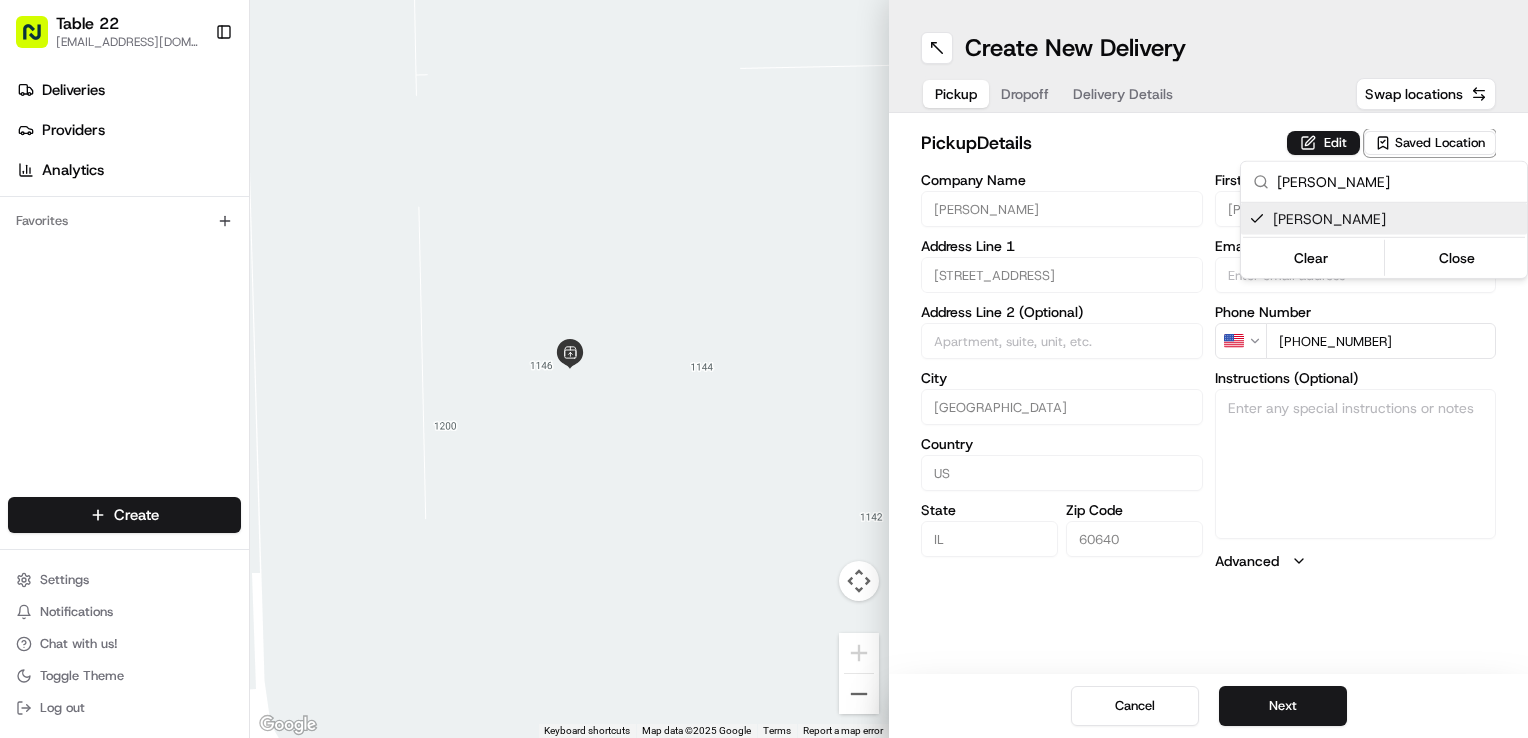 click on "Table 22 [EMAIL_ADDRESS][DOMAIN_NAME] Toggle Sidebar Deliveries Providers Analytics Favorites Main Menu Members & Organization Organization Users Roles Preferences Customization Tracking Orchestration Automations Dispatch Strategy Locations Pickup Locations Dropoff Locations Billing Billing Refund Requests Integrations Notification Triggers Webhooks API Keys Request Logs Create Settings Notifications Chat with us! Toggle Theme Log out ← Move left → Move right ↑ Move up ↓ Move down + Zoom in - Zoom out Home Jump left by 75% End Jump right by 75% Page Up Jump up by 75% Page Down Jump down by 75% Keyboard shortcuts Map Data Map data ©2025 Google Map data ©2025 Google 2 m  Click to toggle between metric and imperial units Terms Report a map error Create New Delivery Pickup Dropoff Delivery Details Swap locations pickup  Details  Edit Saved Location Company Name [PERSON_NAME] Address Line 1 [STREET_ADDRESS] Address Line 2 (Optional) City [GEOGRAPHIC_DATA] Country [GEOGRAPHIC_DATA] State [US_STATE] Zip Code 60640 First Name [PERSON_NAME]" at bounding box center [764, 369] 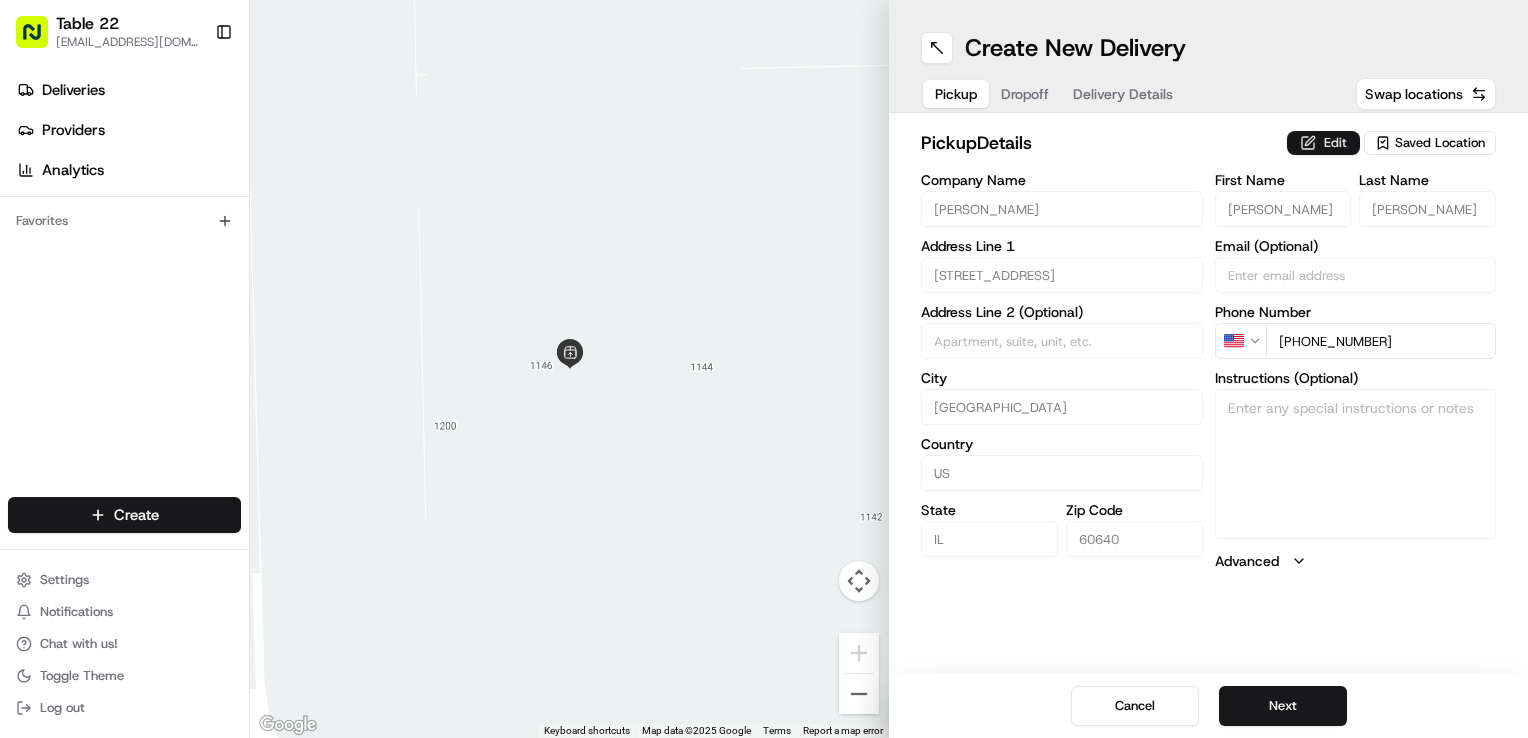 click on "Edit" at bounding box center (1323, 143) 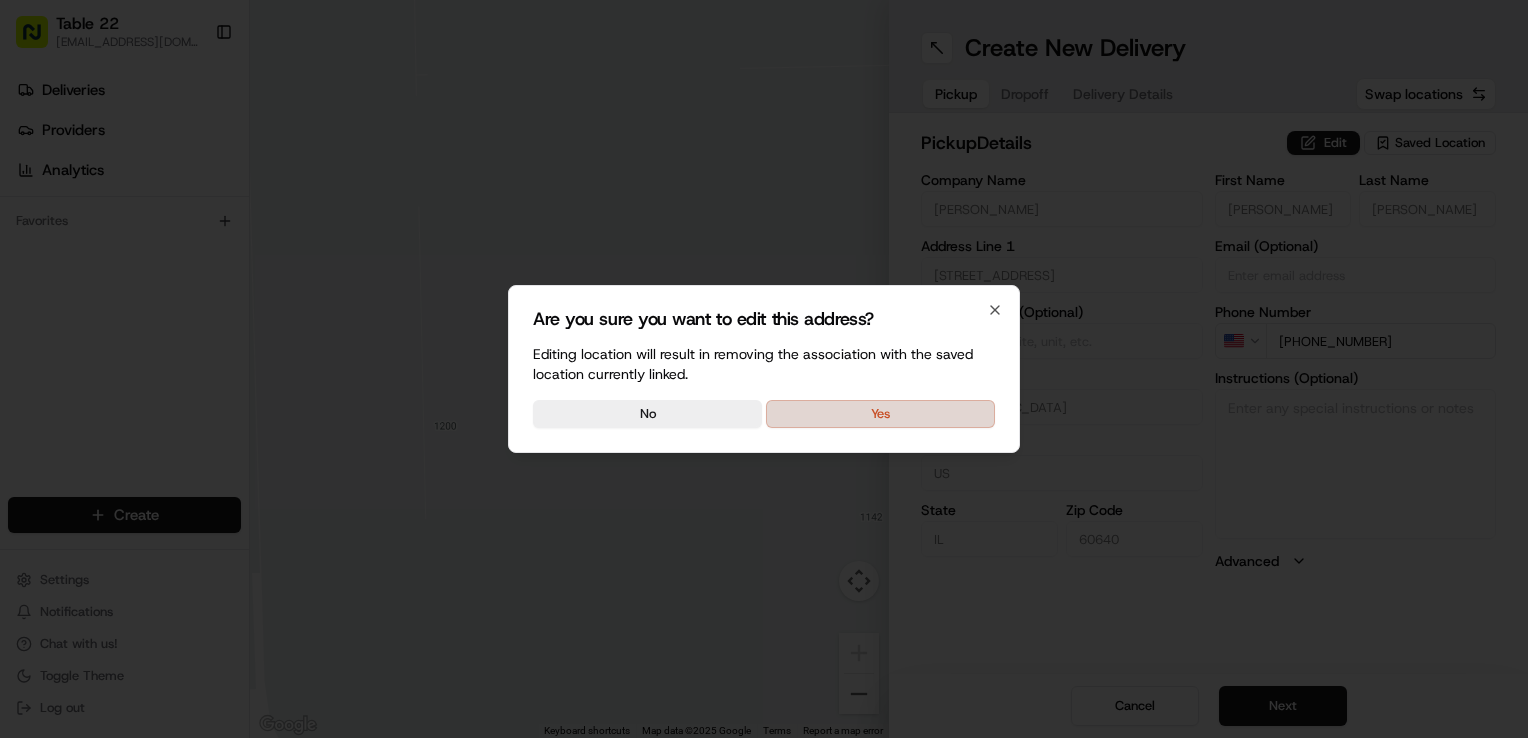 click on "Yes" at bounding box center (880, 414) 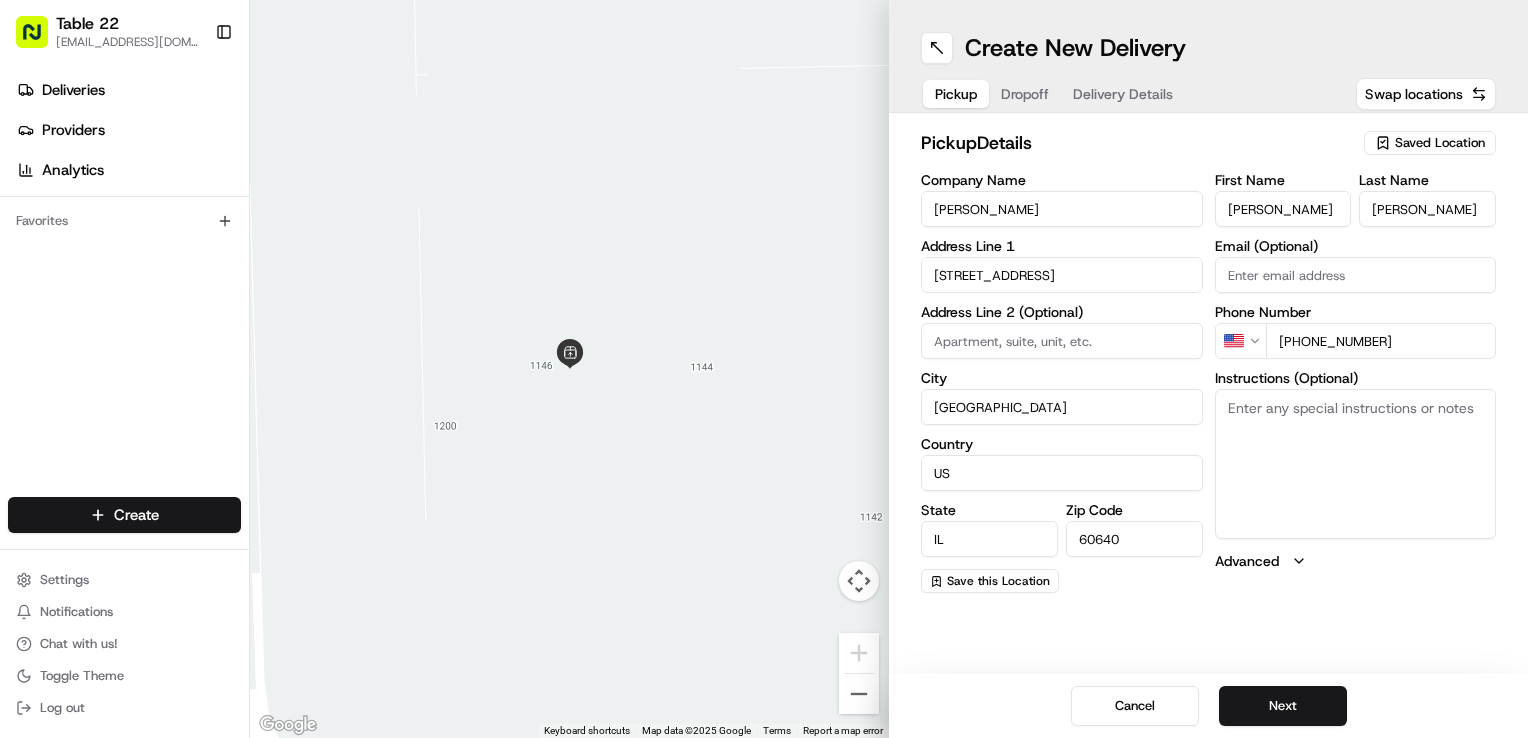 click on "Instructions (Optional)" at bounding box center (1356, 464) 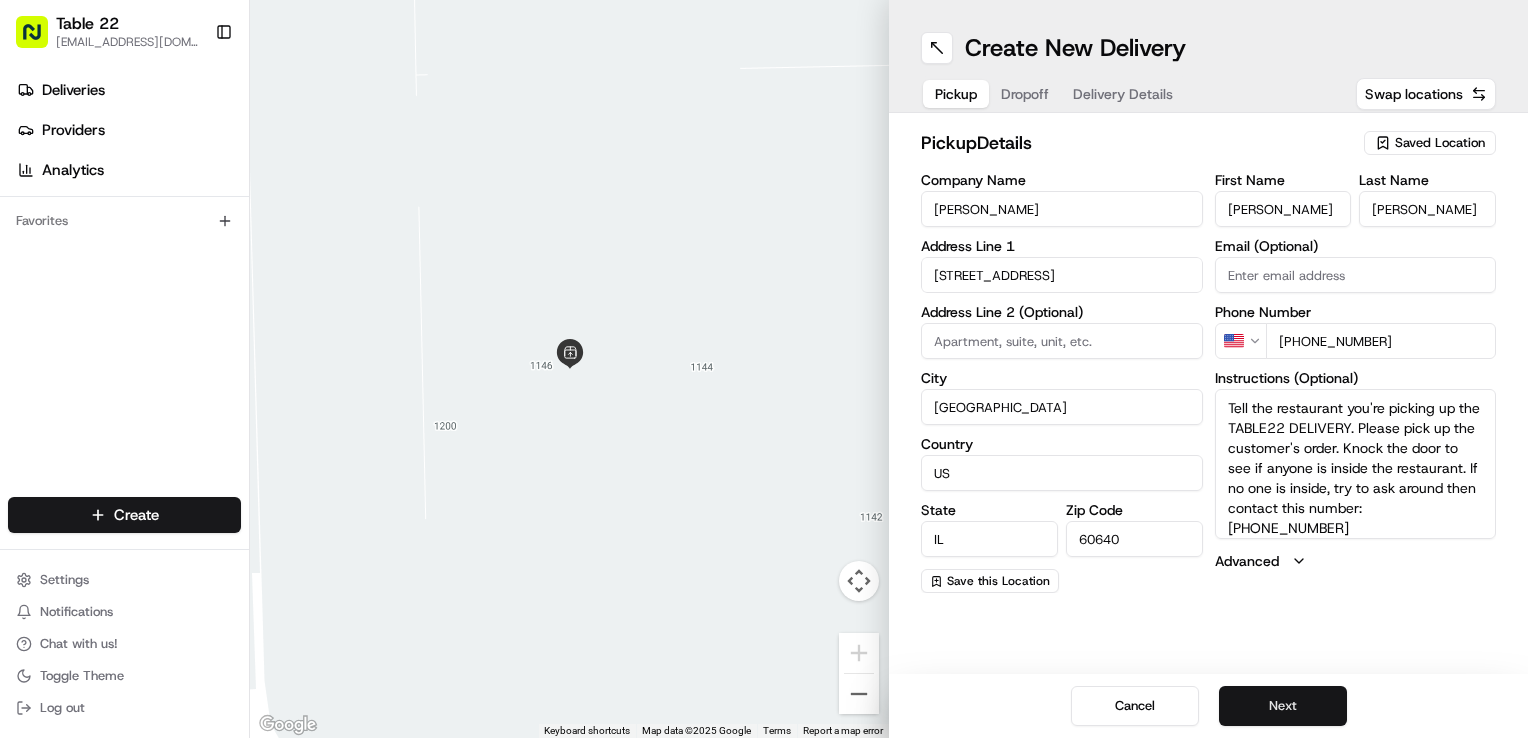 type on "Tell the restaurant you're picking up the TABLE22 DELIVERY. Please pick up the customer's order. Knock the door to see if anyone is inside the restaurant. If no one is inside, try to ask around then contact this number: [PHONE_NUMBER]" 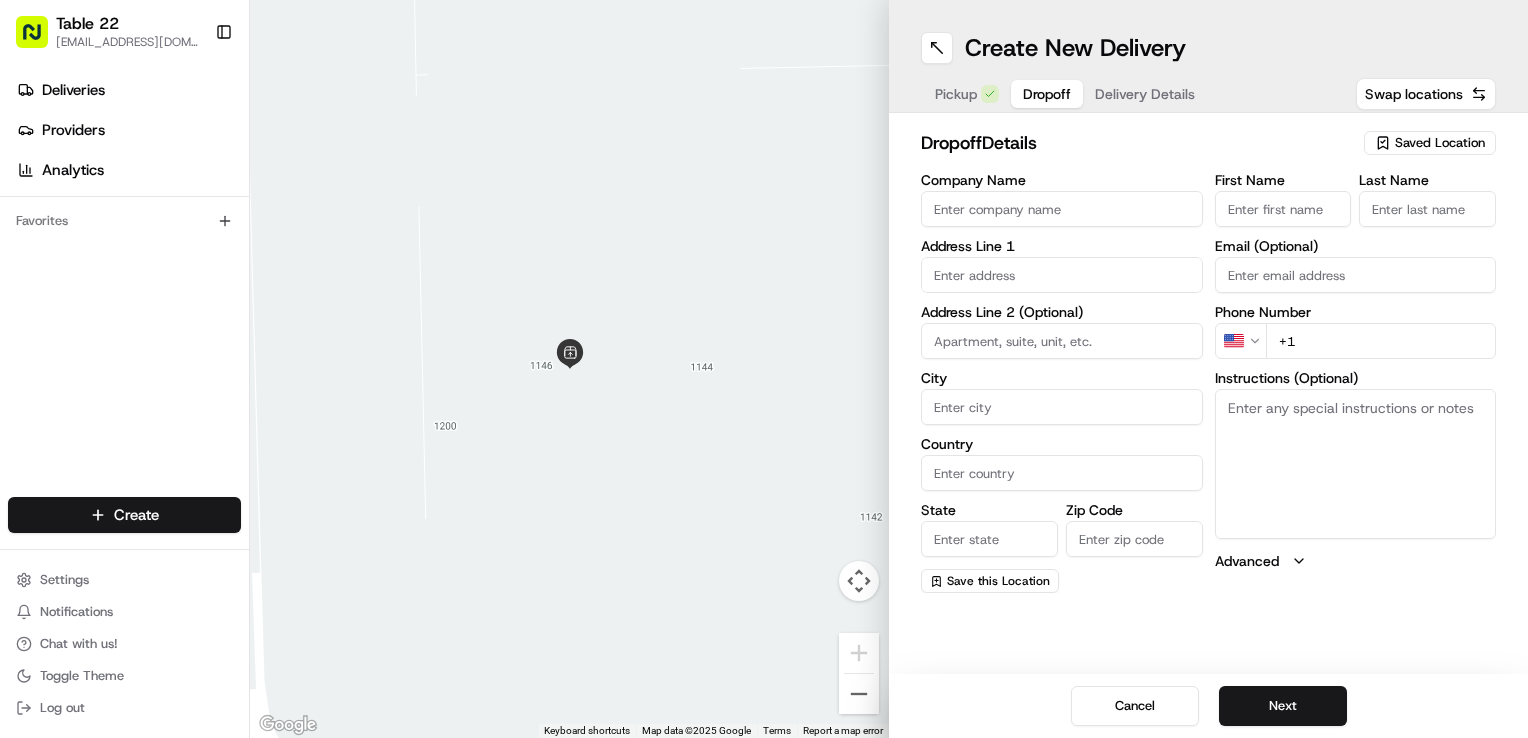 click on "Company Name" at bounding box center [1062, 209] 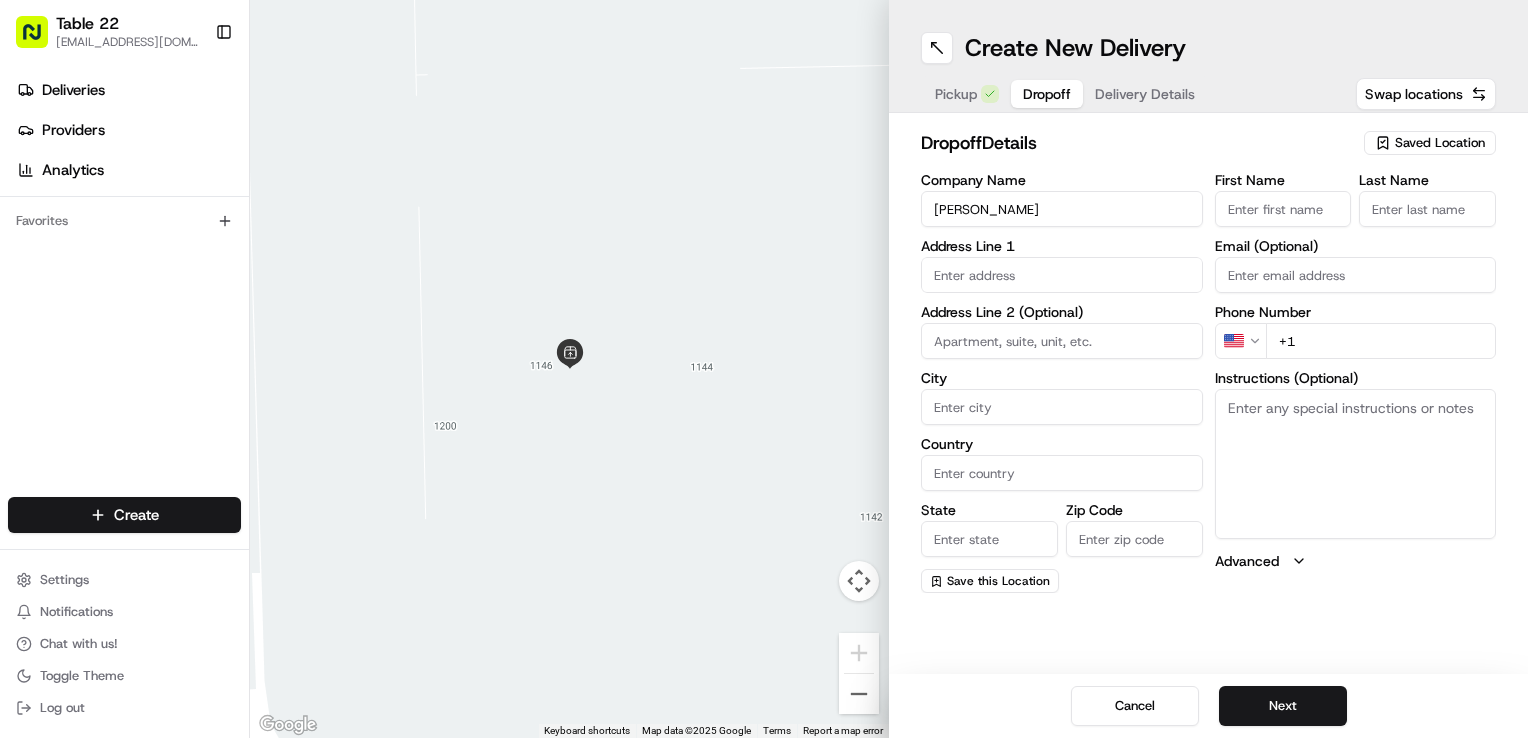 type on "[PERSON_NAME]" 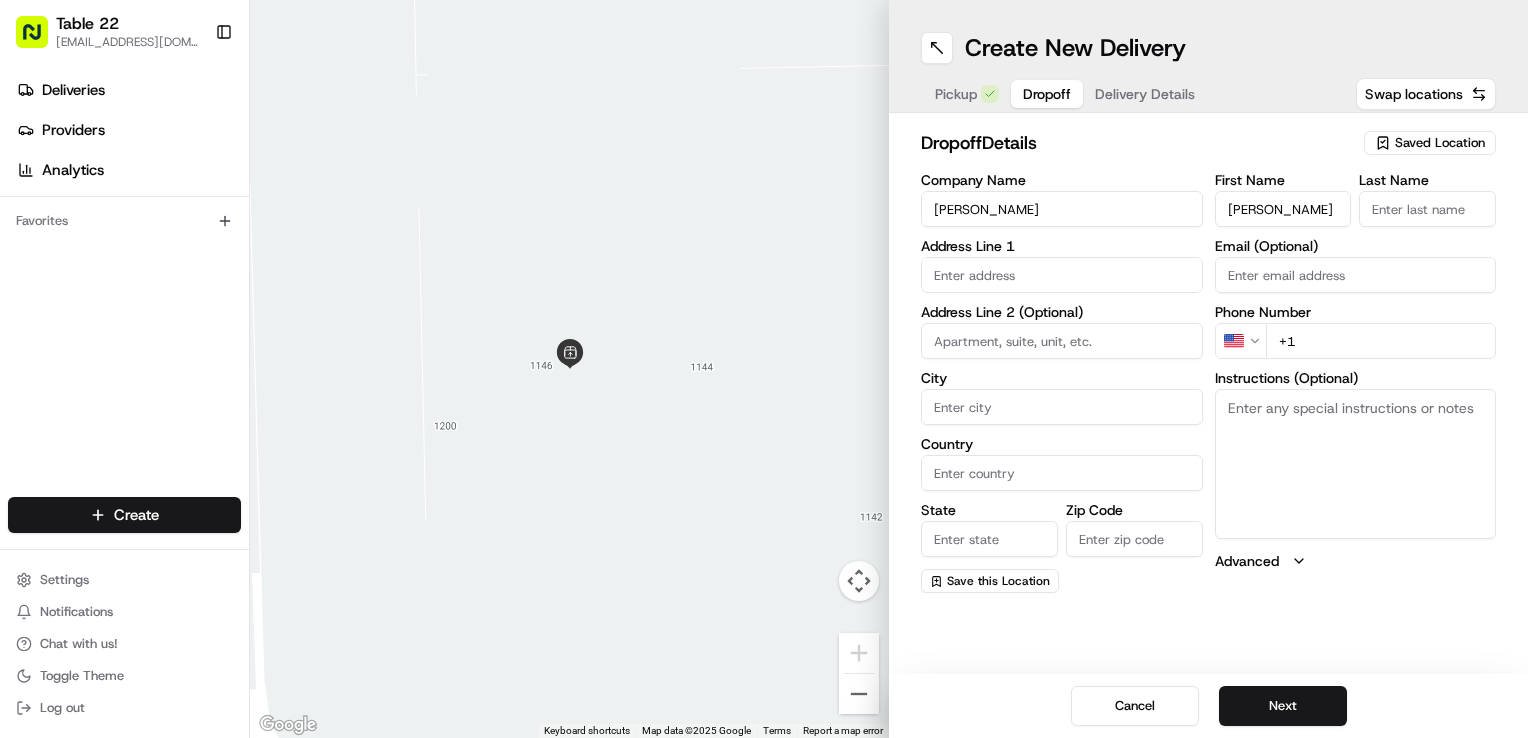 click on "[PERSON_NAME]" at bounding box center [1283, 209] 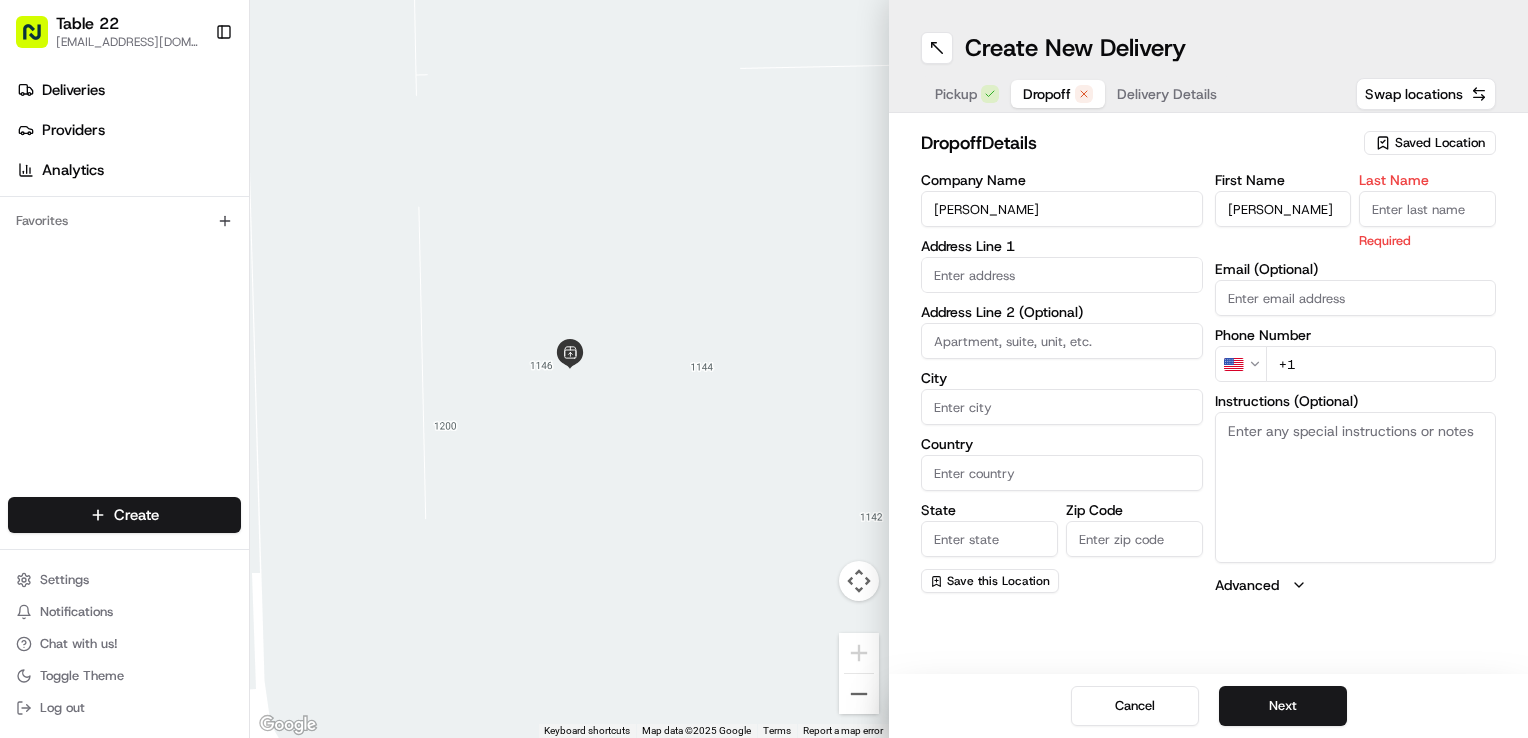 paste on "[PERSON_NAME]" 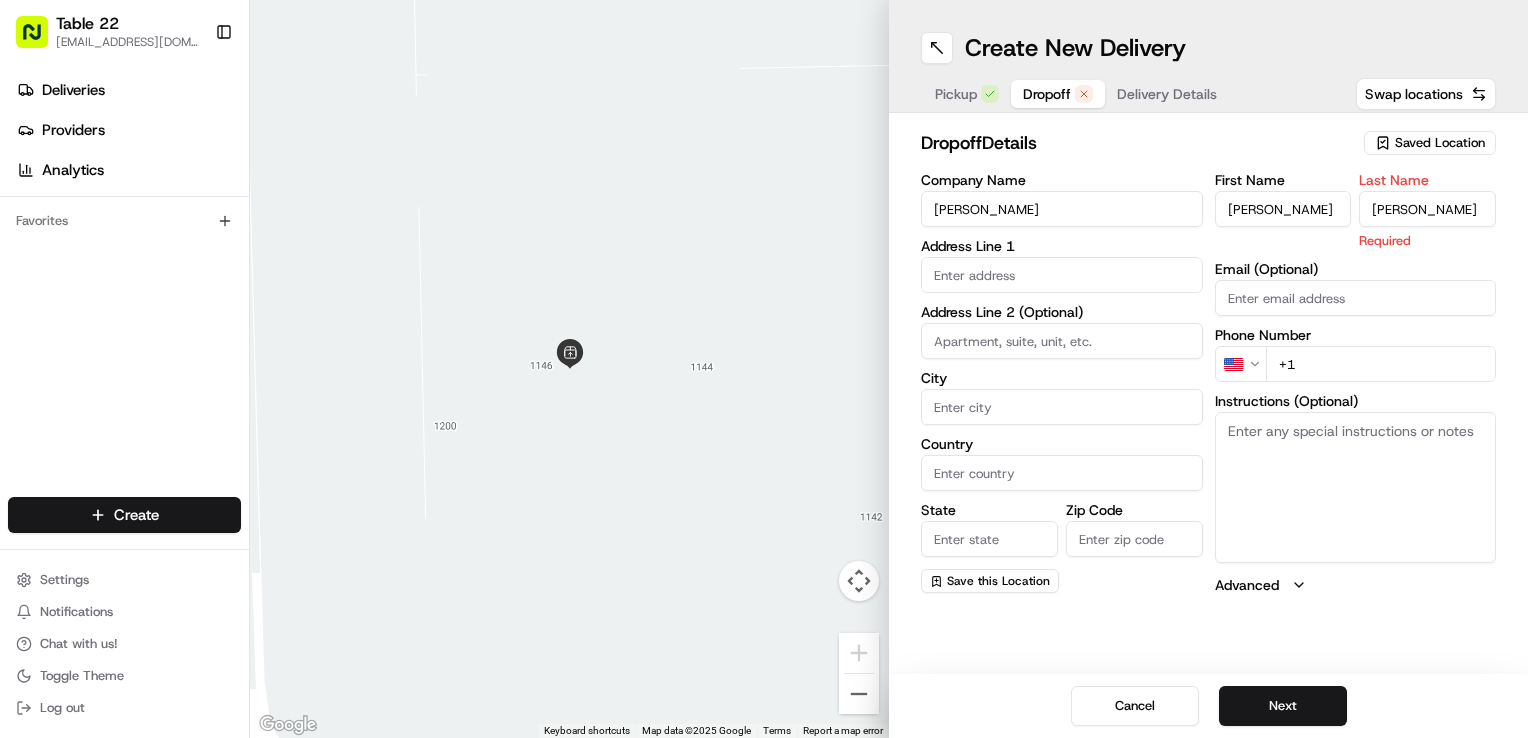 type on "[PERSON_NAME]" 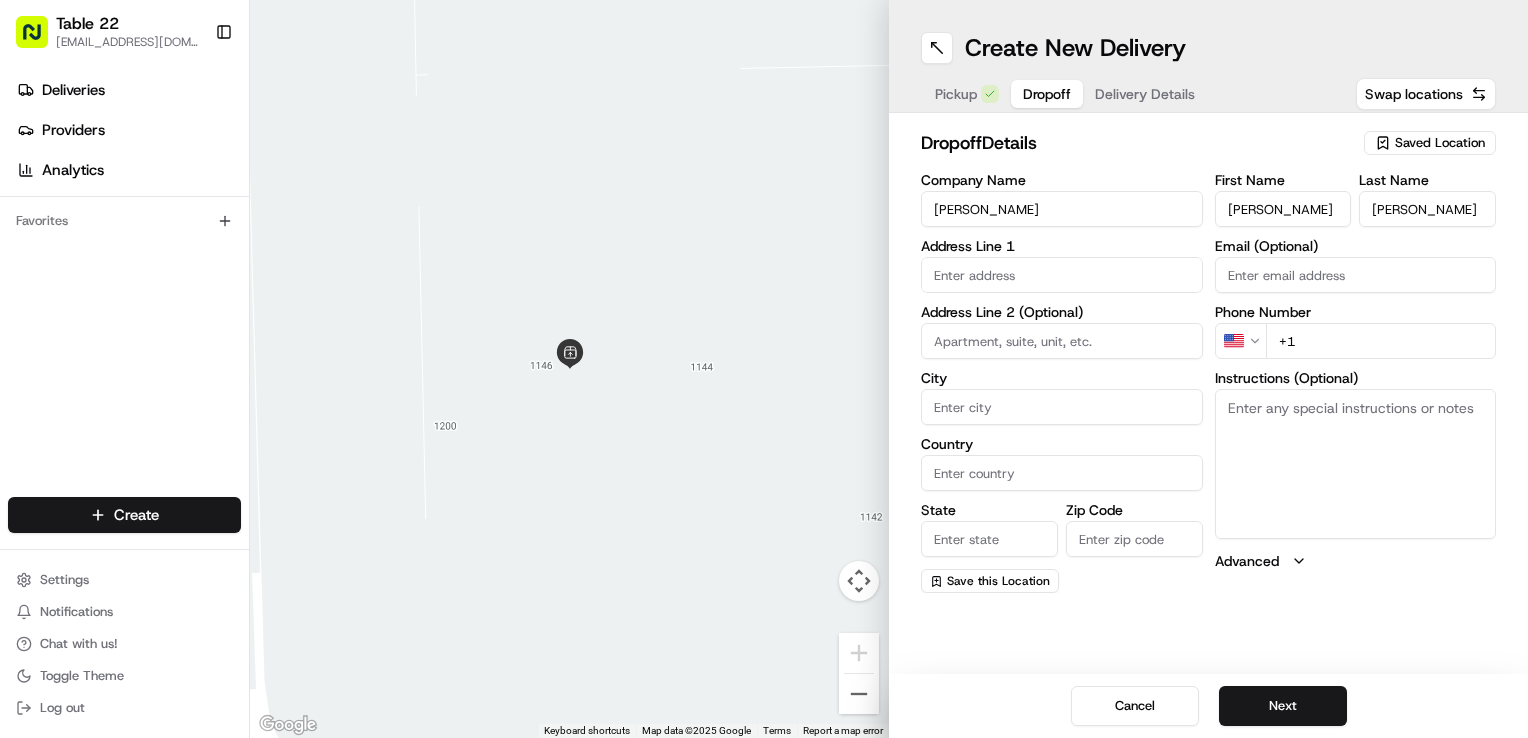click on "[PERSON_NAME]" at bounding box center [1283, 209] 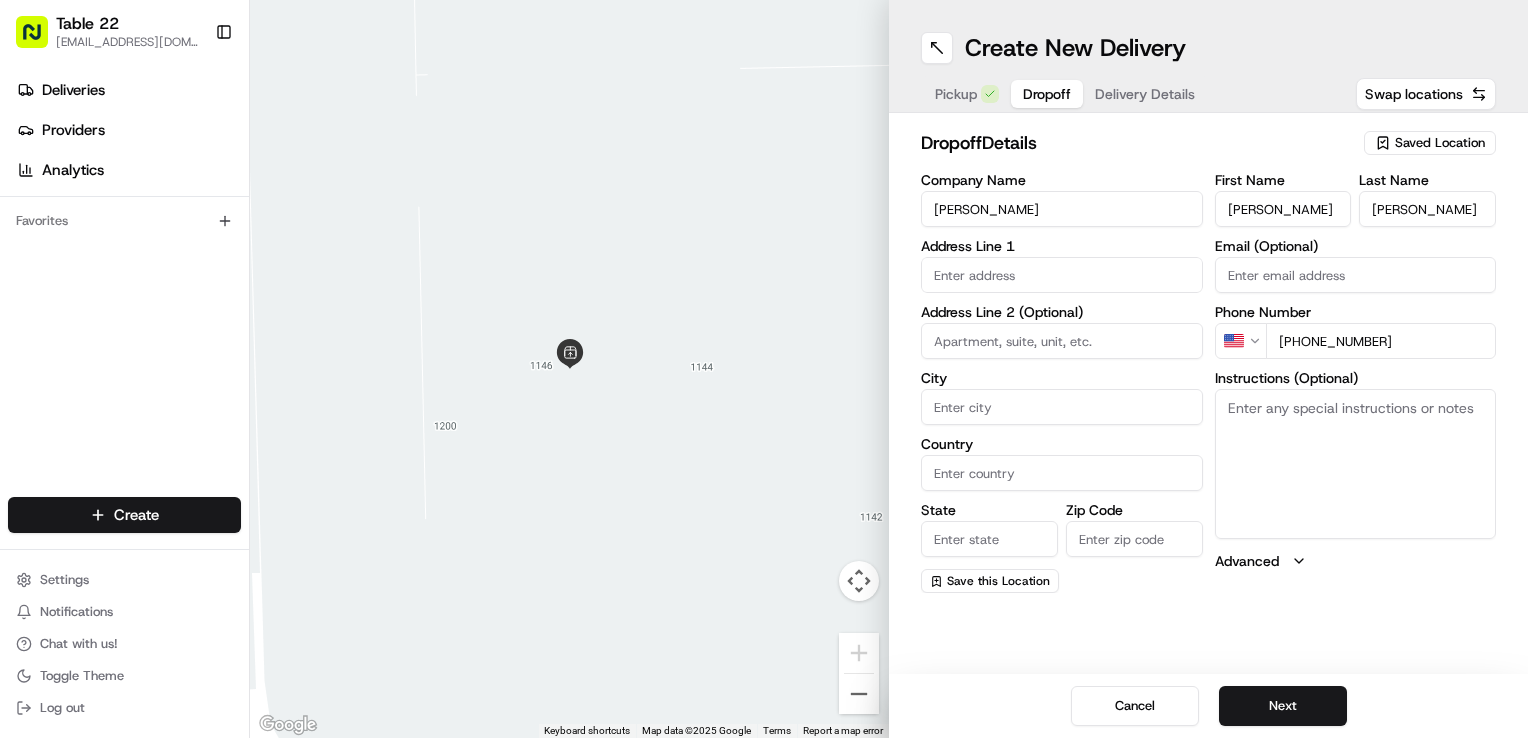type on "[PHONE_NUMBER]" 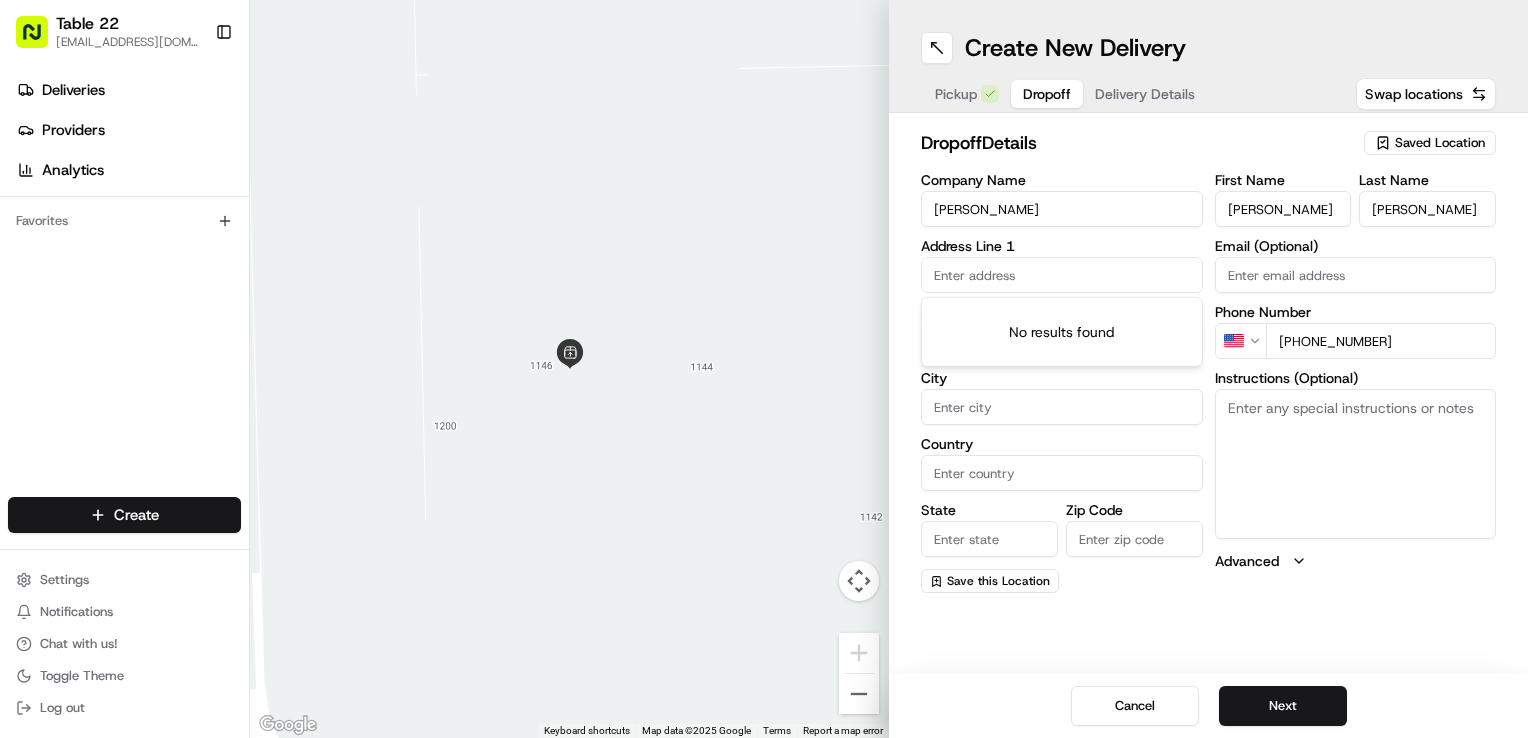 paste on "[STREET_ADDRESS]" 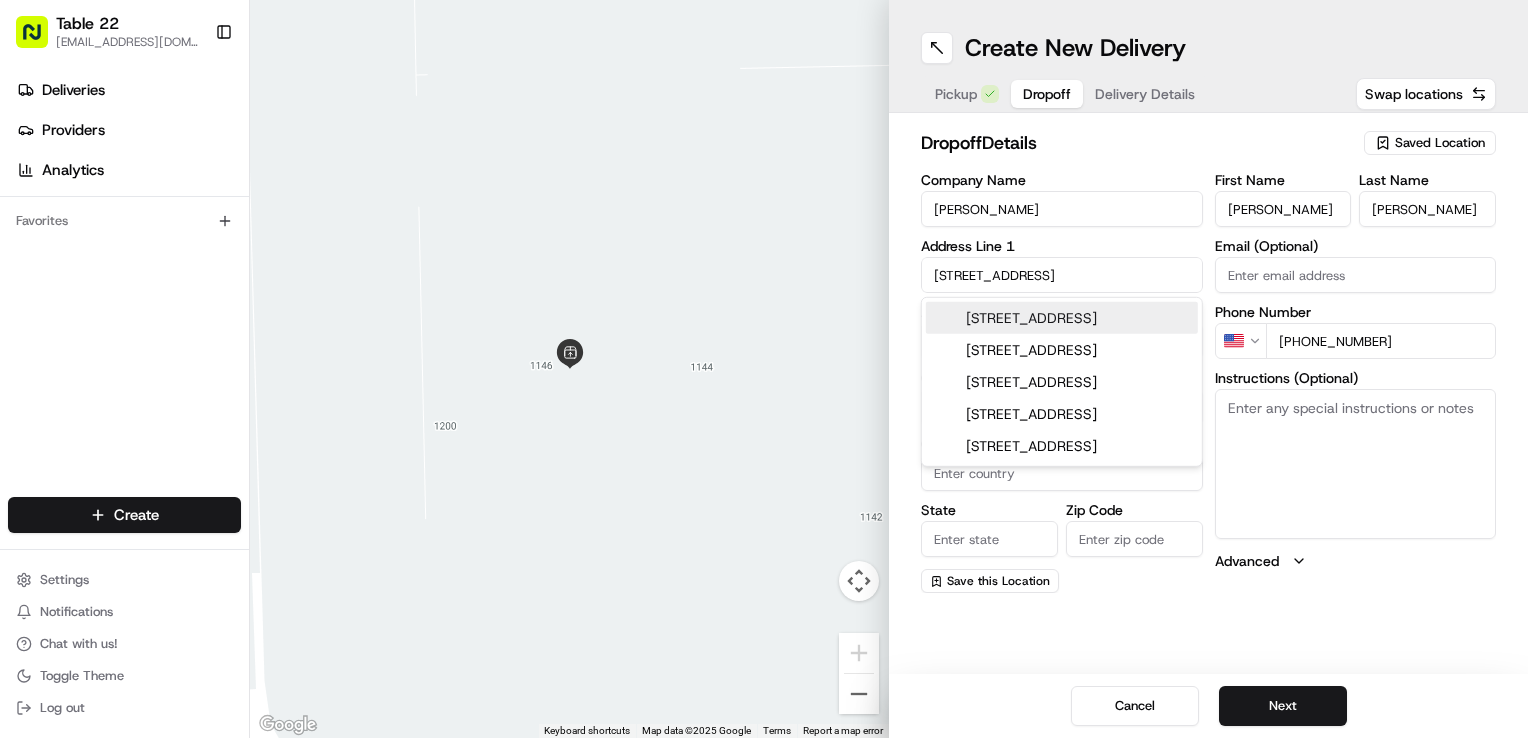 click on "[STREET_ADDRESS]" at bounding box center (1062, 318) 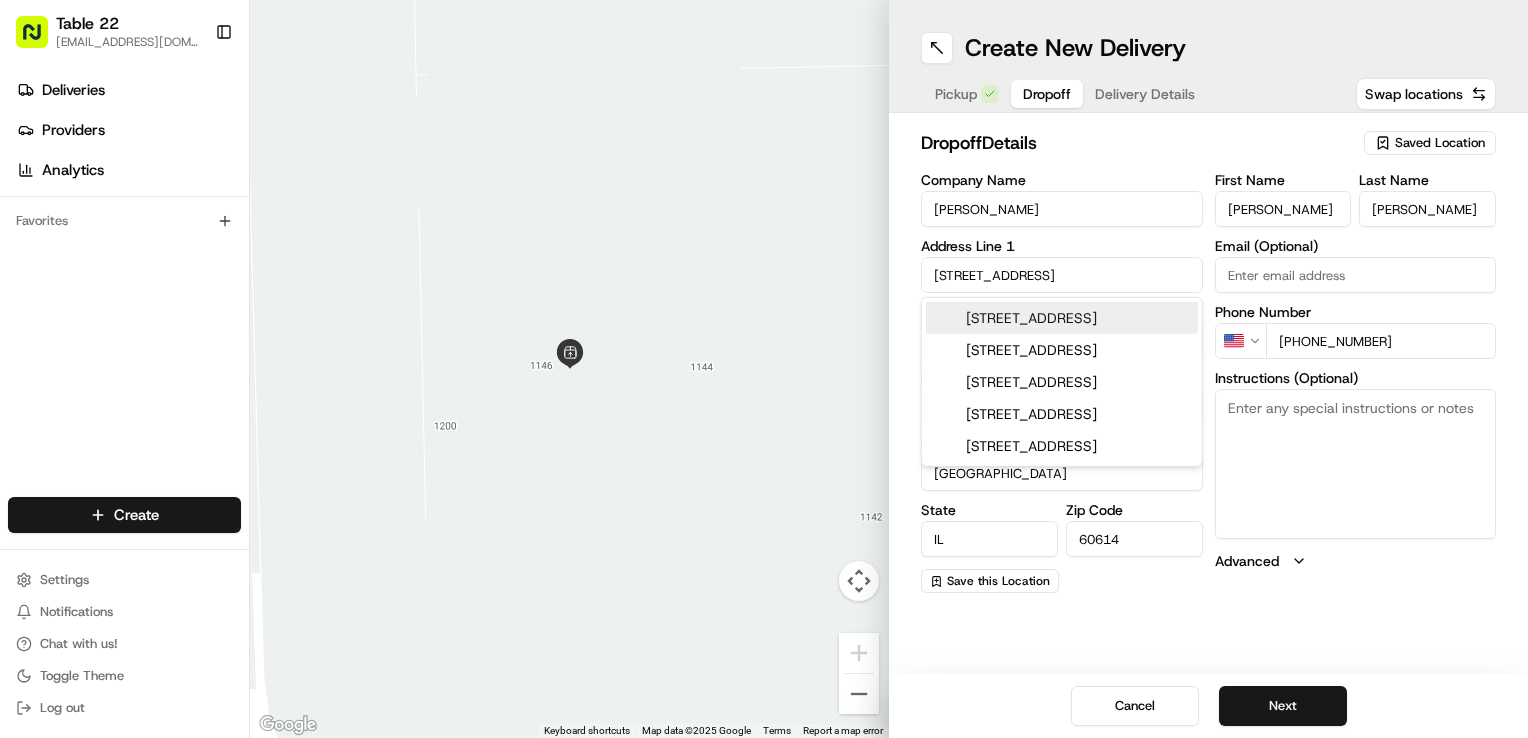 type on "[STREET_ADDRESS]" 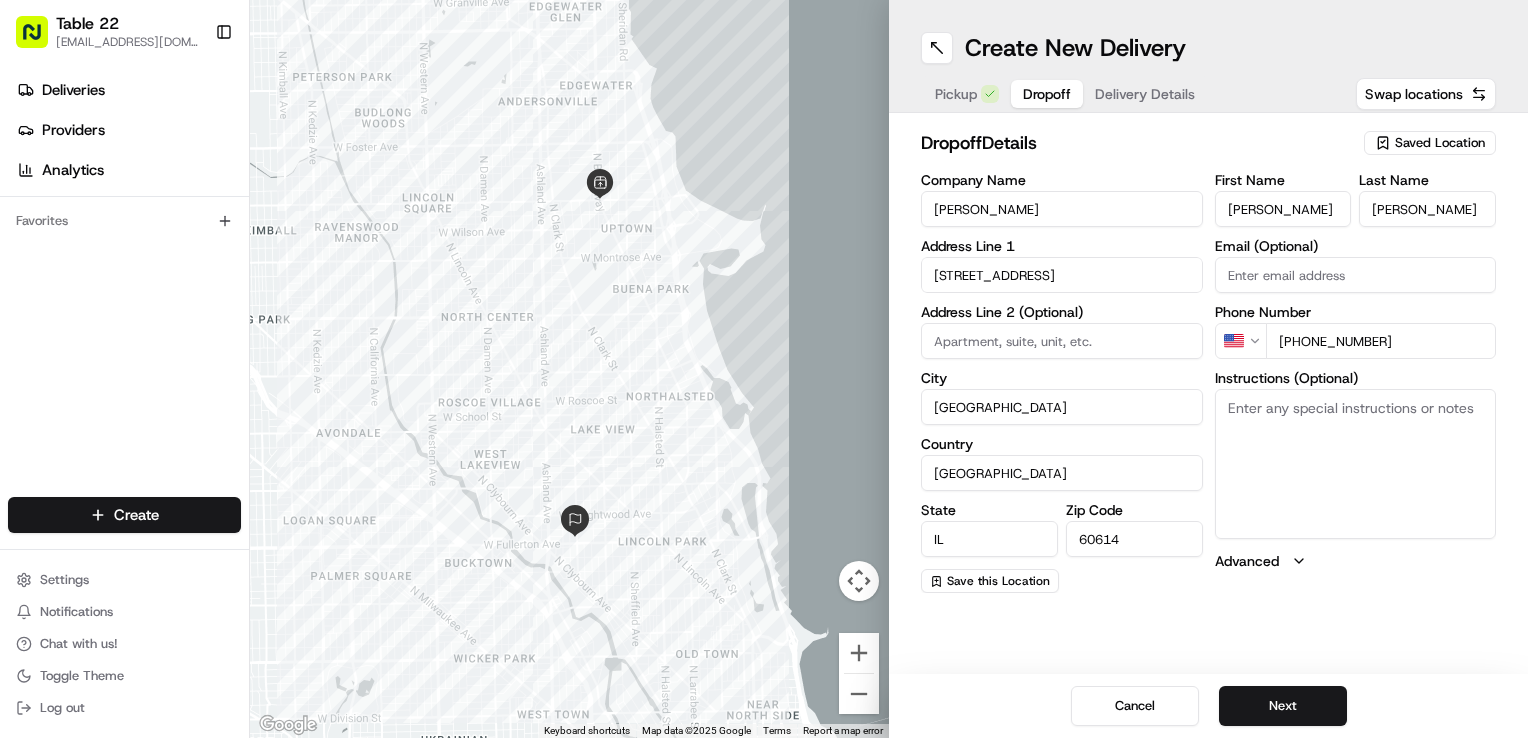 paste on "Apt C" 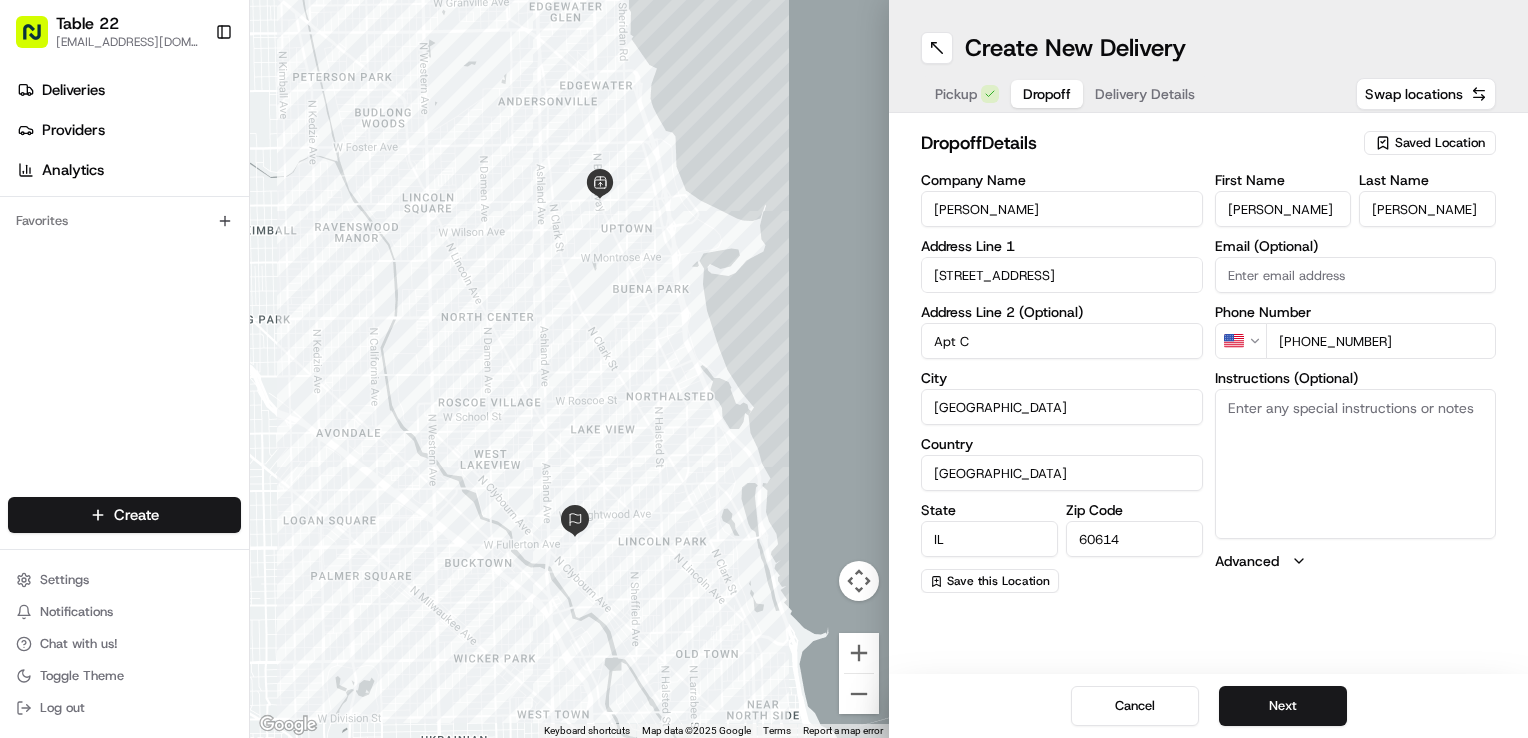 type on "Apt C" 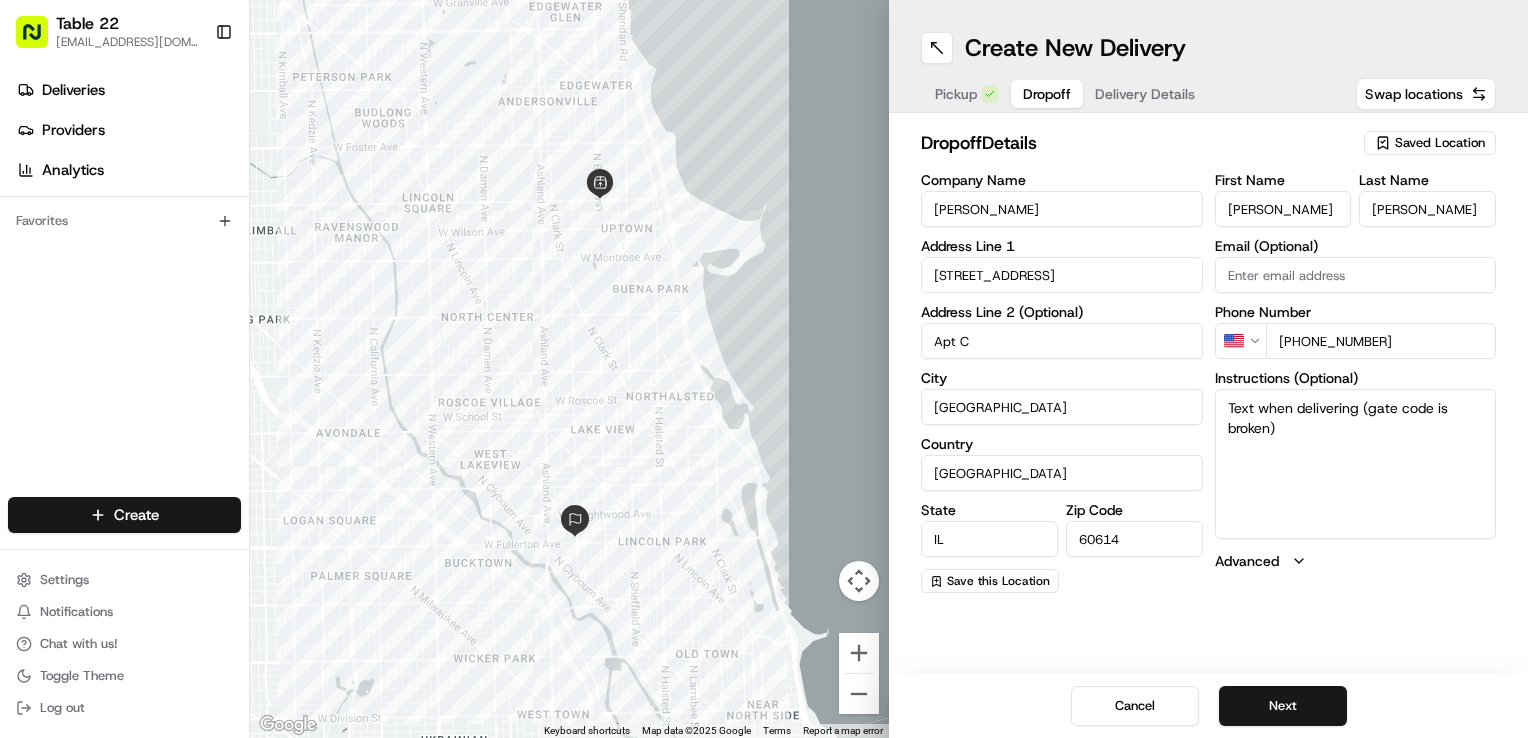 click on "Text when delivering (gate code is broken)" at bounding box center [1356, 464] 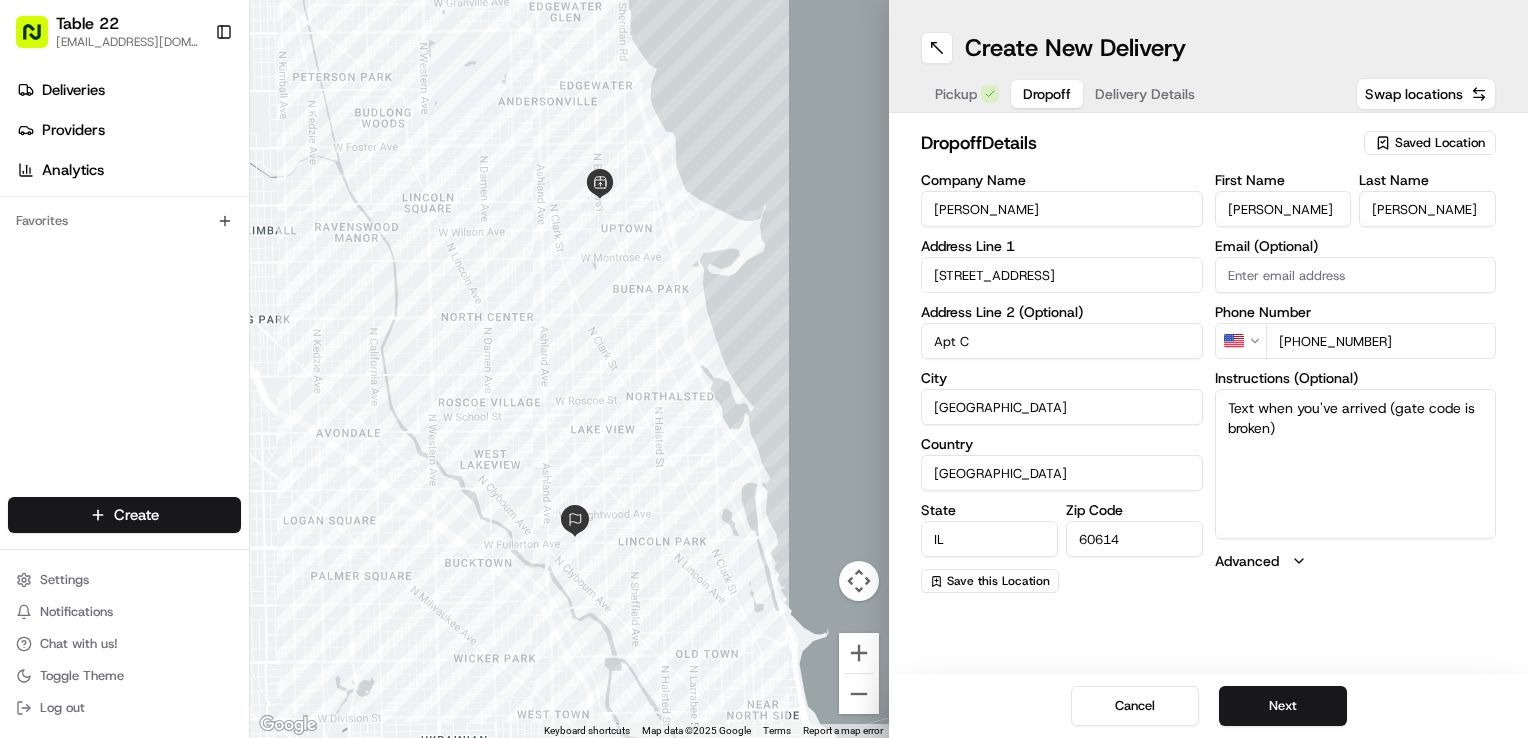 drag, startPoint x: 1257, startPoint y: 409, endPoint x: 1260, endPoint y: 470, distance: 61.073727 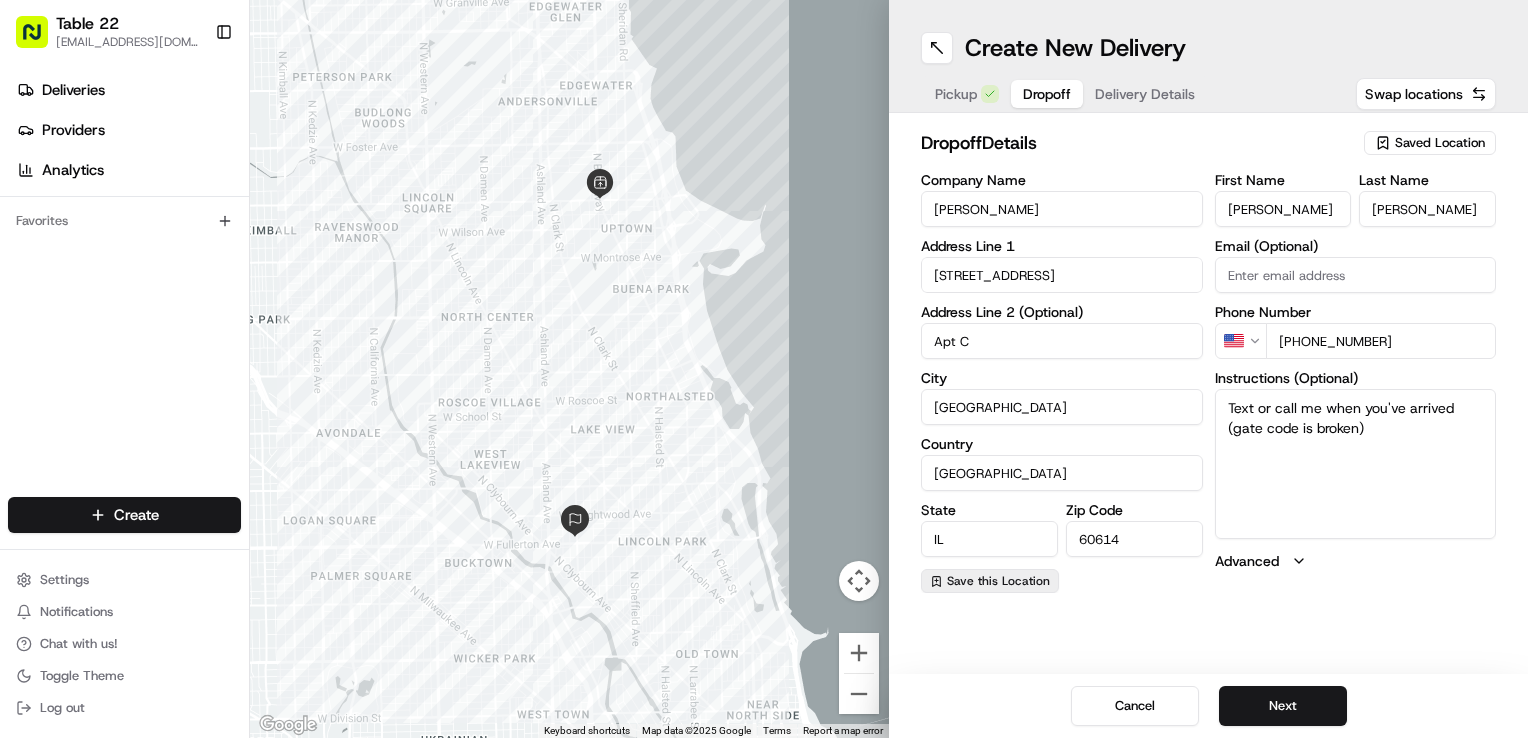 type on "Text or call me when you've arrived (gate code is broken)" 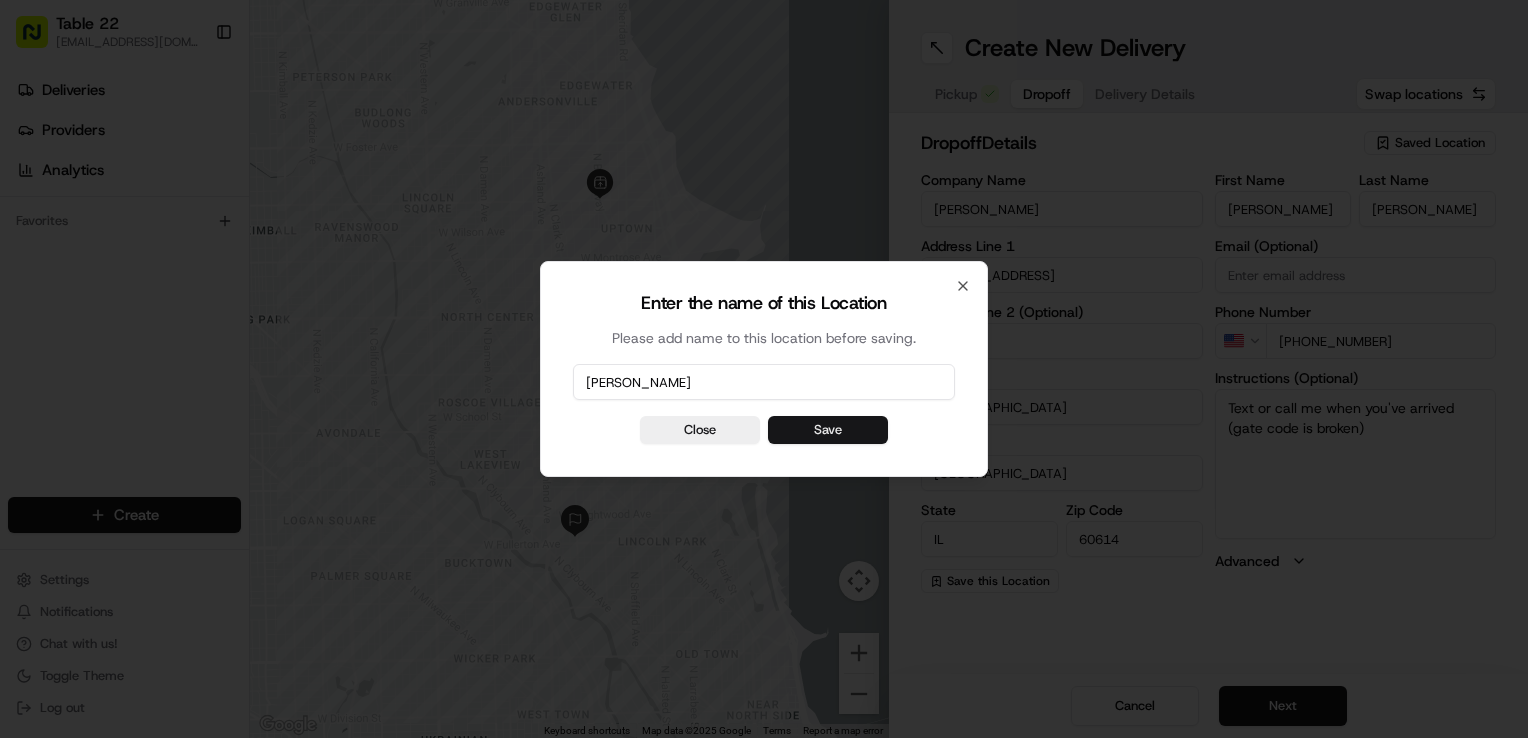 click on "Save" at bounding box center [828, 430] 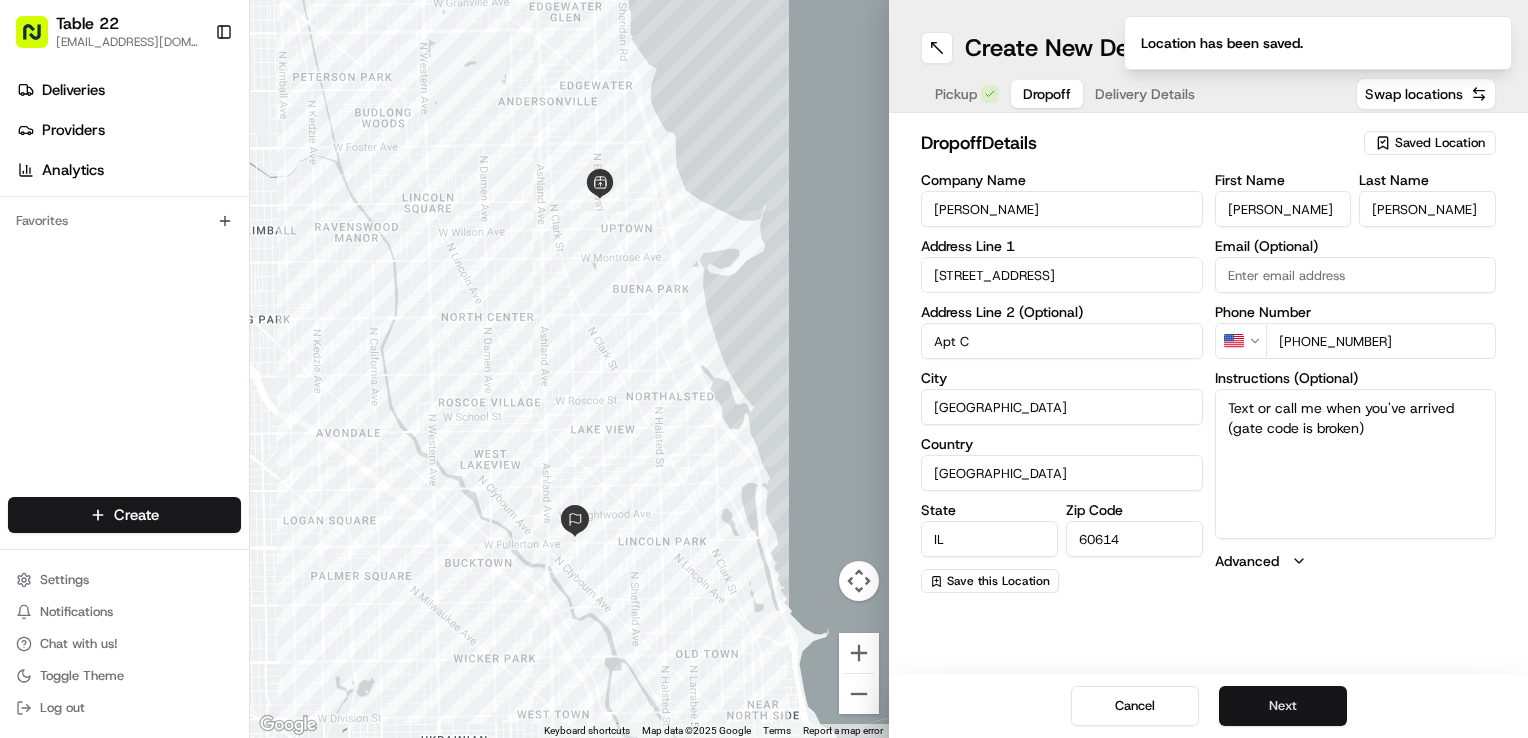 click on "Next" at bounding box center (1283, 706) 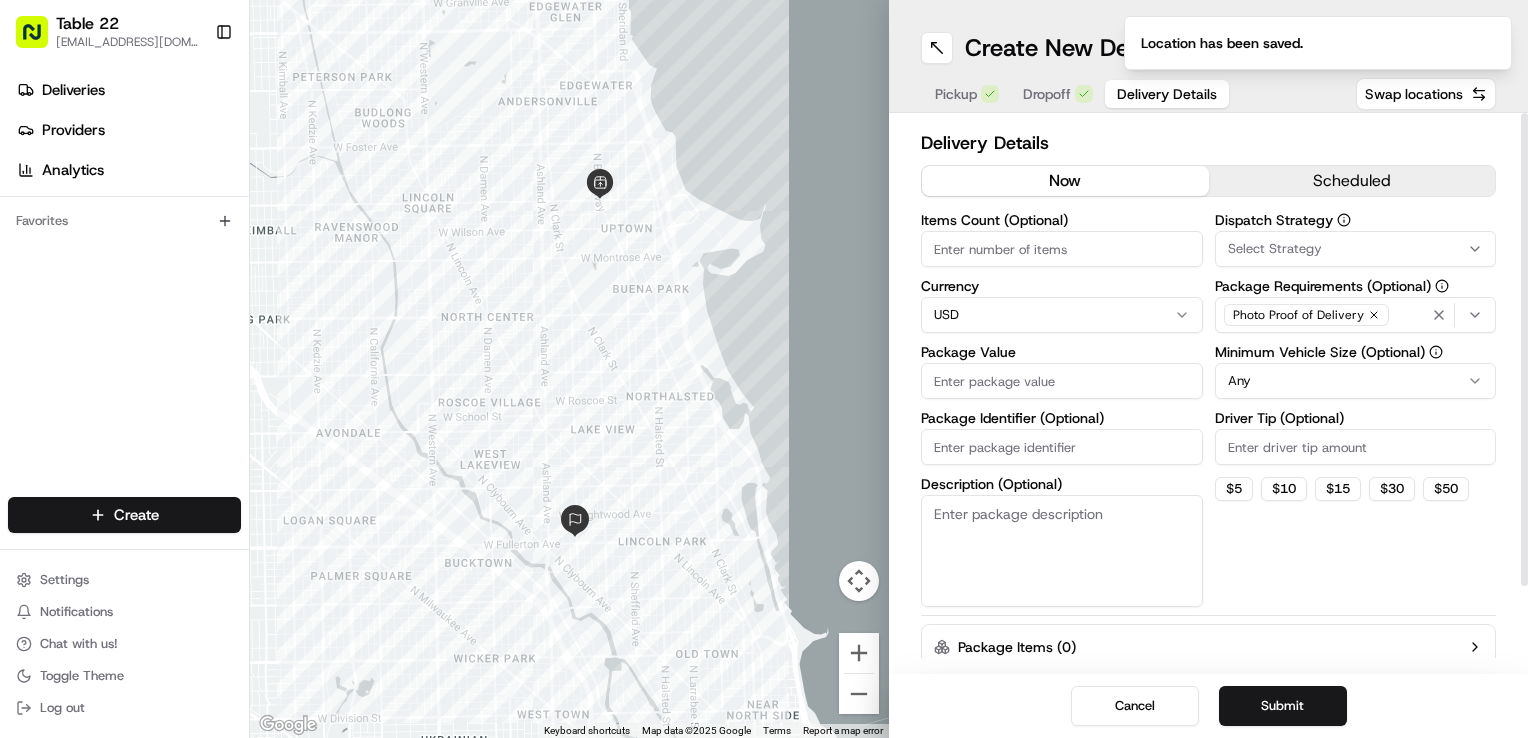 click on "Description (Optional)" at bounding box center [1062, 551] 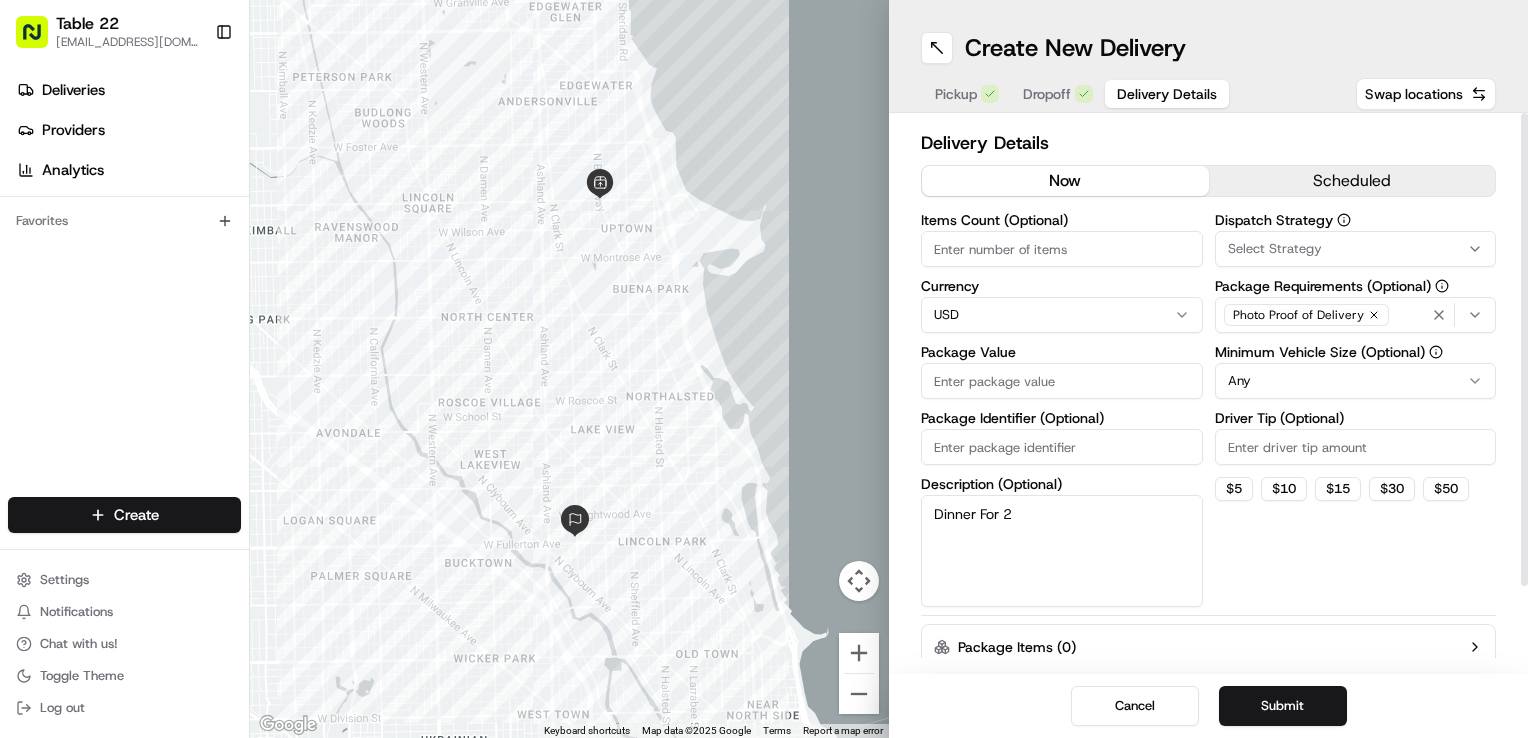 type on "Dinner For 2" 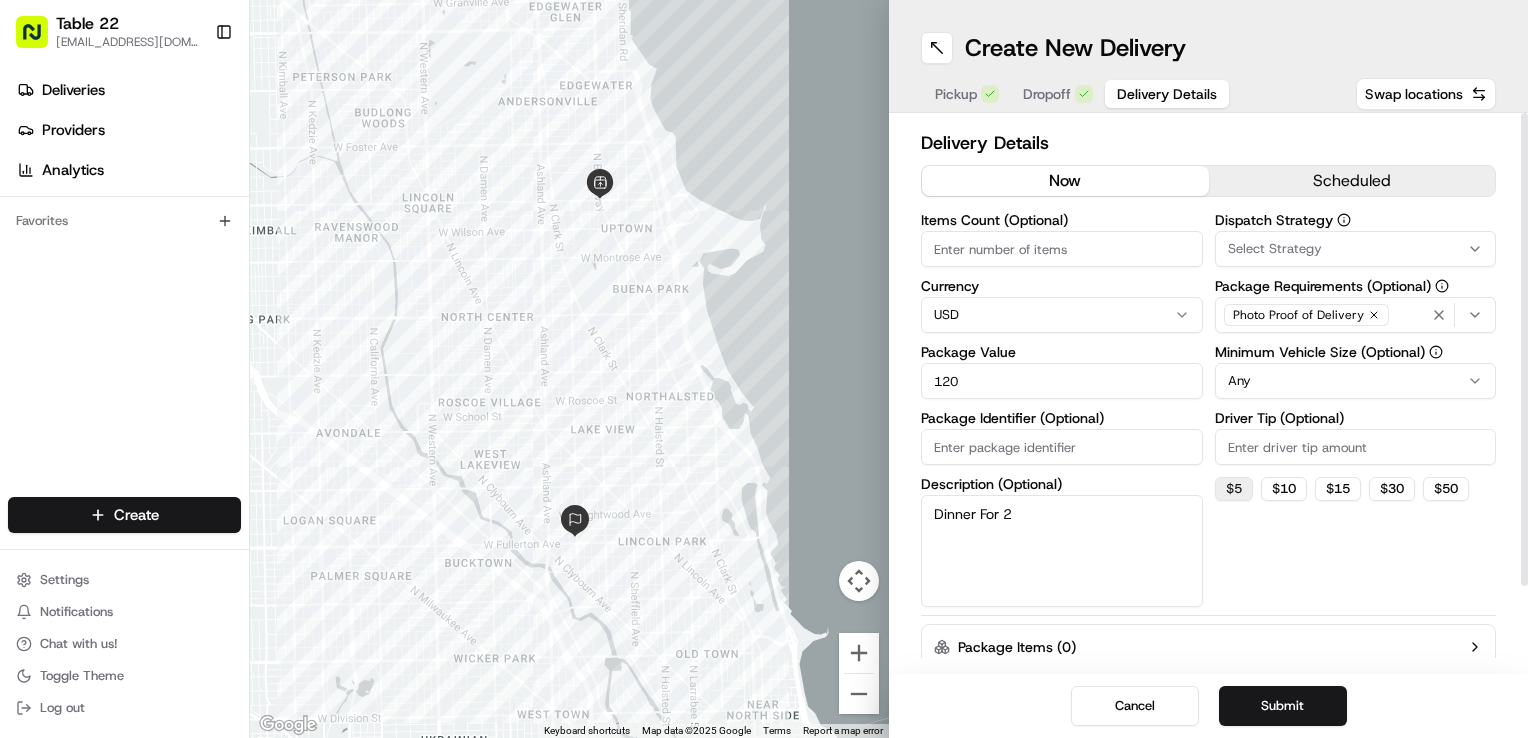 type on "120" 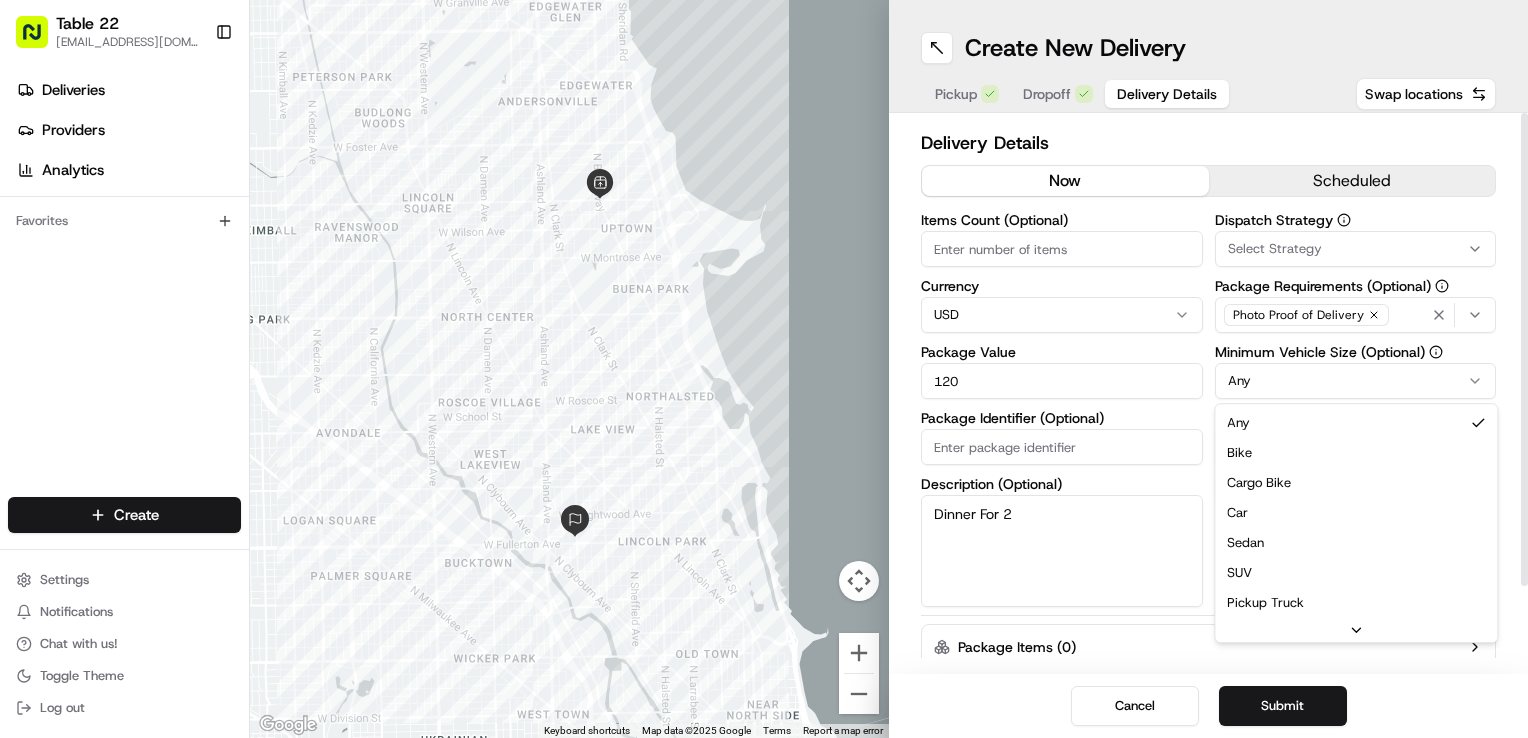 click on "Table 22 [EMAIL_ADDRESS][DOMAIN_NAME] Toggle Sidebar Deliveries Providers Analytics Favorites Main Menu Members & Organization Organization Users Roles Preferences Customization Tracking Orchestration Automations Dispatch Strategy Locations Pickup Locations Dropoff Locations Billing Billing Refund Requests Integrations Notification Triggers Webhooks API Keys Request Logs Create Settings Notifications Chat with us! Toggle Theme Log out ← Move left → Move right ↑ Move up ↓ Move down + Zoom in - Zoom out Home Jump left by 75% End Jump right by 75% Page Up Jump up by 75% Page Down Jump down by 75% Keyboard shortcuts Map Data Map data ©2025 Google Map data ©2025 Google 1 km  Click to toggle between metric and imperial units Terms Report a map error Create New Delivery Pickup Dropoff Delivery Details Swap locations Delivery Details now scheduled Items Count (Optional) Currency USD Package Value 120 Package Identifier (Optional) Description (Optional) Dinner For 2
Dispatch Strategy Select Strategy 5" at bounding box center (764, 369) 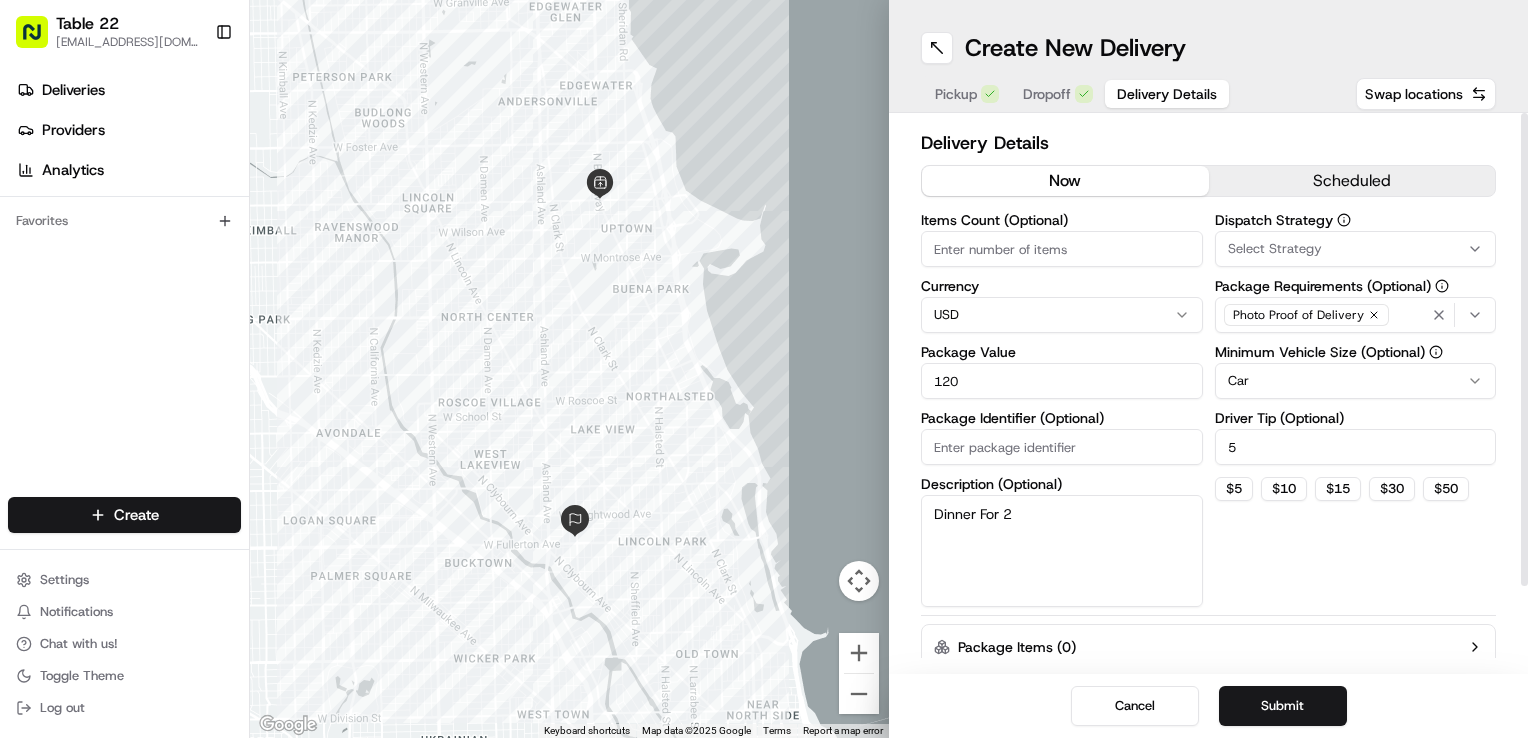 drag, startPoint x: 1392, startPoint y: 304, endPoint x: 1392, endPoint y: 326, distance: 22 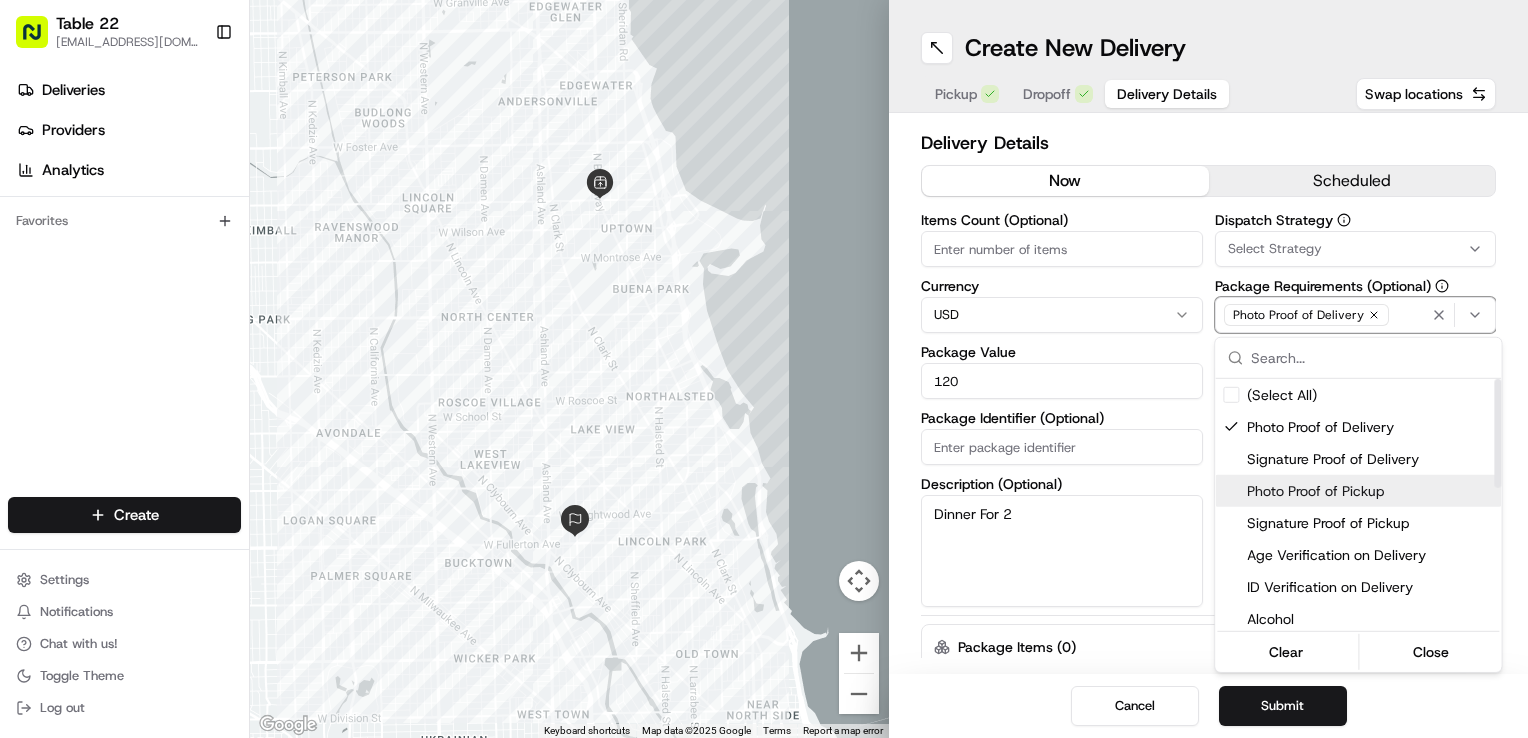 click on "Photo Proof of Pickup" at bounding box center [1370, 491] 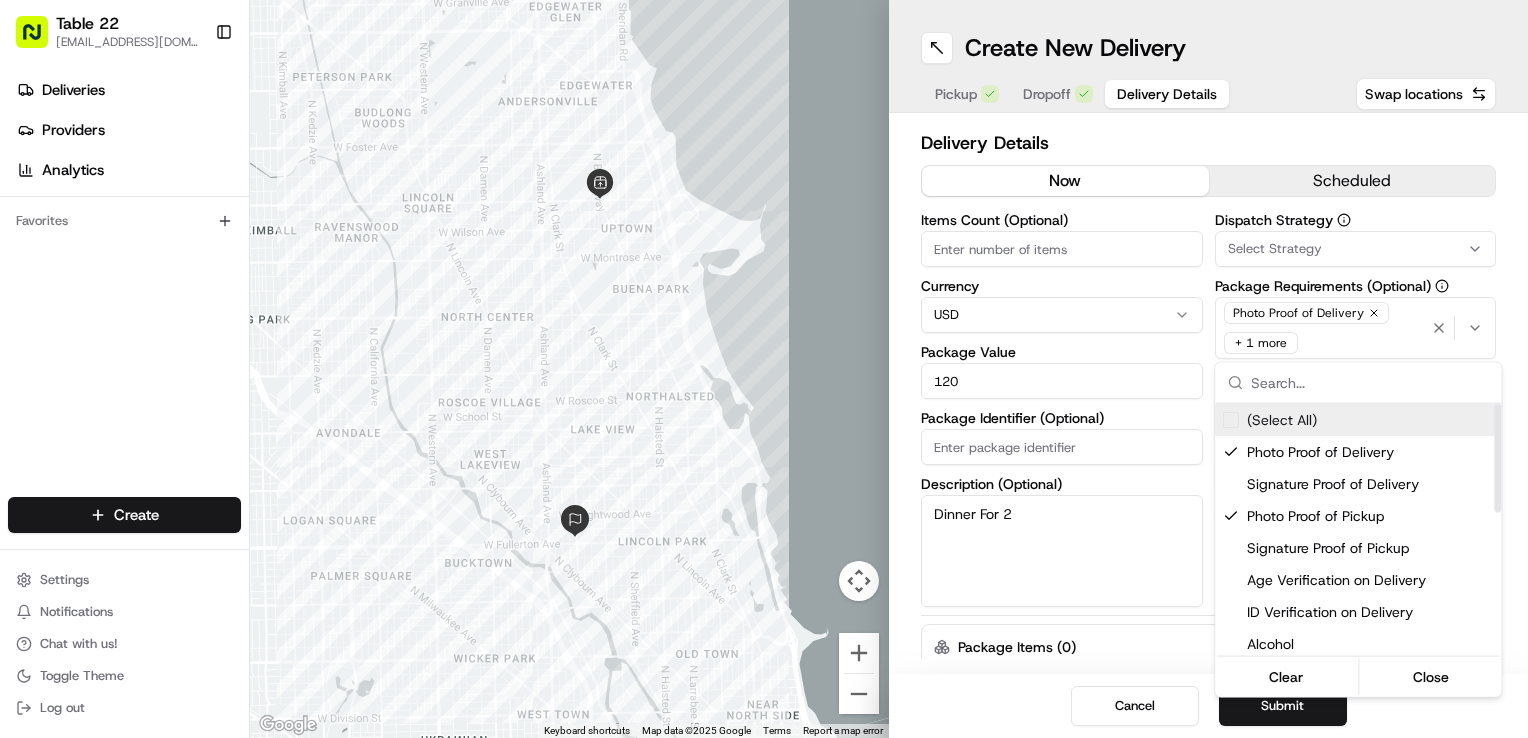 click on "Table 22 [EMAIL_ADDRESS][DOMAIN_NAME] Toggle Sidebar Deliveries Providers Analytics Favorites Main Menu Members & Organization Organization Users Roles Preferences Customization Tracking Orchestration Automations Dispatch Strategy Locations Pickup Locations Dropoff Locations Billing Billing Refund Requests Integrations Notification Triggers Webhooks API Keys Request Logs Create Settings Notifications Chat with us! Toggle Theme Log out ← Move left → Move right ↑ Move up ↓ Move down + Zoom in - Zoom out Home Jump left by 75% End Jump right by 75% Page Up Jump up by 75% Page Down Jump down by 75% Keyboard shortcuts Map Data Map data ©2025 Google Map data ©2025 Google 1 km  Click to toggle between metric and imperial units Terms Report a map error Create New Delivery Pickup Dropoff Delivery Details Swap locations Delivery Details now scheduled Items Count (Optional) Currency USD Package Value 120 Package Identifier (Optional) Description (Optional) Dinner For 2
Dispatch Strategy Select Strategy 5" at bounding box center [764, 369] 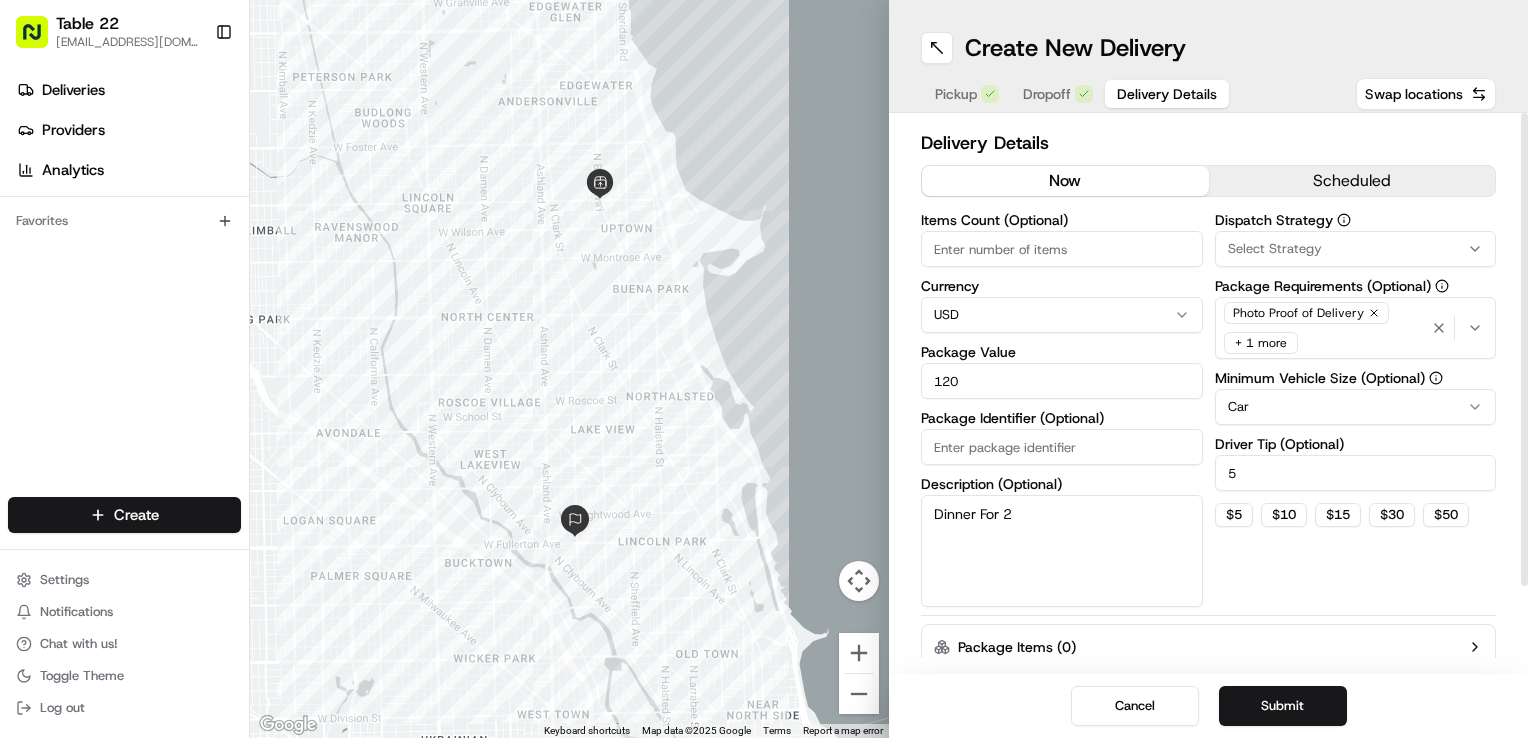 click on "Select Strategy" at bounding box center [1356, 249] 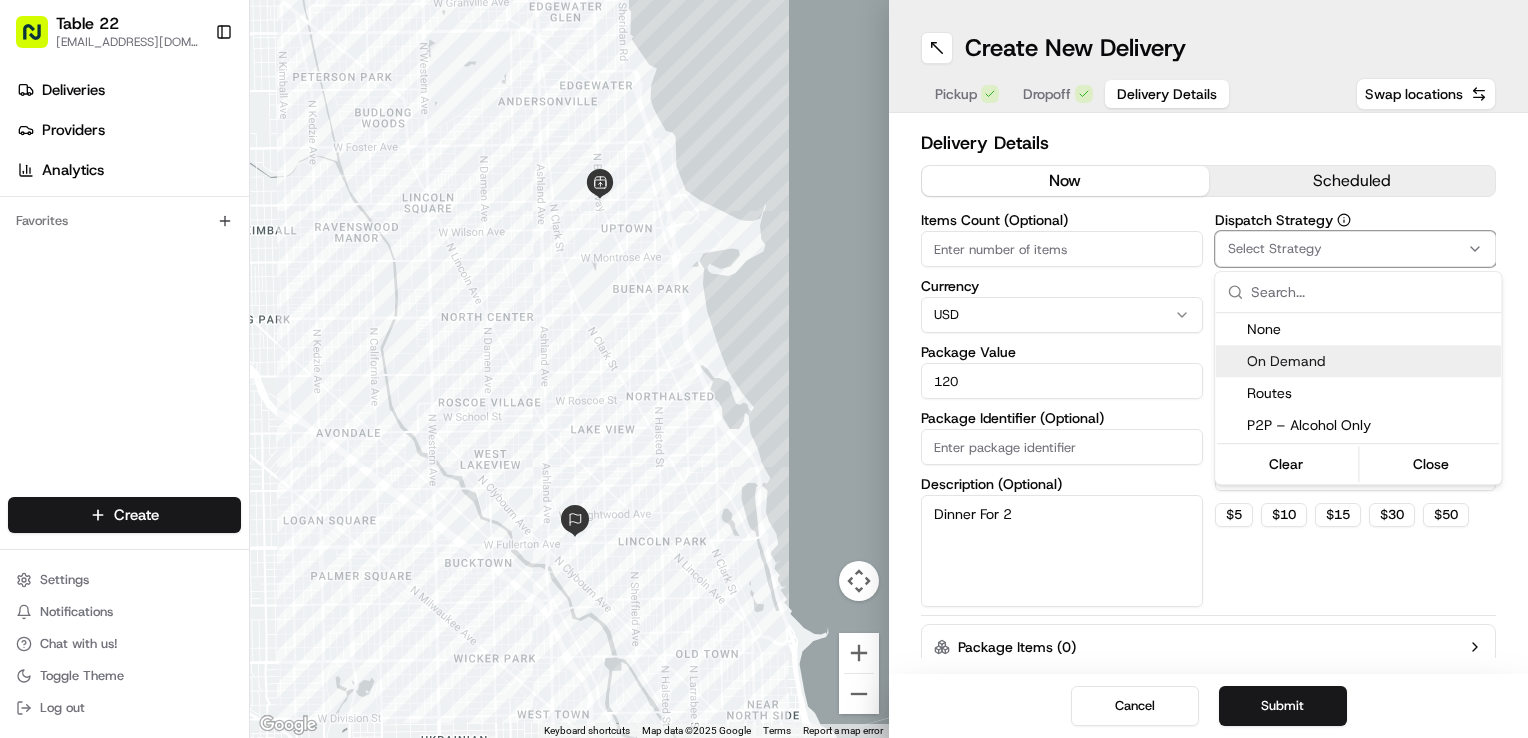 click on "On Demand" at bounding box center (1370, 361) 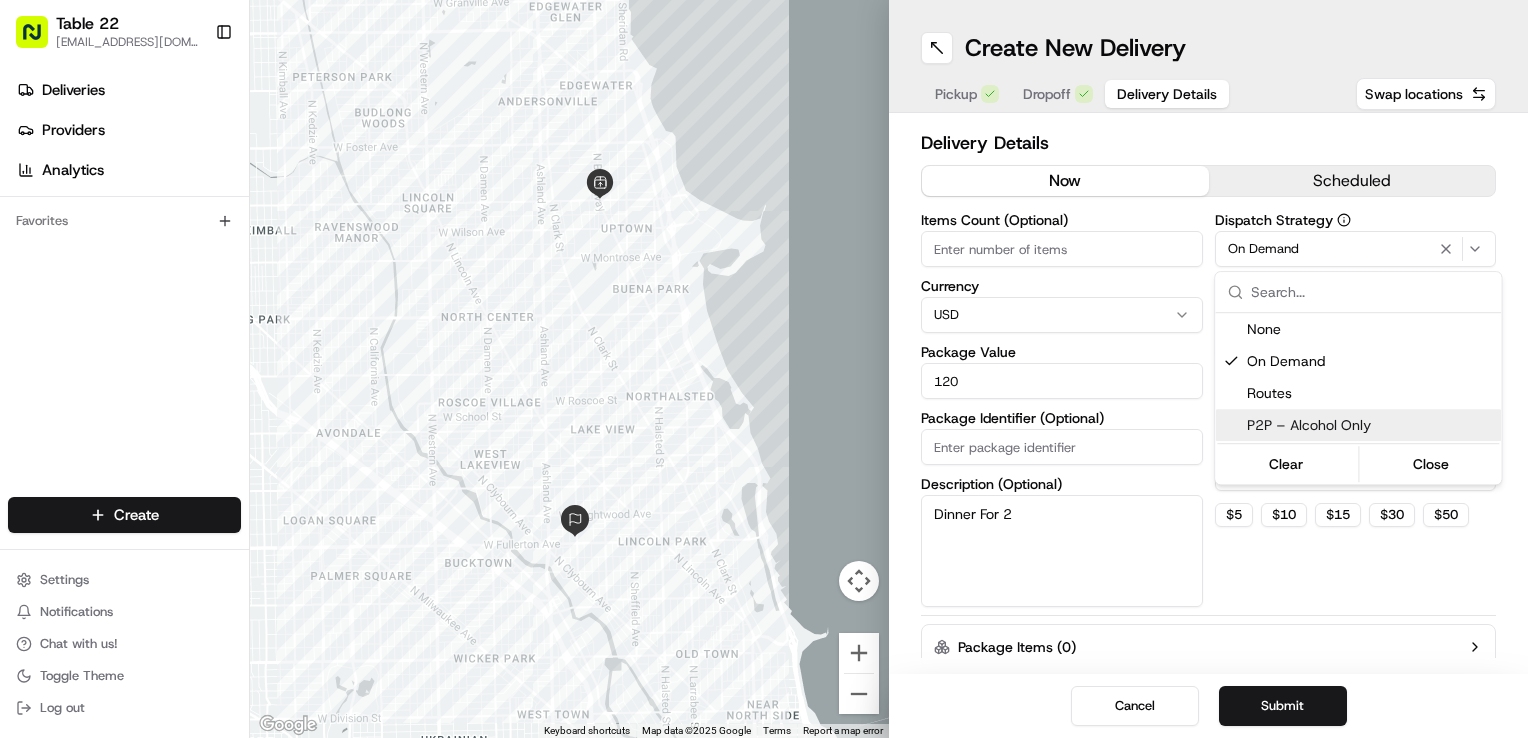 click on "Table 22 [EMAIL_ADDRESS][DOMAIN_NAME] Toggle Sidebar Deliveries Providers Analytics Favorites Main Menu Members & Organization Organization Users Roles Preferences Customization Tracking Orchestration Automations Dispatch Strategy Locations Pickup Locations Dropoff Locations Billing Billing Refund Requests Integrations Notification Triggers Webhooks API Keys Request Logs Create Settings Notifications Chat with us! Toggle Theme Log out ← Move left → Move right ↑ Move up ↓ Move down + Zoom in - Zoom out Home Jump left by 75% End Jump right by 75% Page Up Jump up by 75% Page Down Jump down by 75% Keyboard shortcuts Map Data Map data ©2025 Google Map data ©2025 Google 1 km  Click to toggle between metric and imperial units Terms Report a map error Create New Delivery Pickup Dropoff Delivery Details Swap locations Delivery Details now scheduled Items Count (Optional) Currency USD Package Value 120 Package Identifier (Optional) Description (Optional) Dinner For 2
Dispatch Strategy On Demand Car 5 $" at bounding box center [764, 369] 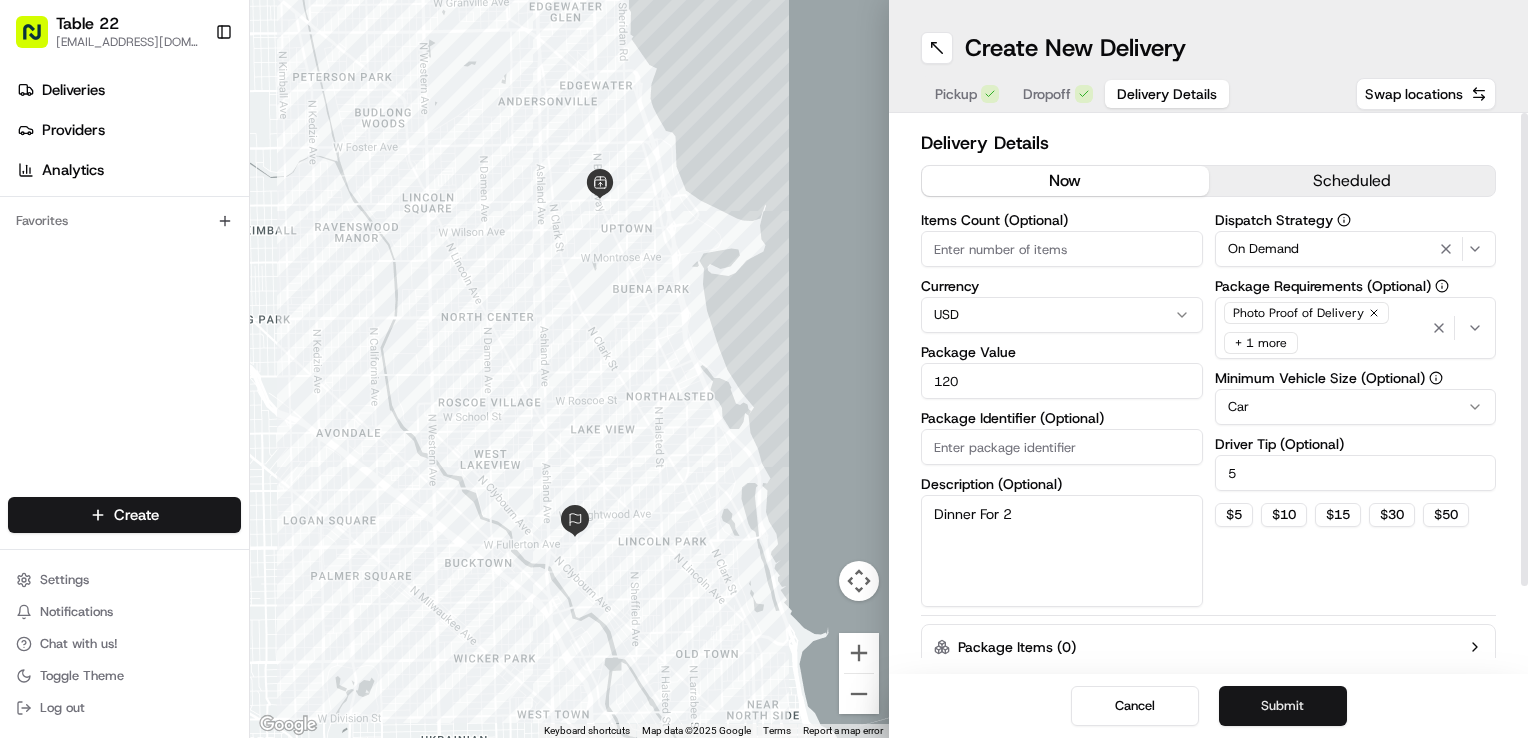 click on "Submit" at bounding box center [1283, 706] 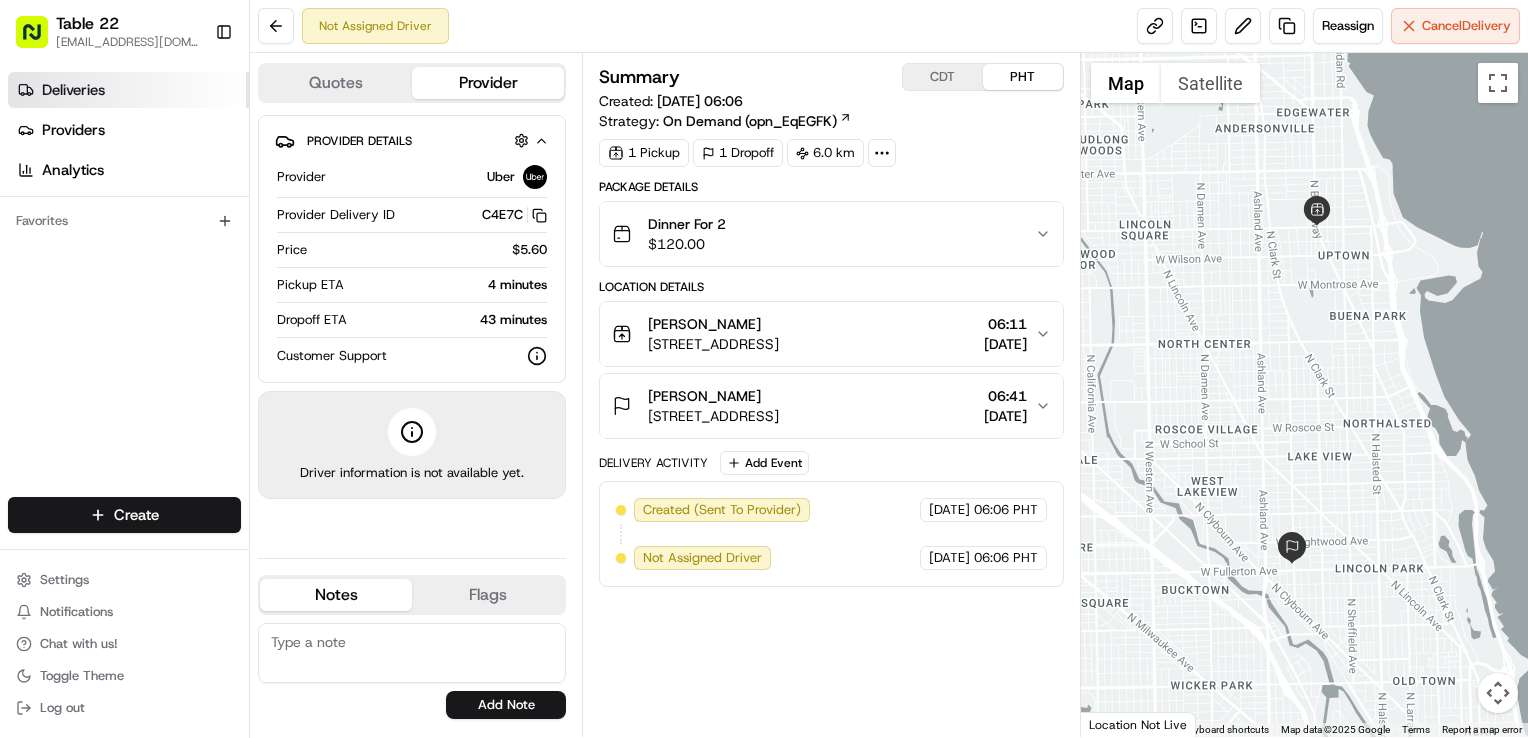 drag, startPoint x: 85, startPoint y: 91, endPoint x: 108, endPoint y: 91, distance: 23 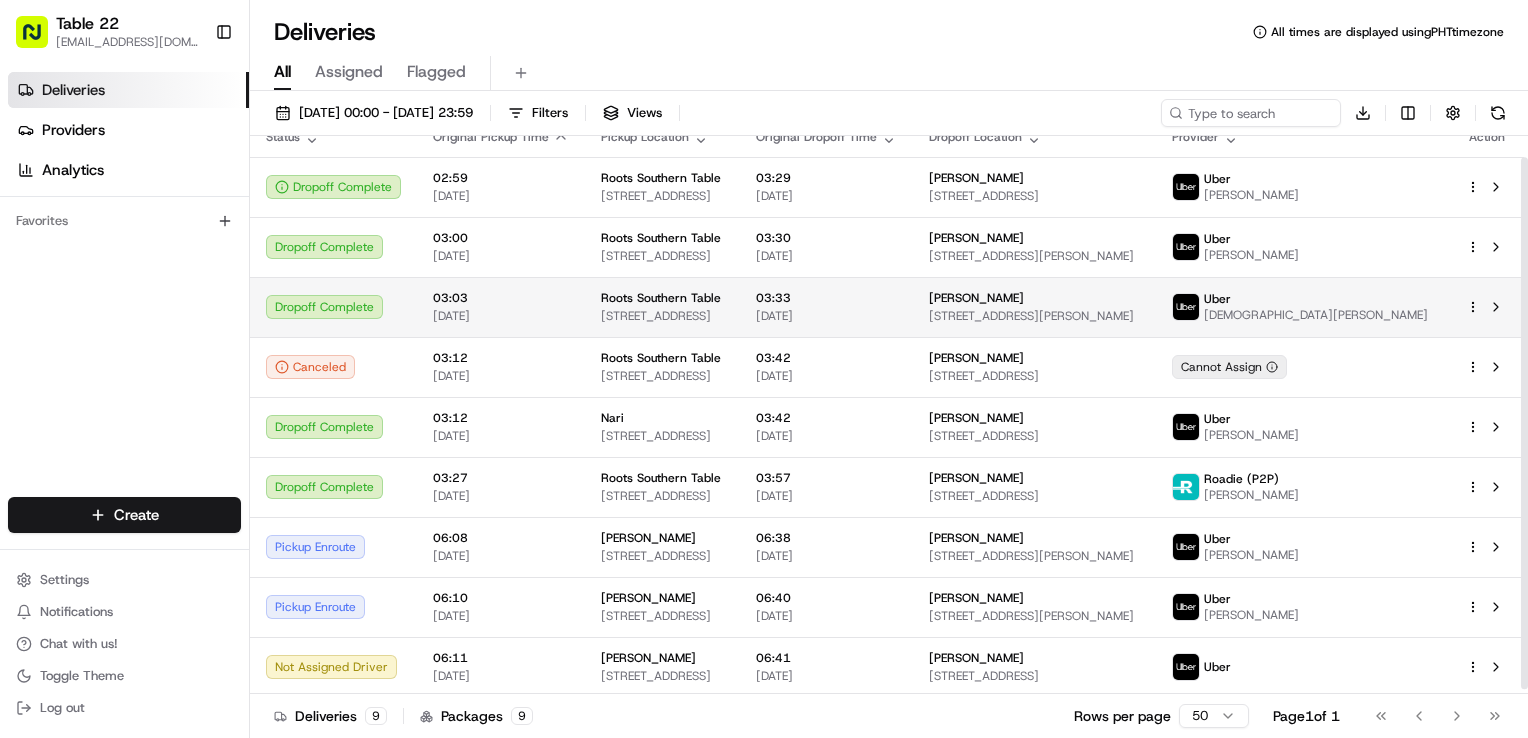 scroll, scrollTop: 26, scrollLeft: 0, axis: vertical 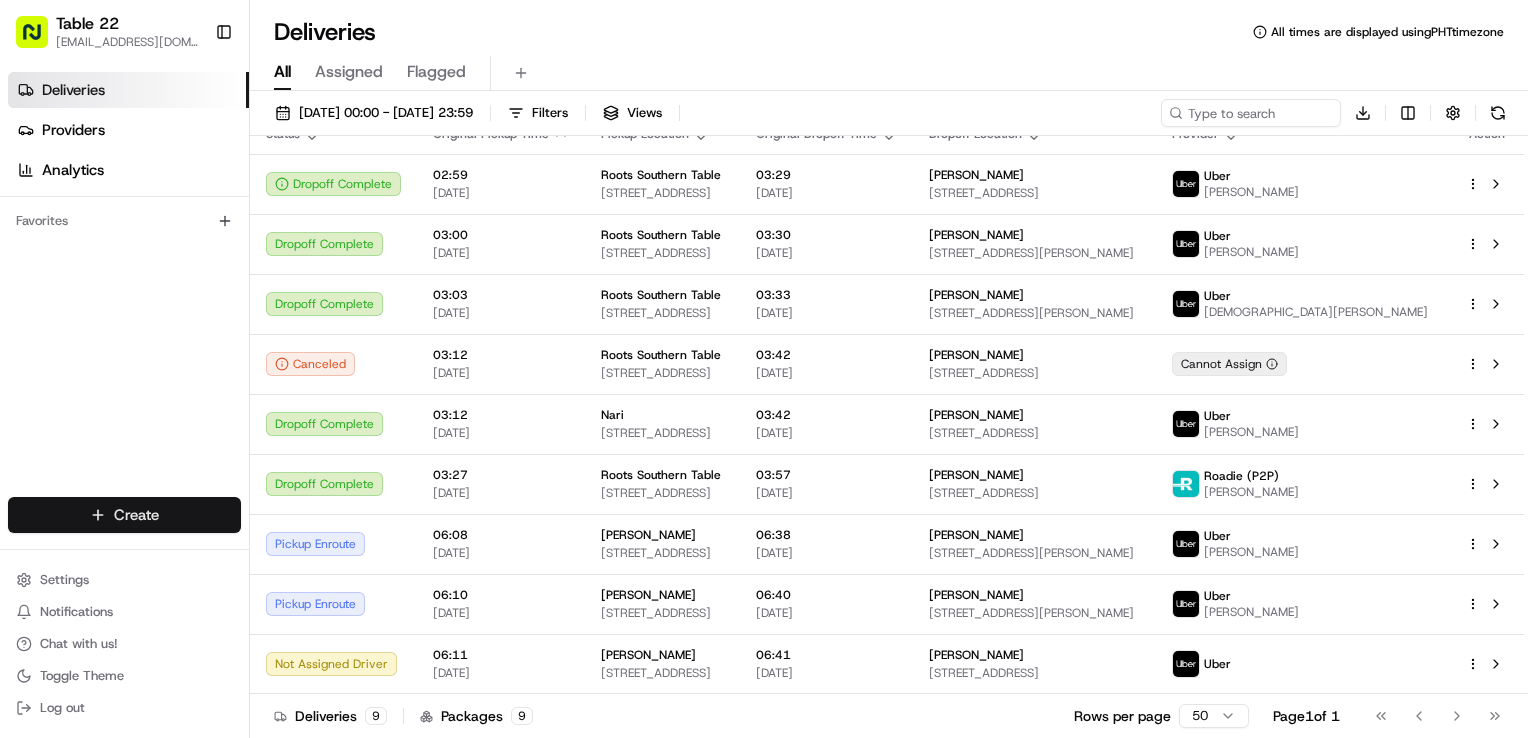 click on "Table 22 [EMAIL_ADDRESS][DOMAIN_NAME] Toggle Sidebar Deliveries Providers Analytics Favorites Main Menu Members & Organization Organization Users Roles Preferences Customization Tracking Orchestration Automations Dispatch Strategy Locations Pickup Locations Dropoff Locations Billing Billing Refund Requests Integrations Notification Triggers Webhooks API Keys Request Logs Create Settings Notifications Chat with us! Toggle Theme Log out Deliveries All times are displayed using  PHT  timezone All Assigned Flagged [DATE] 00:00 - [DATE] 23:59 Filters Views Download Status Original Pickup Time Pickup Location Original Dropoff Time Dropoff Location Provider Action Dropoff Complete 02:59 [DATE] Roots Southern Table [STREET_ADDRESS] 03:29 [DATE] [PERSON_NAME] [STREET_ADDRESS][PERSON_NAME] Uber [PERSON_NAME] Dropoff Complete 03:00 [DATE] Roots Southern Table [STREET_ADDRESS] 03:30 [DATE] [PERSON_NAME] [PERSON_NAME] 03:03 9 9" at bounding box center [764, 369] 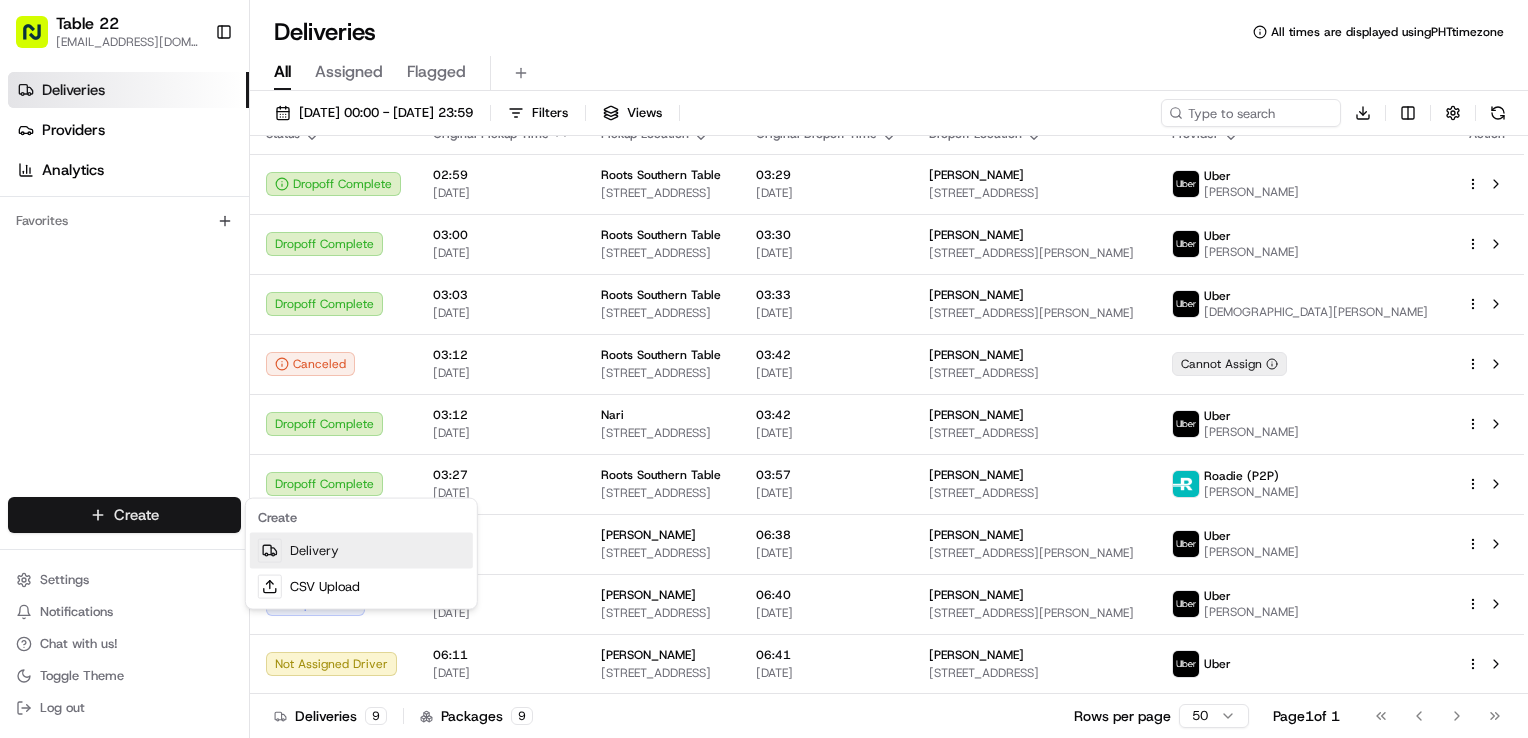 click on "Delivery" at bounding box center [361, 551] 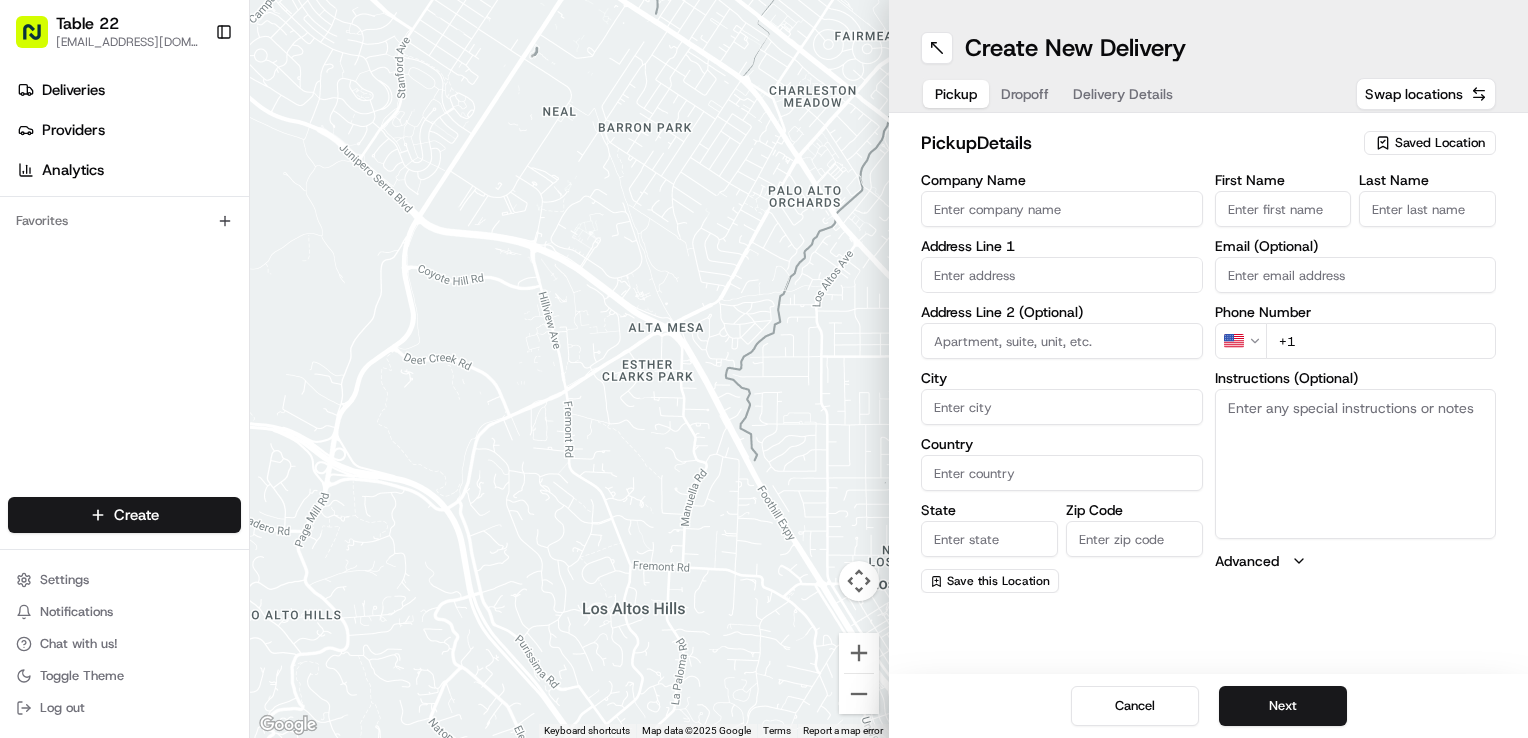 click on "pickup  Details Saved Location Company Name Address Line 1 Address Line 2 (Optional) City Country State Zip Code Save this Location First Name Last Name Email (Optional) Phone Number US +1 Instructions (Optional) Advanced" at bounding box center (1208, 361) 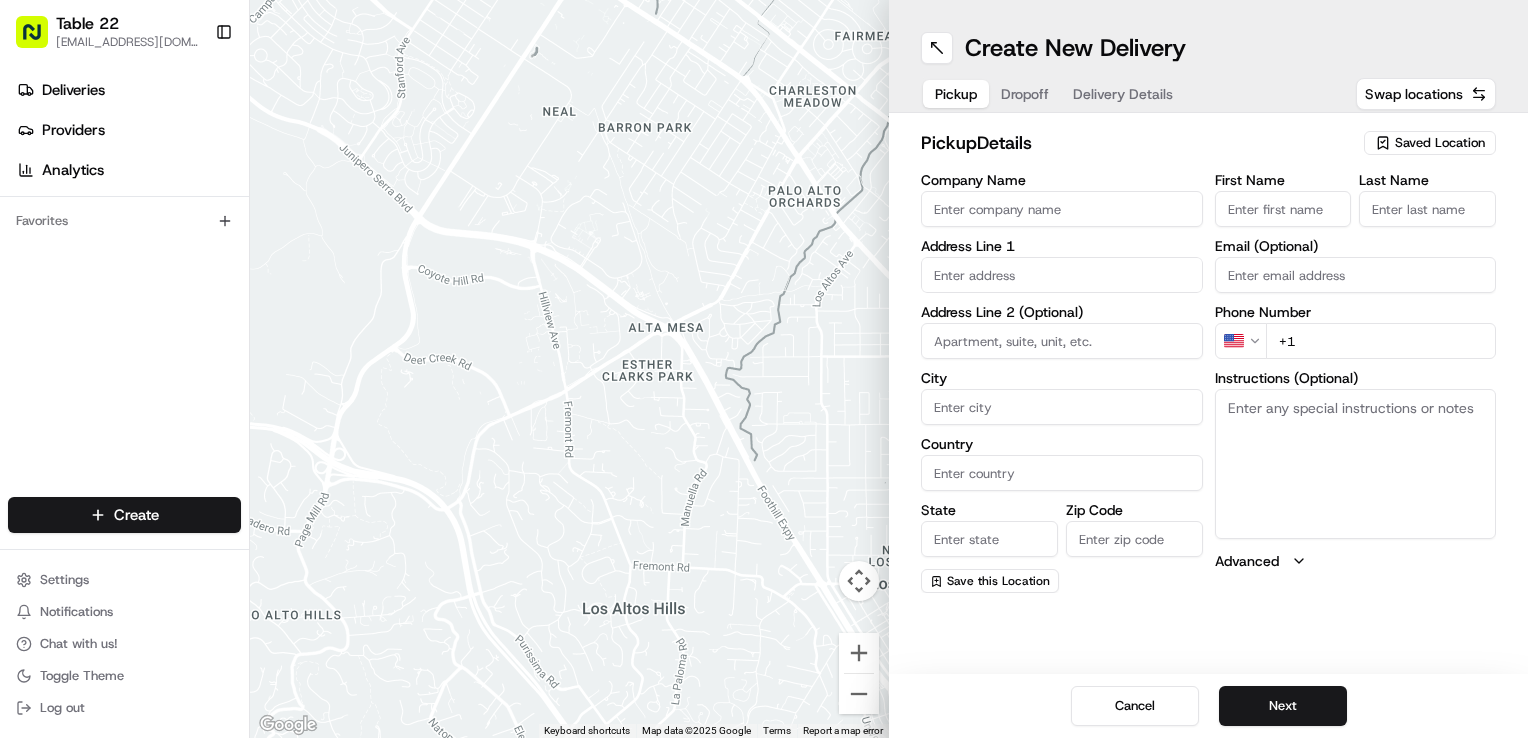 click 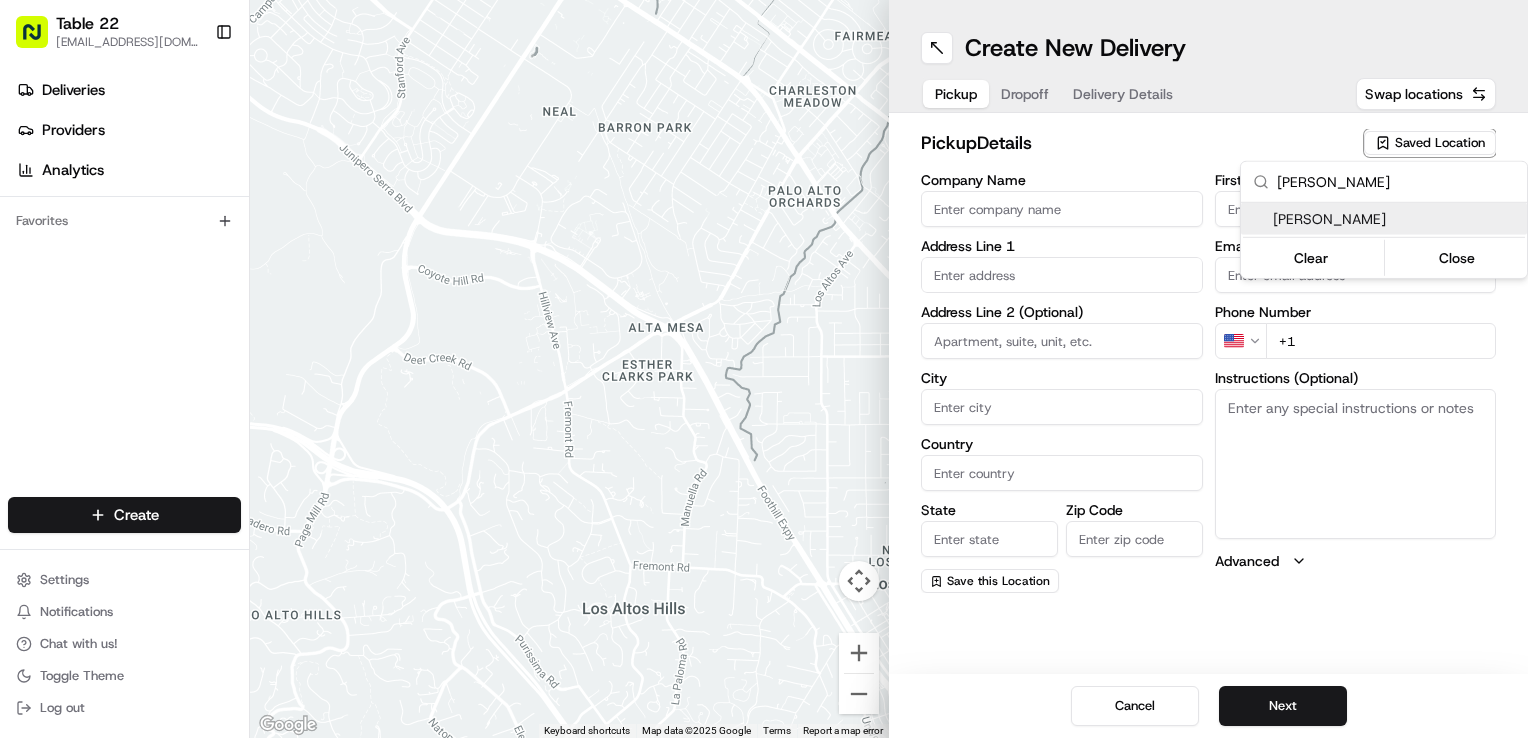type on "[PERSON_NAME]" 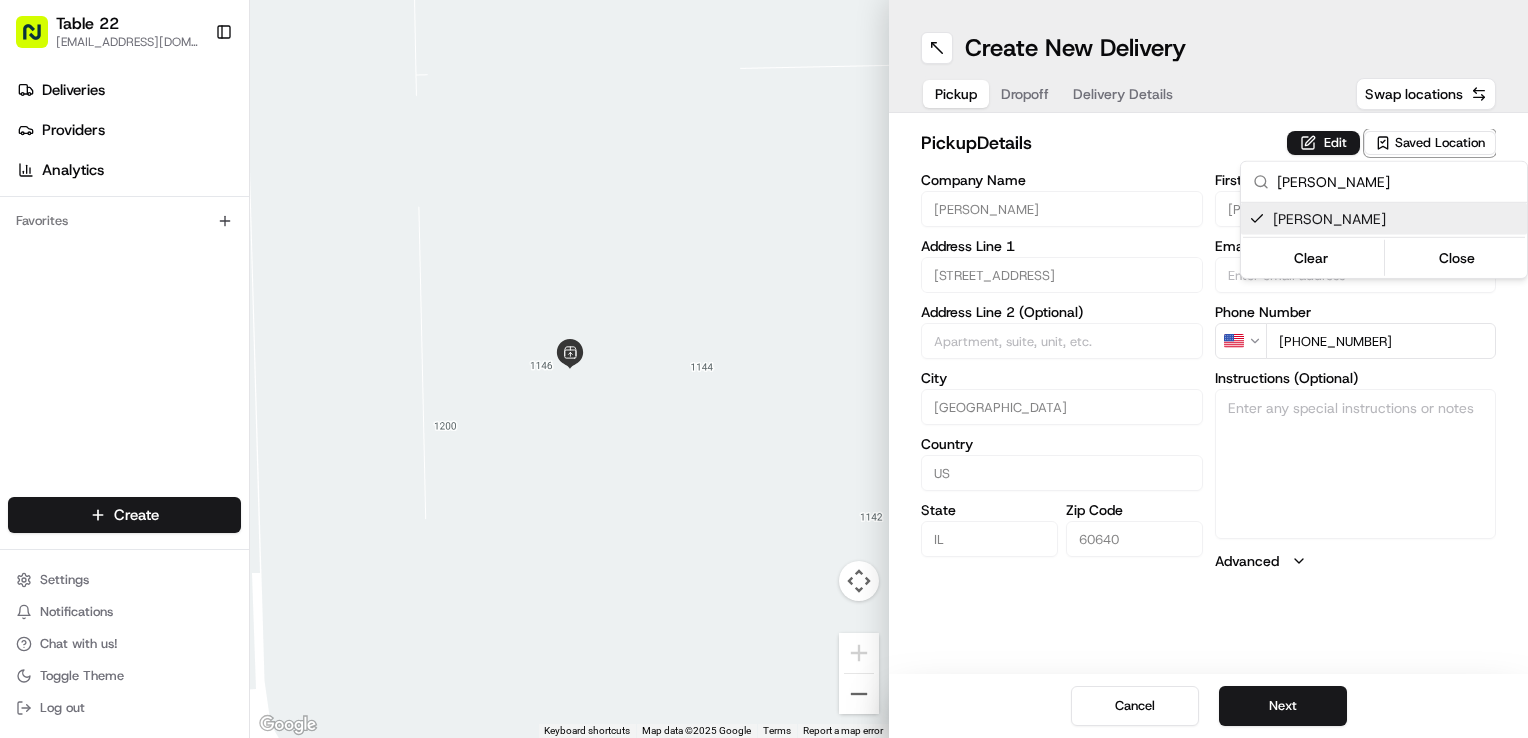 click on "Table 22 [EMAIL_ADDRESS][DOMAIN_NAME] Toggle Sidebar Deliveries Providers Analytics Favorites Main Menu Members & Organization Organization Users Roles Preferences Customization Tracking Orchestration Automations Dispatch Strategy Locations Pickup Locations Dropoff Locations Billing Billing Refund Requests Integrations Notification Triggers Webhooks API Keys Request Logs Create Settings Notifications Chat with us! Toggle Theme Log out ← Move left → Move right ↑ Move up ↓ Move down + Zoom in - Zoom out Home Jump left by 75% End Jump right by 75% Page Up Jump up by 75% Page Down Jump down by 75% Keyboard shortcuts Map Data Map data ©2025 Google Map data ©2025 Google 2 m  Click to toggle between metric and imperial units Terms Report a map error Create New Delivery Pickup Dropoff Delivery Details Swap locations pickup  Details  Edit Saved Location Company Name [PERSON_NAME] Address Line 1 [STREET_ADDRESS] Address Line 2 (Optional) City [GEOGRAPHIC_DATA] Country [GEOGRAPHIC_DATA] State [US_STATE] Zip Code 60640 First Name [PERSON_NAME]" at bounding box center (764, 369) 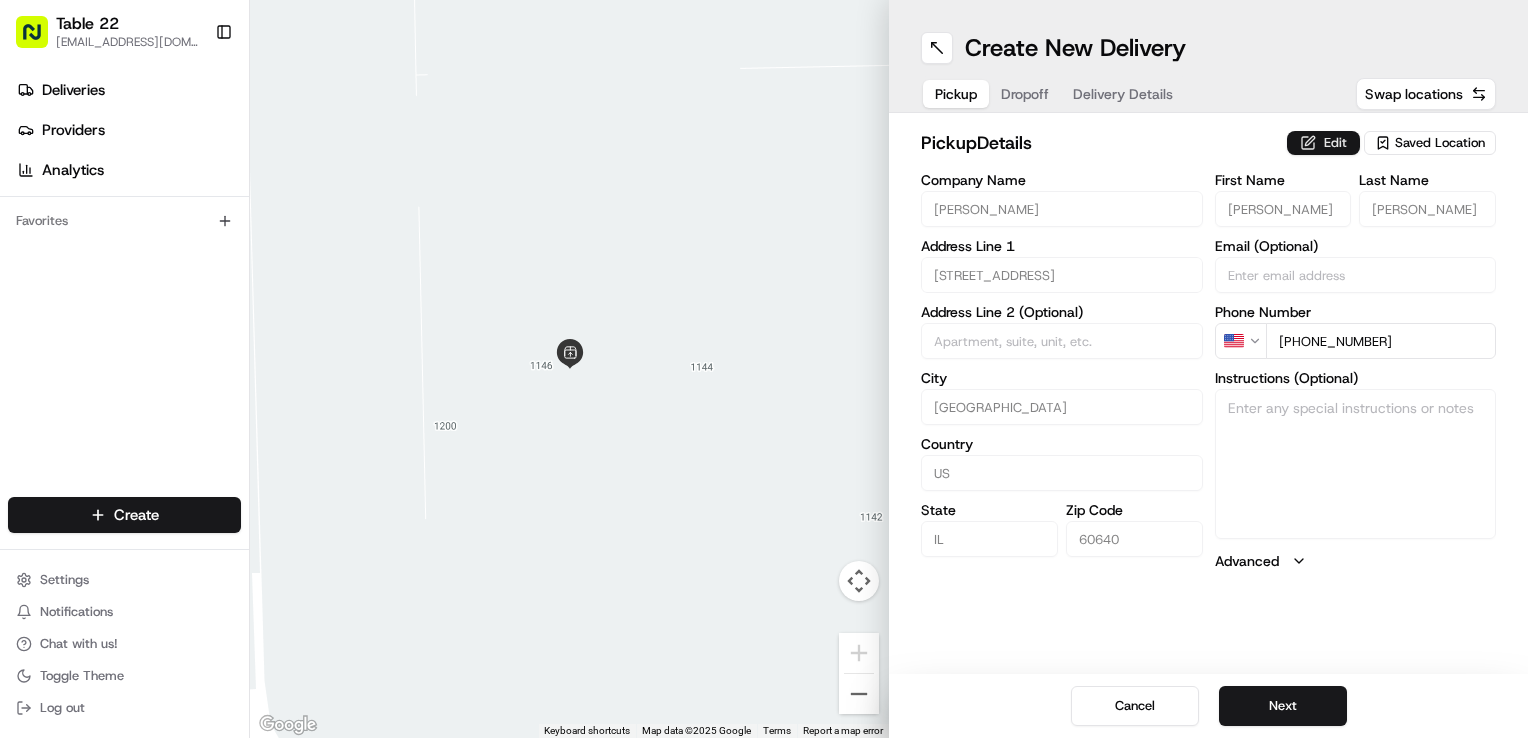 click on "Edit" at bounding box center (1323, 143) 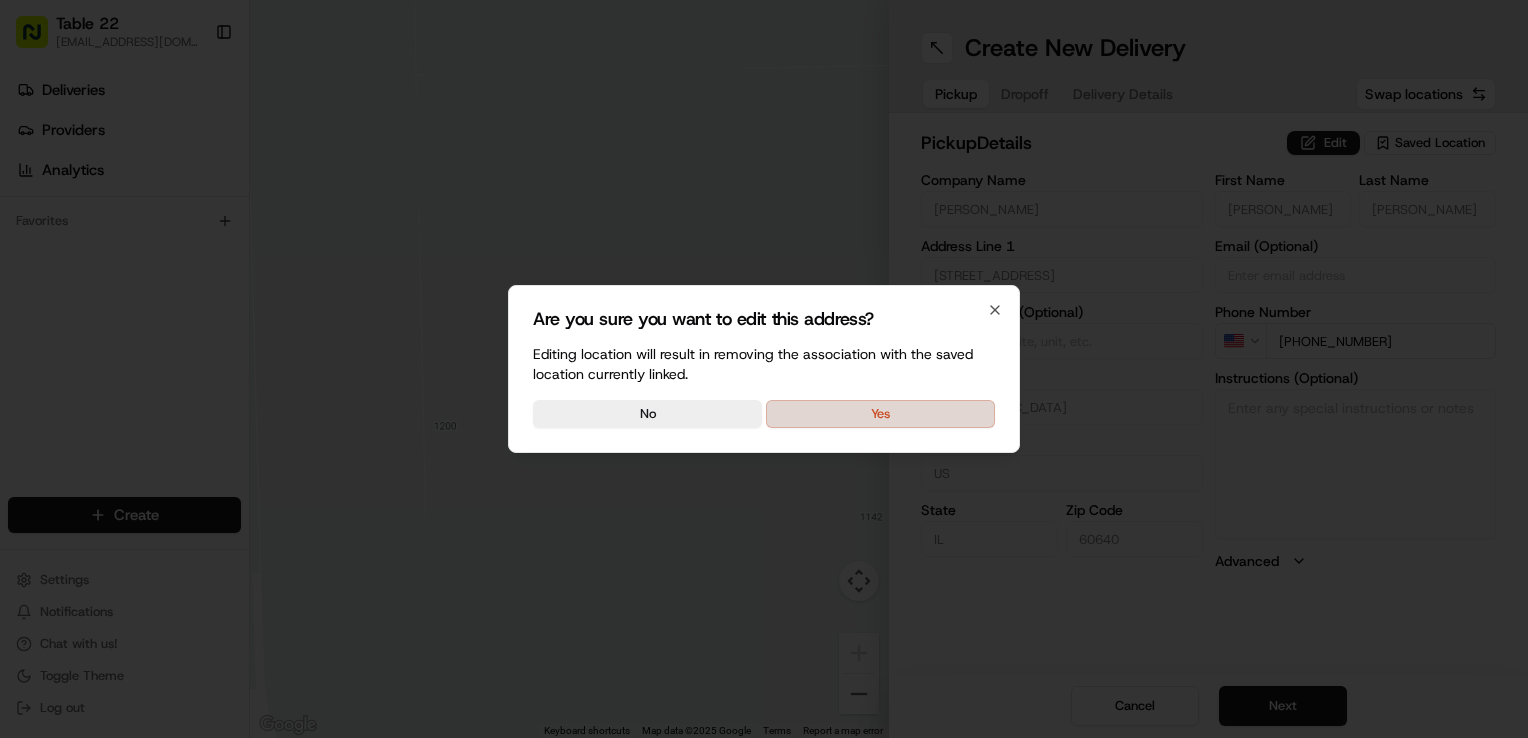 drag, startPoint x: 870, startPoint y: 415, endPoint x: 711, endPoint y: 382, distance: 162.38843 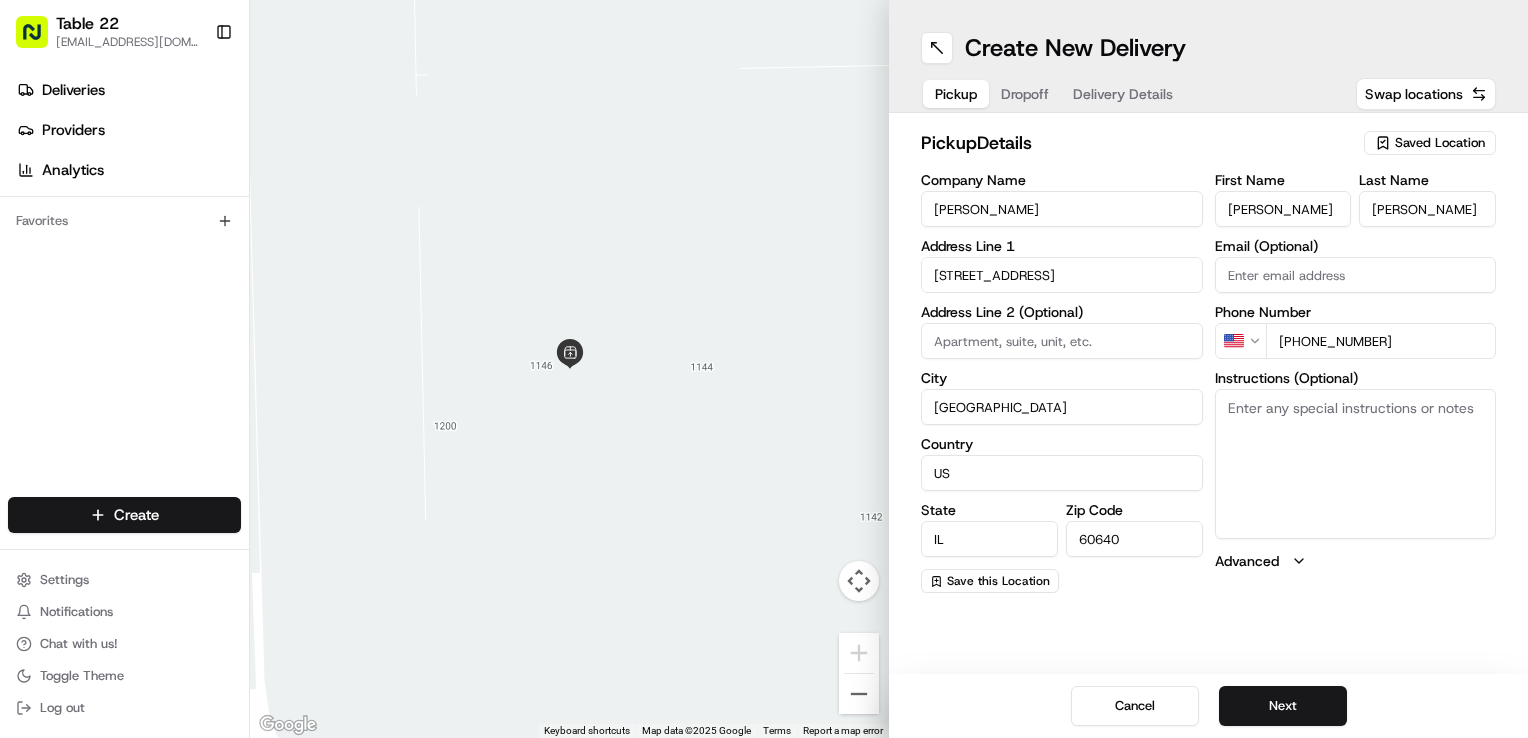 drag, startPoint x: 1437, startPoint y: 549, endPoint x: 1436, endPoint y: 539, distance: 10.049875 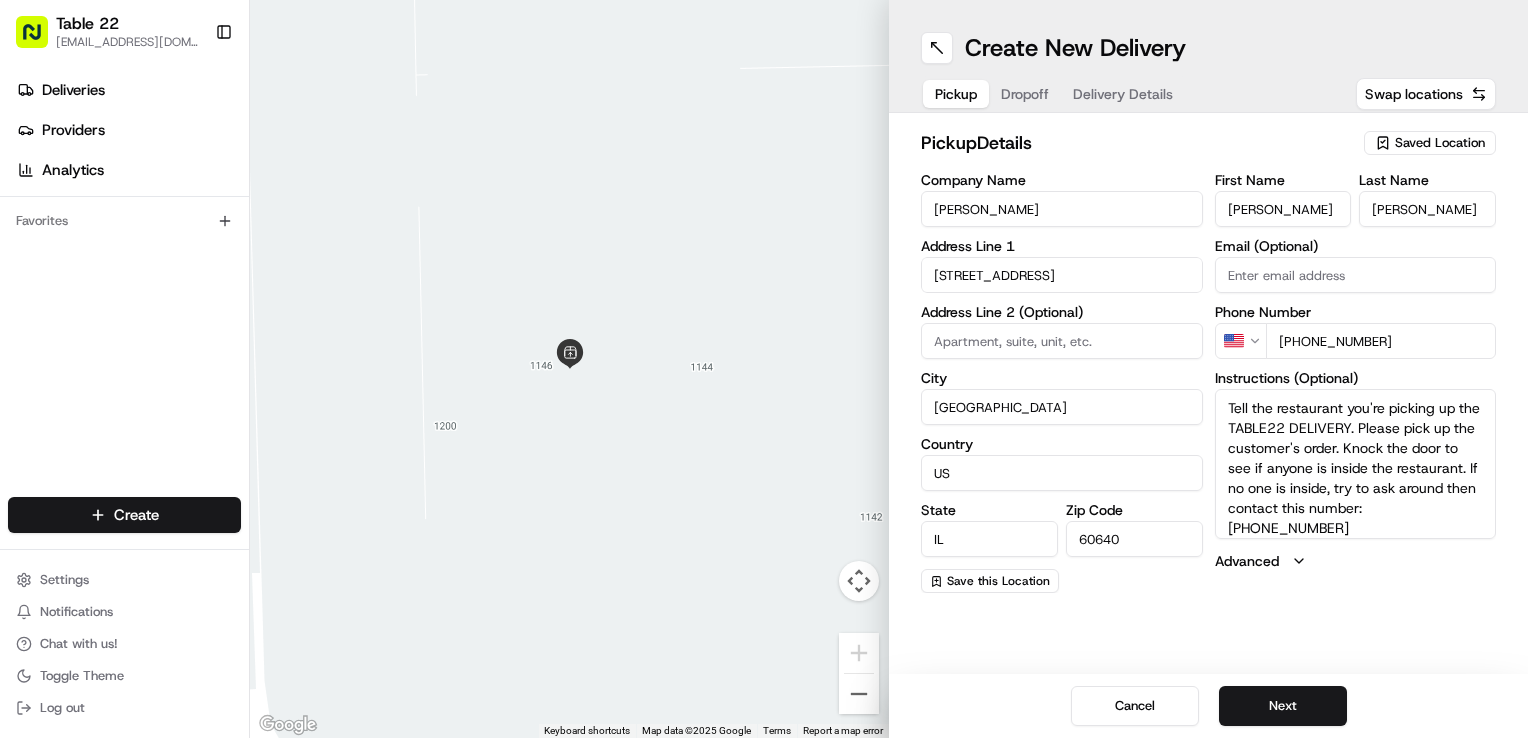 type on "Tell the restaurant you're picking up the TABLE22 DELIVERY. Please pick up the customer's order. Knock the door to see if anyone is inside the restaurant. If no one is inside, try to ask around then contact this number: [PHONE_NUMBER]" 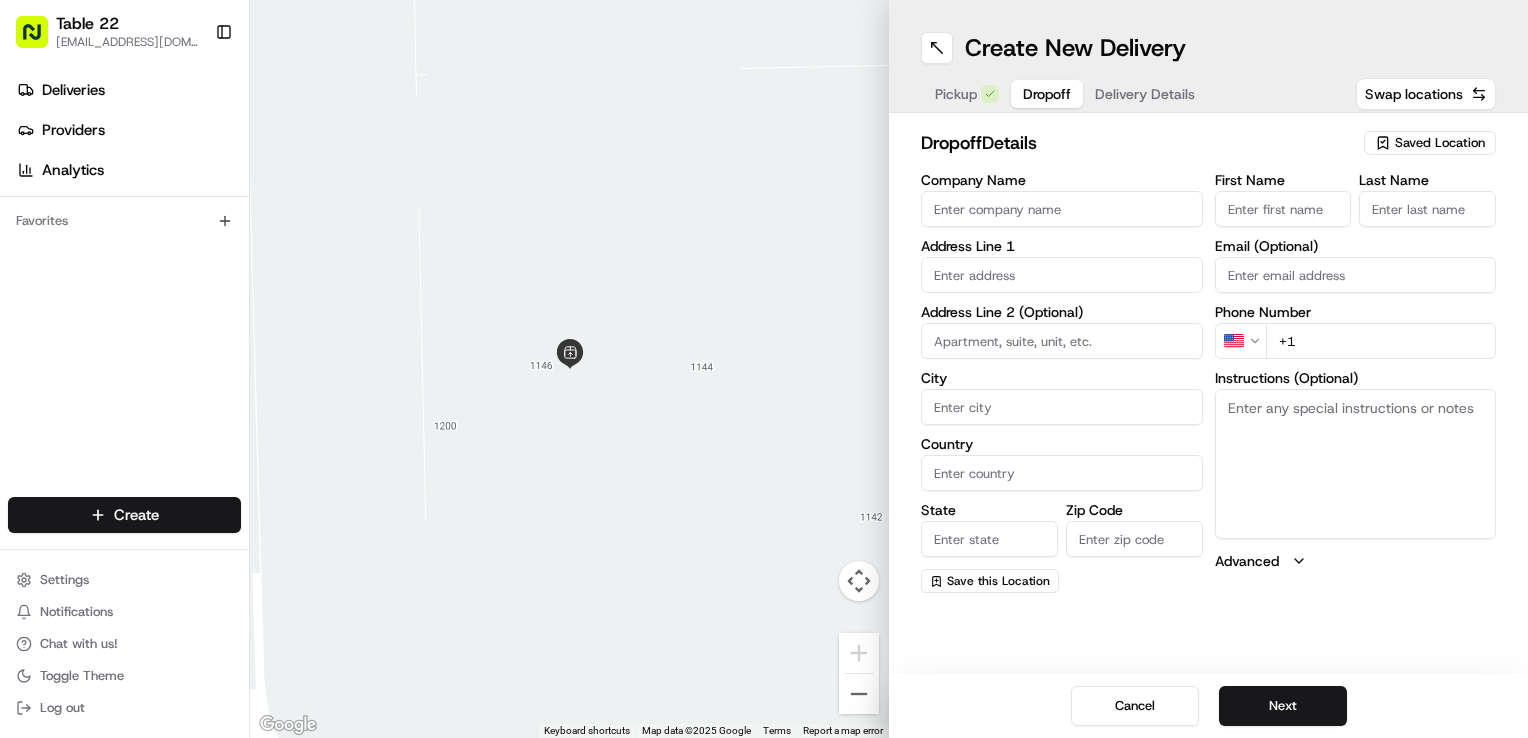 drag, startPoint x: 1008, startPoint y: 220, endPoint x: 1040, endPoint y: 210, distance: 33.526108 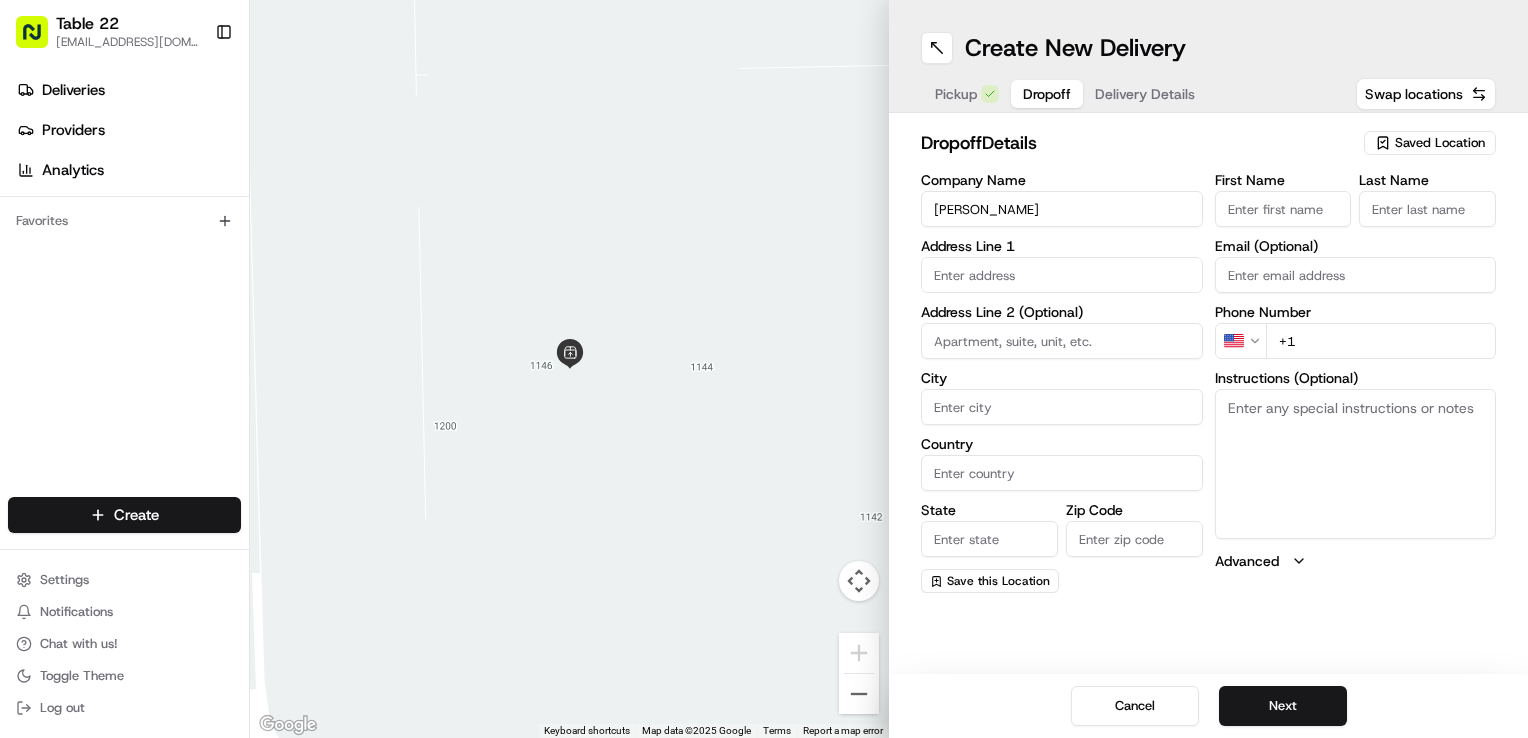 type on "[PERSON_NAME]" 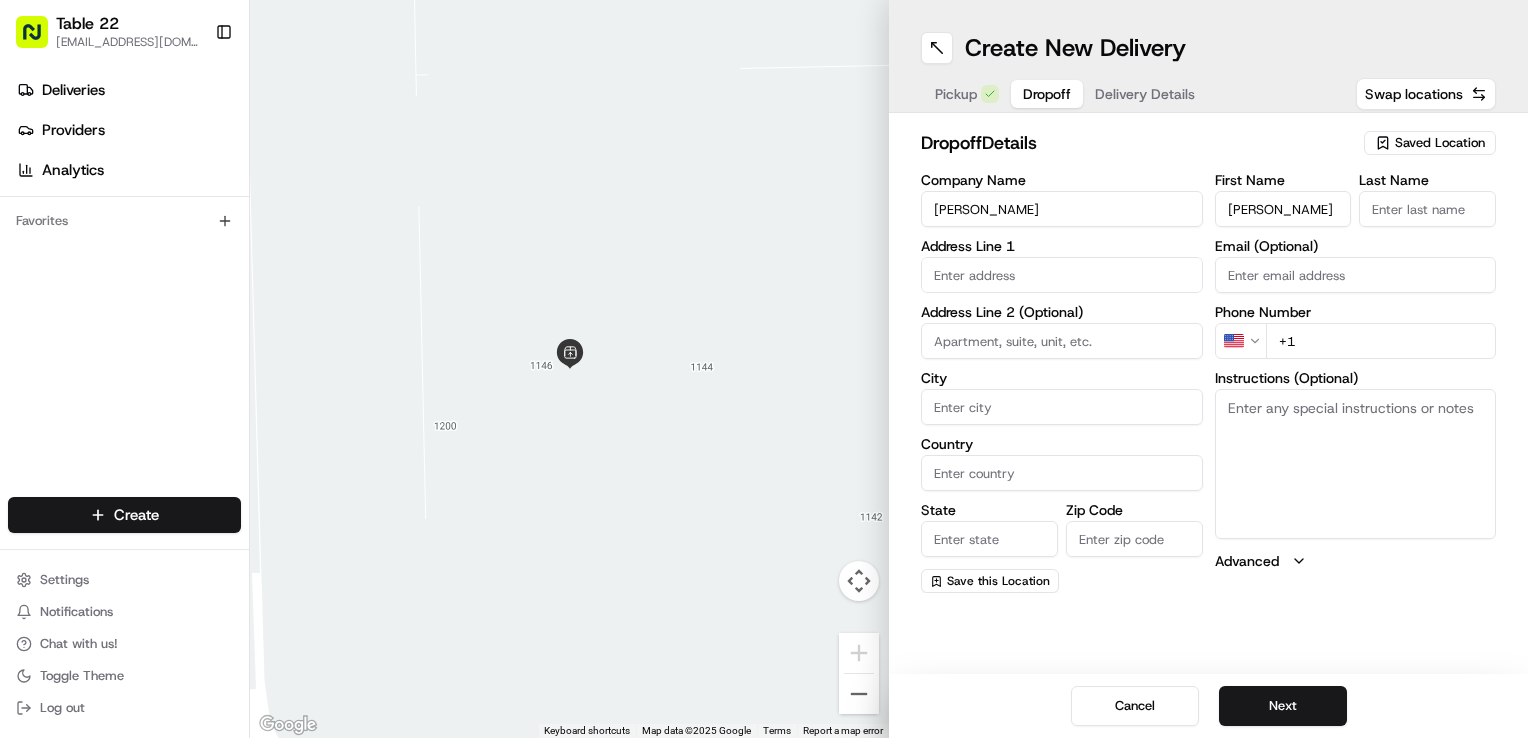 click on "[PERSON_NAME]" at bounding box center [1283, 209] 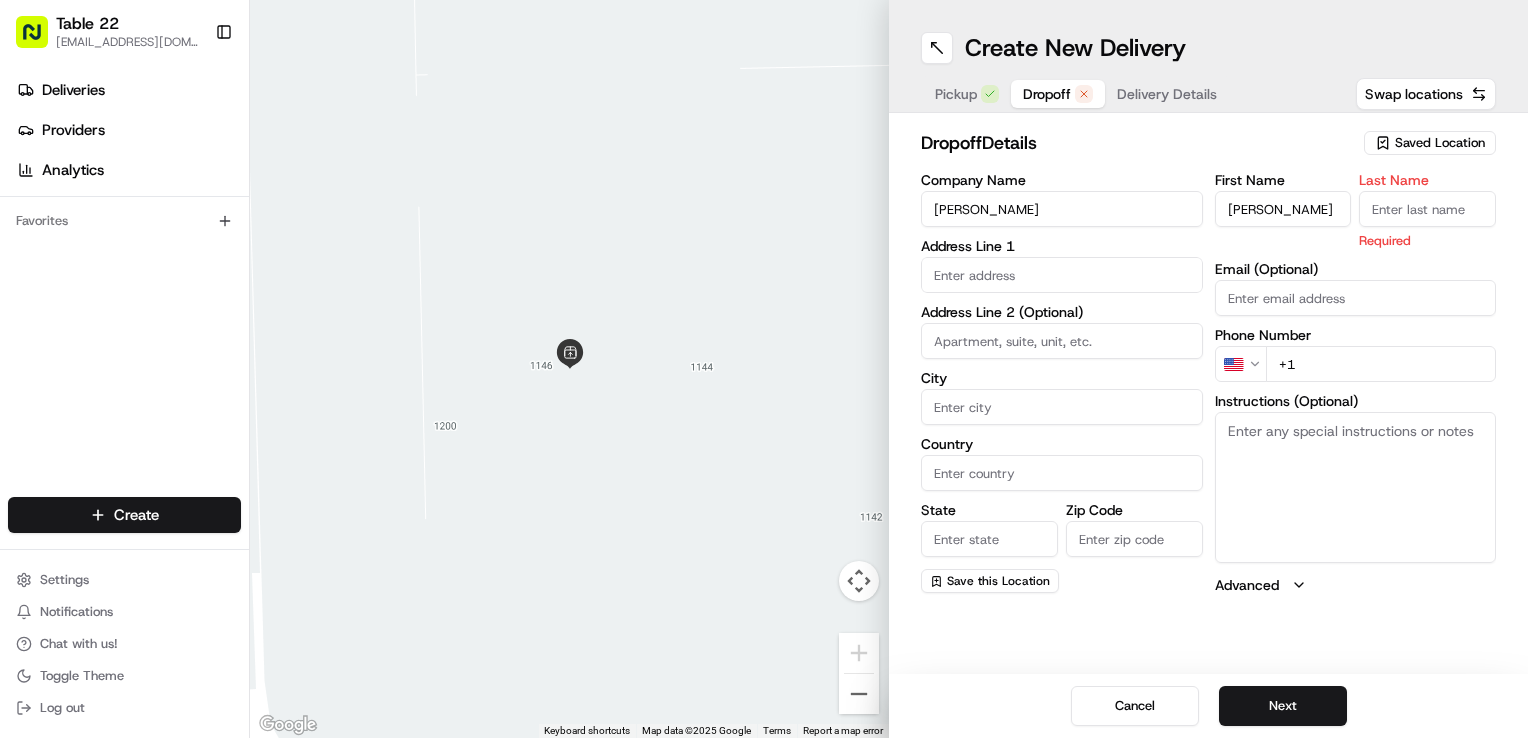 paste on "Skalova" 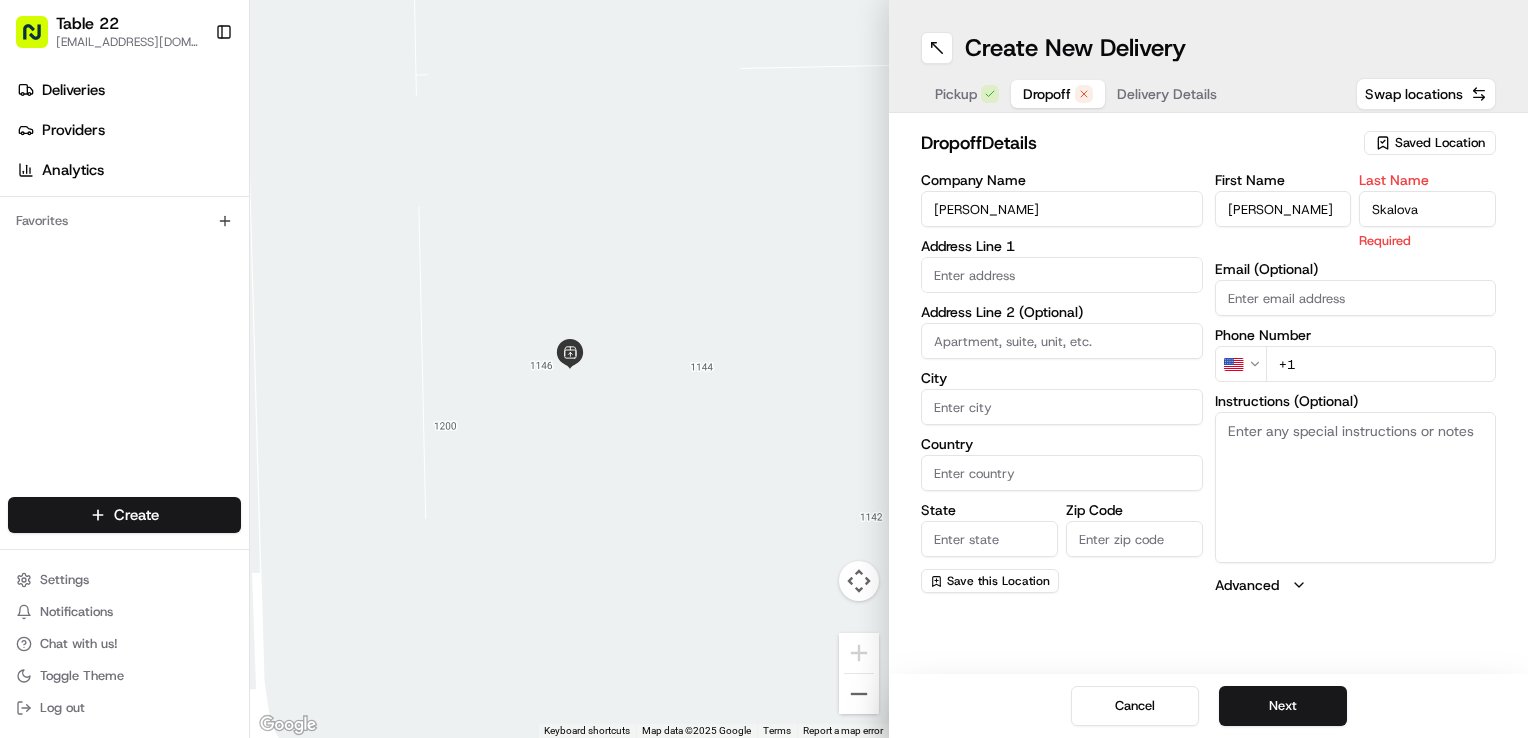 type on "Skalova" 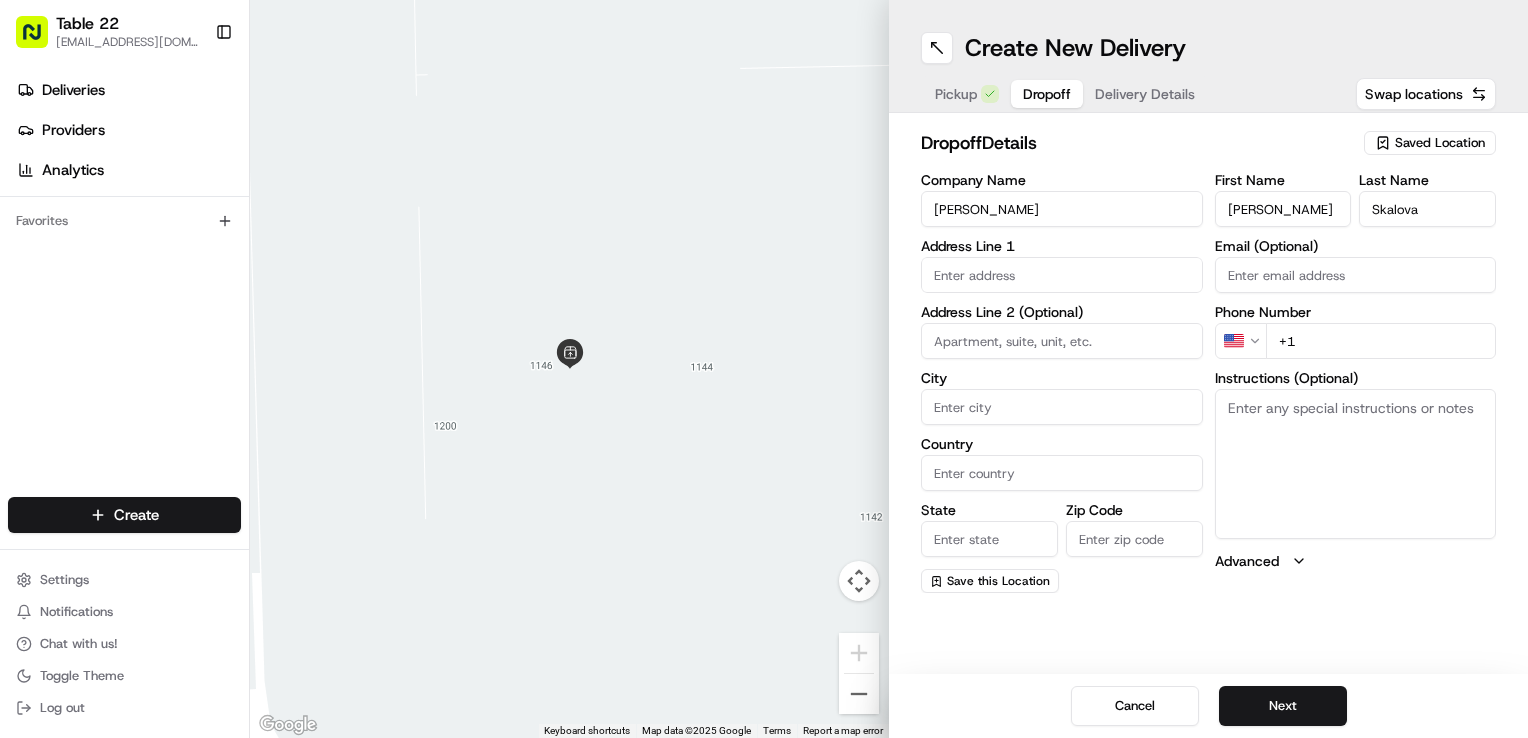type on "[PERSON_NAME]" 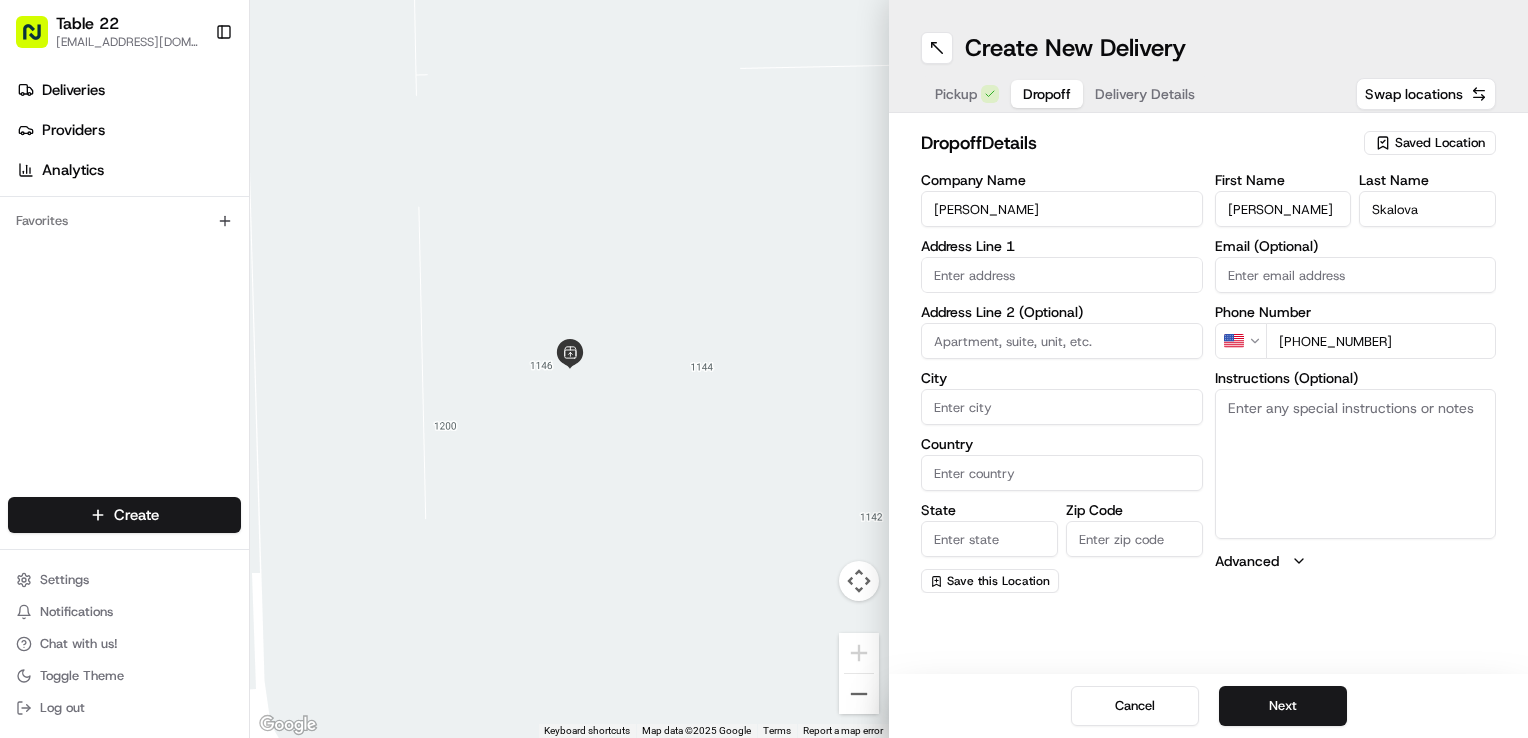 type on "[PHONE_NUMBER]" 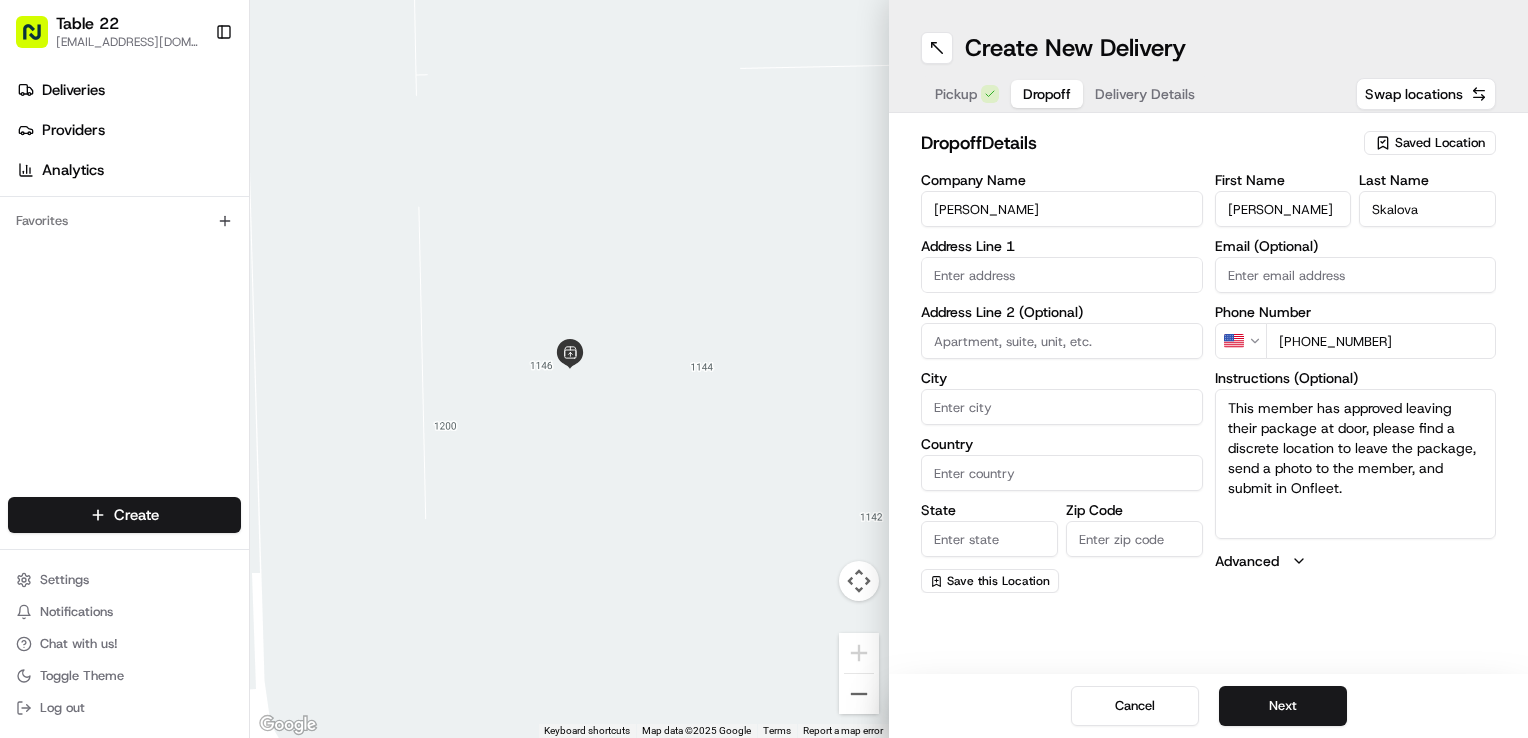 click on "This member has approved leaving their package at door, please find a discrete location to leave the package, send a photo to the member, and submit in Onfleet." at bounding box center [1356, 464] 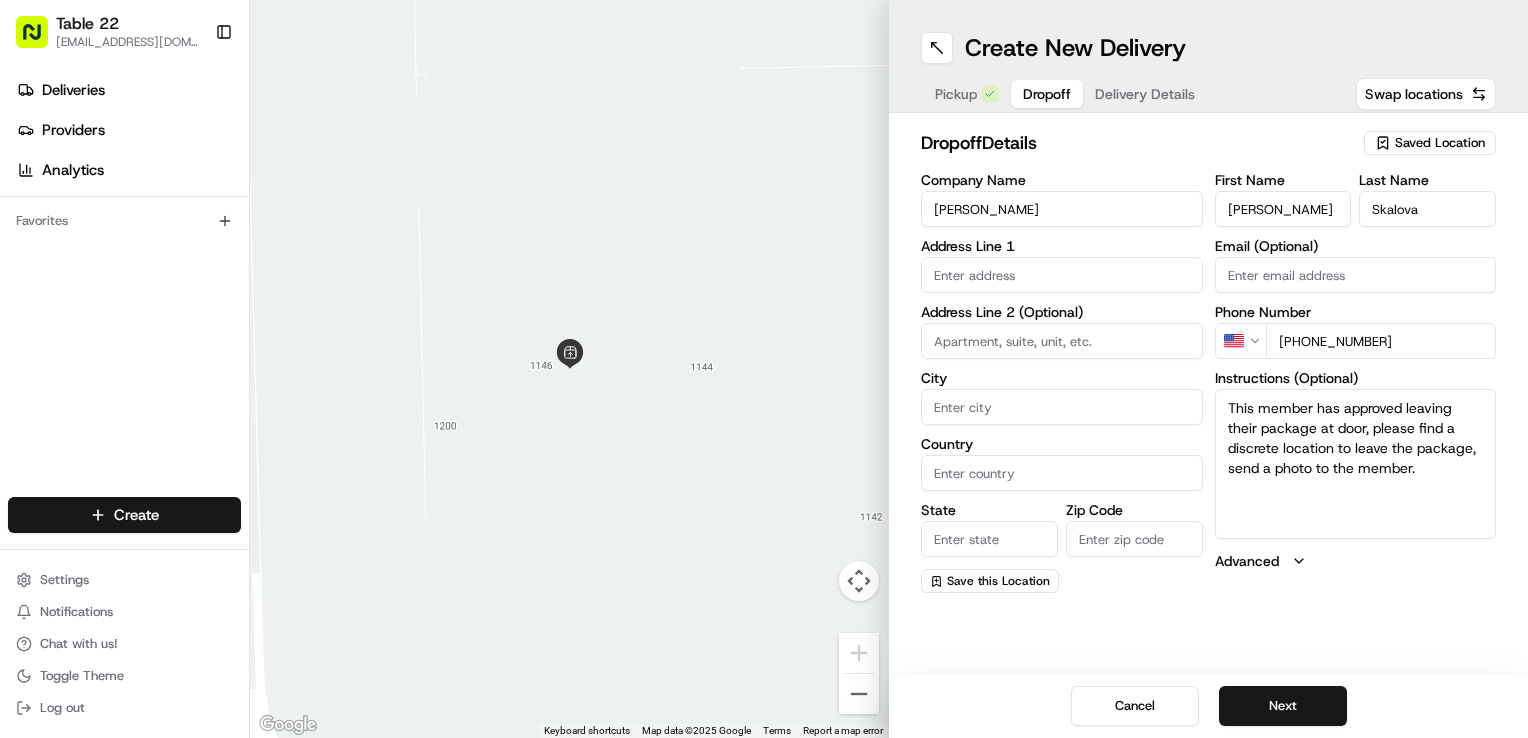 type on "This member has approved leaving their package at door, please find a discrete location to leave the package, send a photo to the member." 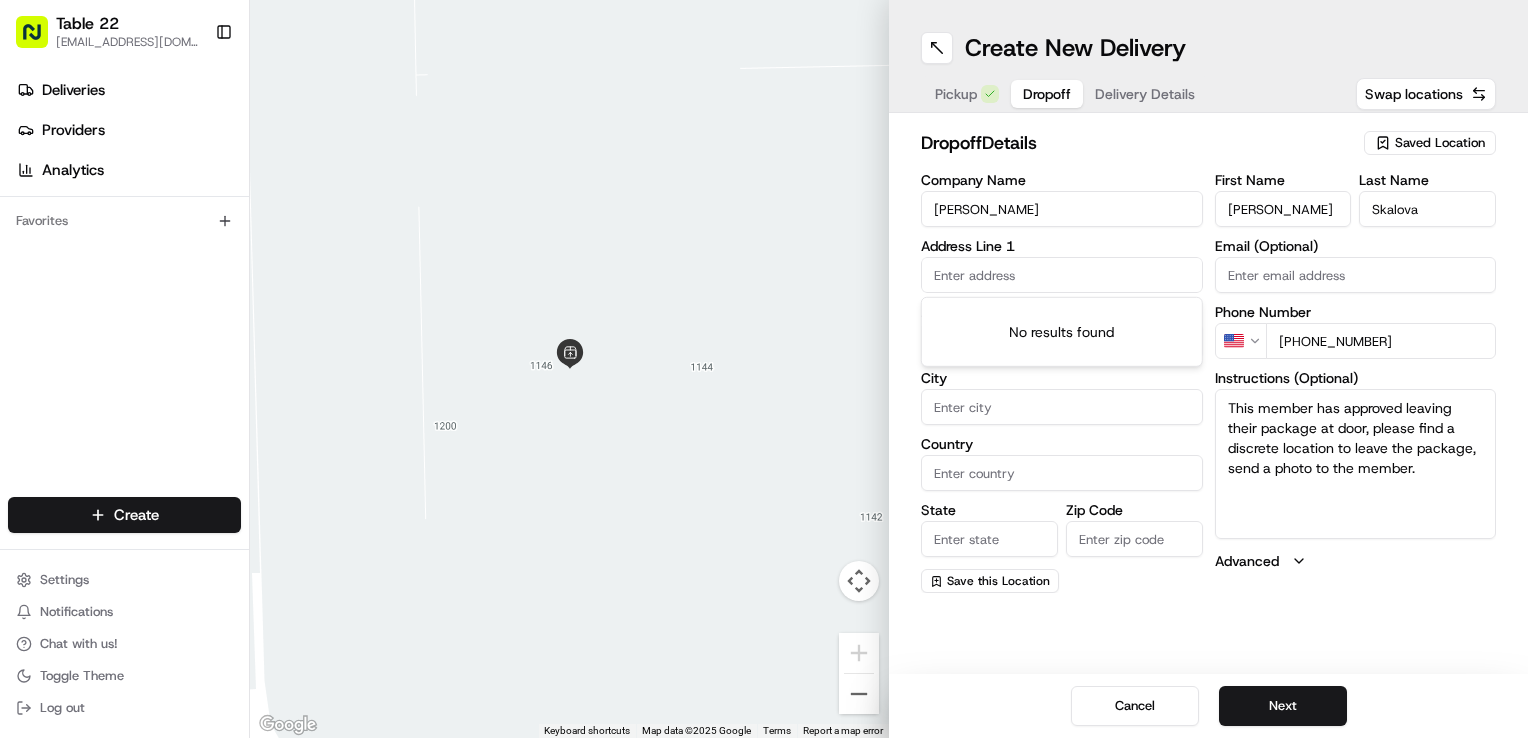 click at bounding box center (1062, 275) 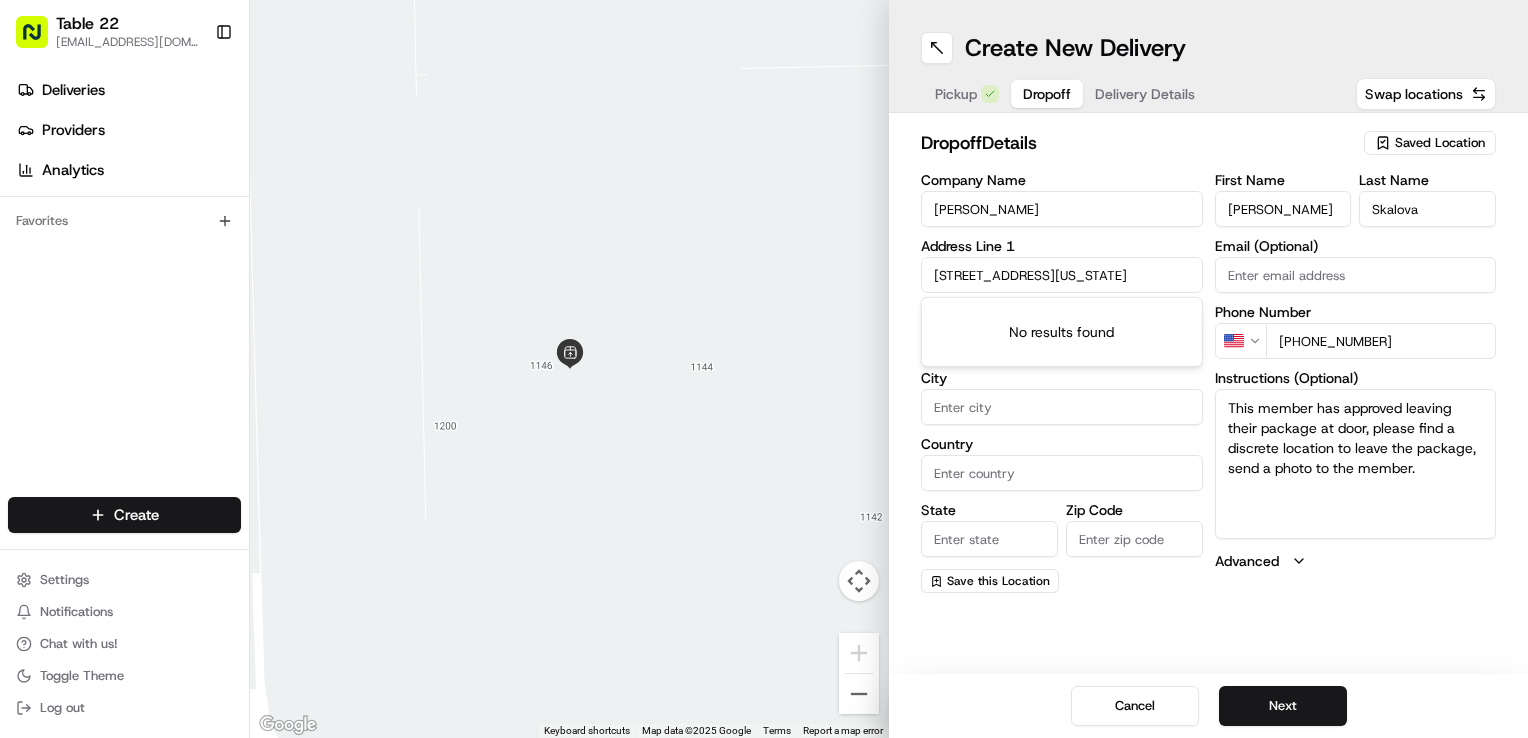 scroll, scrollTop: 0, scrollLeft: 80, axis: horizontal 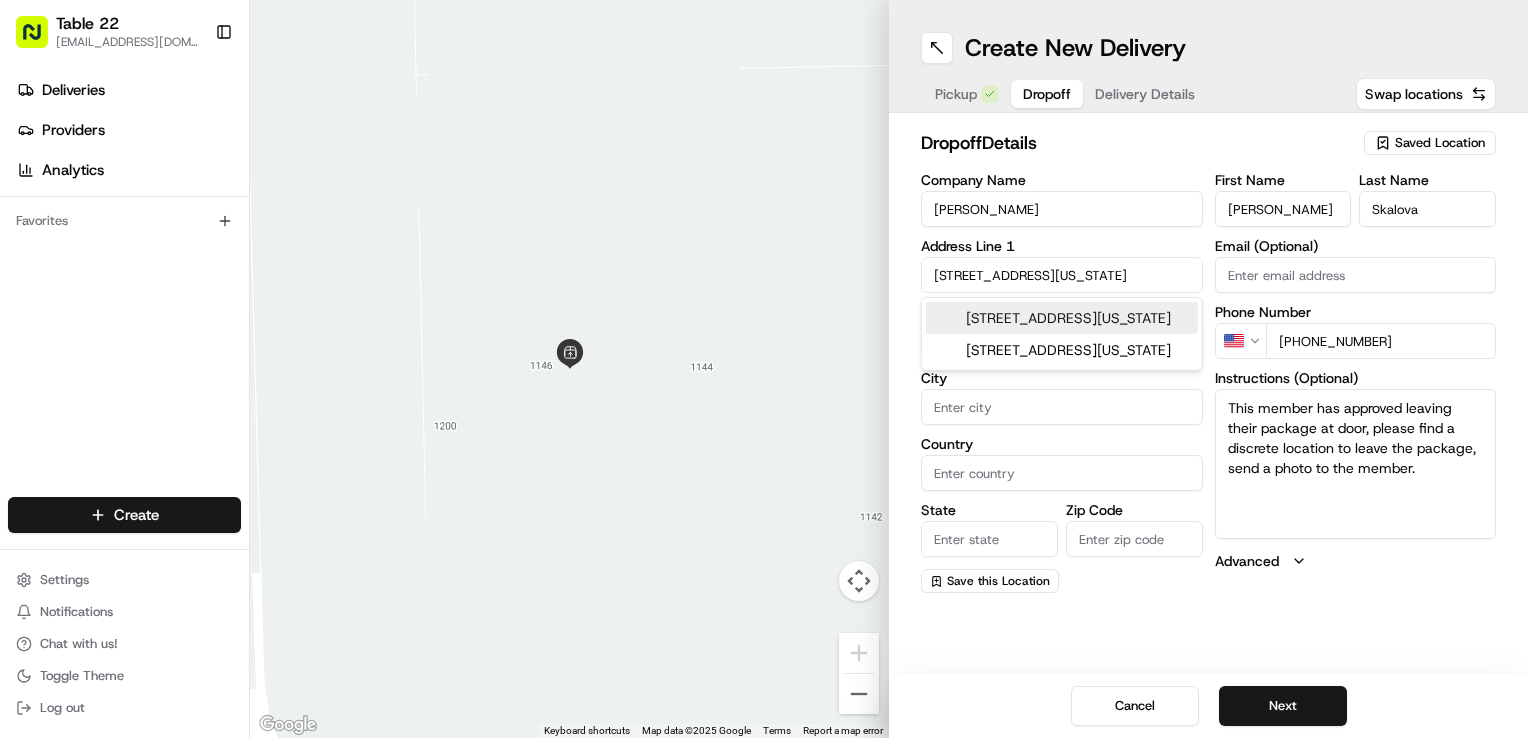 click on "[STREET_ADDRESS][US_STATE]" at bounding box center [1062, 318] 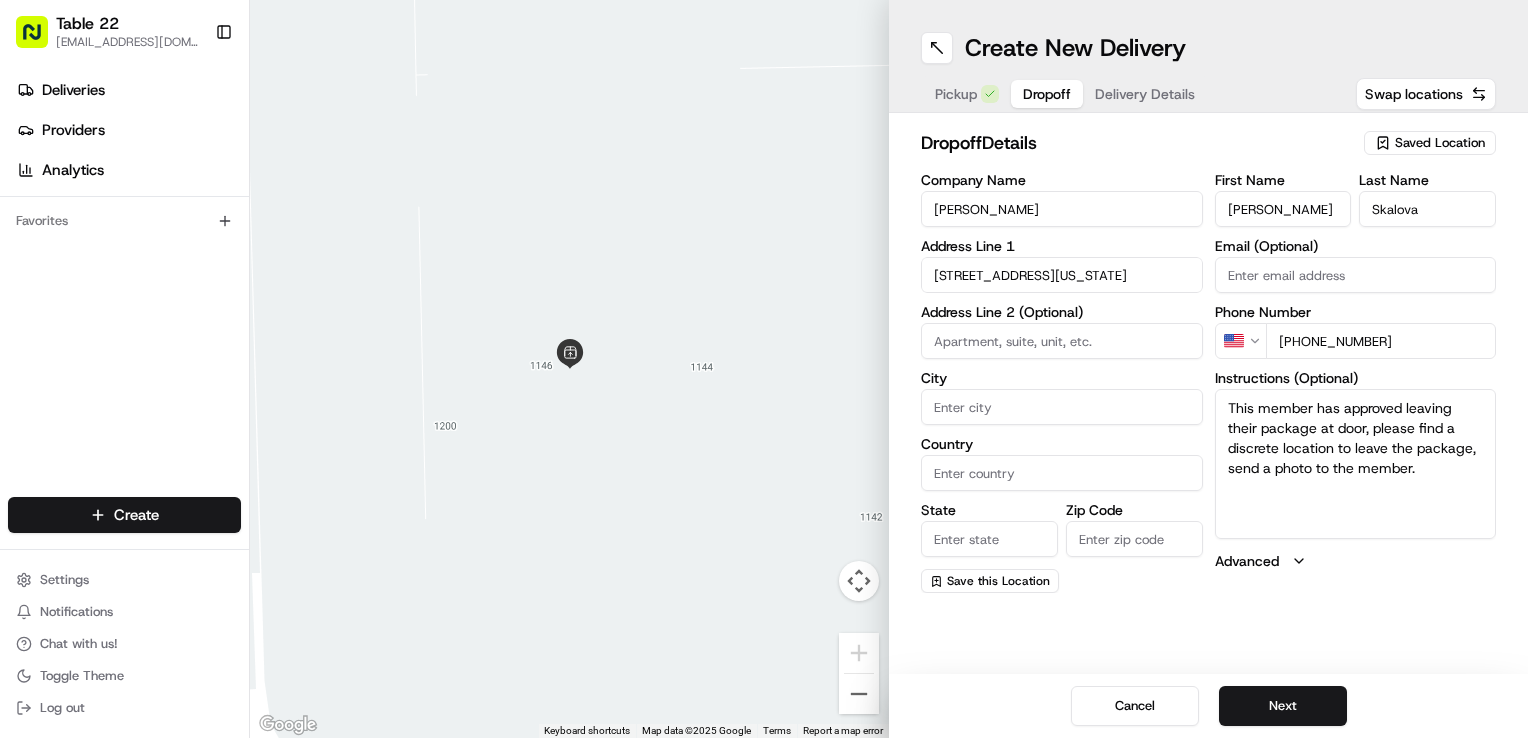 type on "[STREET_ADDRESS]" 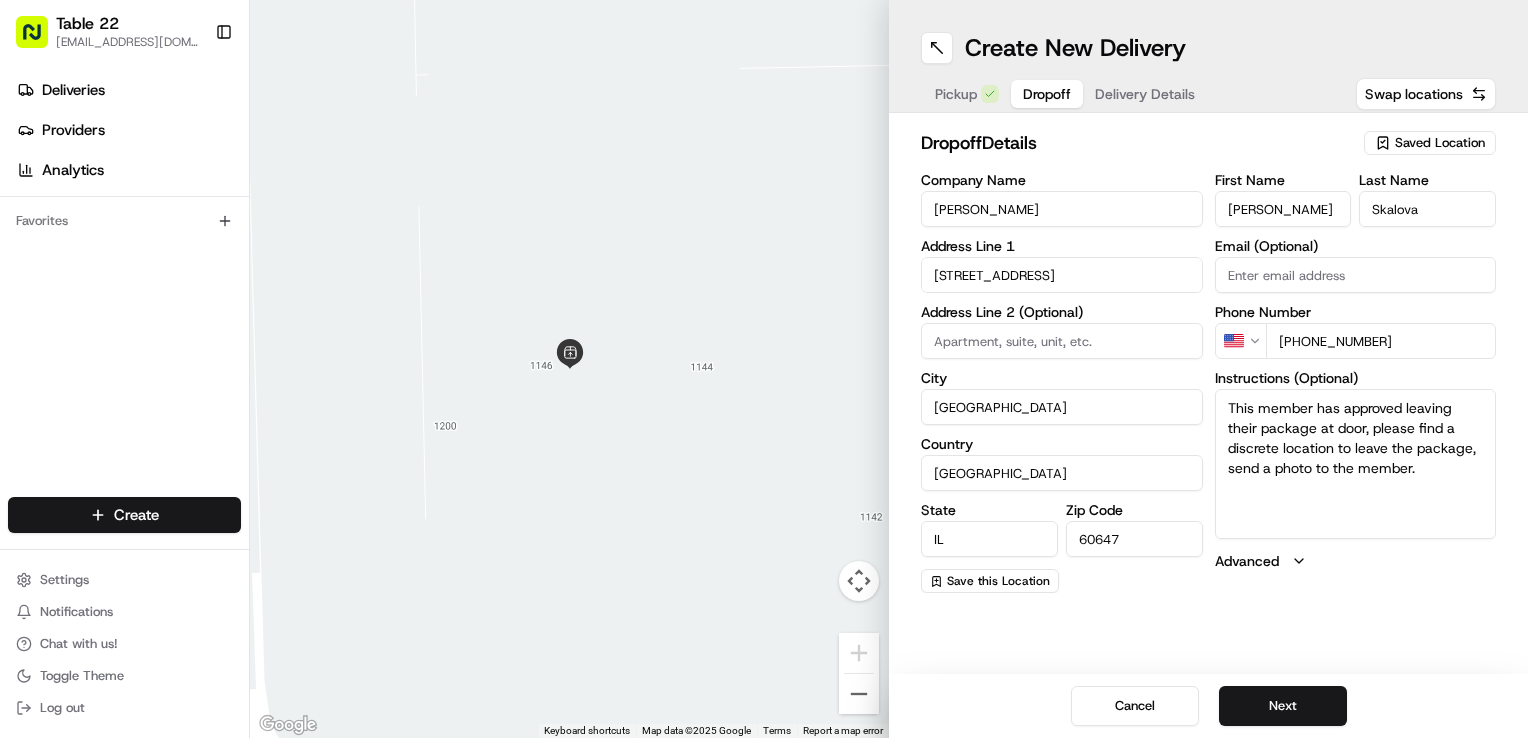 type on "[STREET_ADDRESS]" 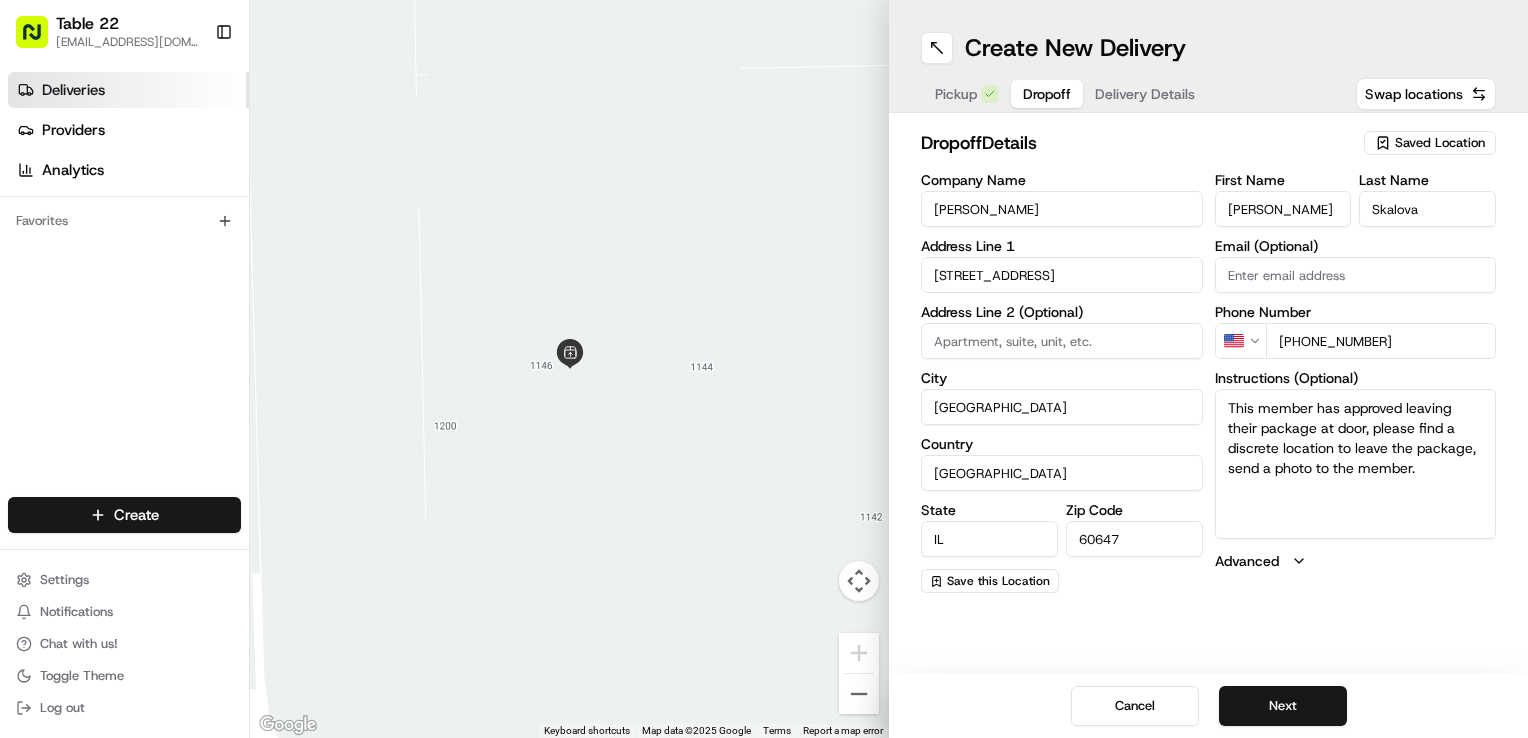 scroll, scrollTop: 0, scrollLeft: 0, axis: both 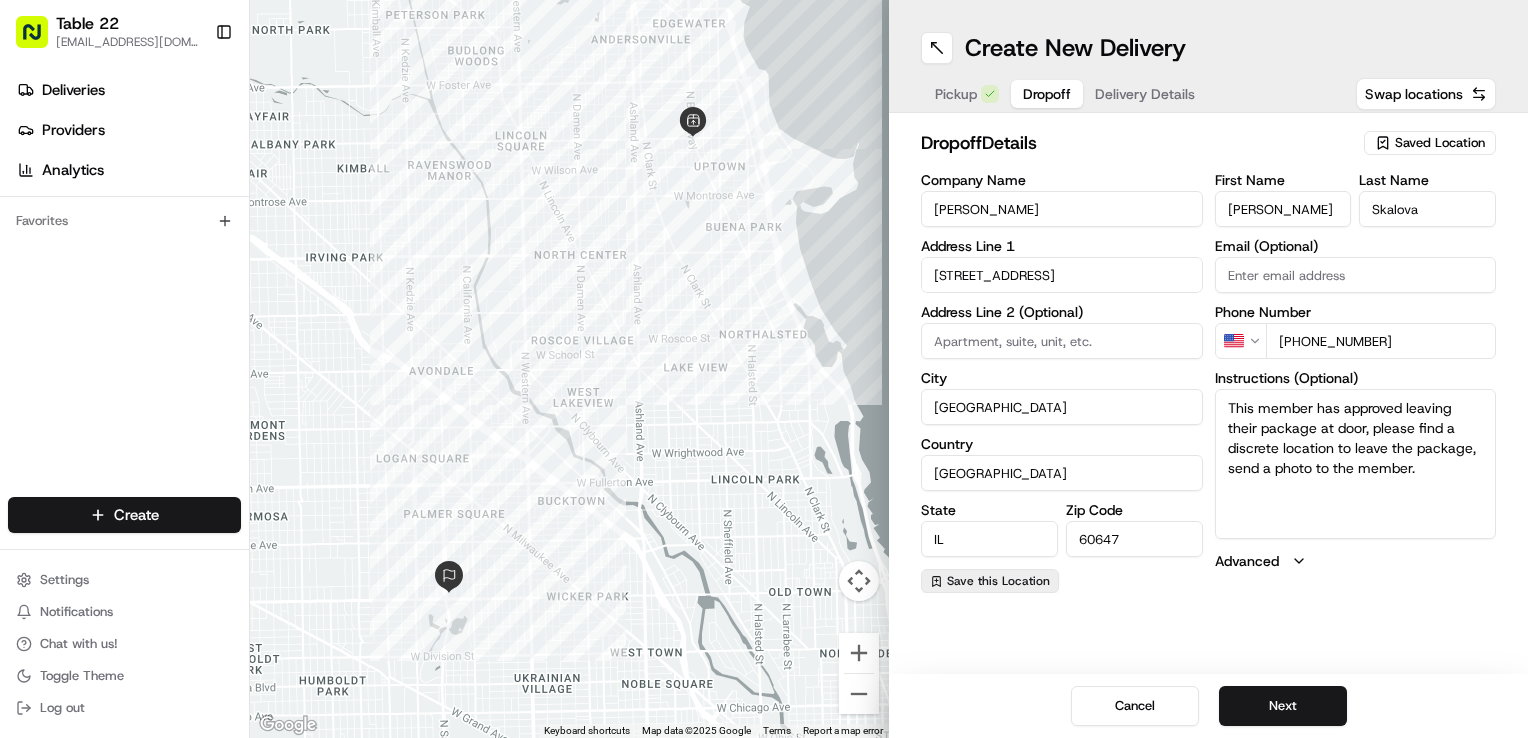 click on "Save this Location" at bounding box center [998, 581] 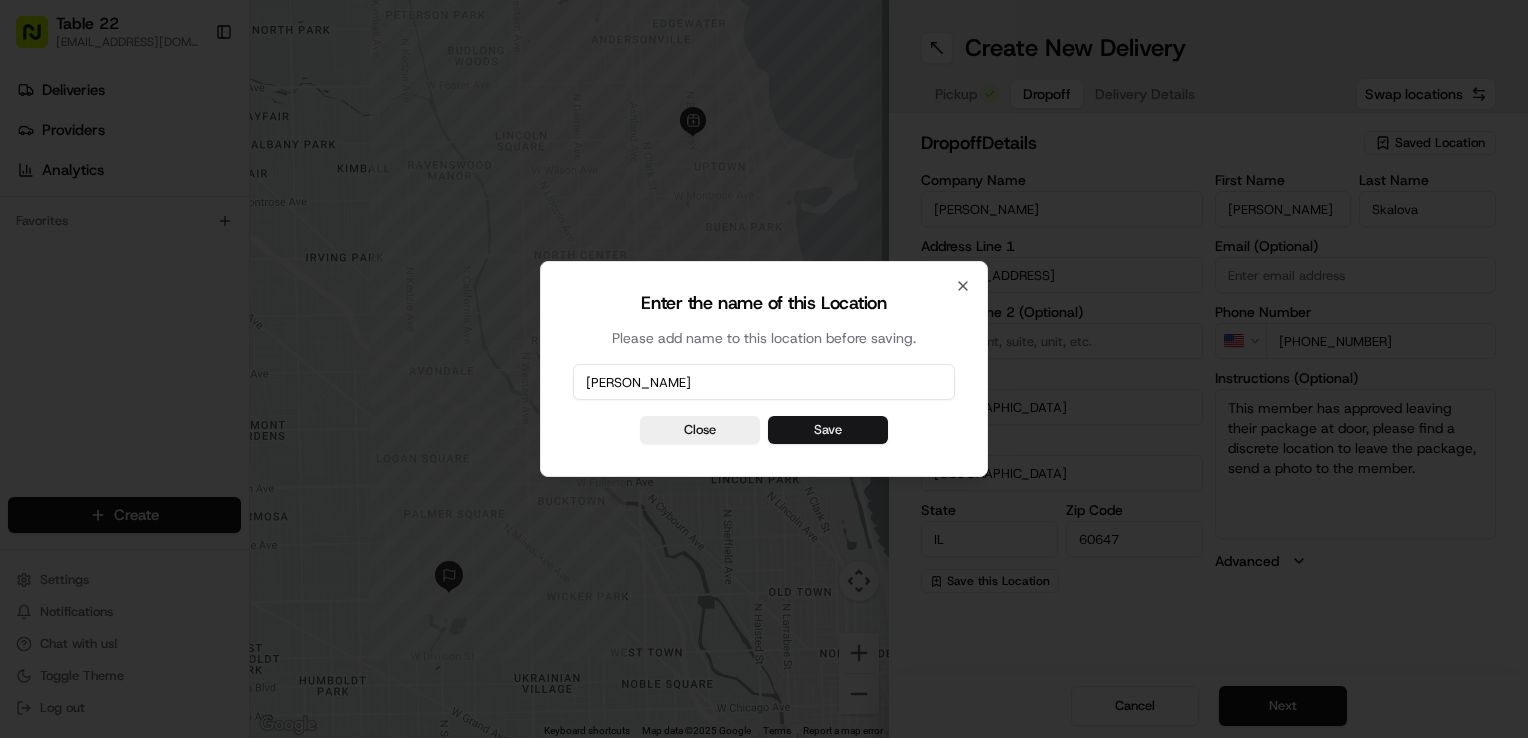 click on "Save" at bounding box center (828, 430) 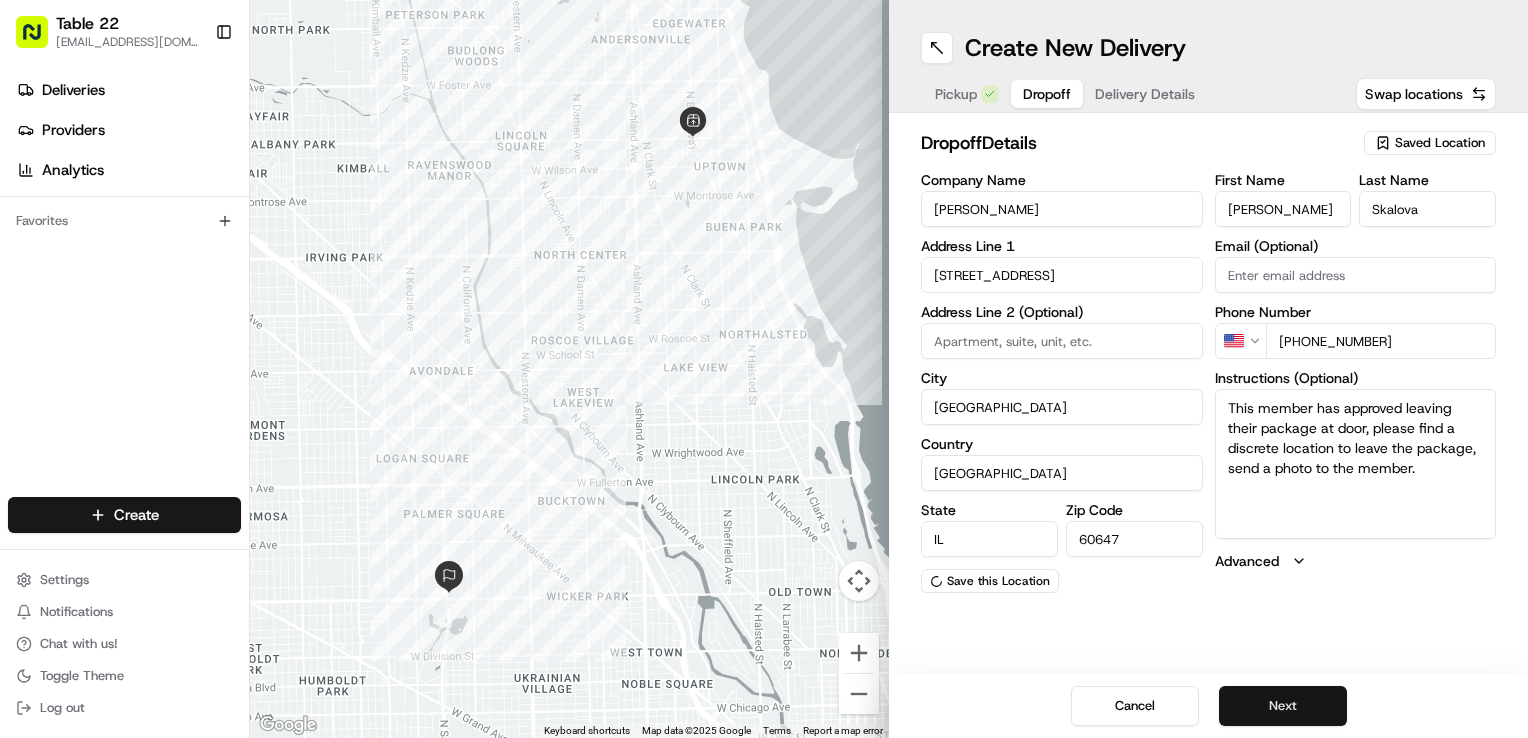 click on "Next" at bounding box center (1283, 706) 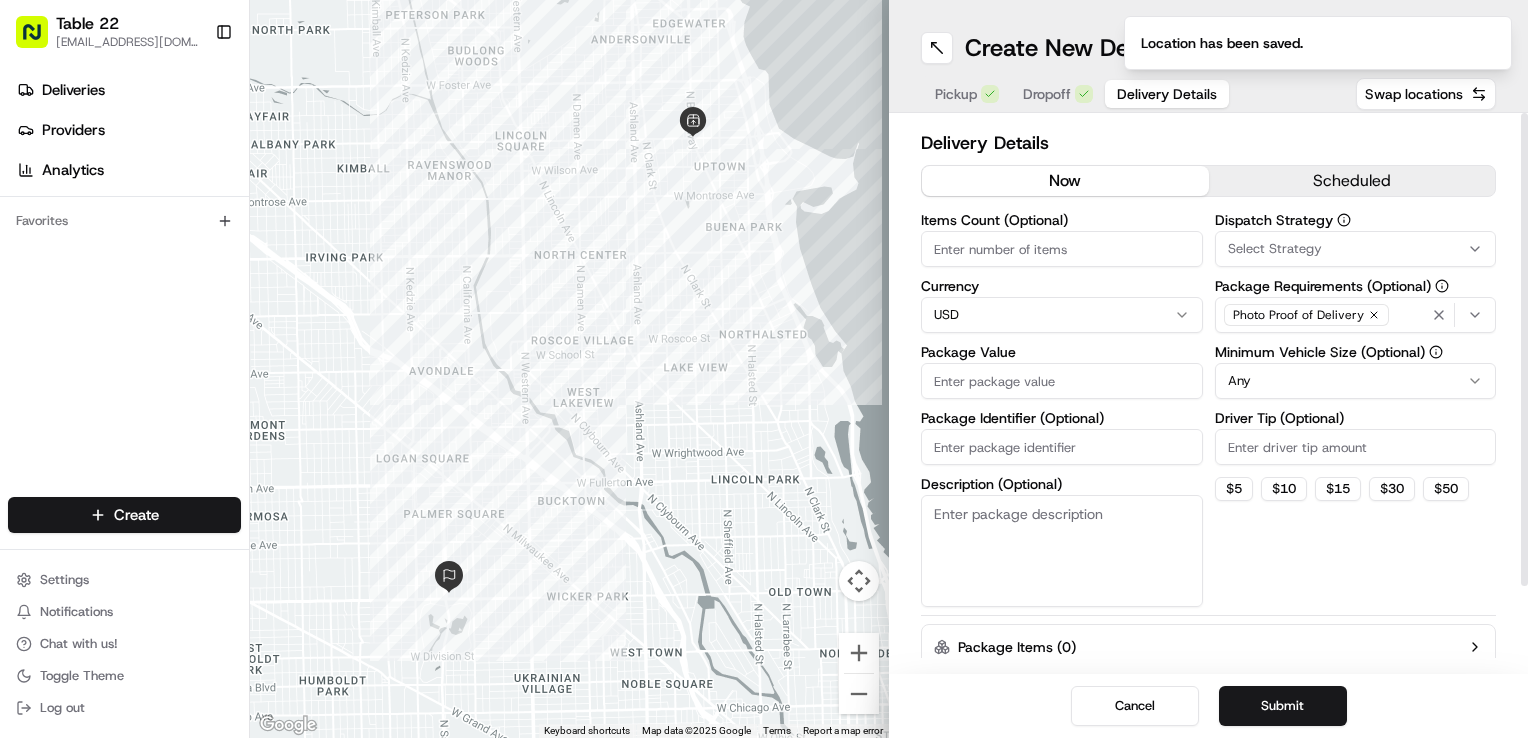 click on "Select Strategy" at bounding box center [1275, 249] 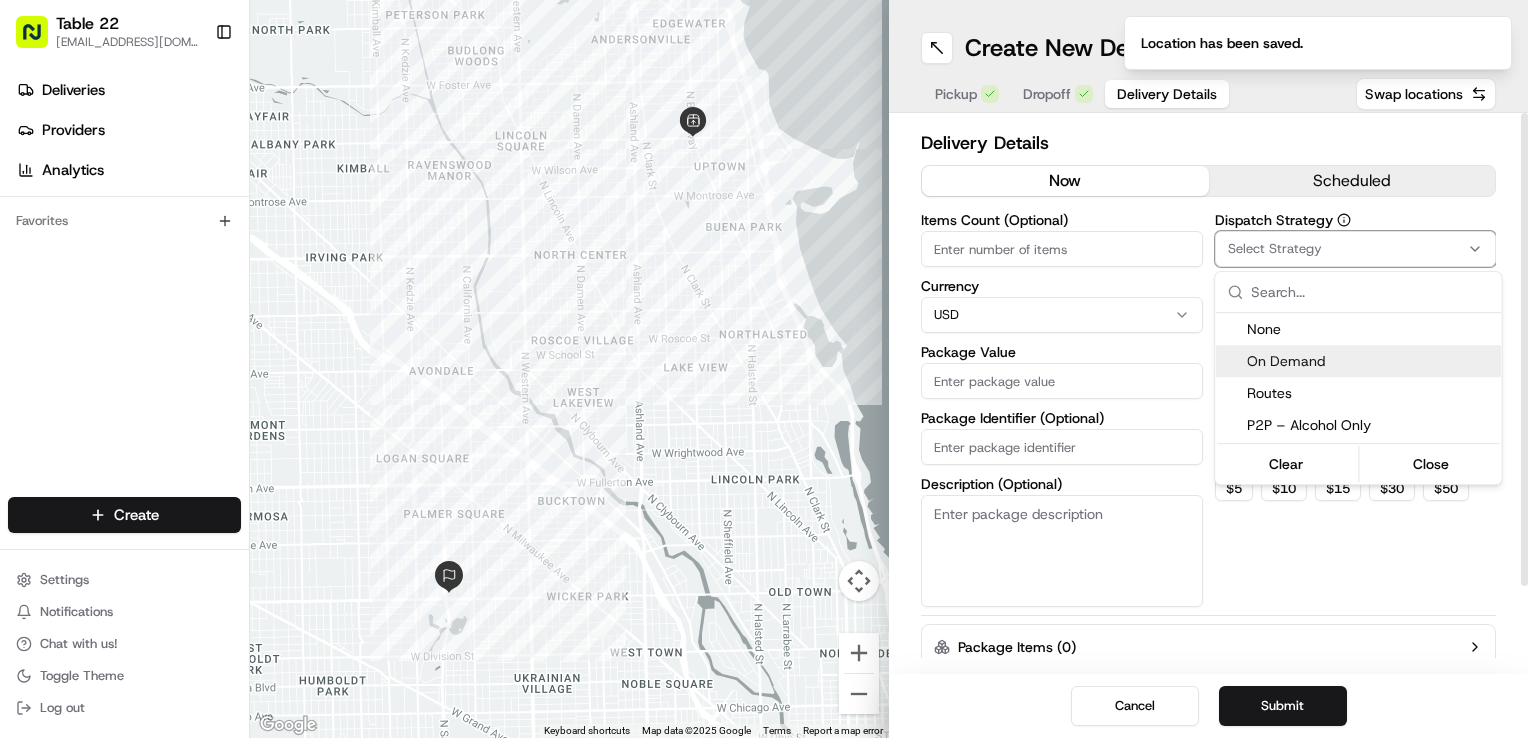 click on "On Demand" at bounding box center [1370, 361] 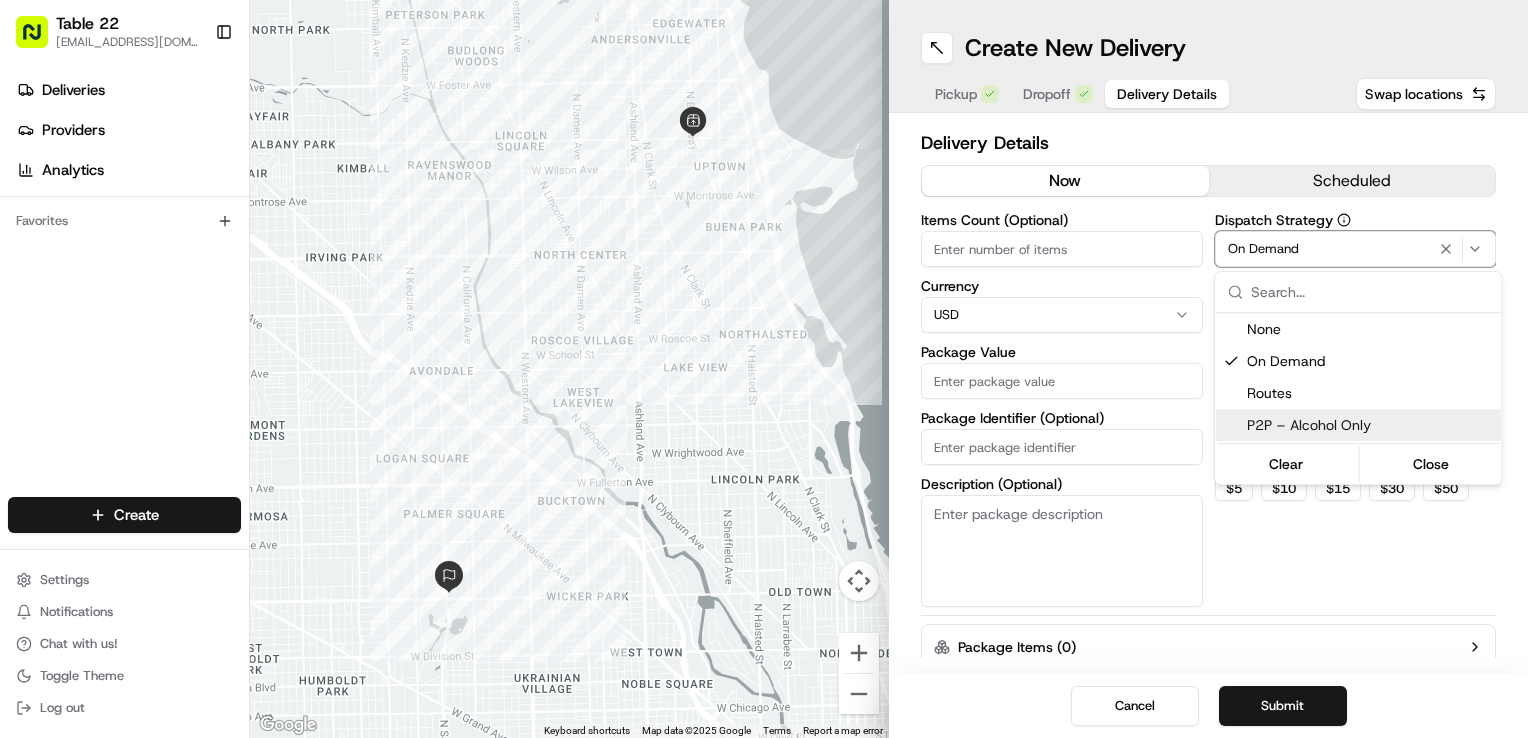 click on "Table 22 [EMAIL_ADDRESS][DOMAIN_NAME] Toggle Sidebar Deliveries Providers Analytics Favorites Main Menu Members & Organization Organization Users Roles Preferences Customization Tracking Orchestration Automations Dispatch Strategy Locations Pickup Locations Dropoff Locations Billing Billing Refund Requests Integrations Notification Triggers Webhooks API Keys Request Logs Create Settings Notifications Chat with us! Toggle Theme Log out ← Move left → Move right ↑ Move up ↓ Move down + Zoom in - Zoom out Home Jump left by 75% End Jump right by 75% Page Up Jump up by 75% Page Down Jump down by 75% Keyboard shortcuts Map Data Map data ©2025 Google Map data ©2025 Google 1 km  Click to toggle between metric and imperial units Terms Report a map error Create New Delivery Pickup Dropoff Delivery Details Swap locations Delivery Details now scheduled Items Count (Optional) Currency USD Package Value Package Identifier (Optional) Description (Optional) Dispatch Strategy On Demand Photo Proof of Delivery $" at bounding box center (764, 369) 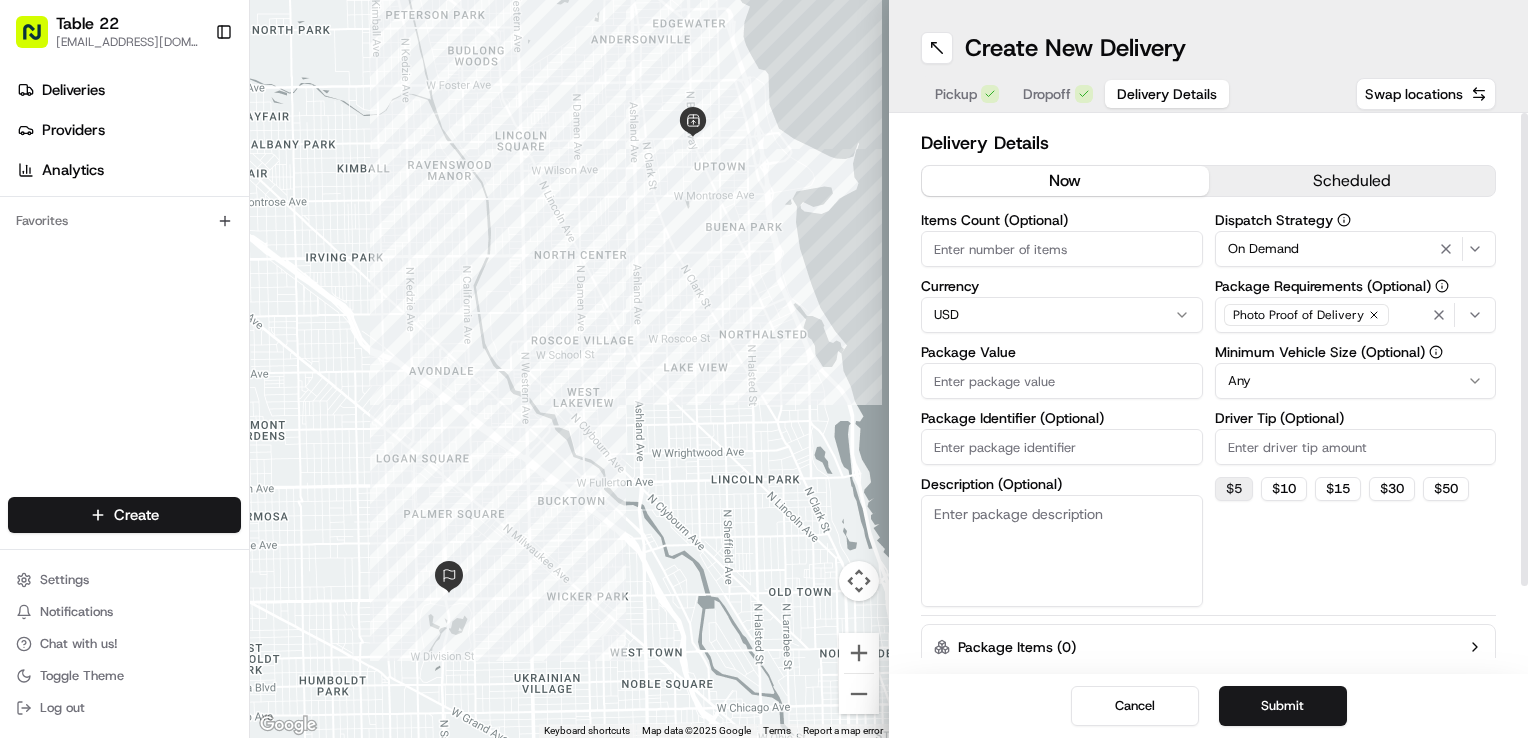 click on "$ 5" at bounding box center [1234, 489] 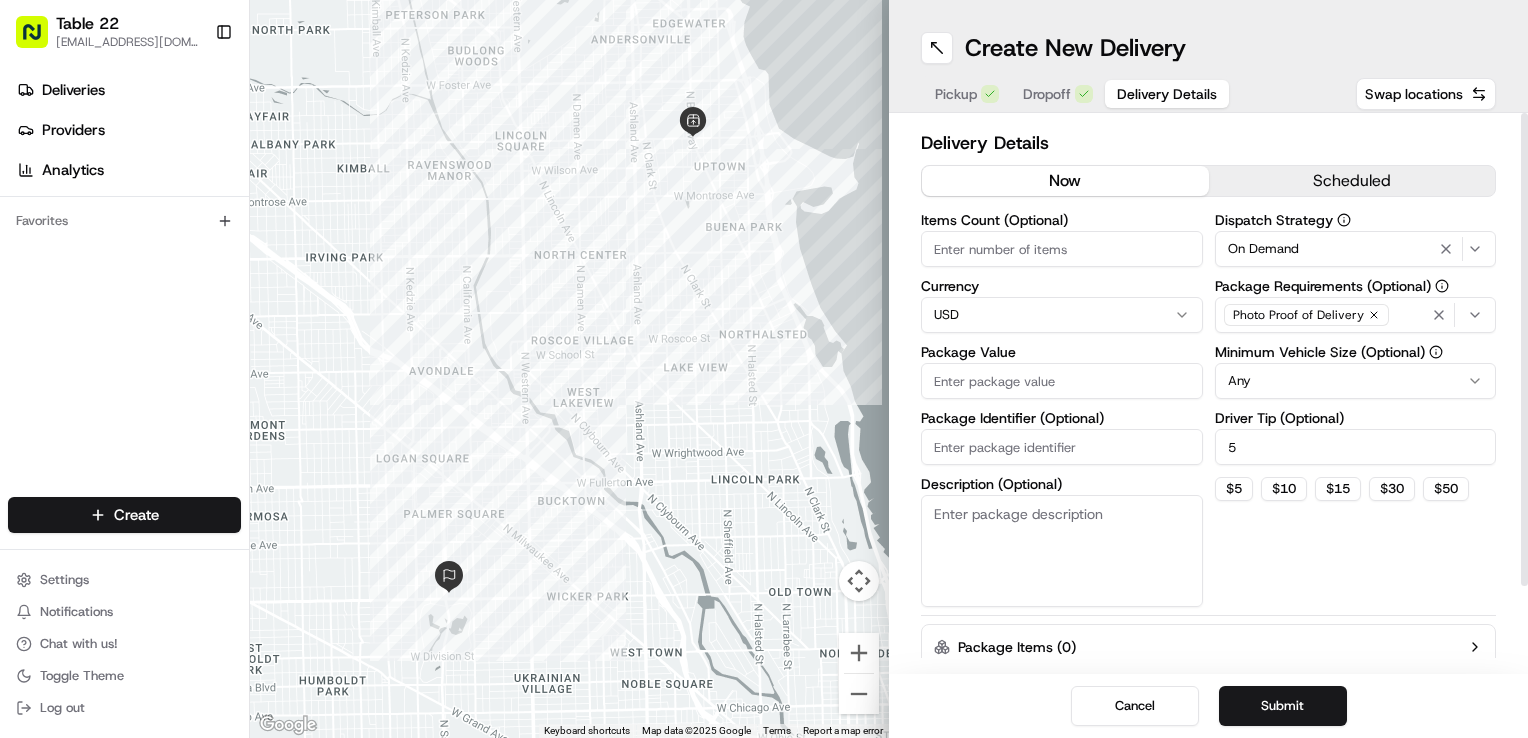 click on "Table 22 [EMAIL_ADDRESS][DOMAIN_NAME] Toggle Sidebar Deliveries Providers Analytics Favorites Main Menu Members & Organization Organization Users Roles Preferences Customization Tracking Orchestration Automations Dispatch Strategy Locations Pickup Locations Dropoff Locations Billing Billing Refund Requests Integrations Notification Triggers Webhooks API Keys Request Logs Create Settings Notifications Chat with us! Toggle Theme Log out ← Move left → Move right ↑ Move up ↓ Move down + Zoom in - Zoom out Home Jump left by 75% End Jump right by 75% Page Up Jump up by 75% Page Down Jump down by 75% Keyboard shortcuts Map Data Map data ©2025 Google Map data ©2025 Google 1 km  Click to toggle between metric and imperial units Terms Report a map error Create New Delivery Pickup Dropoff Delivery Details Swap locations Delivery Details now scheduled Items Count (Optional) Currency USD Package Value Package Identifier (Optional) Description (Optional) Dispatch Strategy On Demand Photo Proof of Delivery 5" at bounding box center [764, 369] 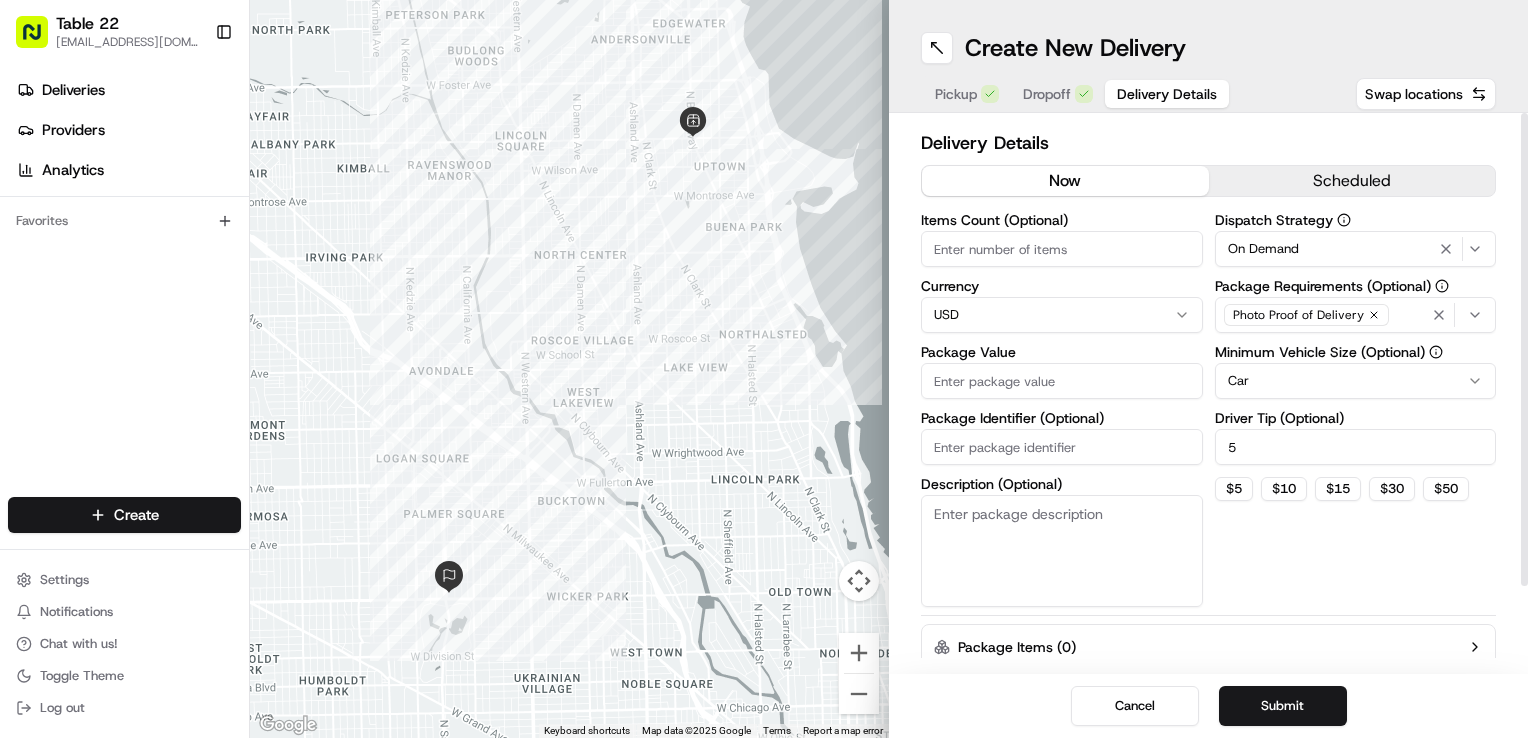 click on "Photo Proof of Delivery" at bounding box center (1356, 315) 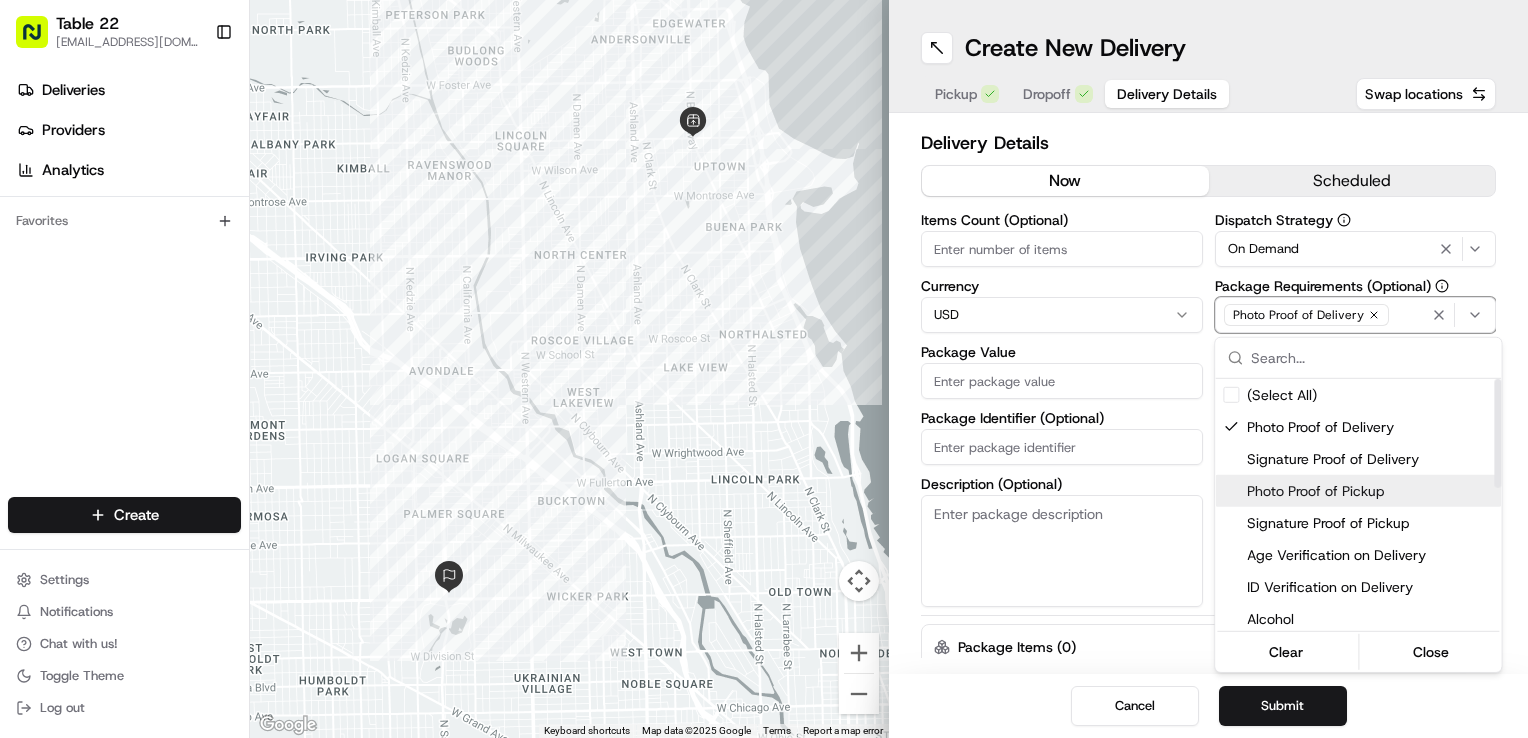 click on "Photo Proof of Pickup" at bounding box center (1370, 491) 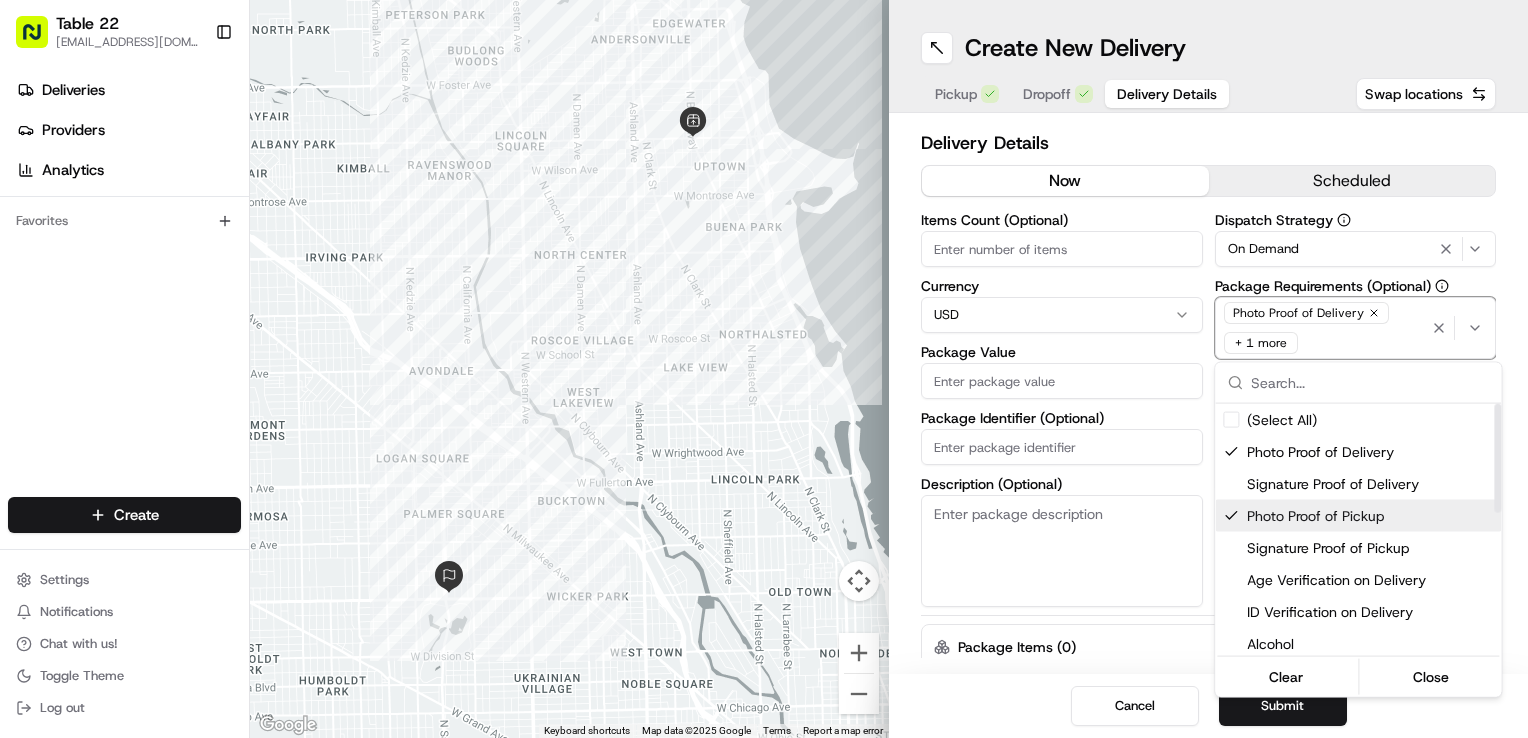 click on "Table 22 [EMAIL_ADDRESS][DOMAIN_NAME] Toggle Sidebar Deliveries Providers Analytics Favorites Main Menu Members & Organization Organization Users Roles Preferences Customization Tracking Orchestration Automations Dispatch Strategy Locations Pickup Locations Dropoff Locations Billing Billing Refund Requests Integrations Notification Triggers Webhooks API Keys Request Logs Create Settings Notifications Chat with us! Toggle Theme Log out ← Move left → Move right ↑ Move up ↓ Move down + Zoom in - Zoom out Home Jump left by 75% End Jump right by 75% Page Up Jump up by 75% Page Down Jump down by 75% Keyboard shortcuts Map Data Map data ©2025 Google Map data ©2025 Google 1 km  Click to toggle between metric and imperial units Terms Report a map error Create New Delivery Pickup Dropoff Delivery Details Swap locations Delivery Details now scheduled Items Count (Optional) Currency USD Package Value Package Identifier (Optional) Description (Optional) Dispatch Strategy On Demand Photo Proof of Delivery 5" at bounding box center [764, 369] 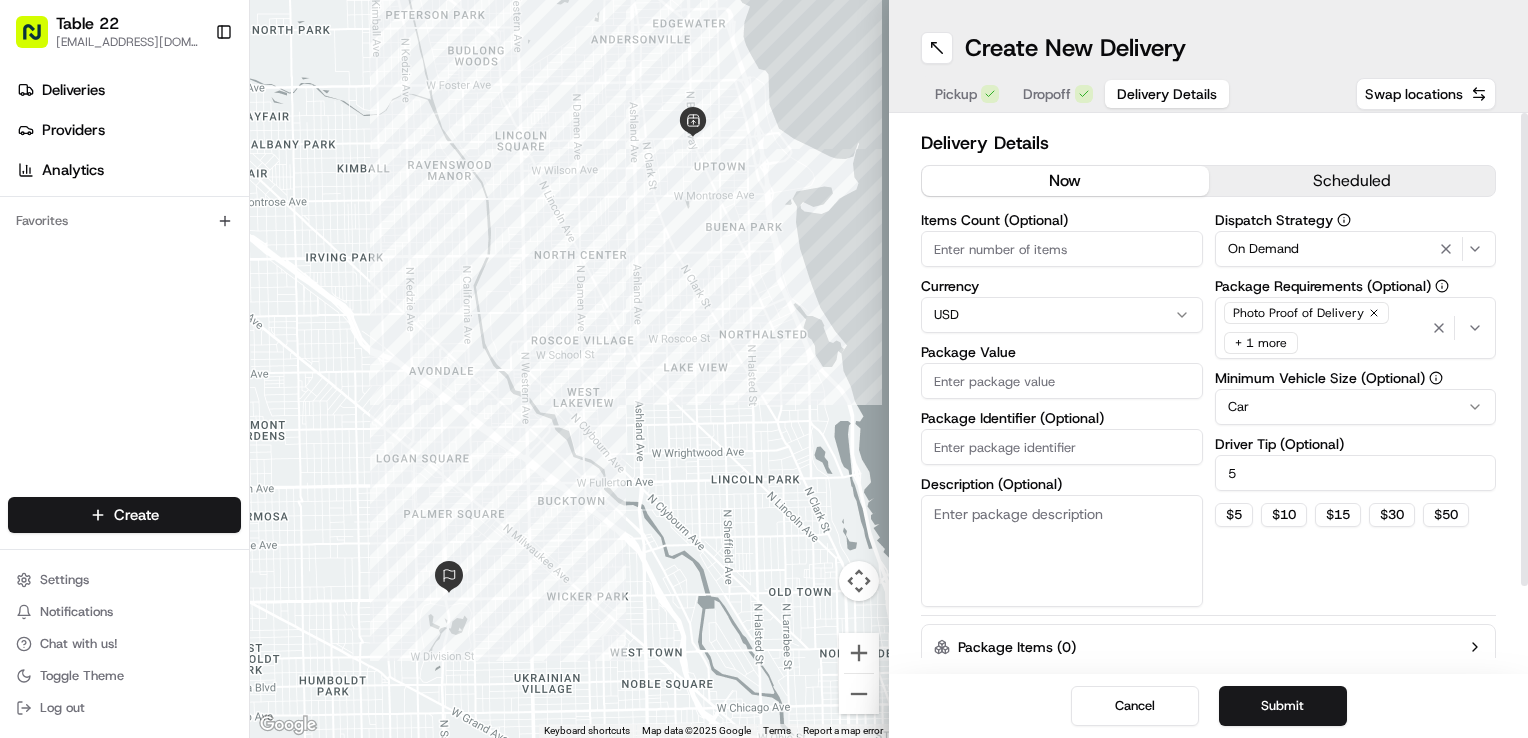 click on "Package Value" at bounding box center [1062, 381] 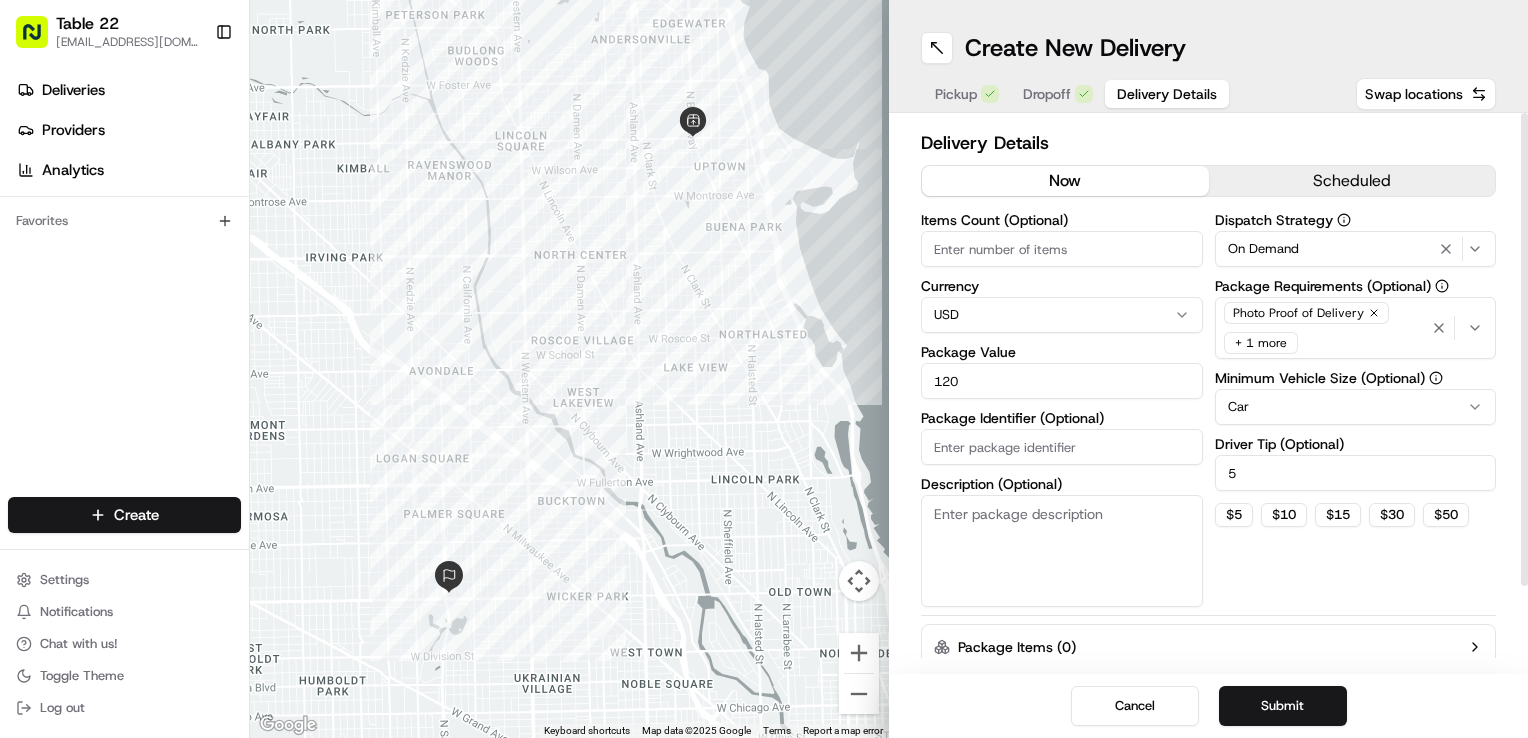type on "120" 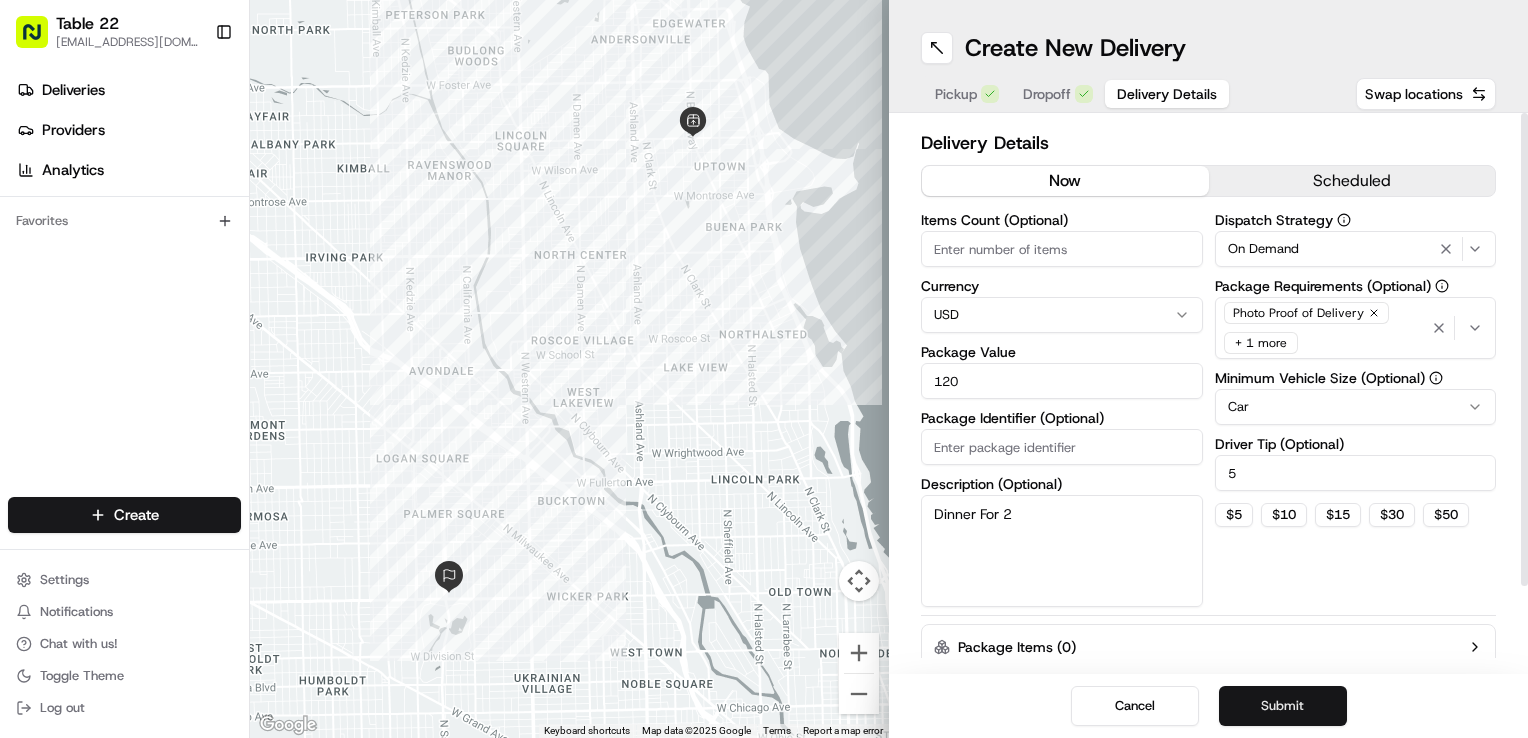 type on "Dinner For 2" 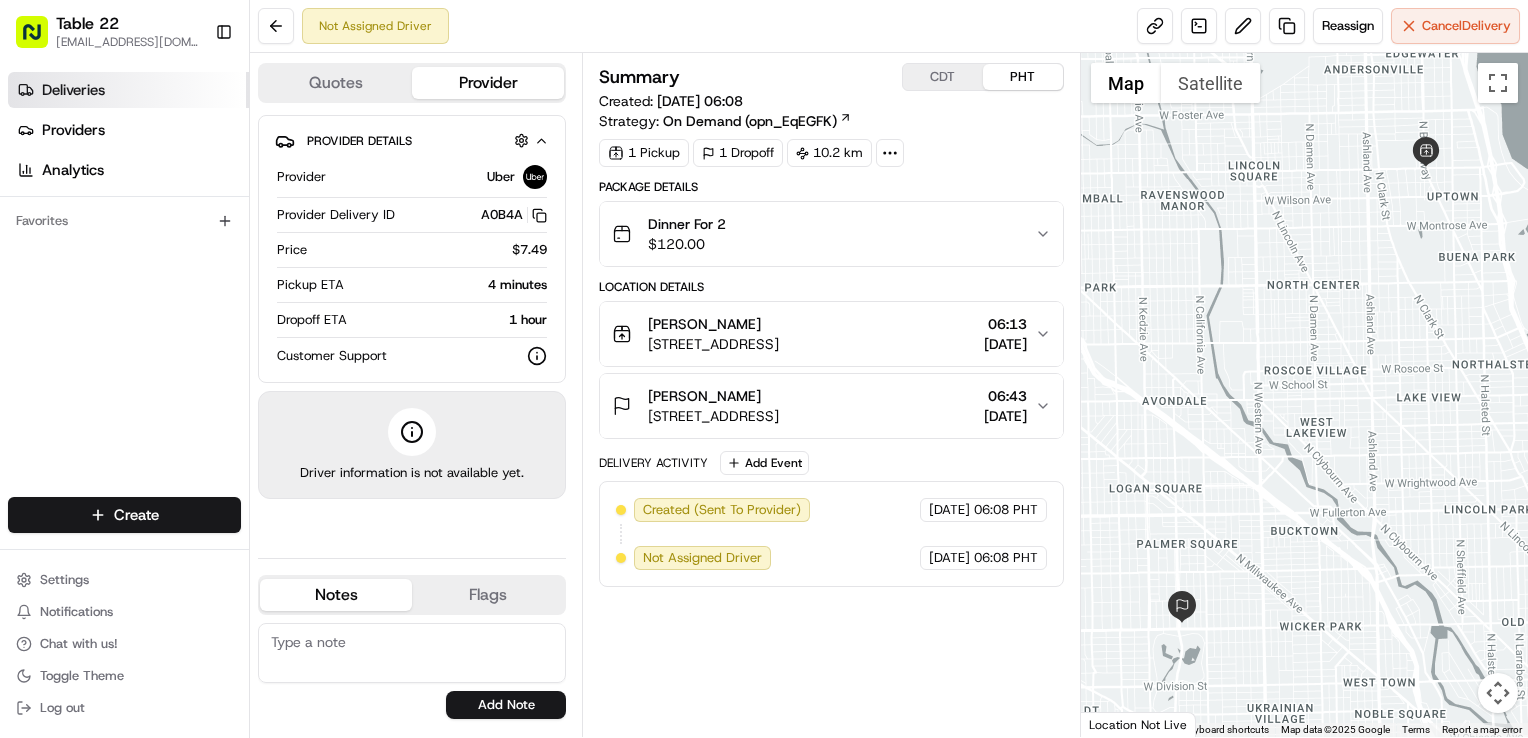 click on "Deliveries" at bounding box center (128, 90) 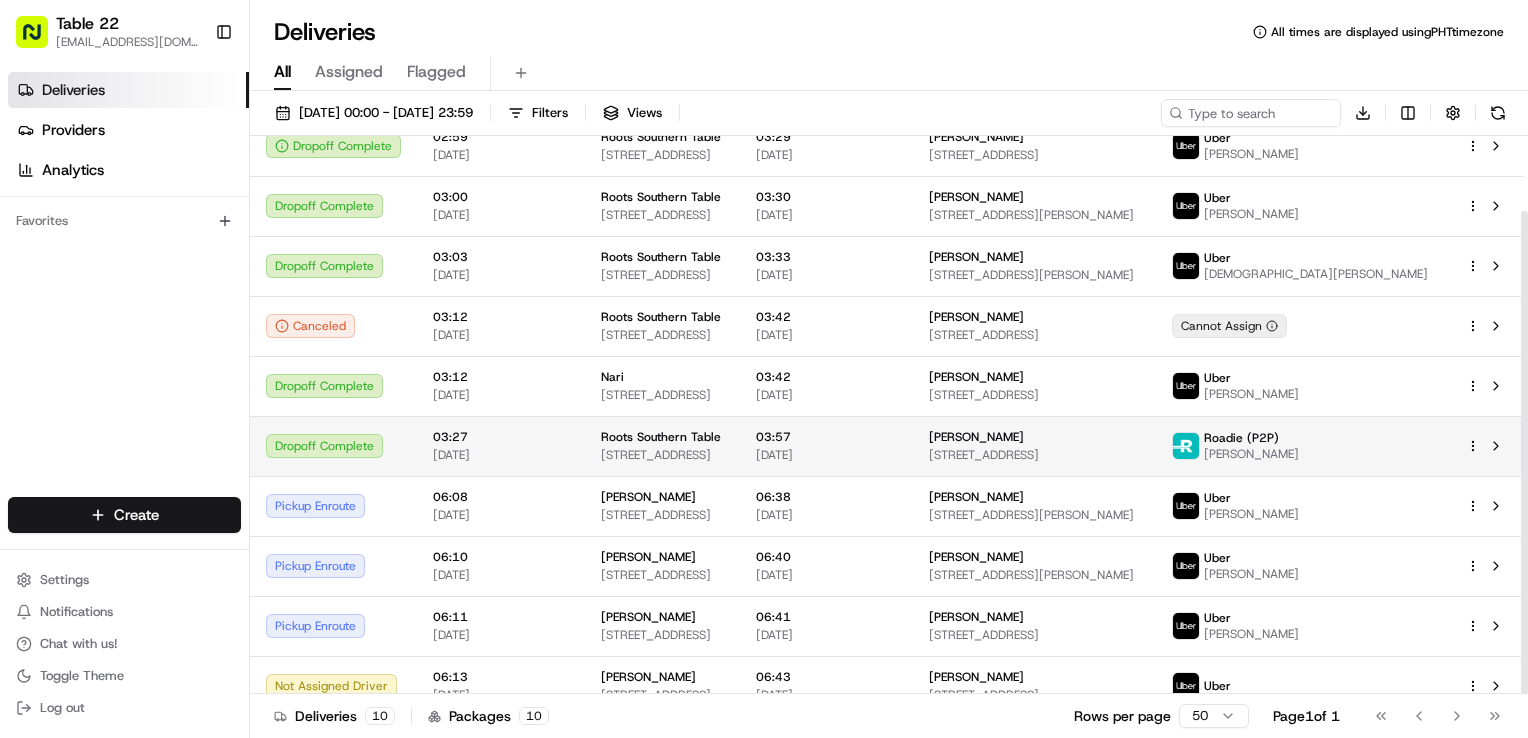 scroll, scrollTop: 86, scrollLeft: 0, axis: vertical 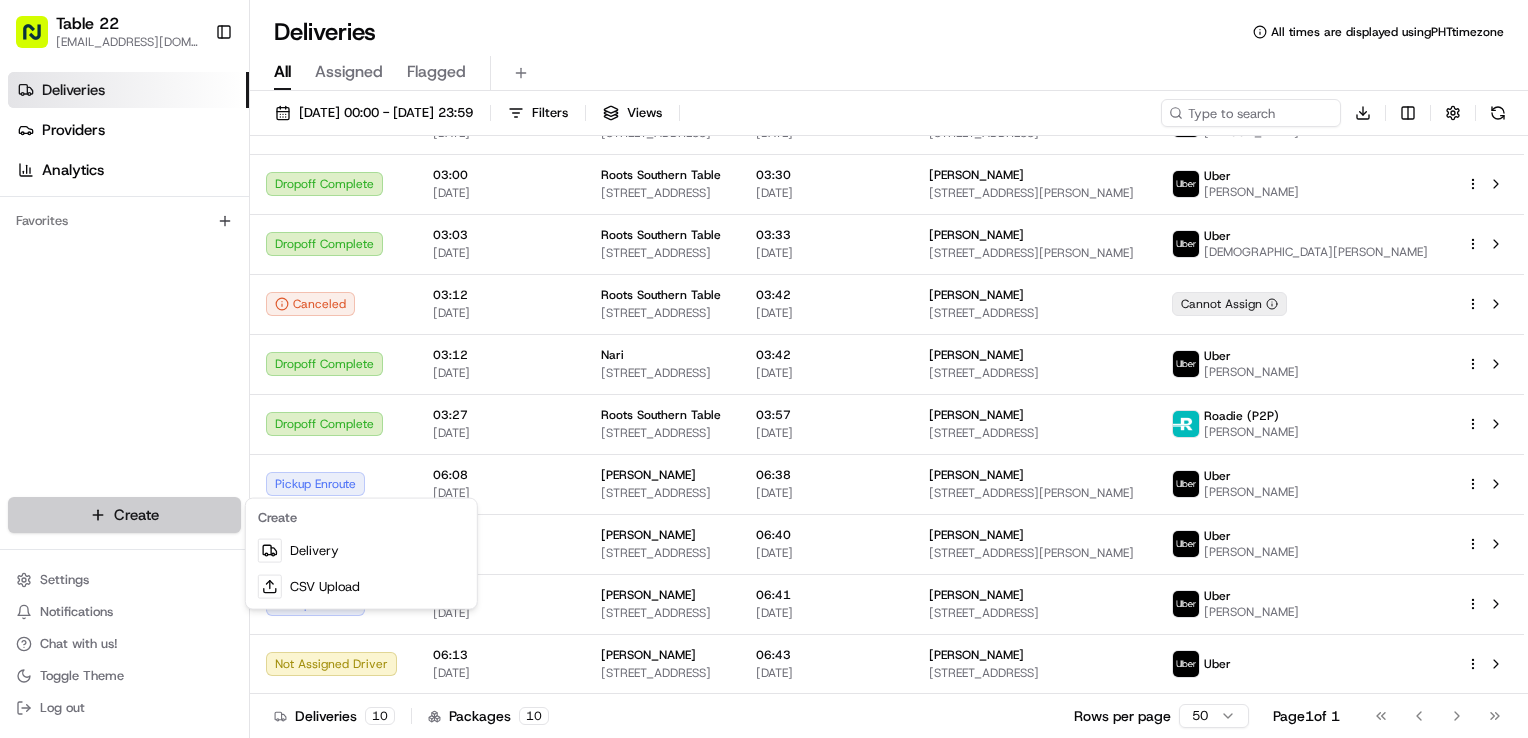 click on "Table 22 [EMAIL_ADDRESS][DOMAIN_NAME] Toggle Sidebar Deliveries Providers Analytics Favorites Main Menu Members & Organization Organization Users Roles Preferences Customization Tracking Orchestration Automations Dispatch Strategy Locations Pickup Locations Dropoff Locations Billing Billing Refund Requests Integrations Notification Triggers Webhooks API Keys Request Logs Create Settings Notifications Chat with us! Toggle Theme Log out Deliveries All times are displayed using  PHT  timezone All Assigned Flagged [DATE] 00:00 - [DATE] 23:59 Filters Views Download Status Original Pickup Time Pickup Location Original Dropoff Time Dropoff Location Provider Action Dropoff Complete 02:59 [DATE] Roots Southern Table [STREET_ADDRESS] 03:29 [DATE] [PERSON_NAME] [STREET_ADDRESS][PERSON_NAME] Uber [PERSON_NAME] Dropoff Complete 03:00 [DATE] Roots Southern Table [STREET_ADDRESS] 03:30 [DATE] [PERSON_NAME] [PERSON_NAME] 03:03 10" at bounding box center [764, 369] 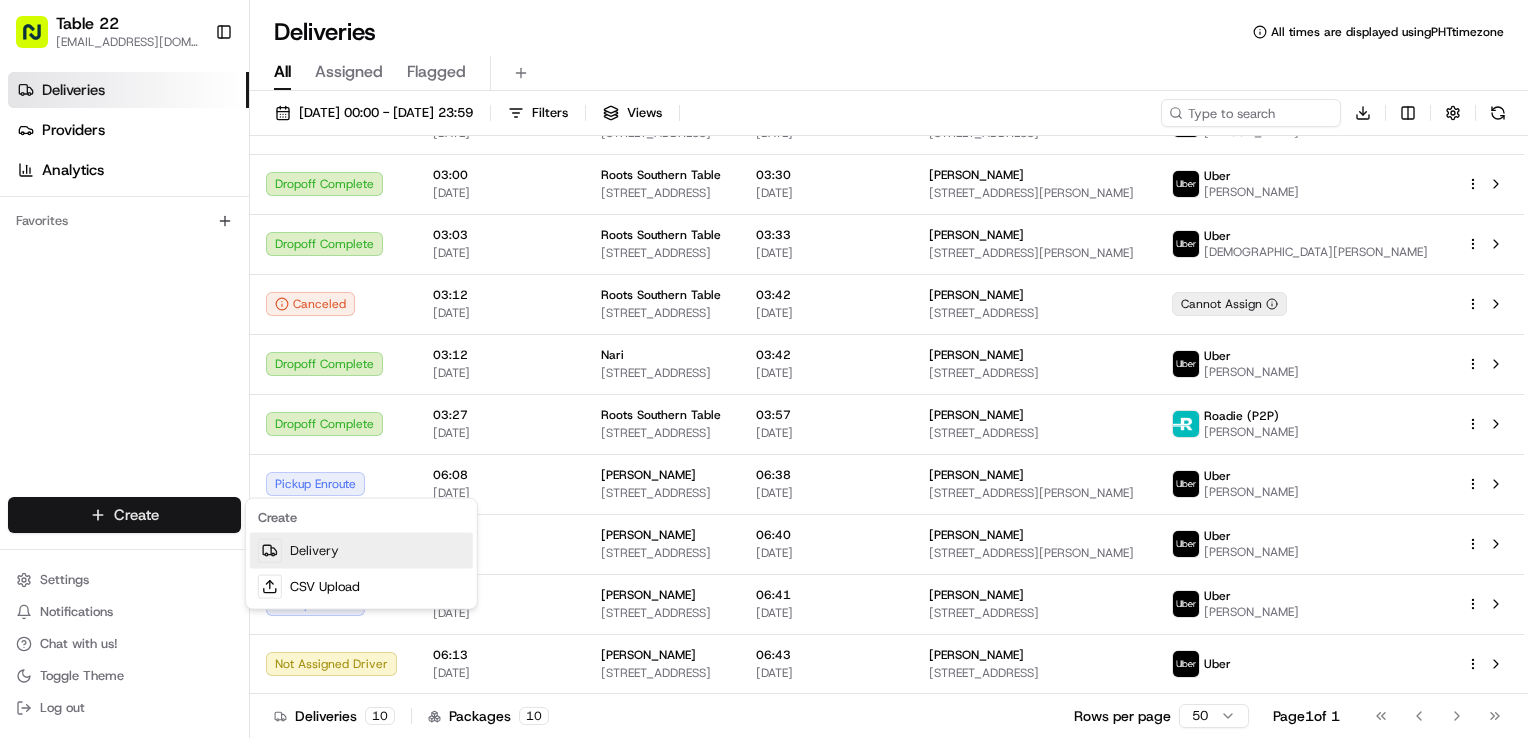 click on "Delivery" at bounding box center (361, 551) 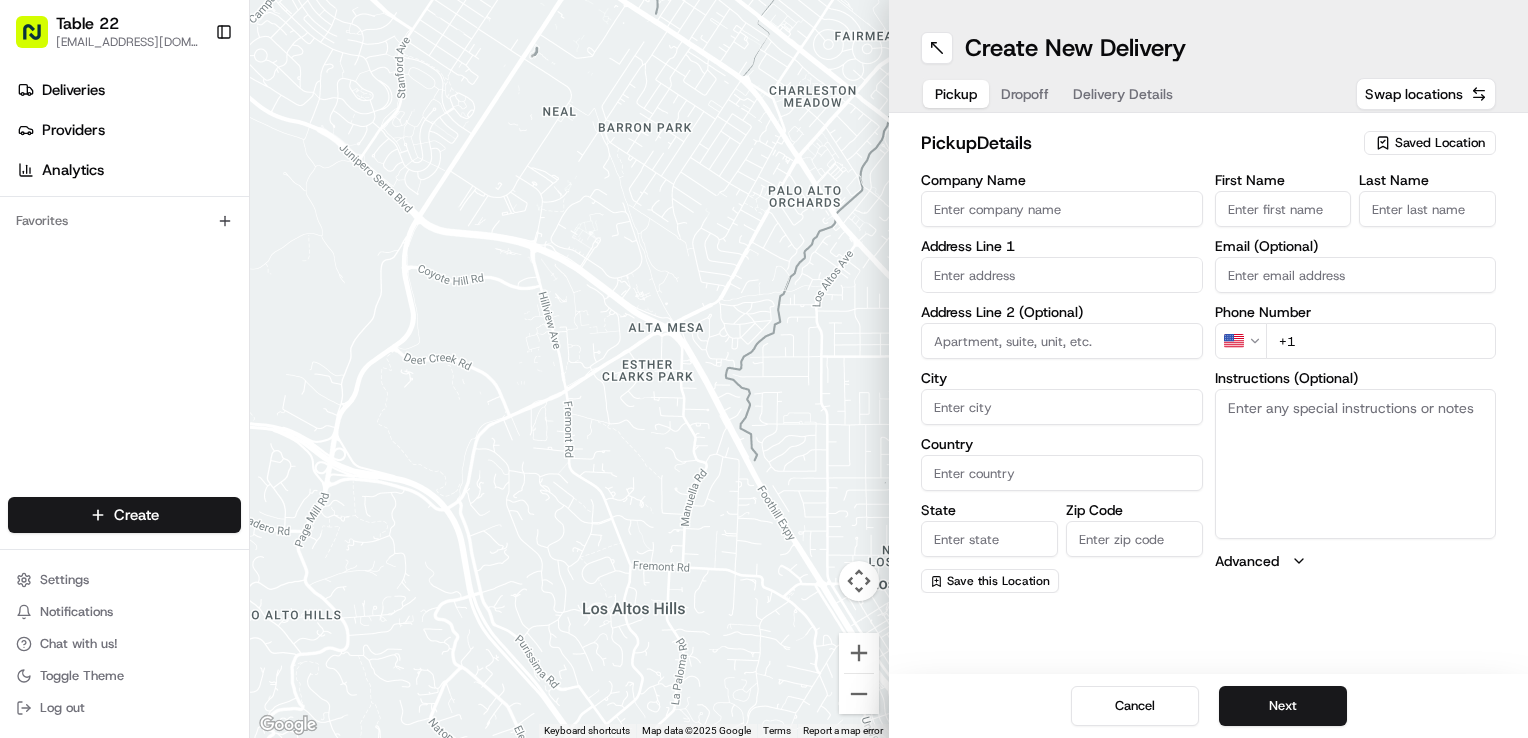 click on "Saved Location" at bounding box center (1440, 143) 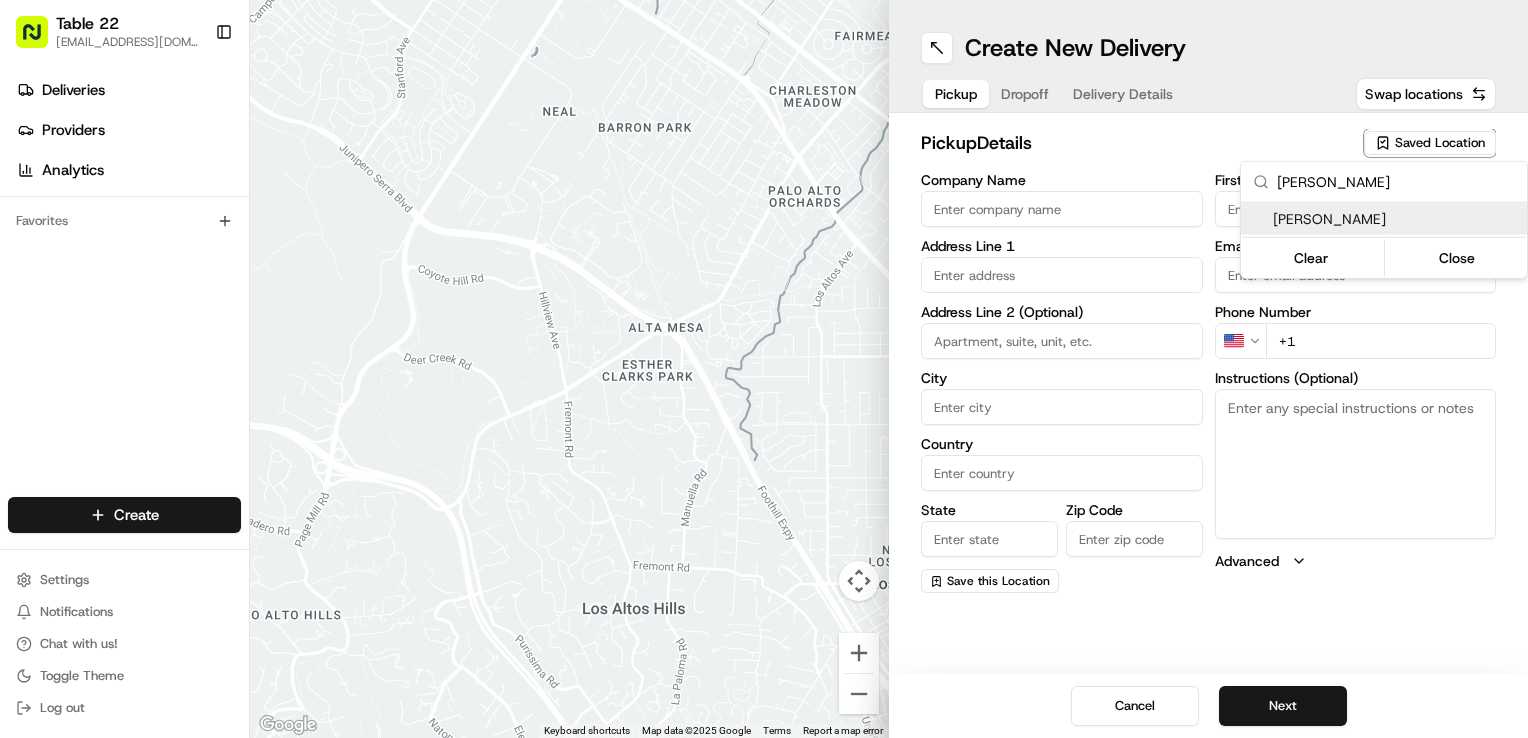 type on "[PERSON_NAME]" 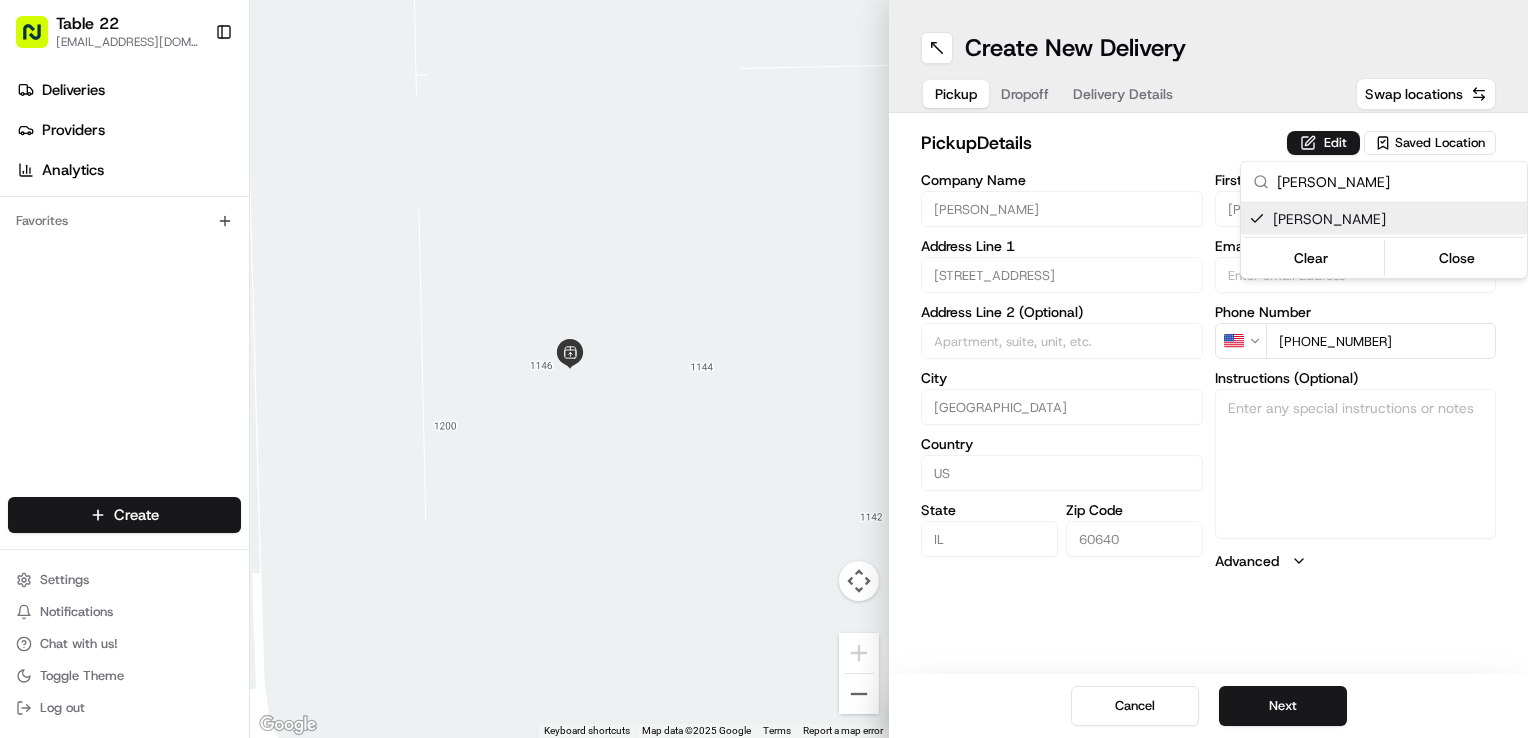 click on "Table 22 [EMAIL_ADDRESS][DOMAIN_NAME] Toggle Sidebar Deliveries Providers Analytics Favorites Main Menu Members & Organization Organization Users Roles Preferences Customization Tracking Orchestration Automations Dispatch Strategy Locations Pickup Locations Dropoff Locations Billing Billing Refund Requests Integrations Notification Triggers Webhooks API Keys Request Logs Create Settings Notifications Chat with us! Toggle Theme Log out ← Move left → Move right ↑ Move up ↓ Move down + Zoom in - Zoom out Home Jump left by 75% End Jump right by 75% Page Up Jump up by 75% Page Down Jump down by 75% Keyboard shortcuts Map Data Map data ©2025 Google Map data ©2025 Google 2 m  Click to toggle between metric and imperial units Terms Report a map error Create New Delivery Pickup Dropoff Delivery Details Swap locations pickup  Details  Edit Saved Location Company Name [PERSON_NAME] Address Line 1 [STREET_ADDRESS] Address Line 2 (Optional) City [GEOGRAPHIC_DATA] Country [GEOGRAPHIC_DATA] State [US_STATE] Zip Code 60640 First Name [PERSON_NAME]" at bounding box center (764, 369) 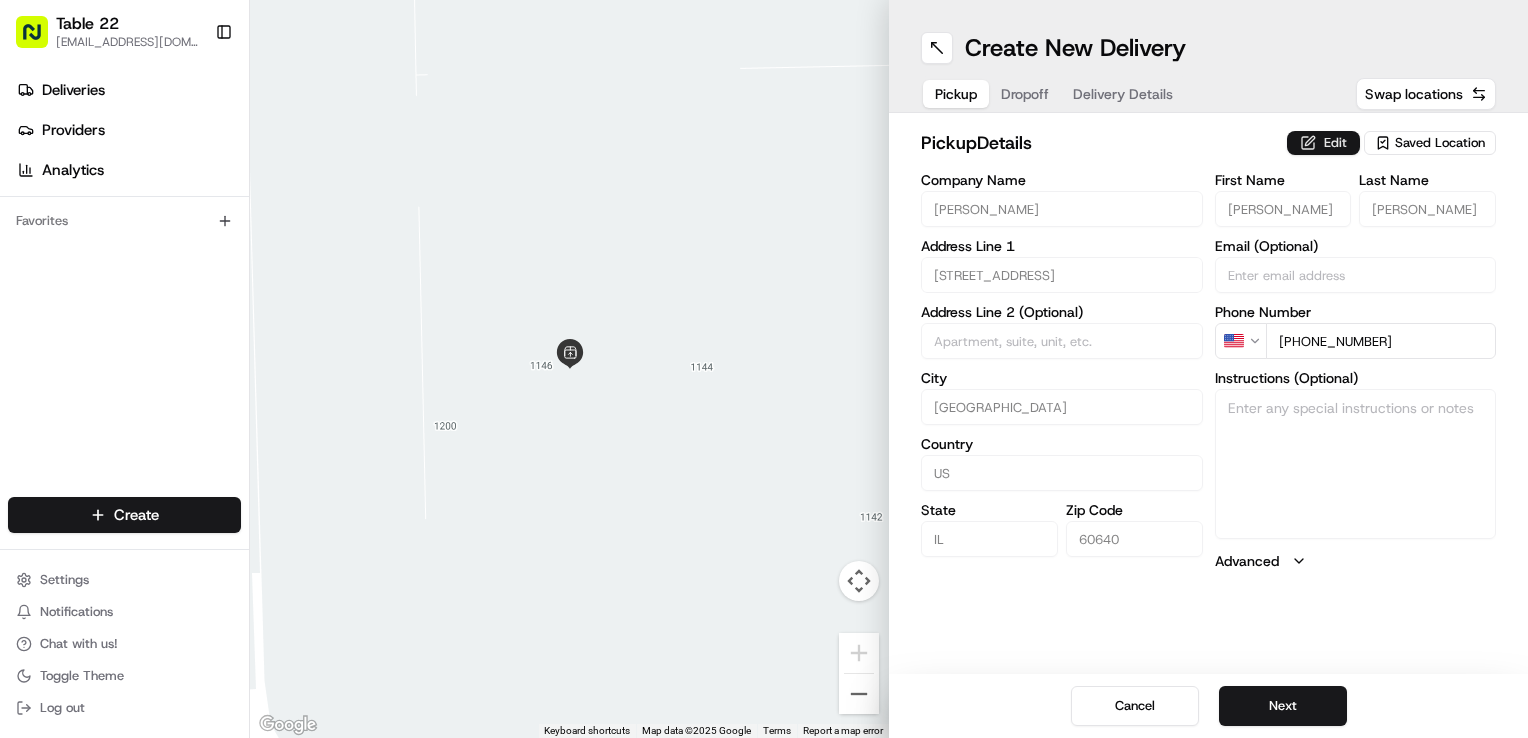 click on "Edit" at bounding box center [1323, 143] 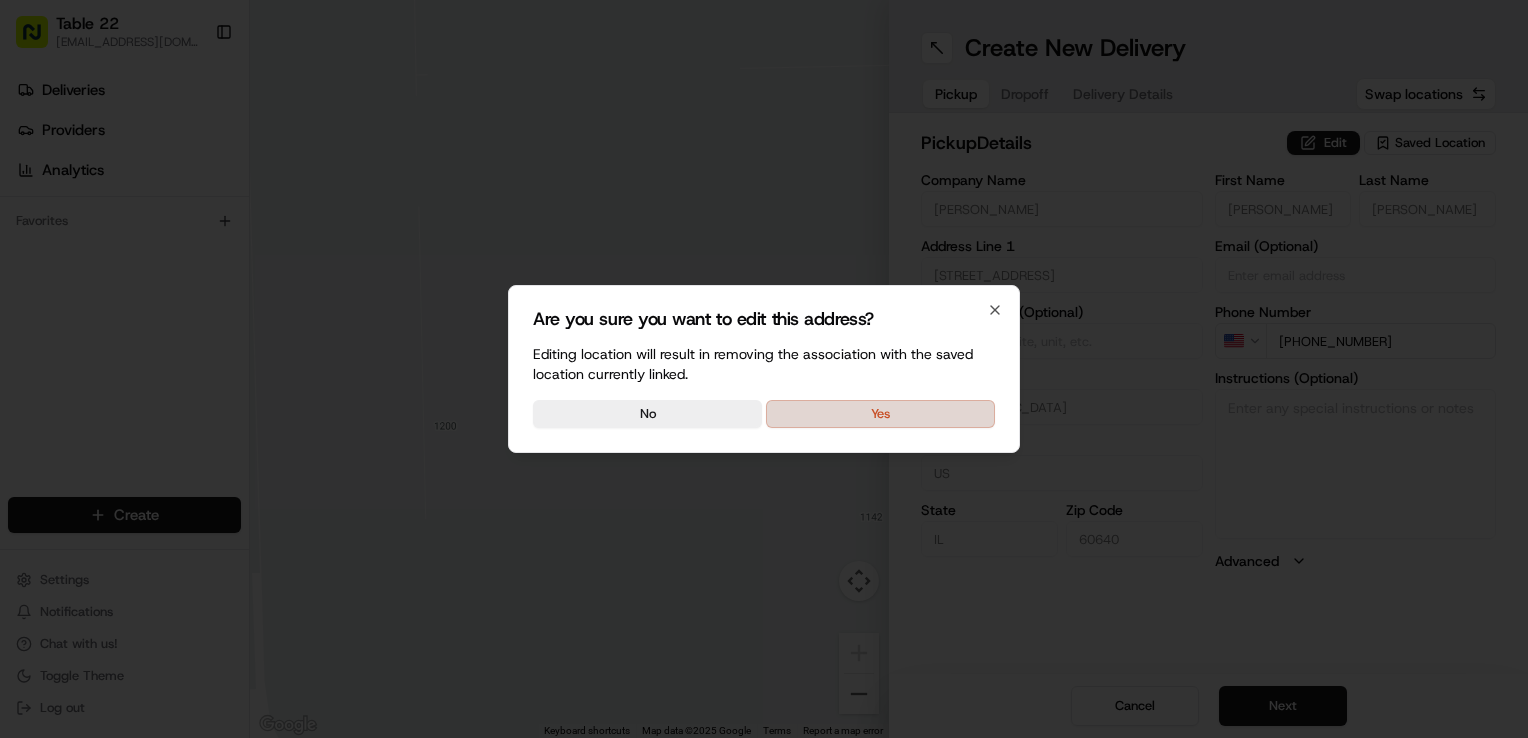click on "Yes" at bounding box center [880, 414] 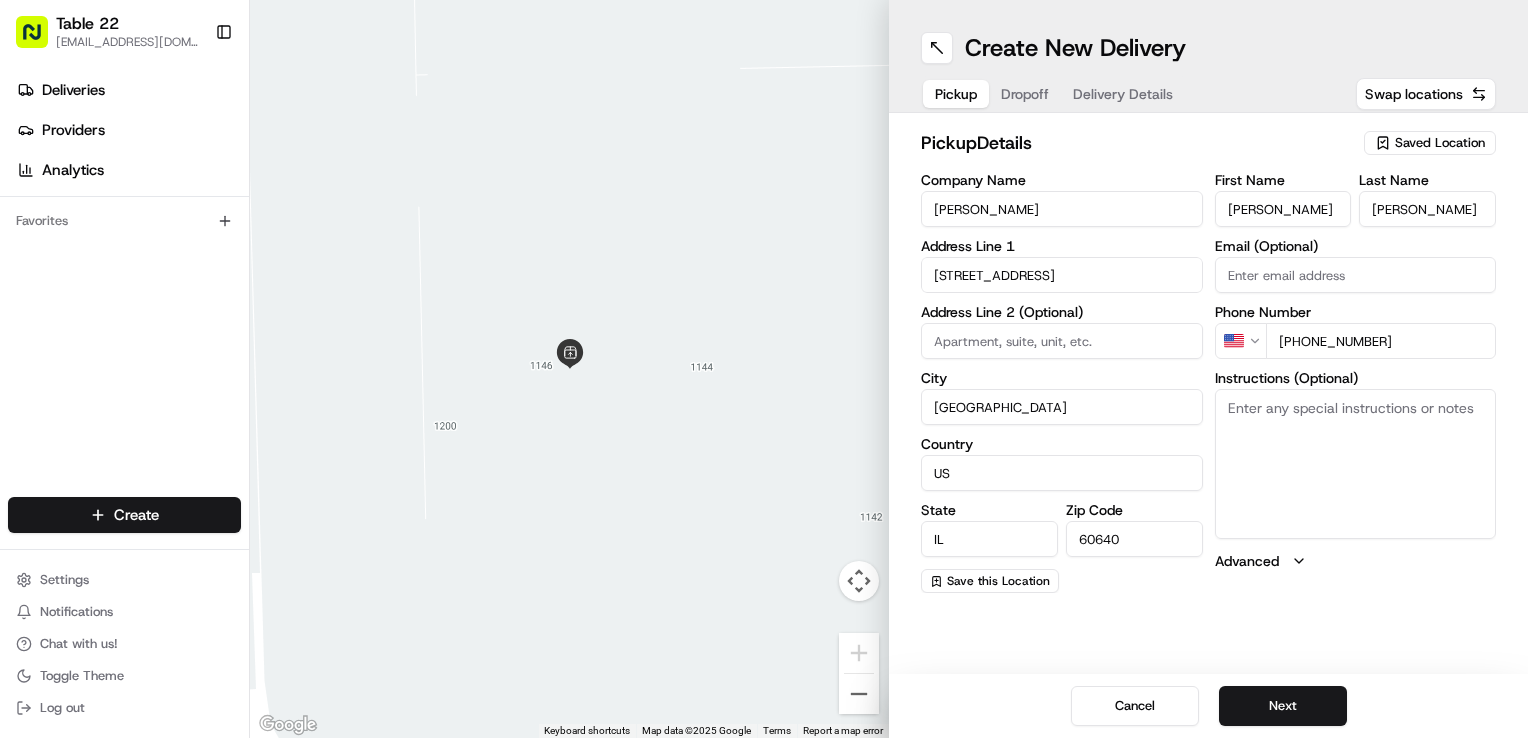 click on "Instructions (Optional)" at bounding box center (1356, 464) 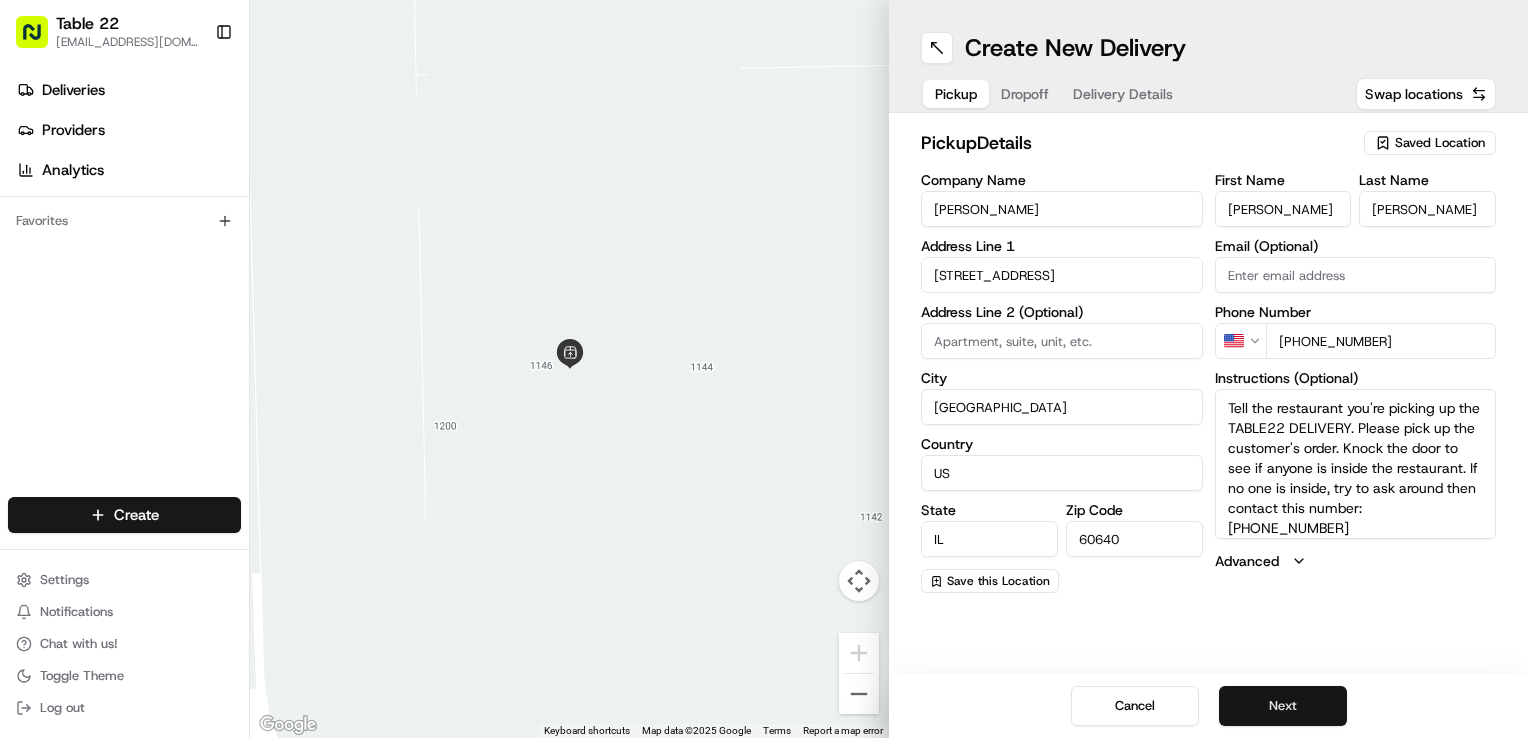 type on "Tell the restaurant you're picking up the TABLE22 DELIVERY. Please pick up the customer's order. Knock the door to see if anyone is inside the restaurant. If no one is inside, try to ask around then contact this number: [PHONE_NUMBER]" 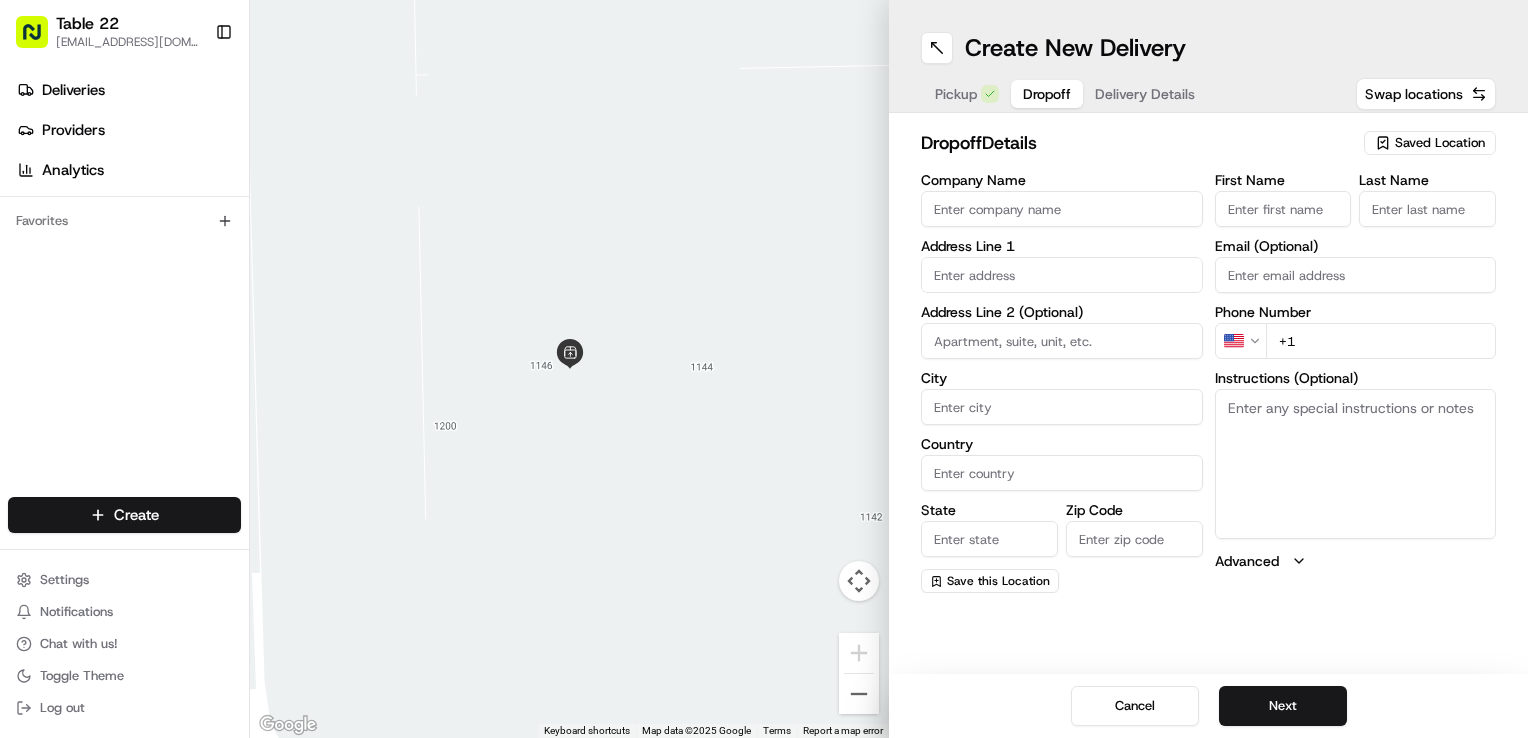click on "Company Name" at bounding box center [1062, 209] 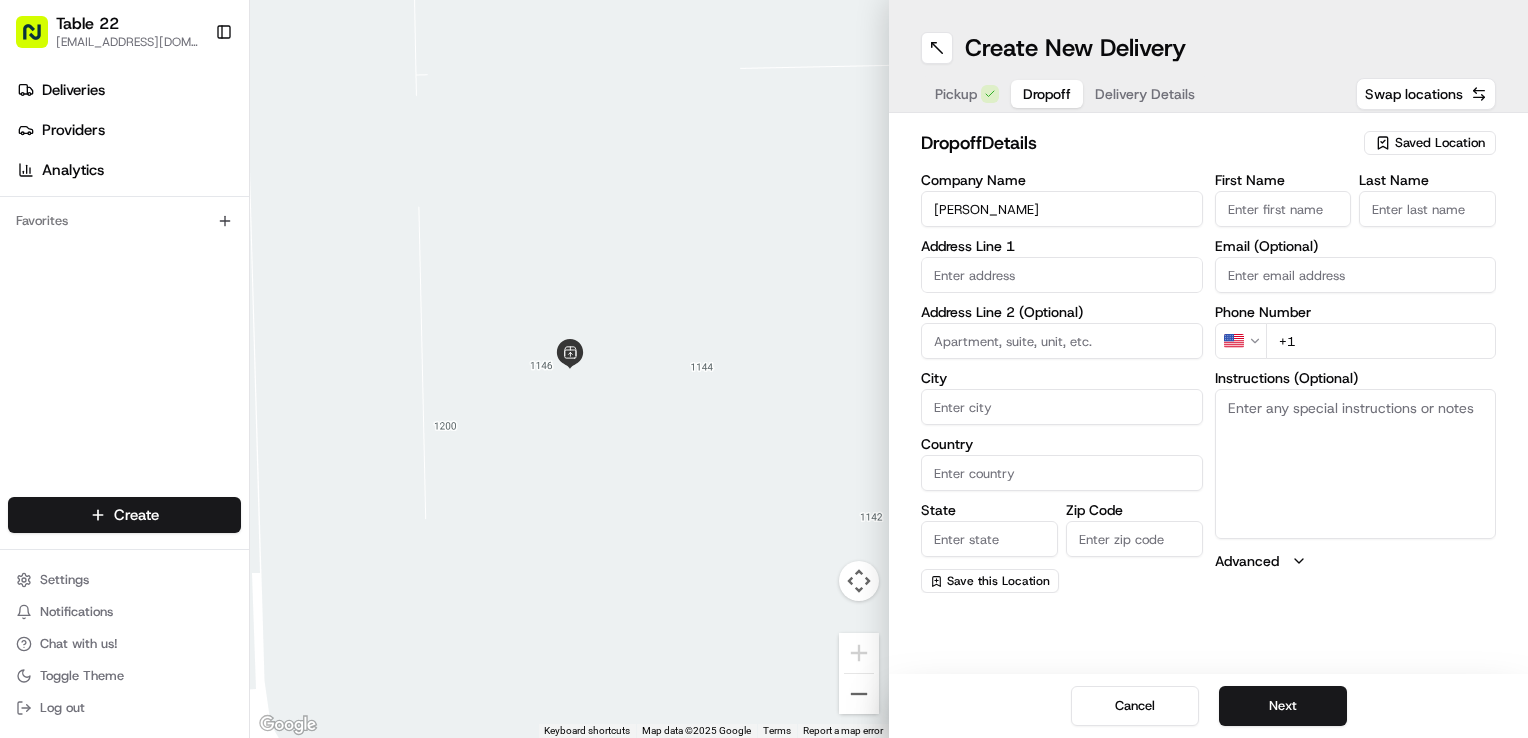 type on "[PERSON_NAME]" 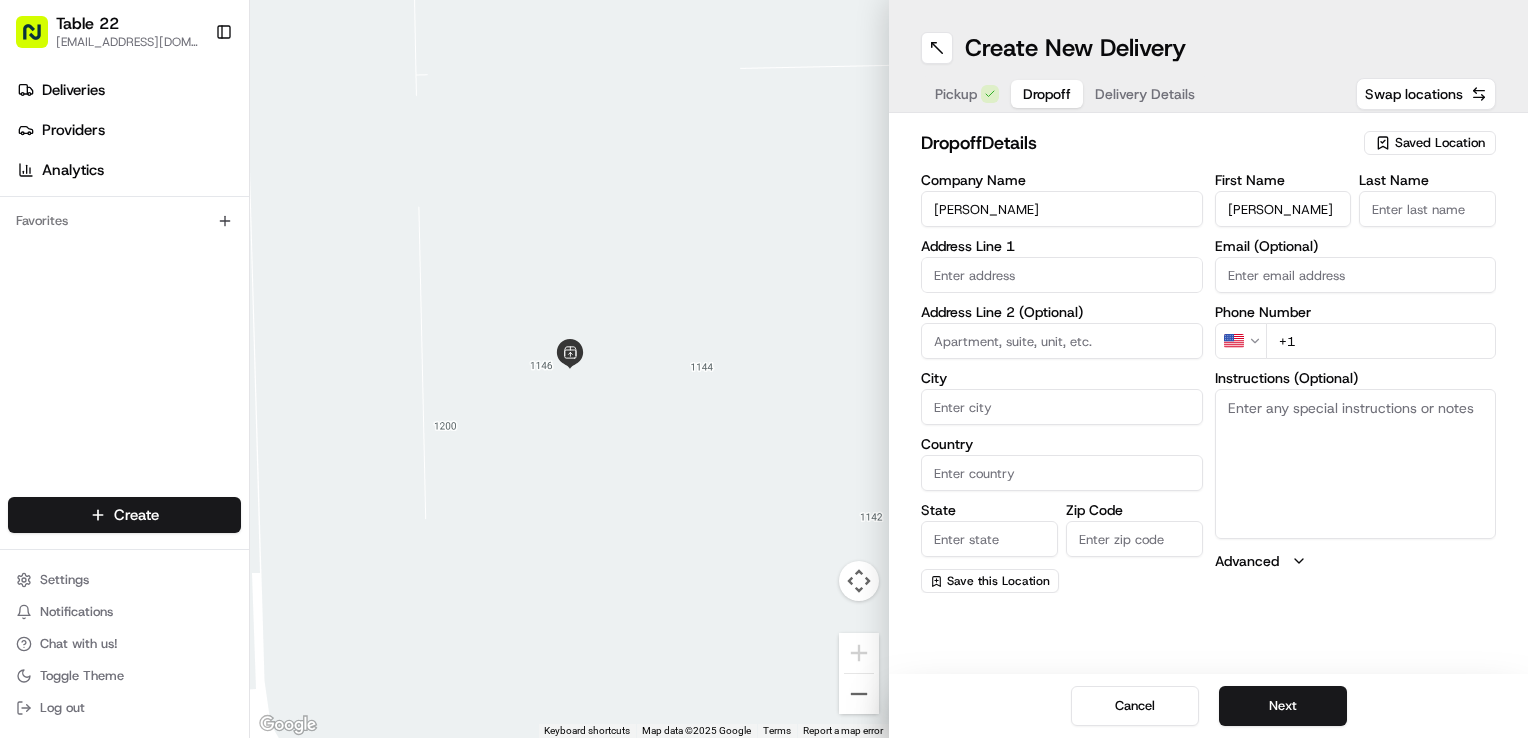 click on "[PERSON_NAME]" at bounding box center (1283, 209) 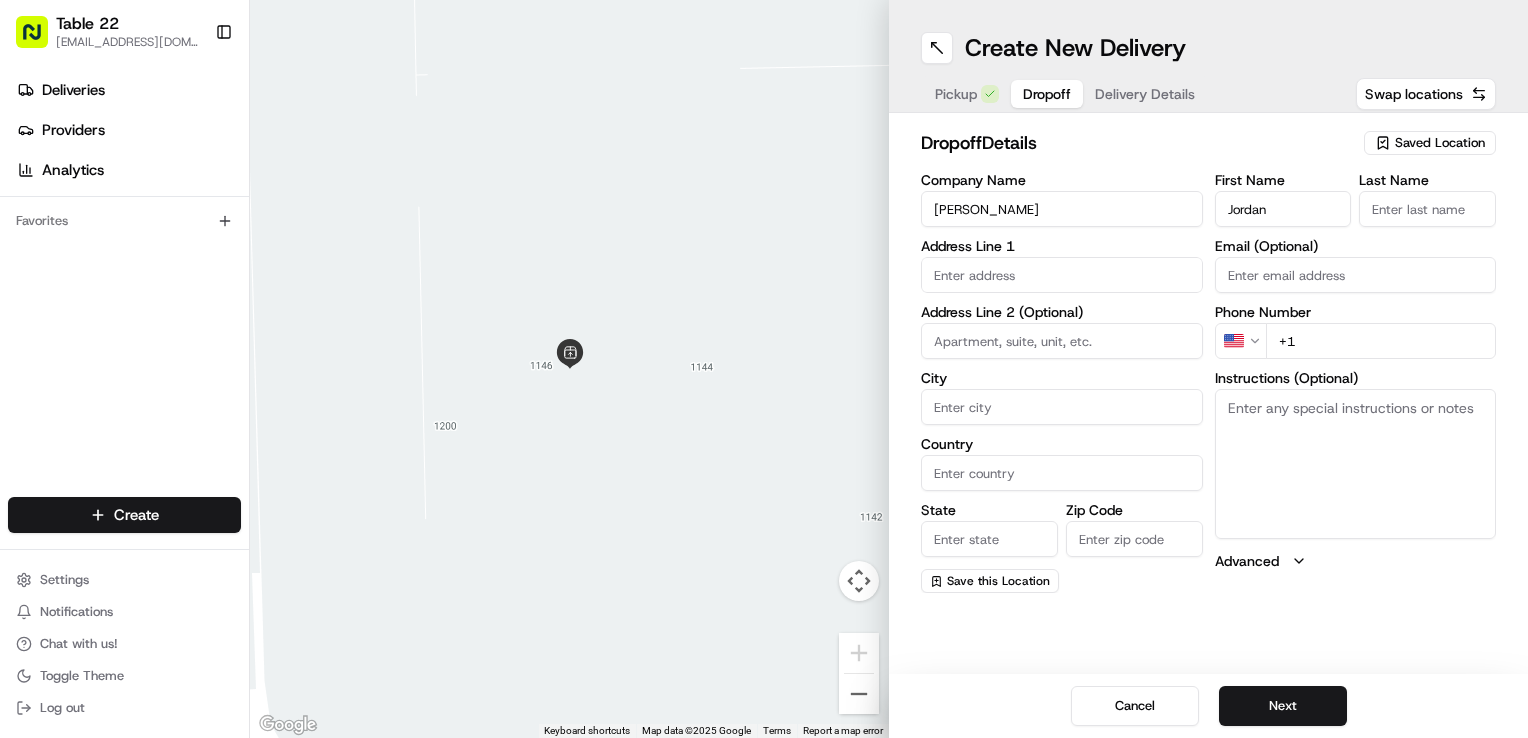 type on "Jordan" 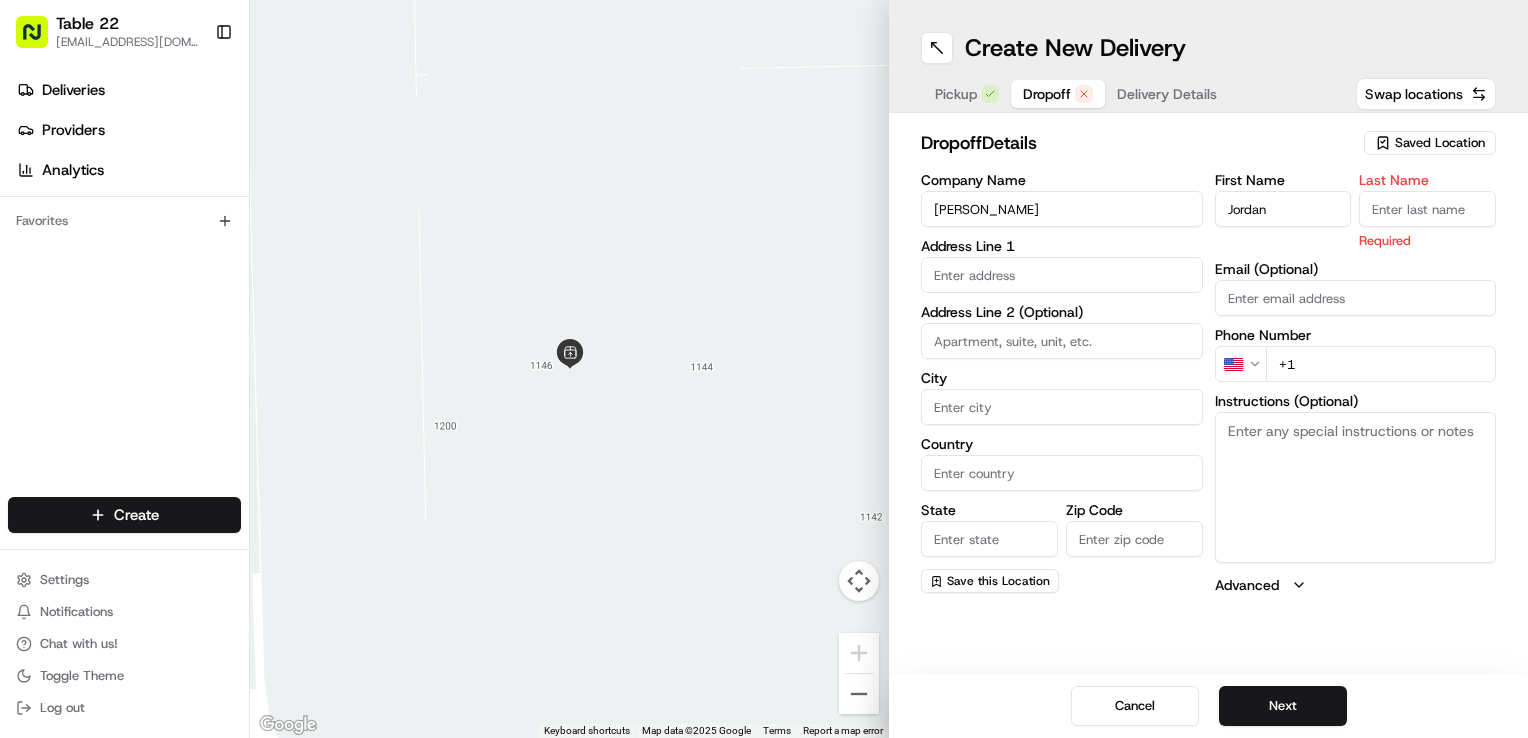 drag, startPoint x: 1429, startPoint y: 205, endPoint x: 1416, endPoint y: 214, distance: 15.811388 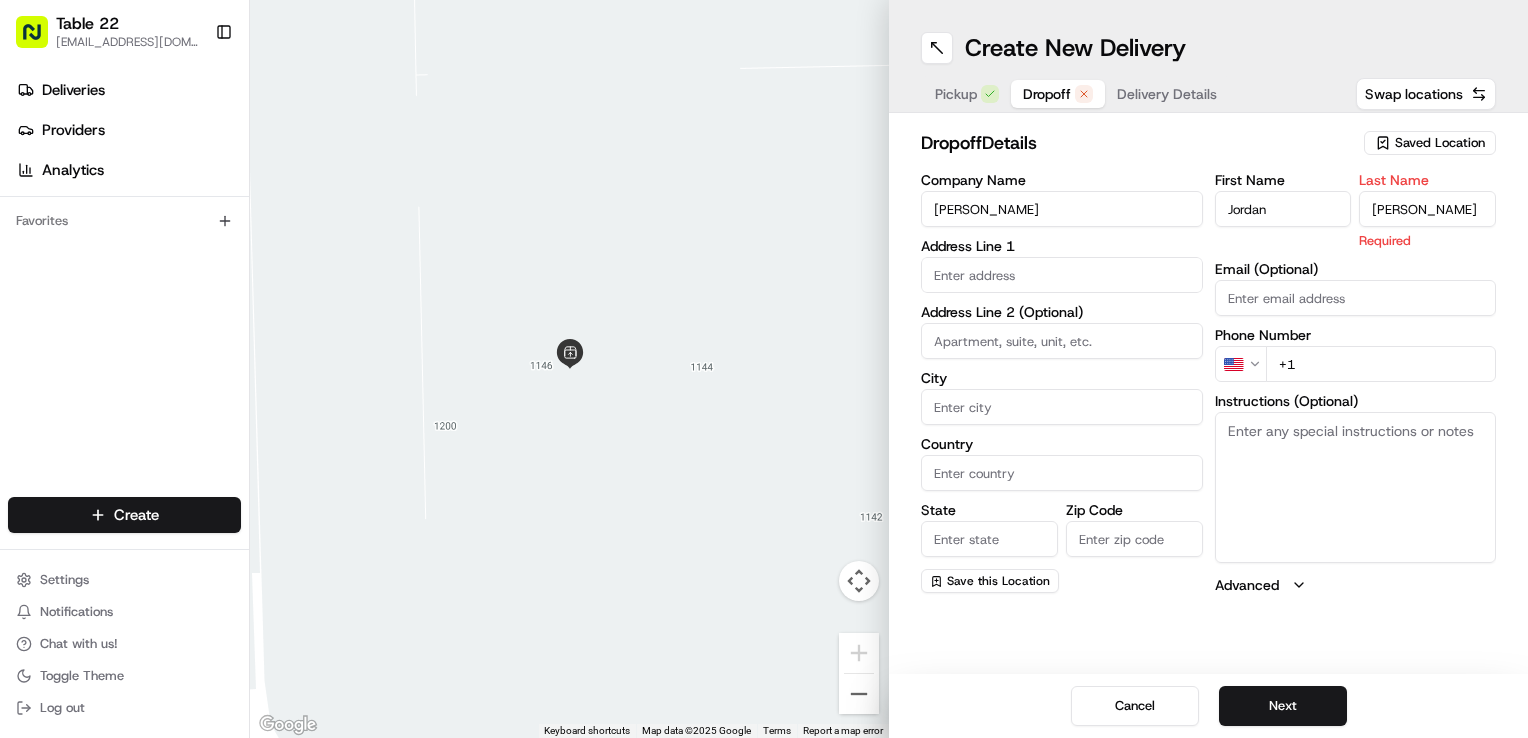 type on "[PERSON_NAME]" 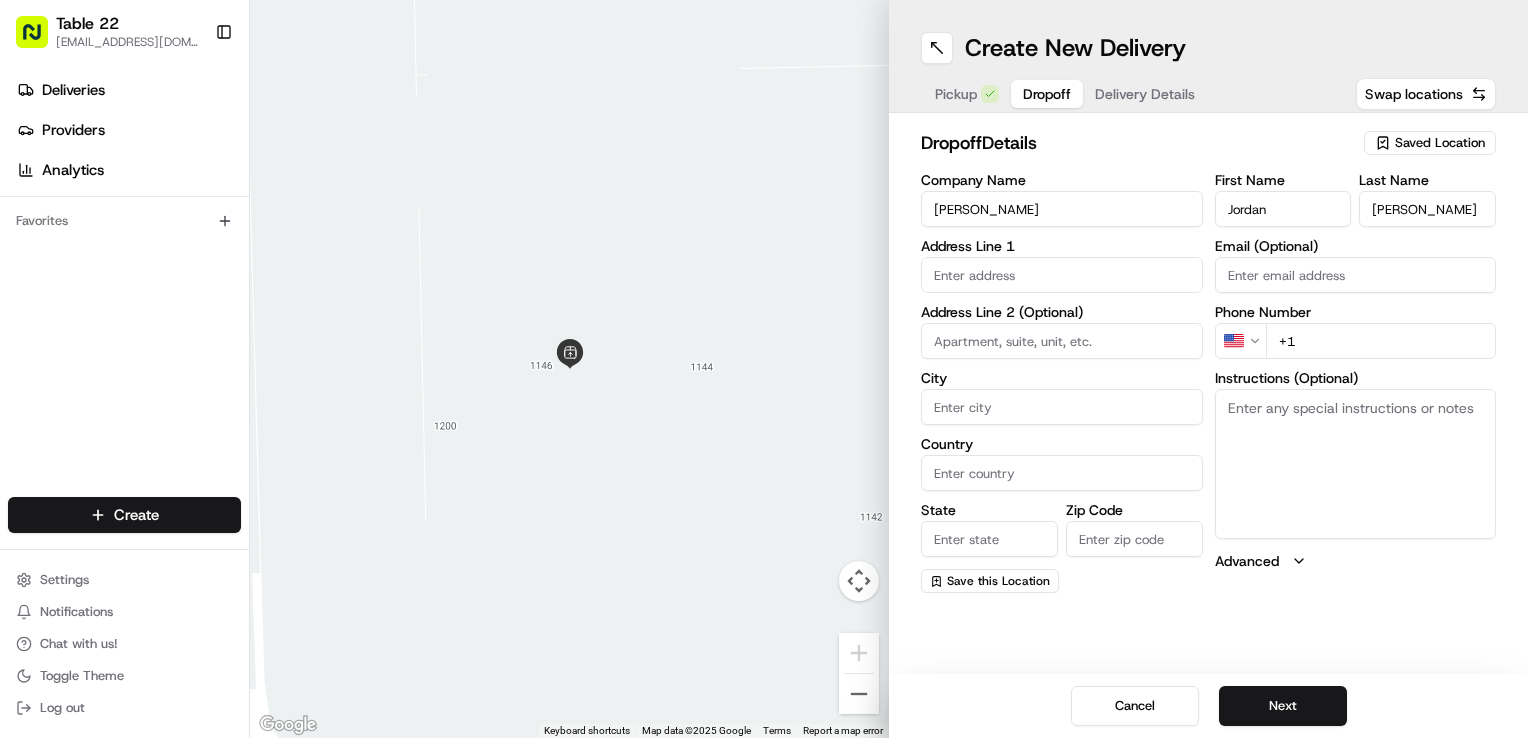 type on "Jordan" 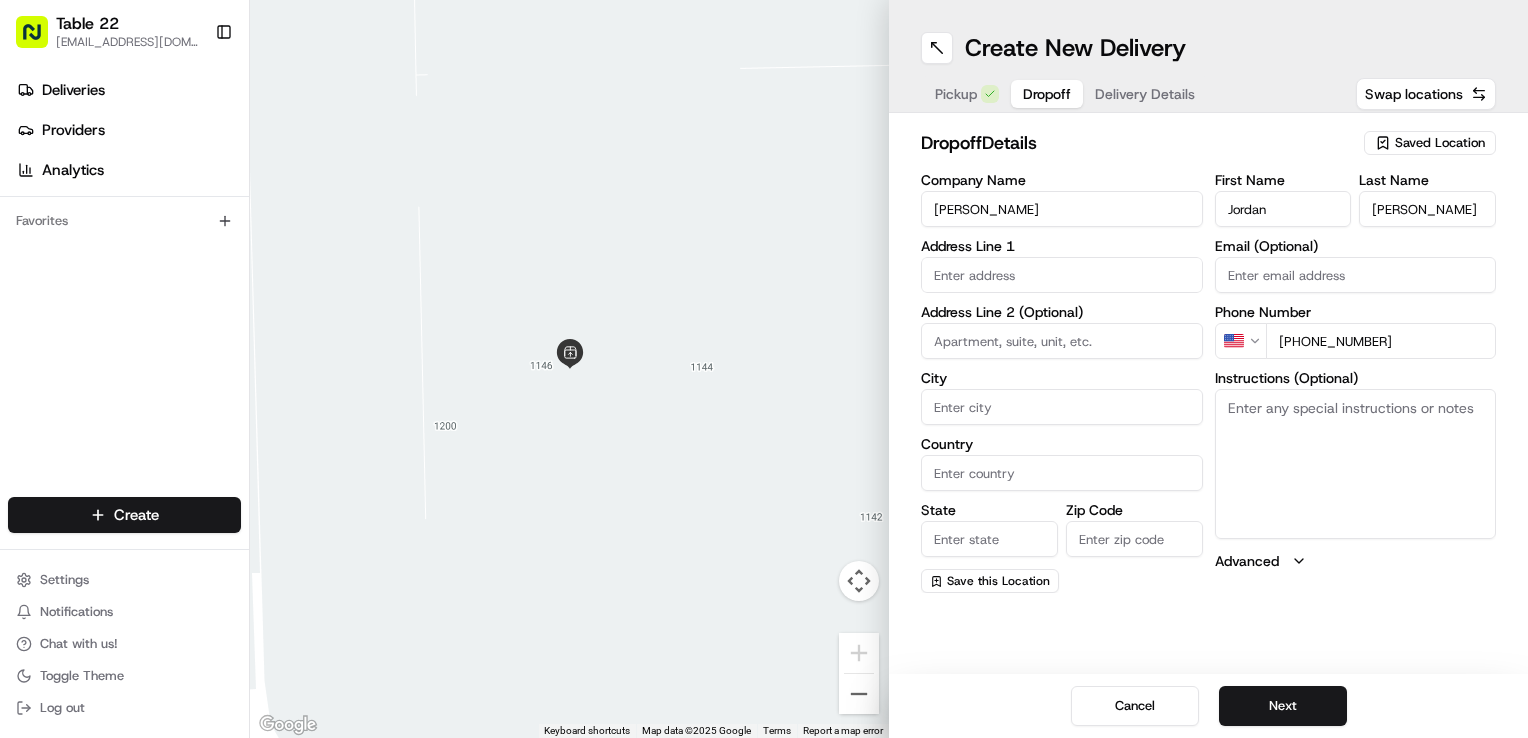type on "[PHONE_NUMBER]" 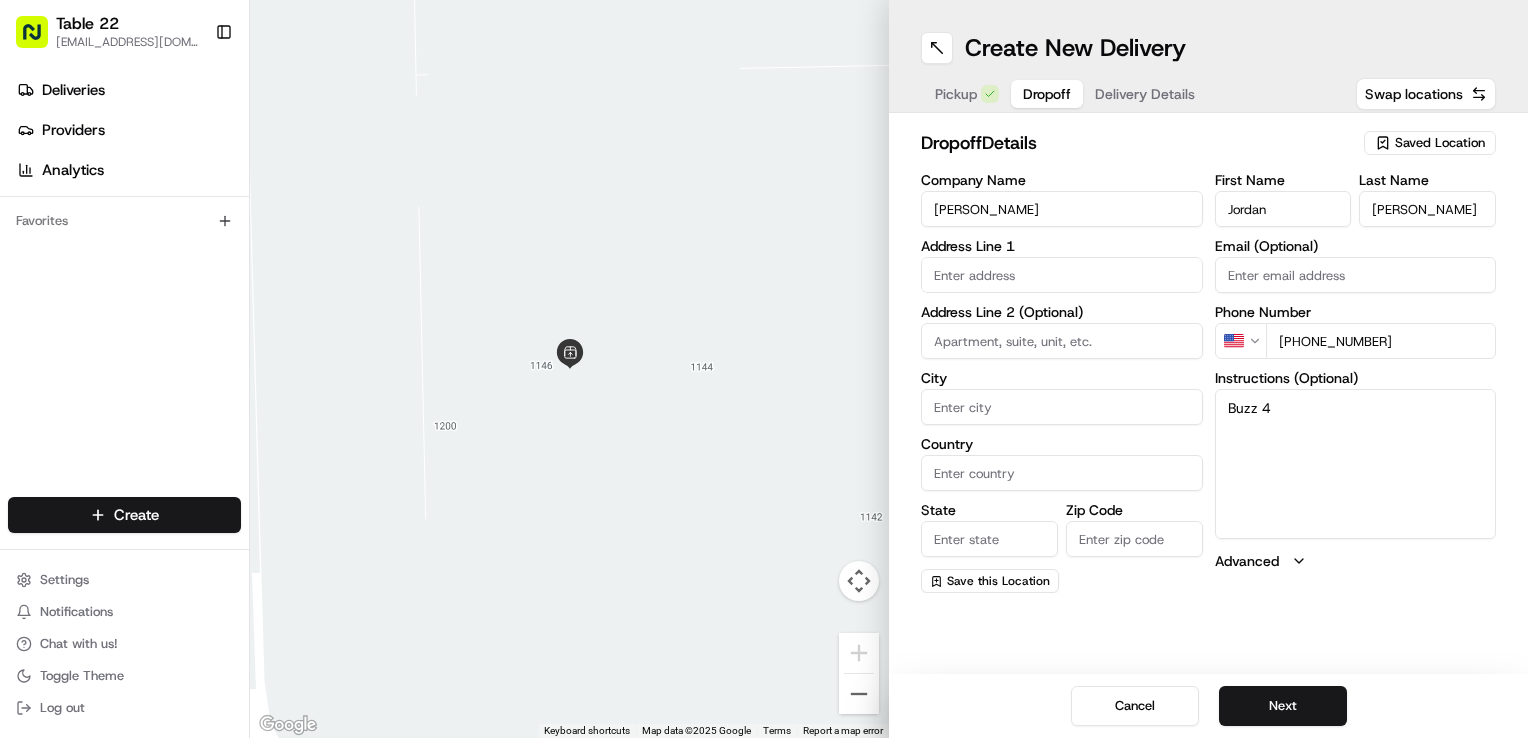 type on "Buzz 4" 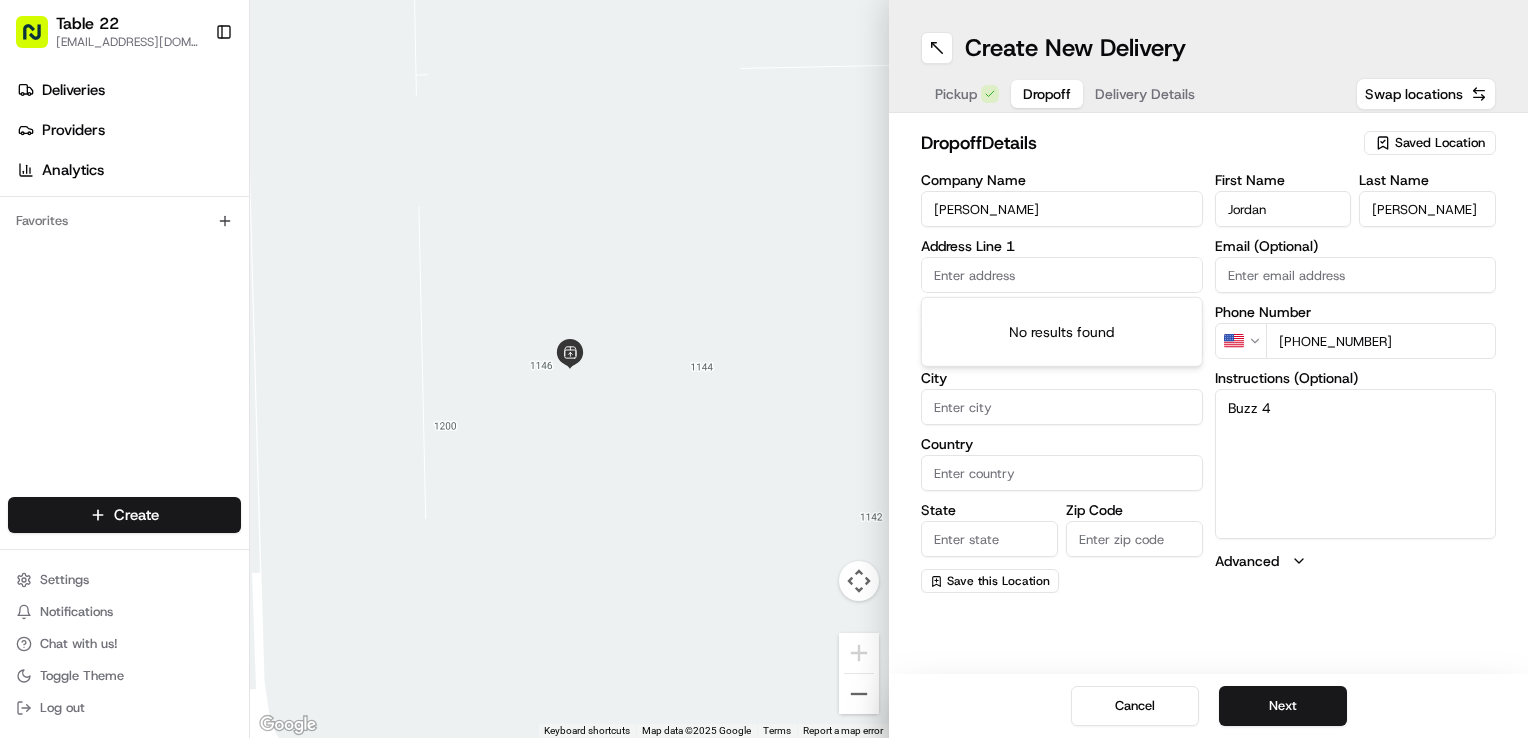 paste on "[STREET_ADDRESS]" 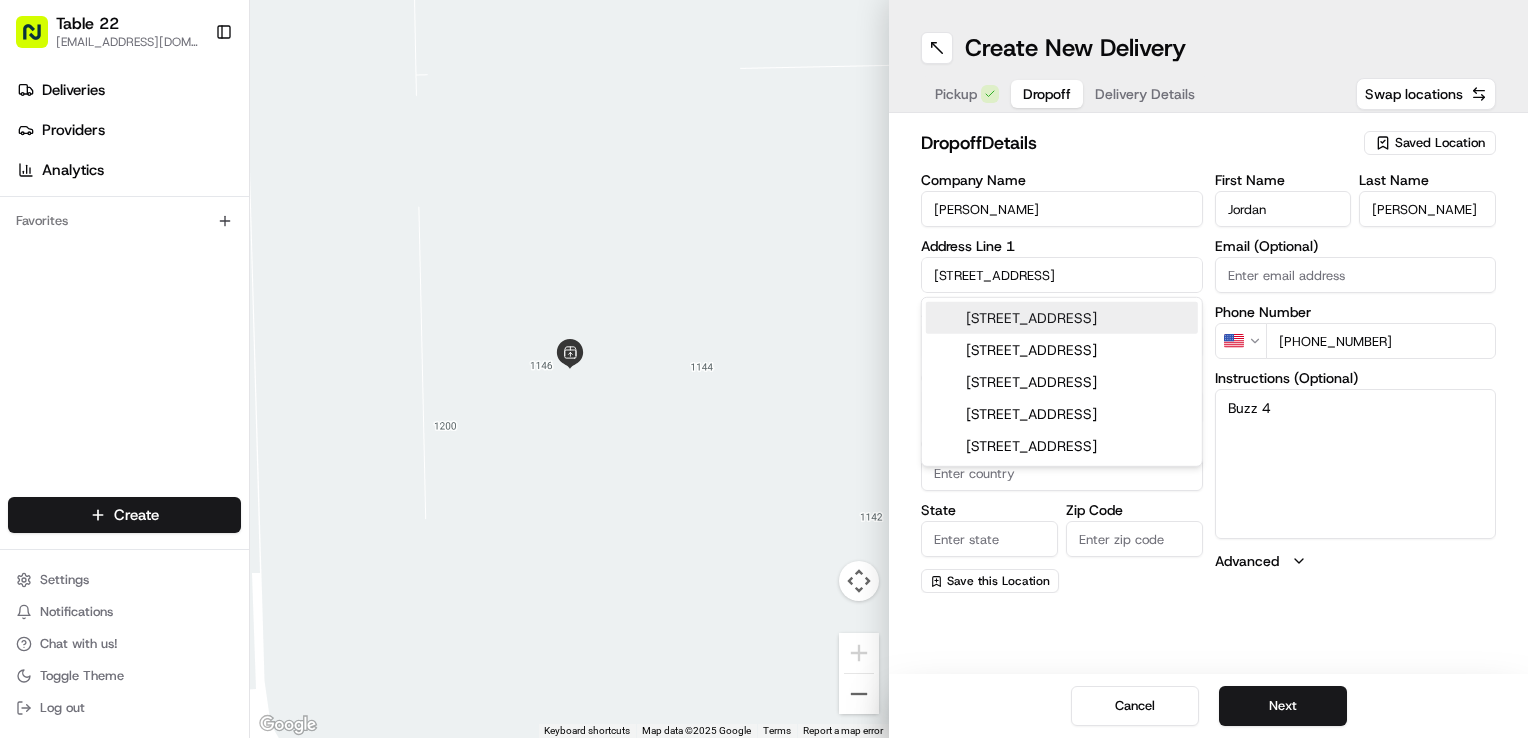click on "[STREET_ADDRESS]" at bounding box center [1062, 318] 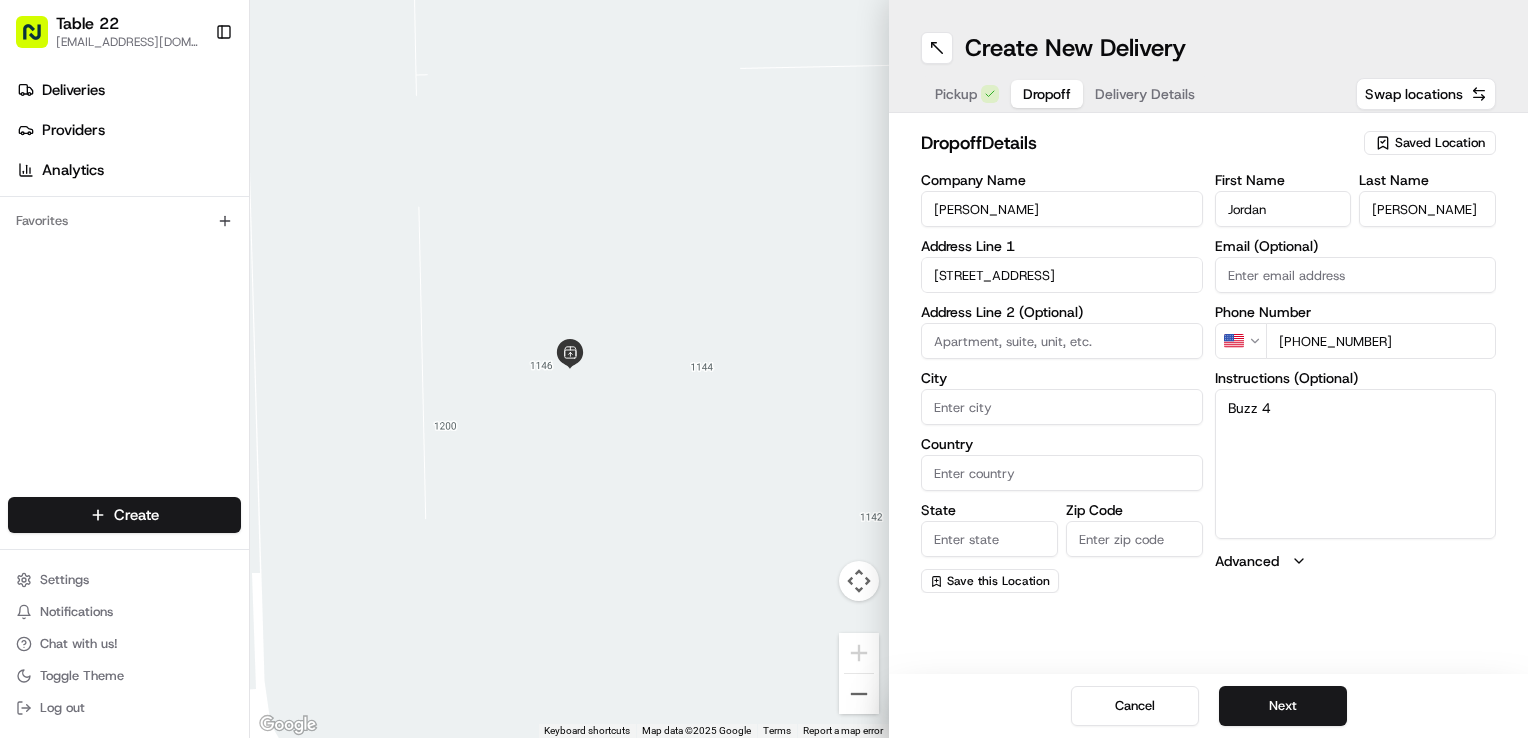 type on "[STREET_ADDRESS]" 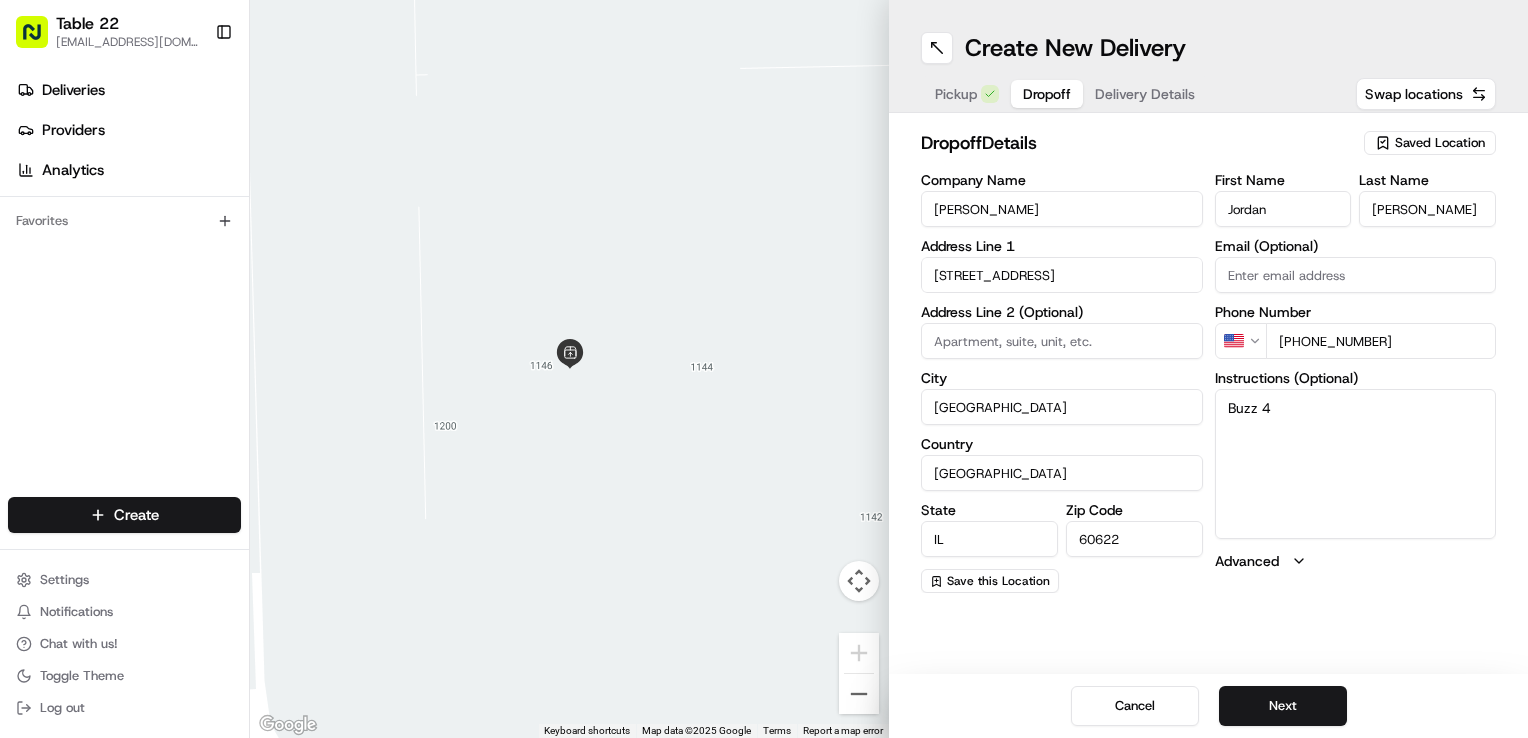type on "[STREET_ADDRESS]" 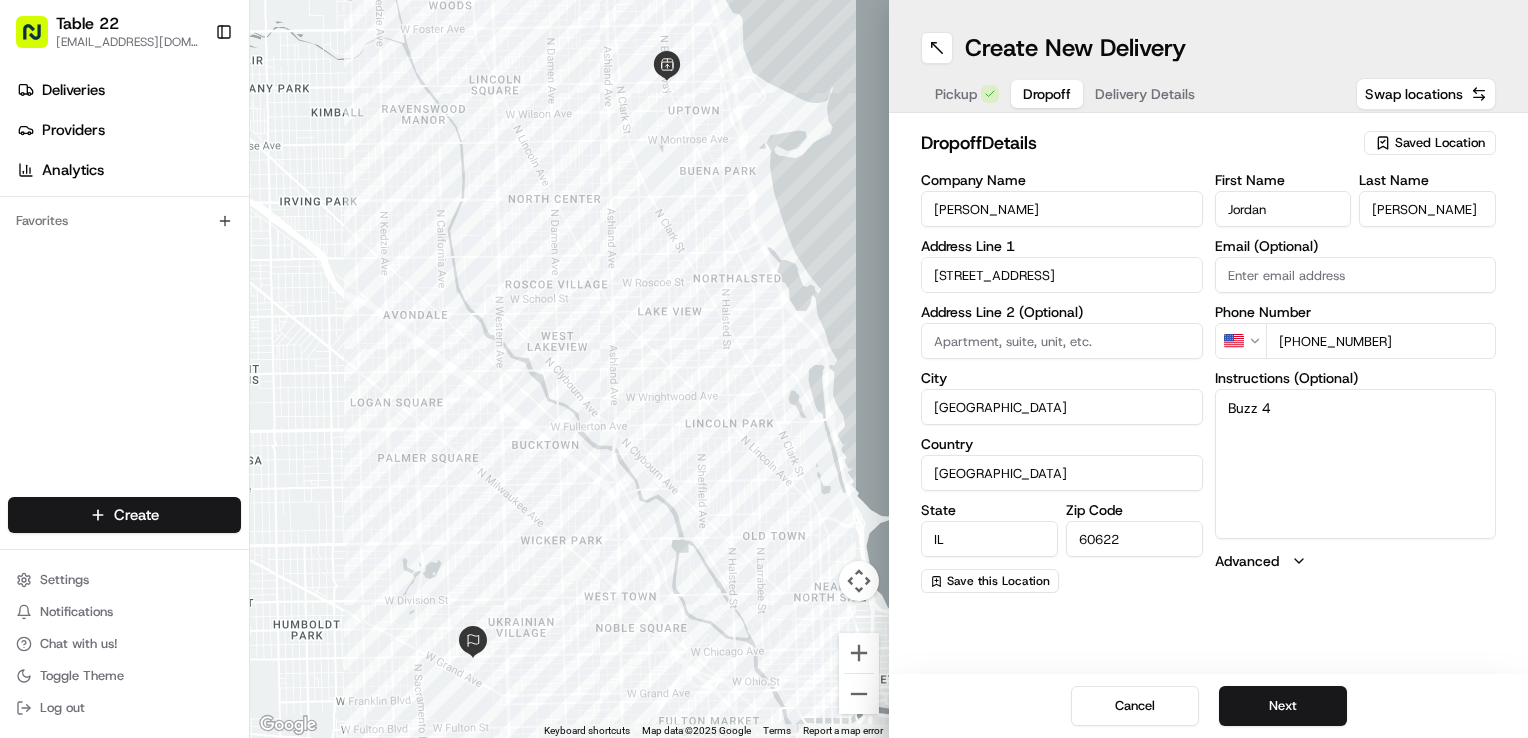 paste on "Apt 4" 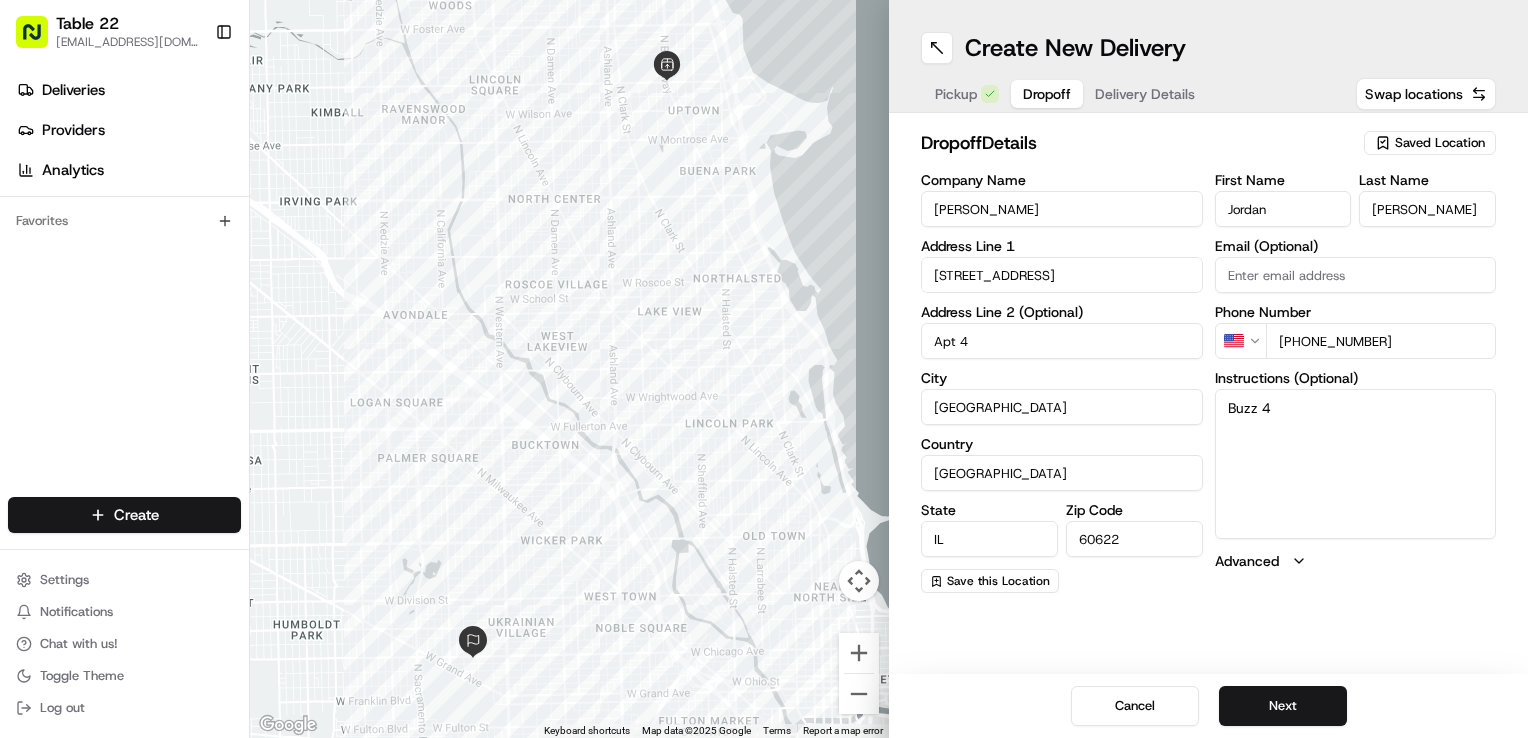 type on "Apt 4" 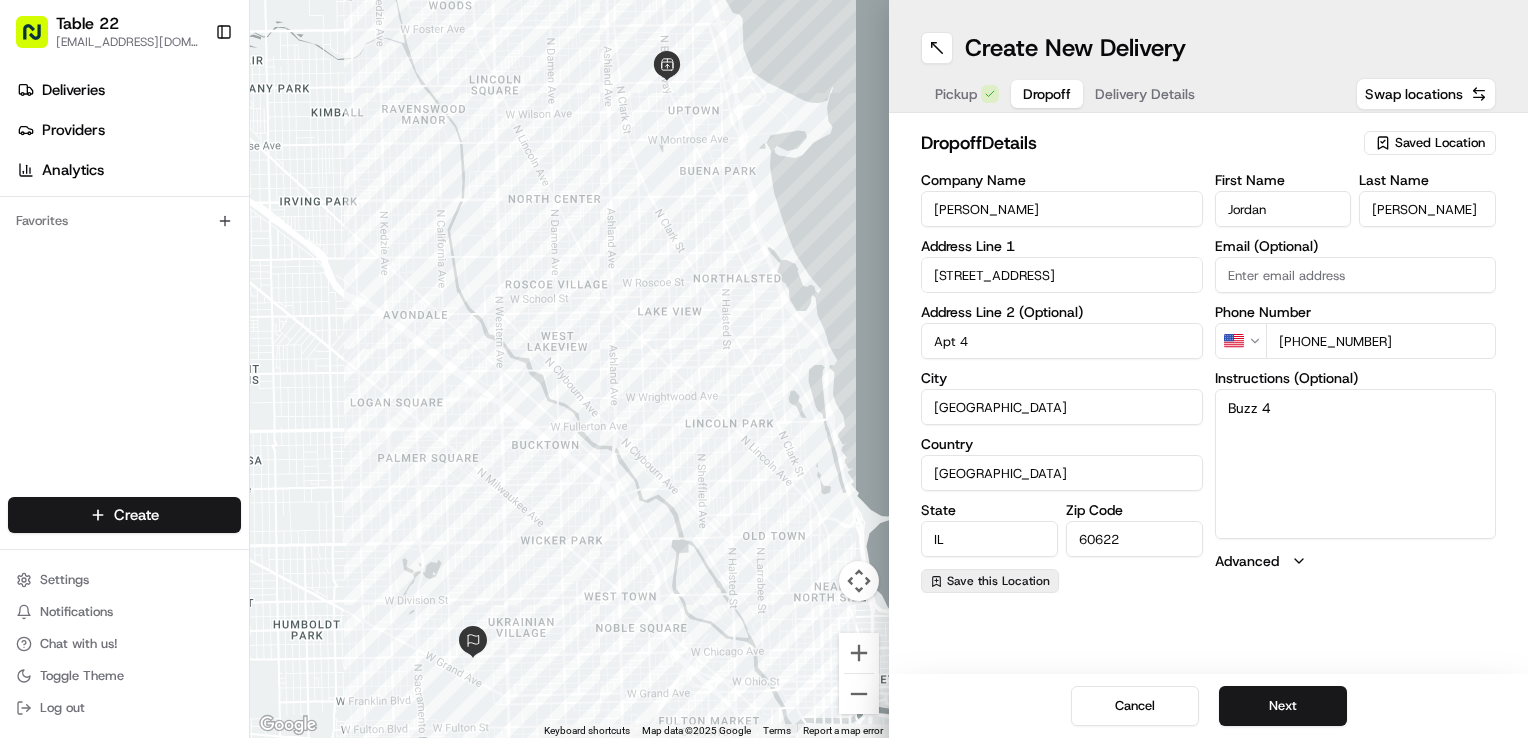 click on "Save this Location" at bounding box center (998, 581) 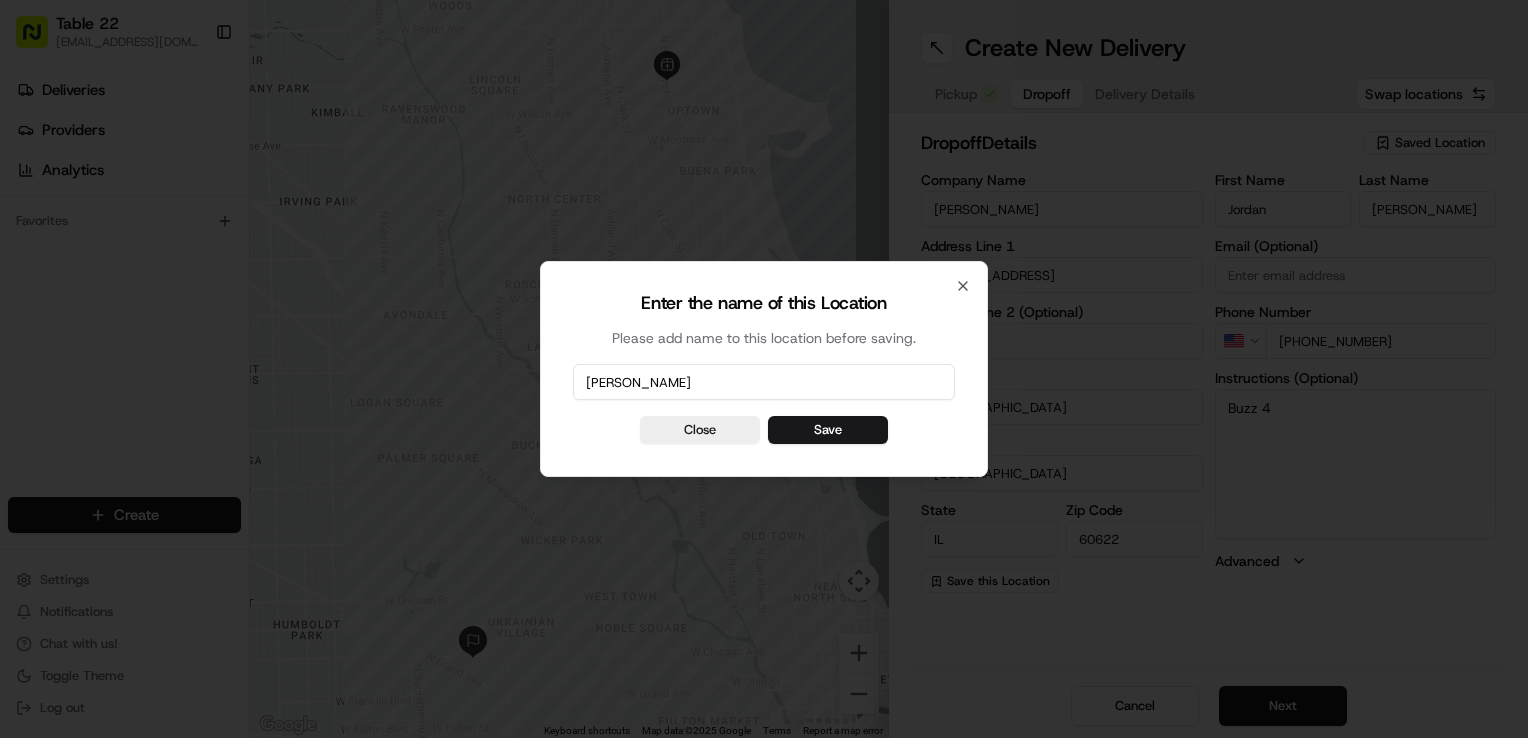 click on "[PERSON_NAME] Close Save" at bounding box center [764, 404] 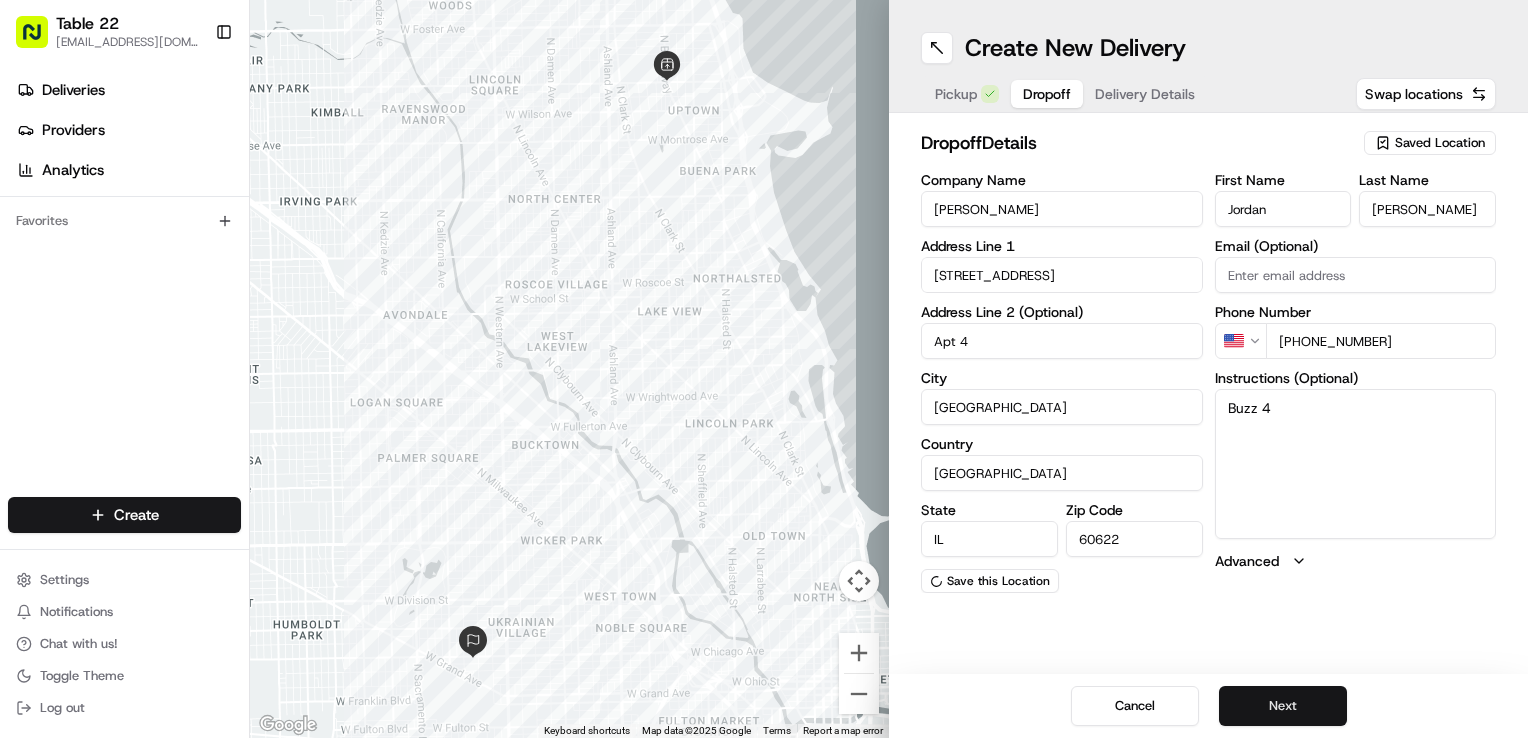 click on "Next" at bounding box center (1283, 706) 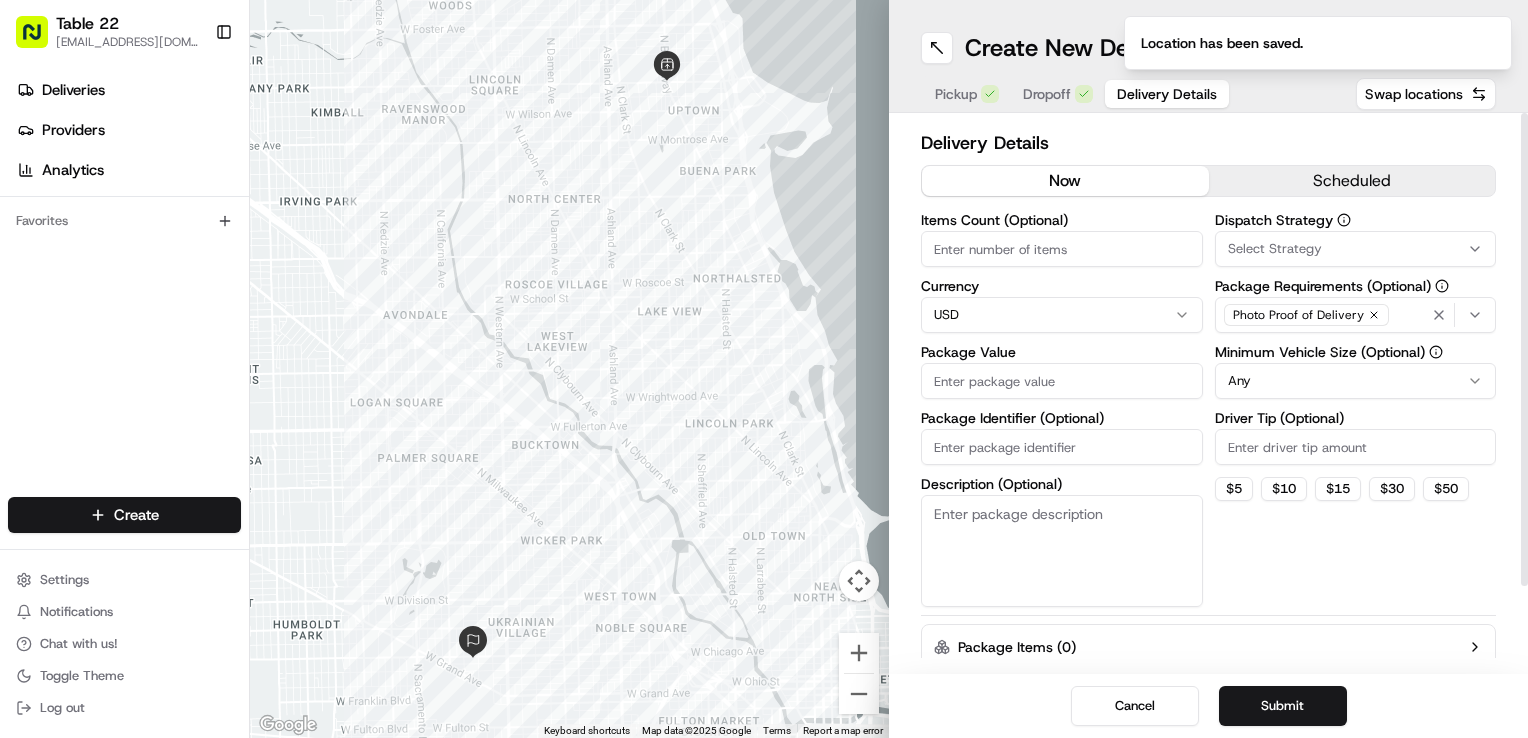 click on "Description (Optional)" at bounding box center [1062, 551] 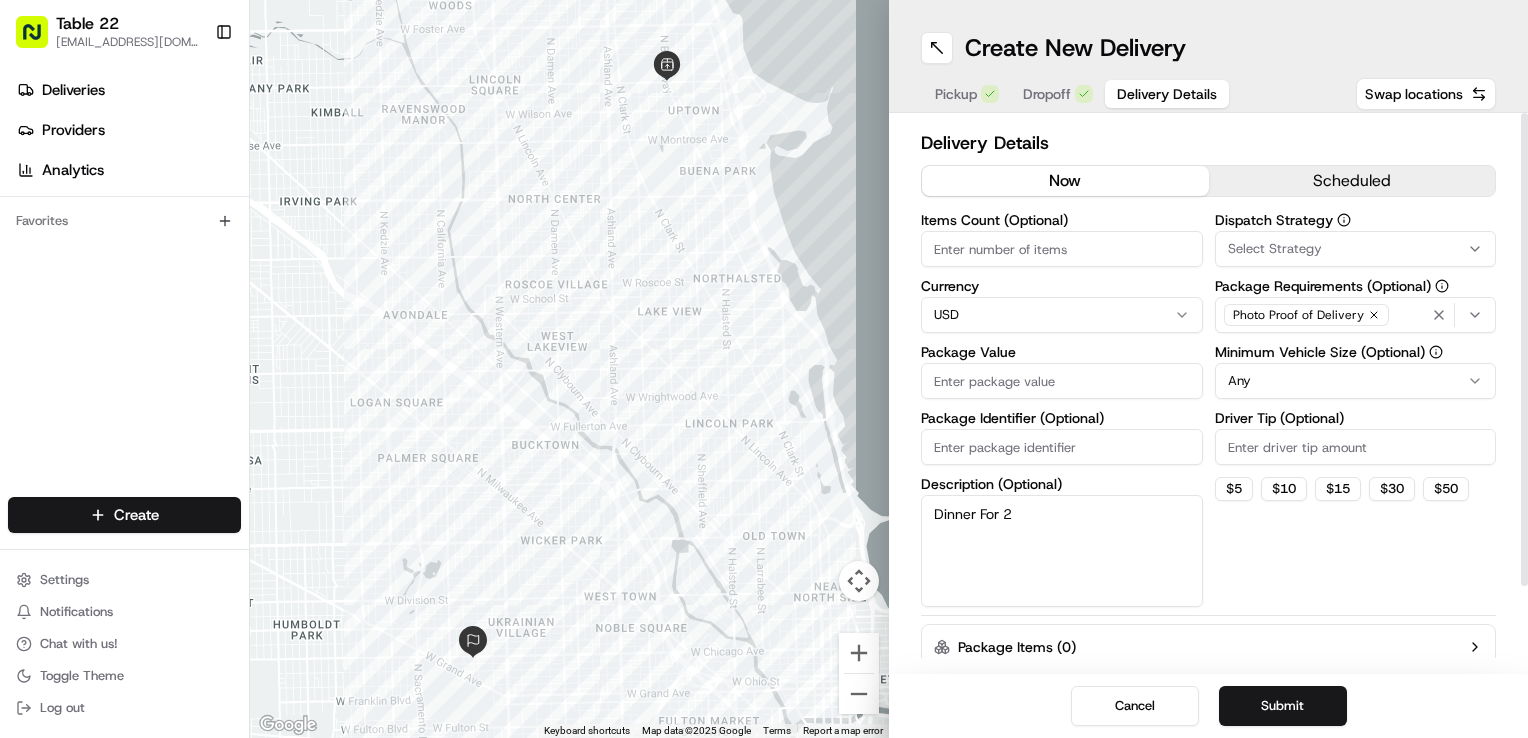 type on "Dinner For 2" 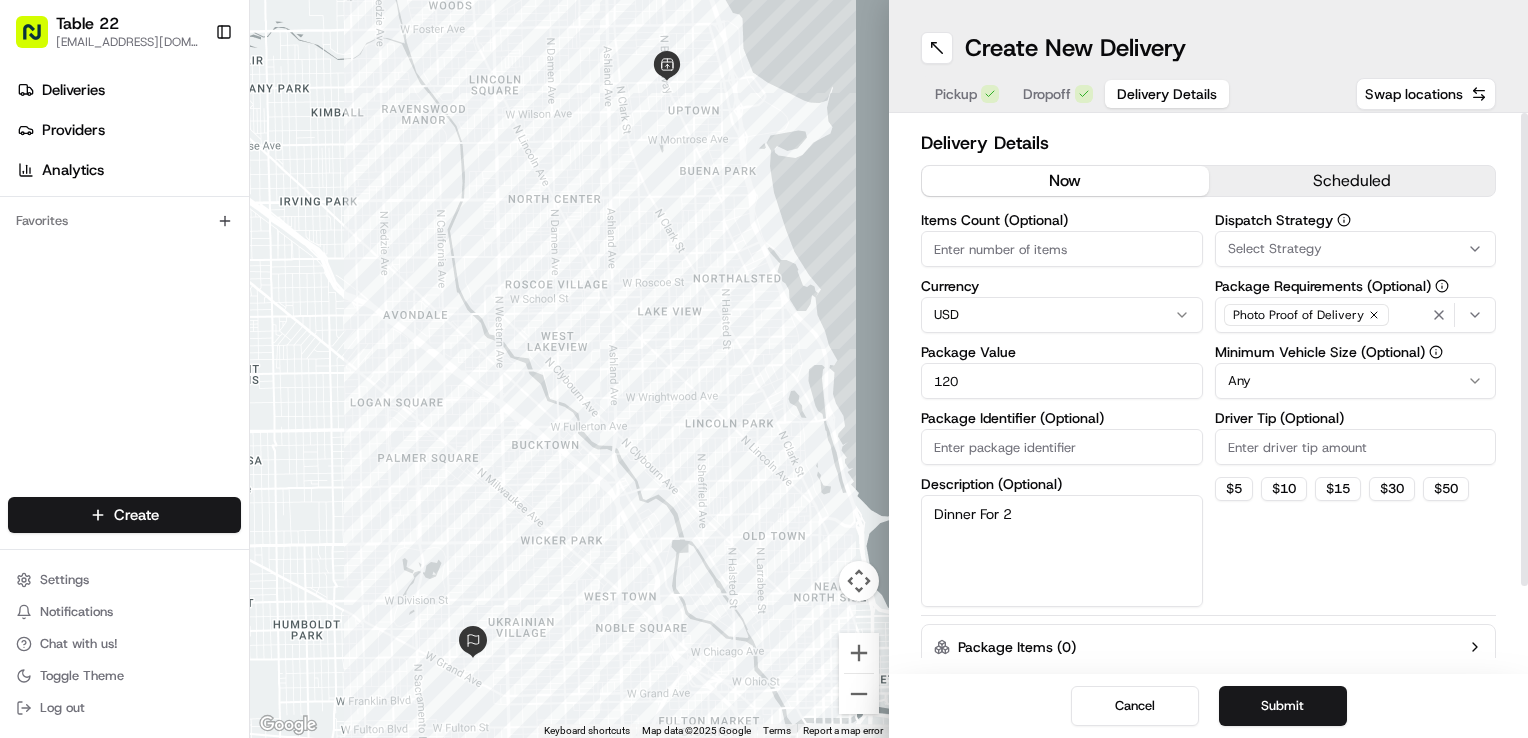 type on "120" 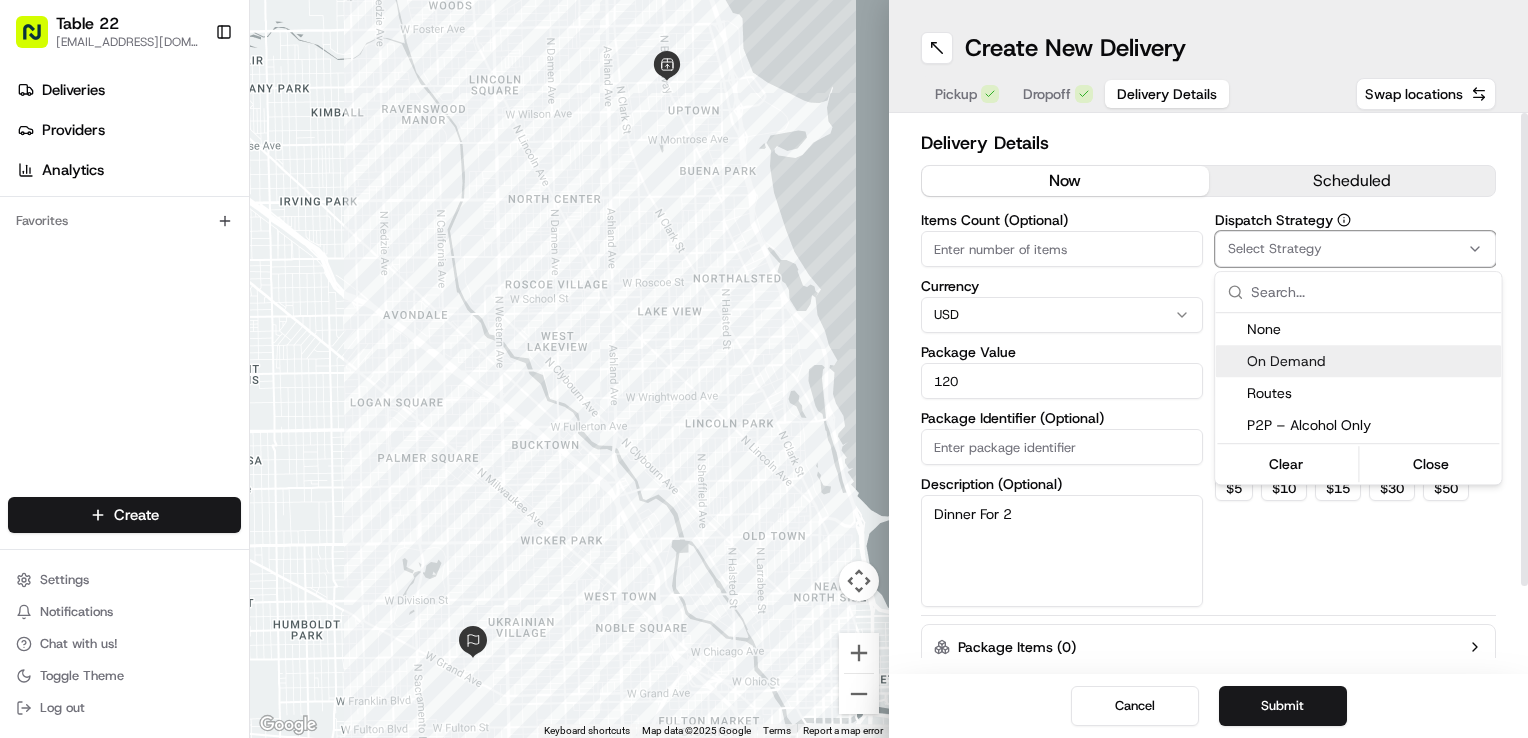 click on "On Demand" at bounding box center (1370, 361) 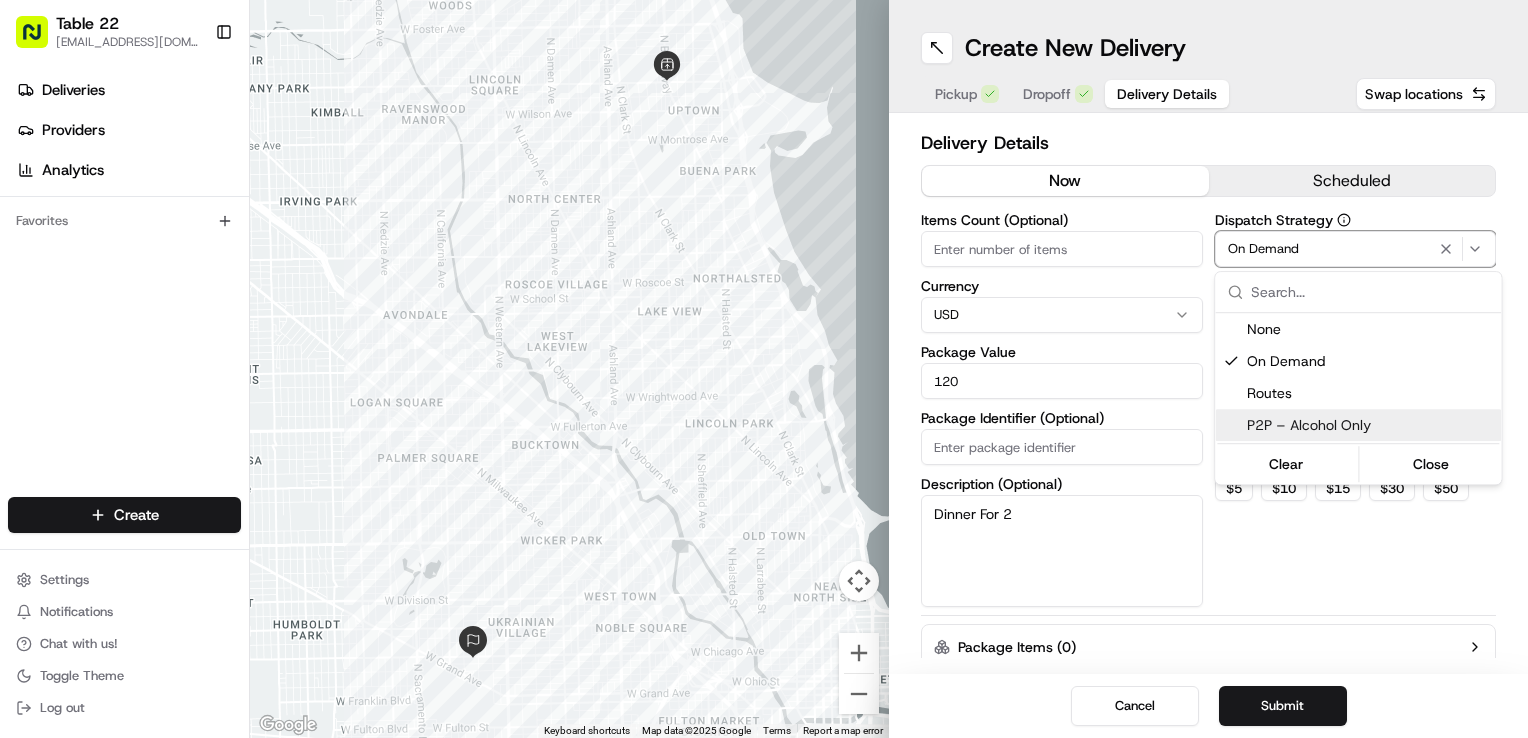 click on "Table 22 [EMAIL_ADDRESS][DOMAIN_NAME] Toggle Sidebar Deliveries Providers Analytics Favorites Main Menu Members & Organization Organization Users Roles Preferences Customization Tracking Orchestration Automations Dispatch Strategy Locations Pickup Locations Dropoff Locations Billing Billing Refund Requests Integrations Notification Triggers Webhooks API Keys Request Logs Create Settings Notifications Chat with us! Toggle Theme Log out ← Move left → Move right ↑ Move up ↓ Move down + Zoom in - Zoom out Home Jump left by 75% End Jump right by 75% Page Up Jump up by 75% Page Down Jump down by 75% Keyboard shortcuts Map Data Map data ©2025 Google Map data ©2025 Google 1 km  Click to toggle between metric and imperial units Terms Report a map error Create New Delivery Pickup Dropoff Delivery Details Swap locations Delivery Details now scheduled Items Count (Optional) Currency USD Package Value 120 Package Identifier (Optional) Description (Optional) Dinner For 2
Dispatch Strategy On Demand Any $ 5" at bounding box center (764, 369) 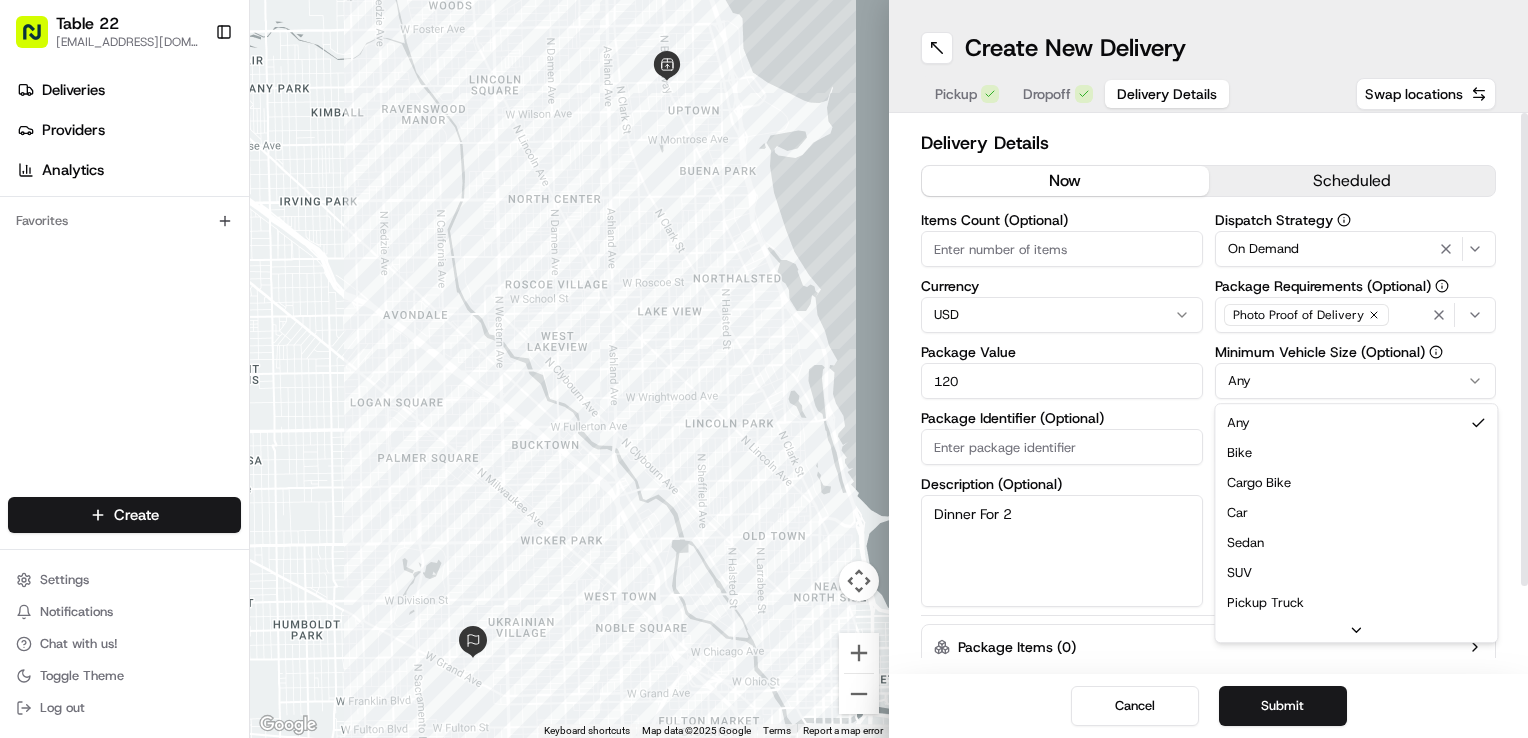 click on "Table 22 [EMAIL_ADDRESS][DOMAIN_NAME] Toggle Sidebar Deliveries Providers Analytics Favorites Main Menu Members & Organization Organization Users Roles Preferences Customization Tracking Orchestration Automations Dispatch Strategy Locations Pickup Locations Dropoff Locations Billing Billing Refund Requests Integrations Notification Triggers Webhooks API Keys Request Logs Create Settings Notifications Chat with us! Toggle Theme Log out ← Move left → Move right ↑ Move up ↓ Move down + Zoom in - Zoom out Home Jump left by 75% End Jump right by 75% Page Up Jump up by 75% Page Down Jump down by 75% Keyboard shortcuts Map Data Map data ©2025 Google Map data ©2025 Google 1 km  Click to toggle between metric and imperial units Terms Report a map error Create New Delivery Pickup Dropoff Delivery Details Swap locations Delivery Details now scheduled Items Count (Optional) Currency USD Package Value 120 Package Identifier (Optional) Description (Optional) Dinner For 2
Dispatch Strategy On Demand Any Any" at bounding box center (764, 369) 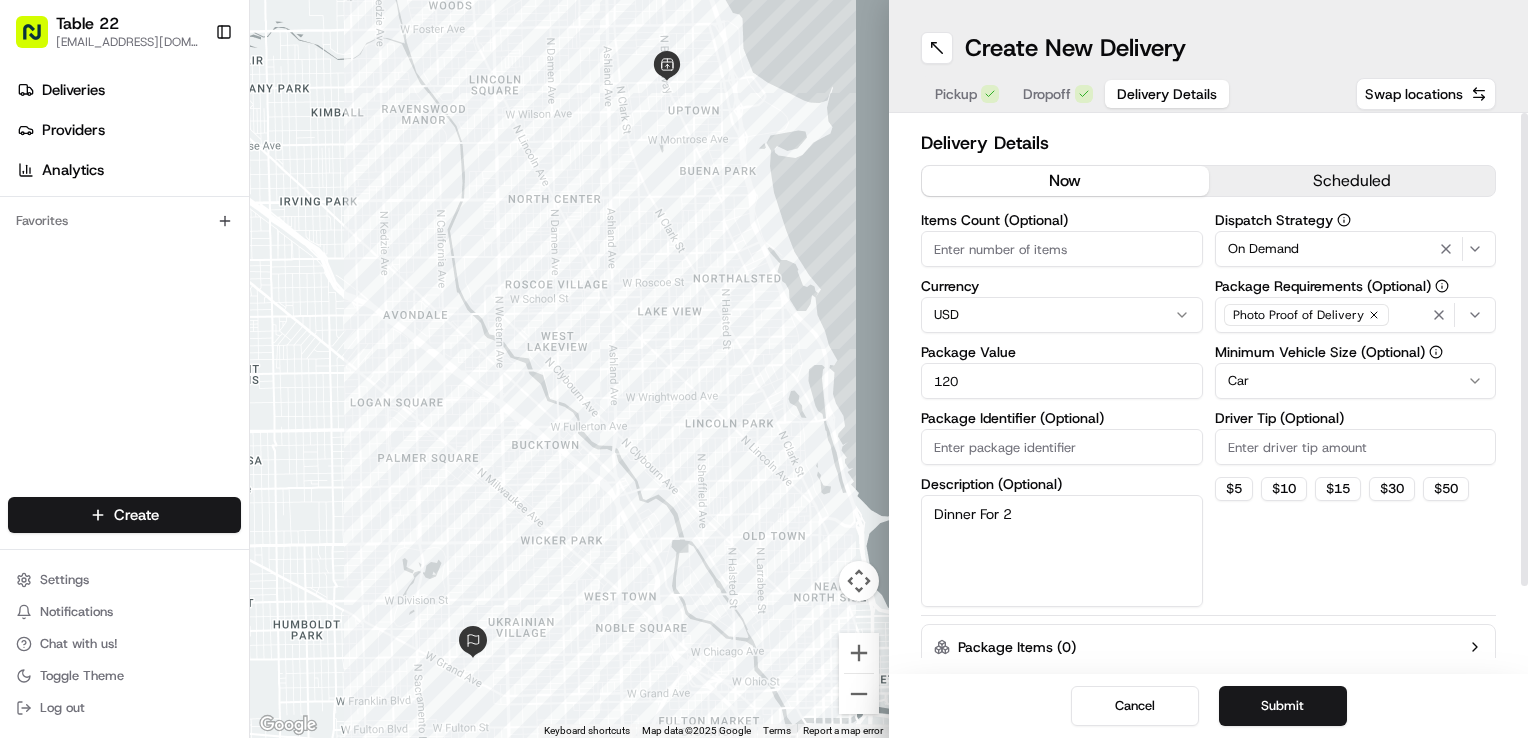 click on "Photo Proof of Delivery" at bounding box center (1356, 315) 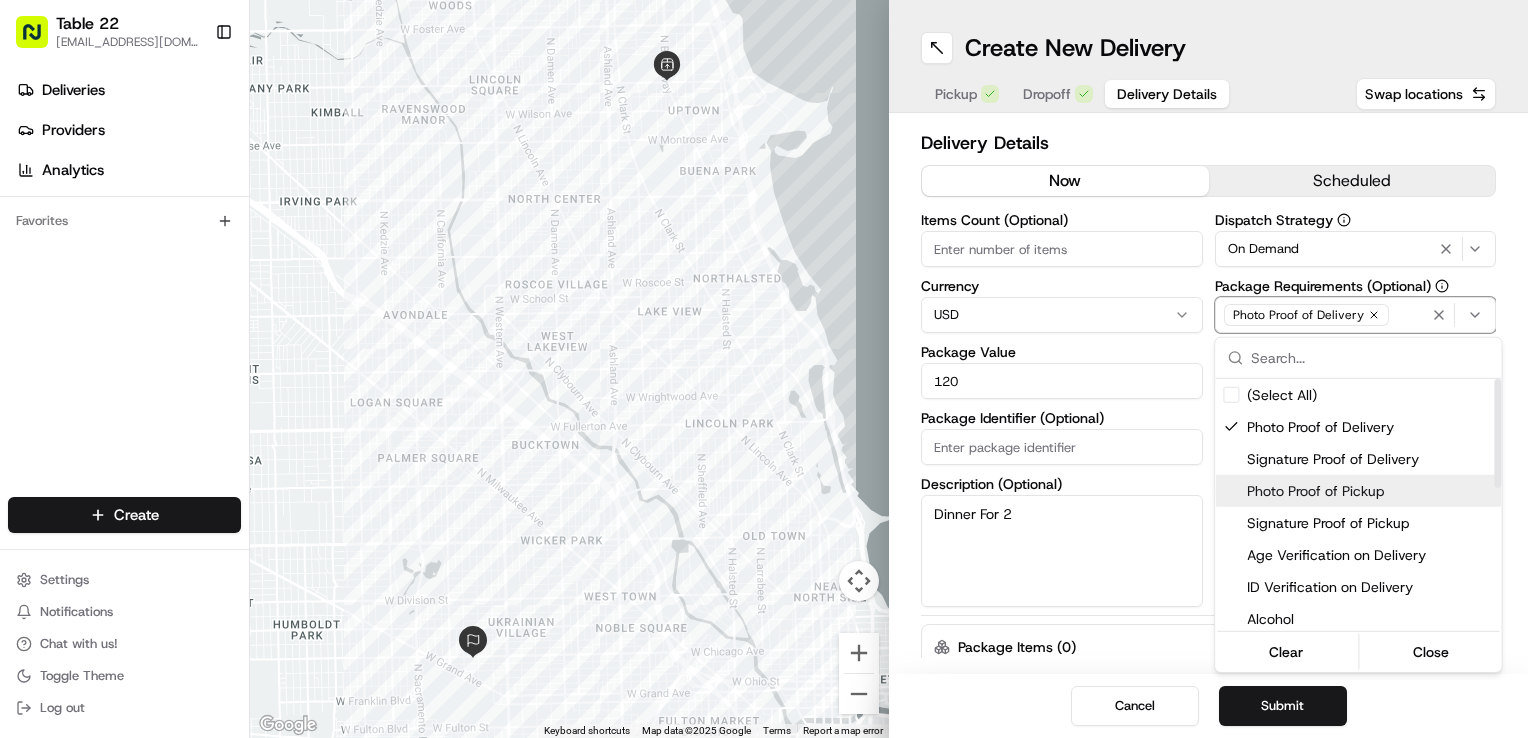 click on "Photo Proof of Pickup" at bounding box center (1370, 491) 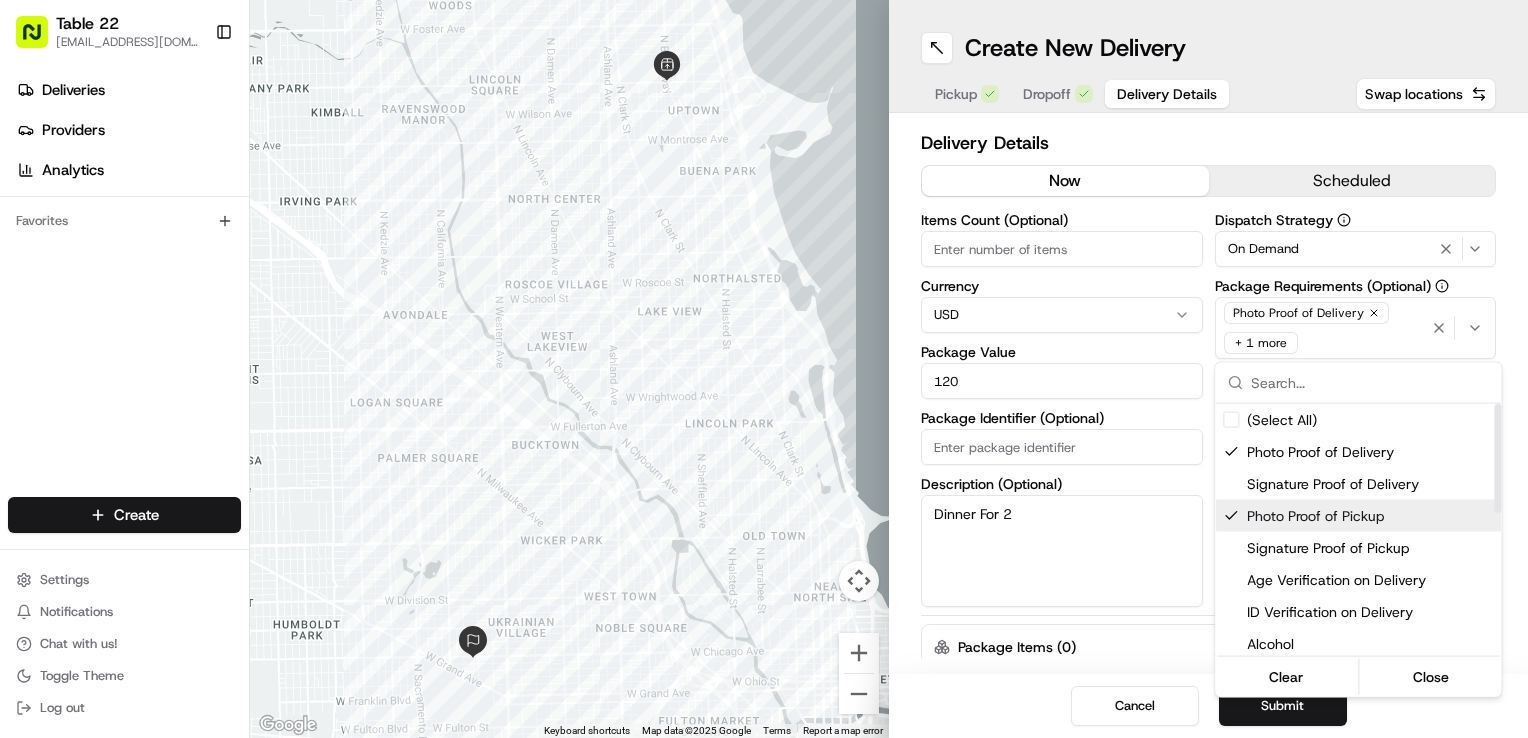 drag, startPoint x: 1142, startPoint y: 546, endPoint x: 1178, endPoint y: 545, distance: 36.013885 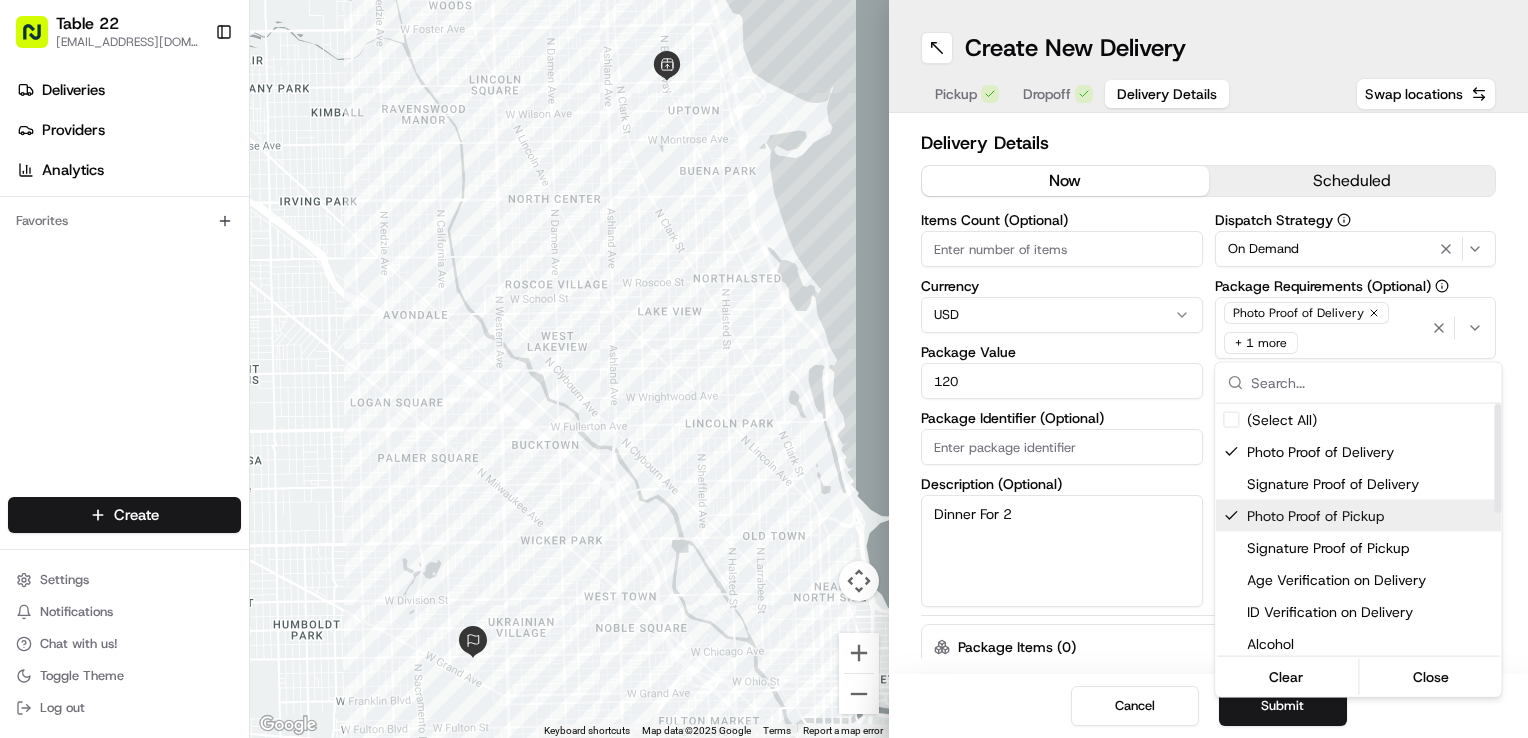 click on "Table 22 [EMAIL_ADDRESS][DOMAIN_NAME] Toggle Sidebar Deliveries Providers Analytics Favorites Main Menu Members & Organization Organization Users Roles Preferences Customization Tracking Orchestration Automations Dispatch Strategy Locations Pickup Locations Dropoff Locations Billing Billing Refund Requests Integrations Notification Triggers Webhooks API Keys Request Logs Create Settings Notifications Chat with us! Toggle Theme Log out ← Move left → Move right ↑ Move up ↓ Move down + Zoom in - Zoom out Home Jump left by 75% End Jump right by 75% Page Up Jump up by 75% Page Down Jump down by 75% Keyboard shortcuts Map Data Map data ©2025 Google Map data ©2025 Google 1 km  Click to toggle between metric and imperial units Terms Report a map error Create New Delivery Pickup Dropoff Delivery Details Swap locations Delivery Details now scheduled Items Count (Optional) Currency USD Package Value 120 Package Identifier (Optional) Description (Optional) Dinner For 2
Dispatch Strategy On Demand Car $ 5" at bounding box center (764, 369) 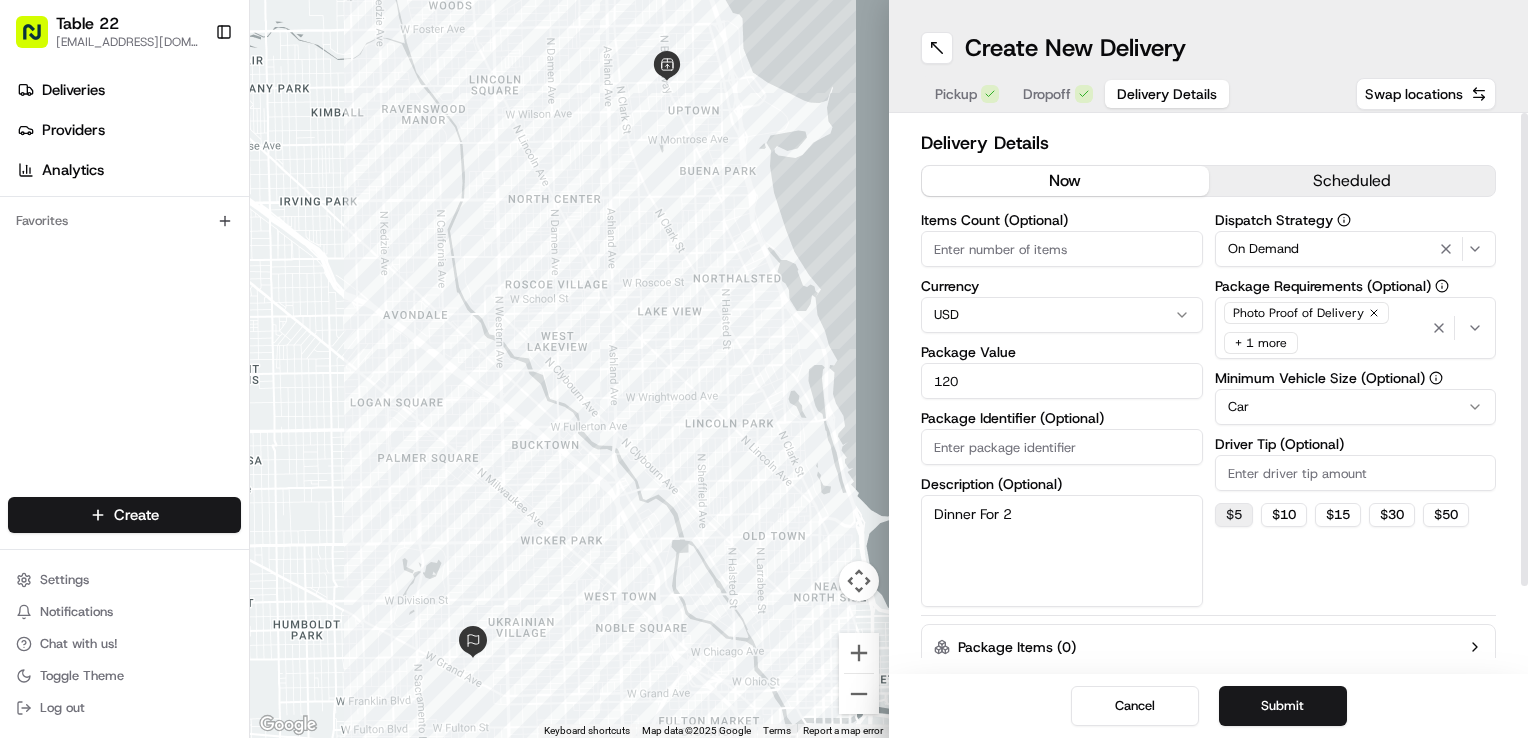 click on "$ 5" at bounding box center [1234, 515] 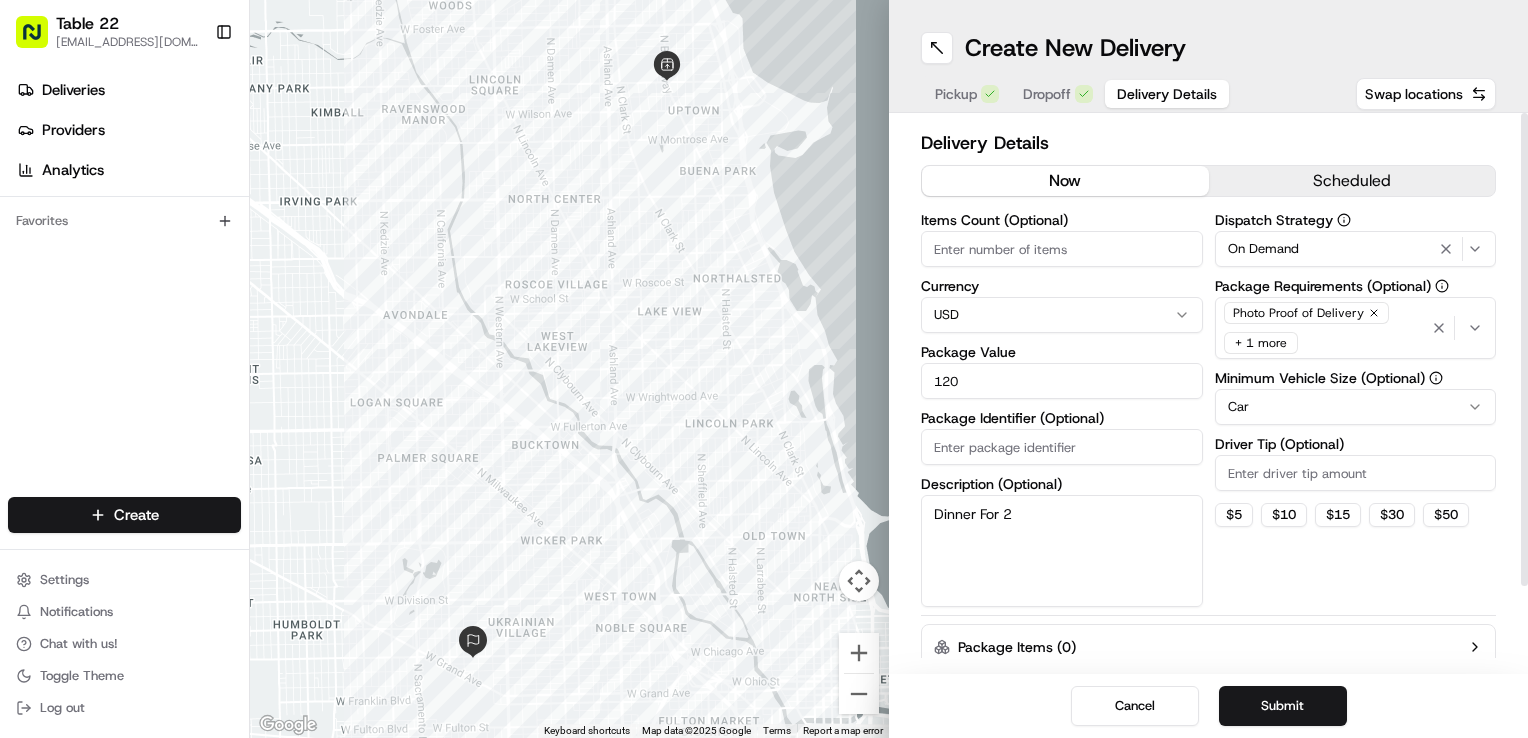 type on "5" 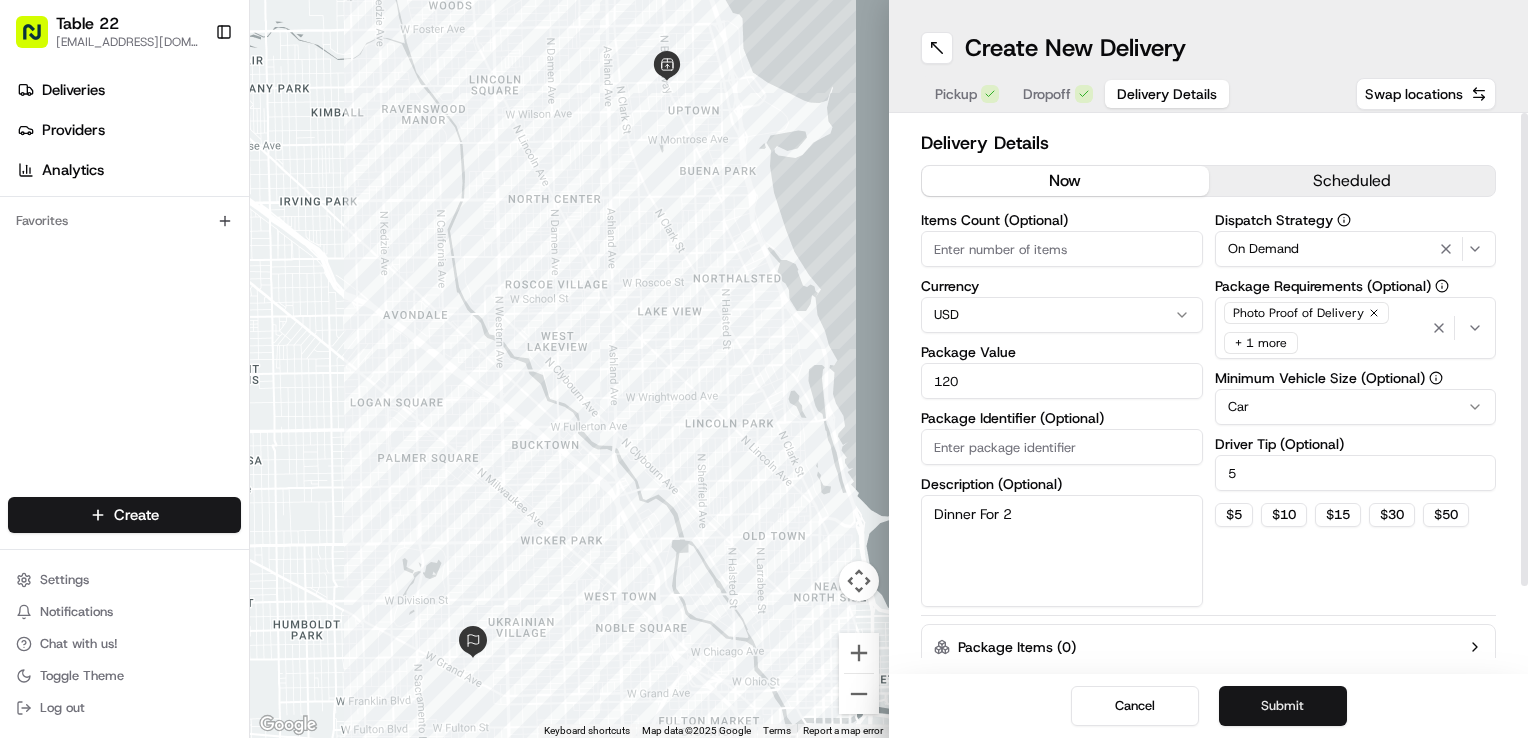 click on "Submit" at bounding box center (1283, 706) 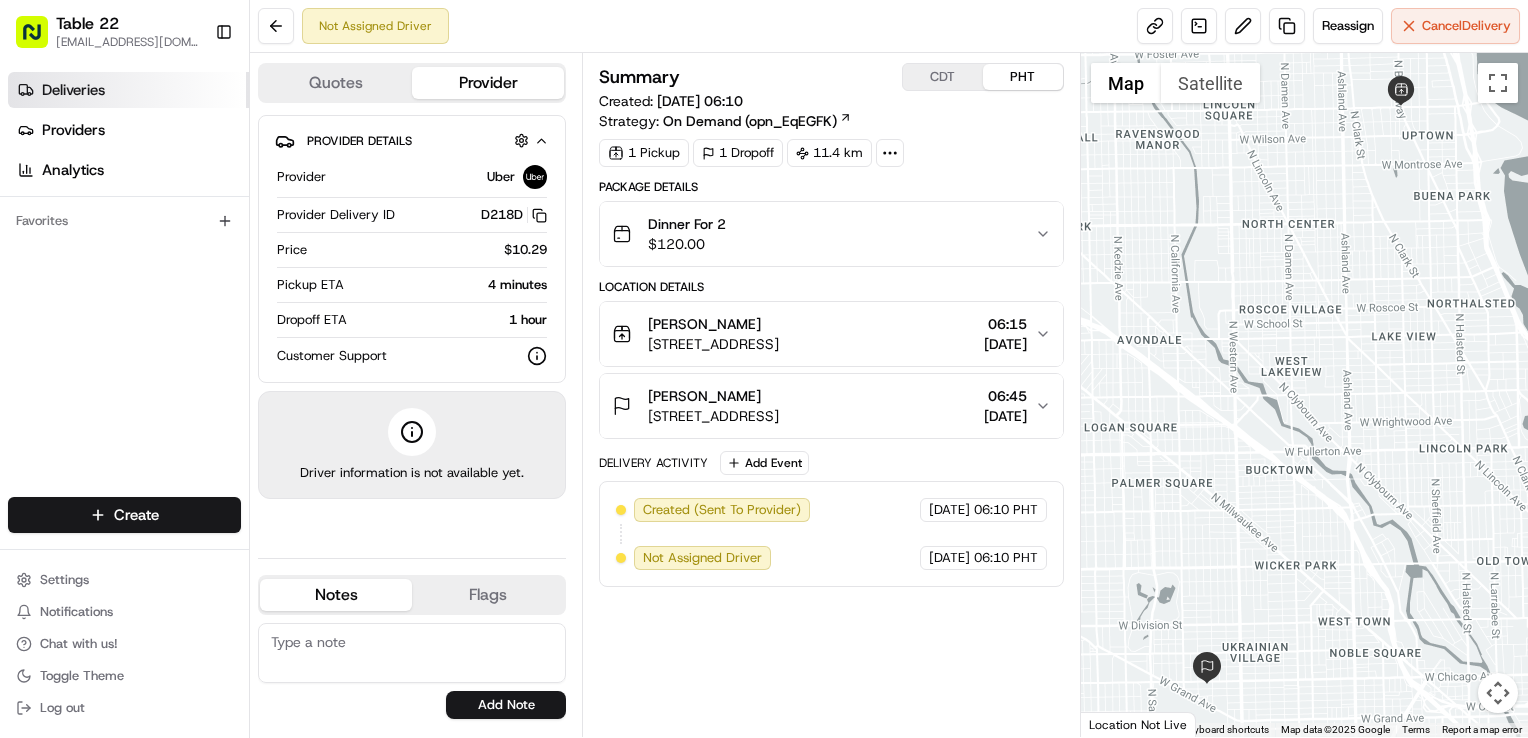 click on "Deliveries" at bounding box center [73, 90] 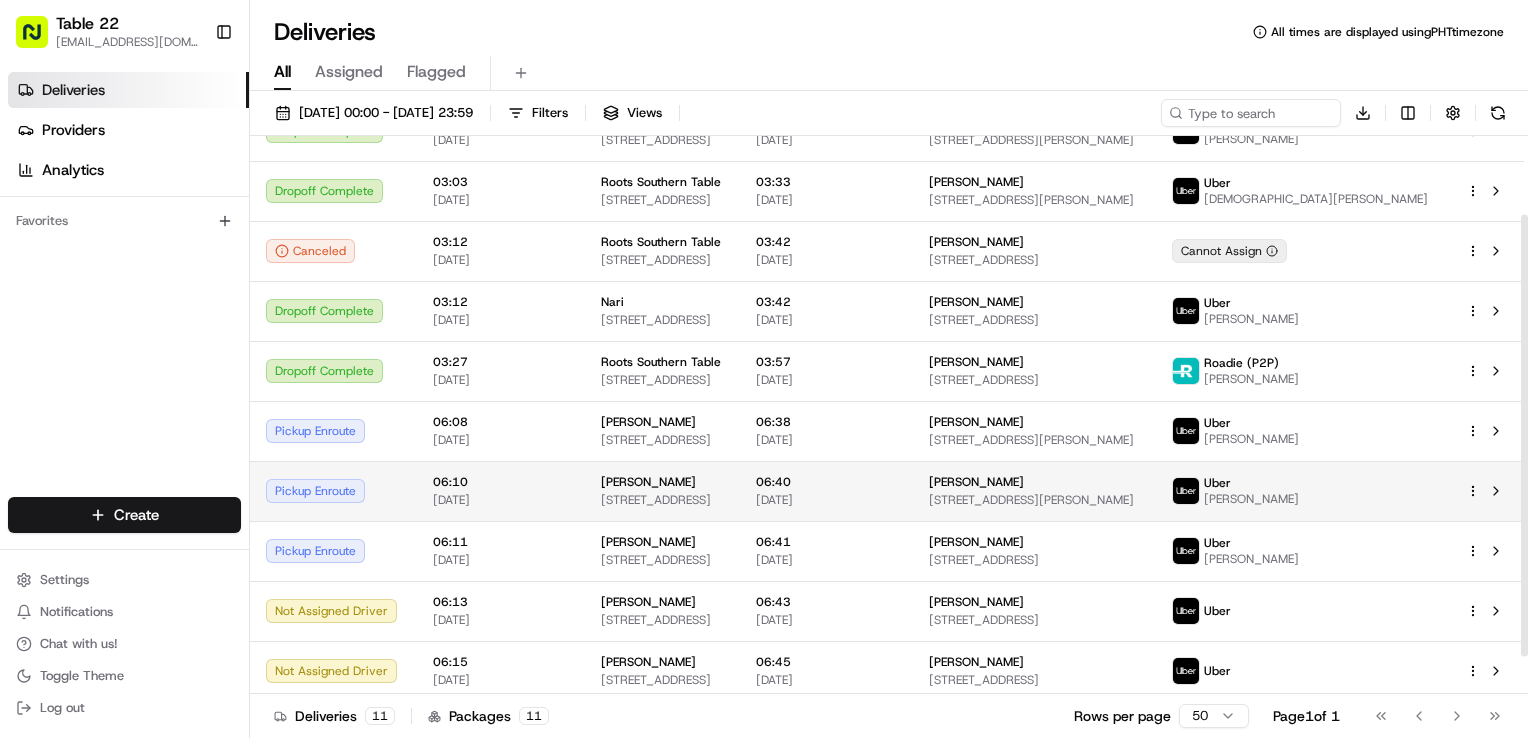 scroll, scrollTop: 146, scrollLeft: 0, axis: vertical 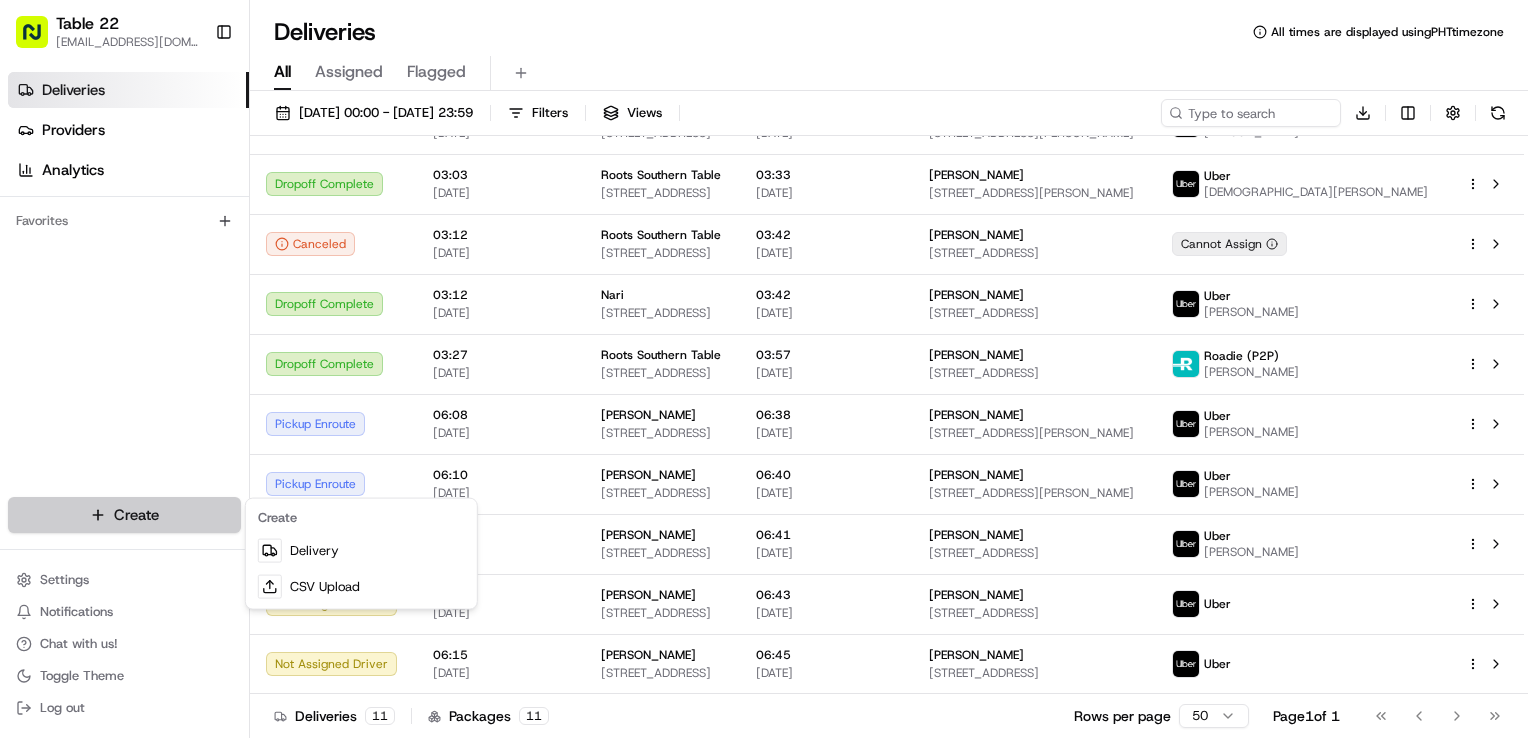 click on "Table 22 [EMAIL_ADDRESS][DOMAIN_NAME] Toggle Sidebar Deliveries Providers Analytics Favorites Main Menu Members & Organization Organization Users Roles Preferences Customization Tracking Orchestration Automations Dispatch Strategy Locations Pickup Locations Dropoff Locations Billing Billing Refund Requests Integrations Notification Triggers Webhooks API Keys Request Logs Create Settings Notifications Chat with us! Toggle Theme Log out Deliveries All times are displayed using  PHT  timezone All Assigned Flagged [DATE] 00:00 - [DATE] 23:59 Filters Views Download Status Original Pickup Time Pickup Location Original Dropoff Time Dropoff Location Provider Action Dropoff Complete 02:59 [DATE] Roots Southern Table [STREET_ADDRESS] 03:29 [DATE] [PERSON_NAME] [STREET_ADDRESS][PERSON_NAME] Uber [PERSON_NAME] Dropoff Complete 03:00 [DATE] Roots Southern Table [STREET_ADDRESS] 03:30 [DATE] [PERSON_NAME] [PERSON_NAME] 03:03 11" at bounding box center [764, 369] 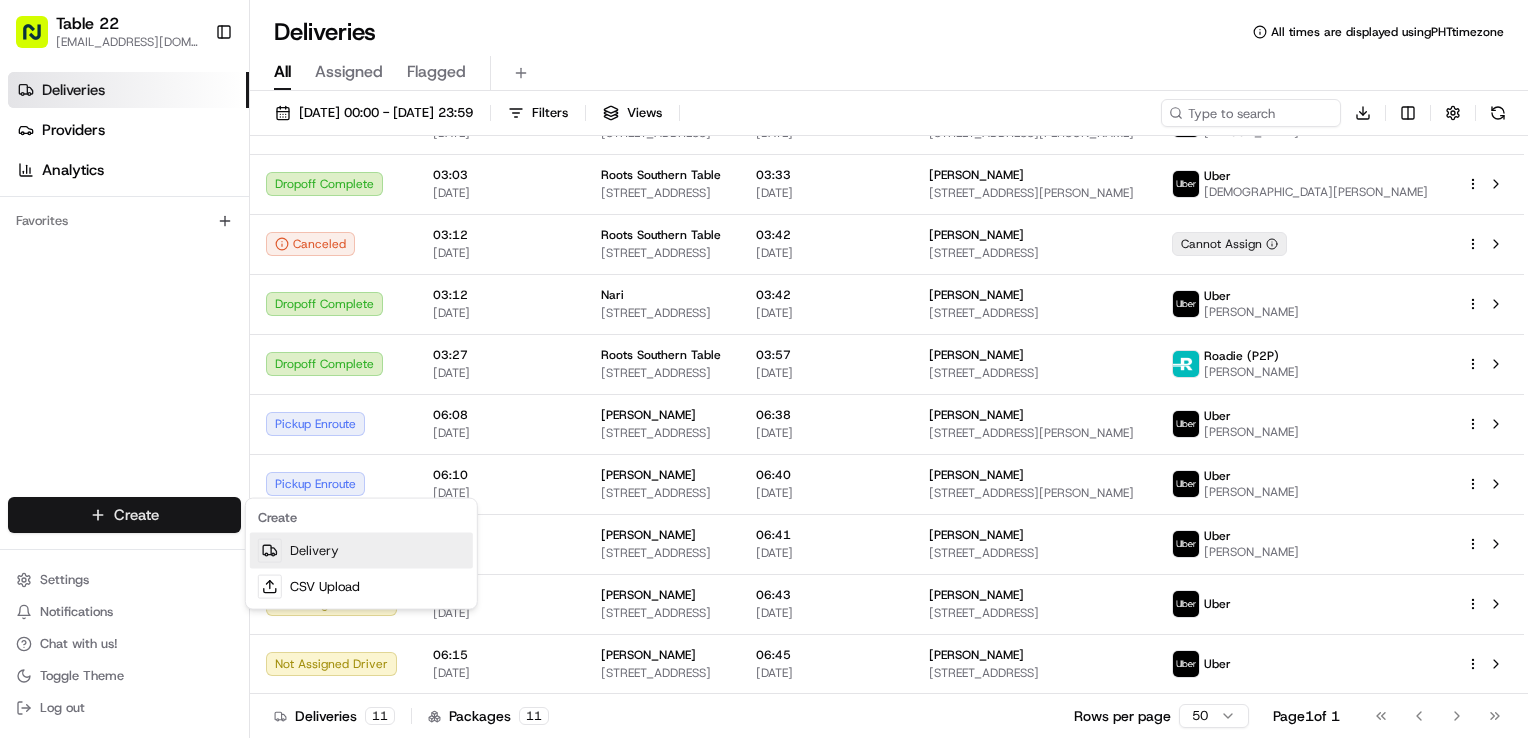 click on "Delivery" at bounding box center (361, 551) 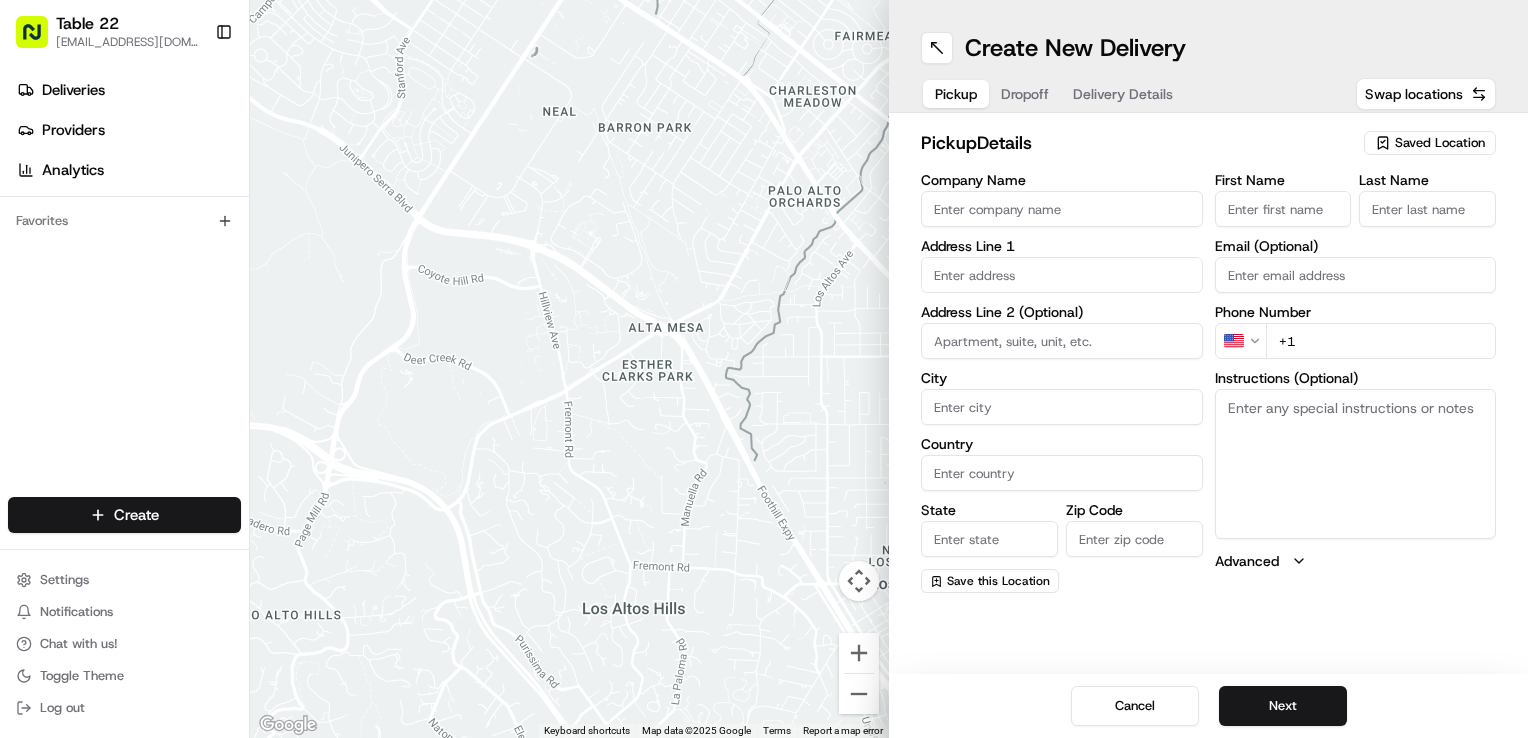 click on "Saved Location" at bounding box center [1440, 143] 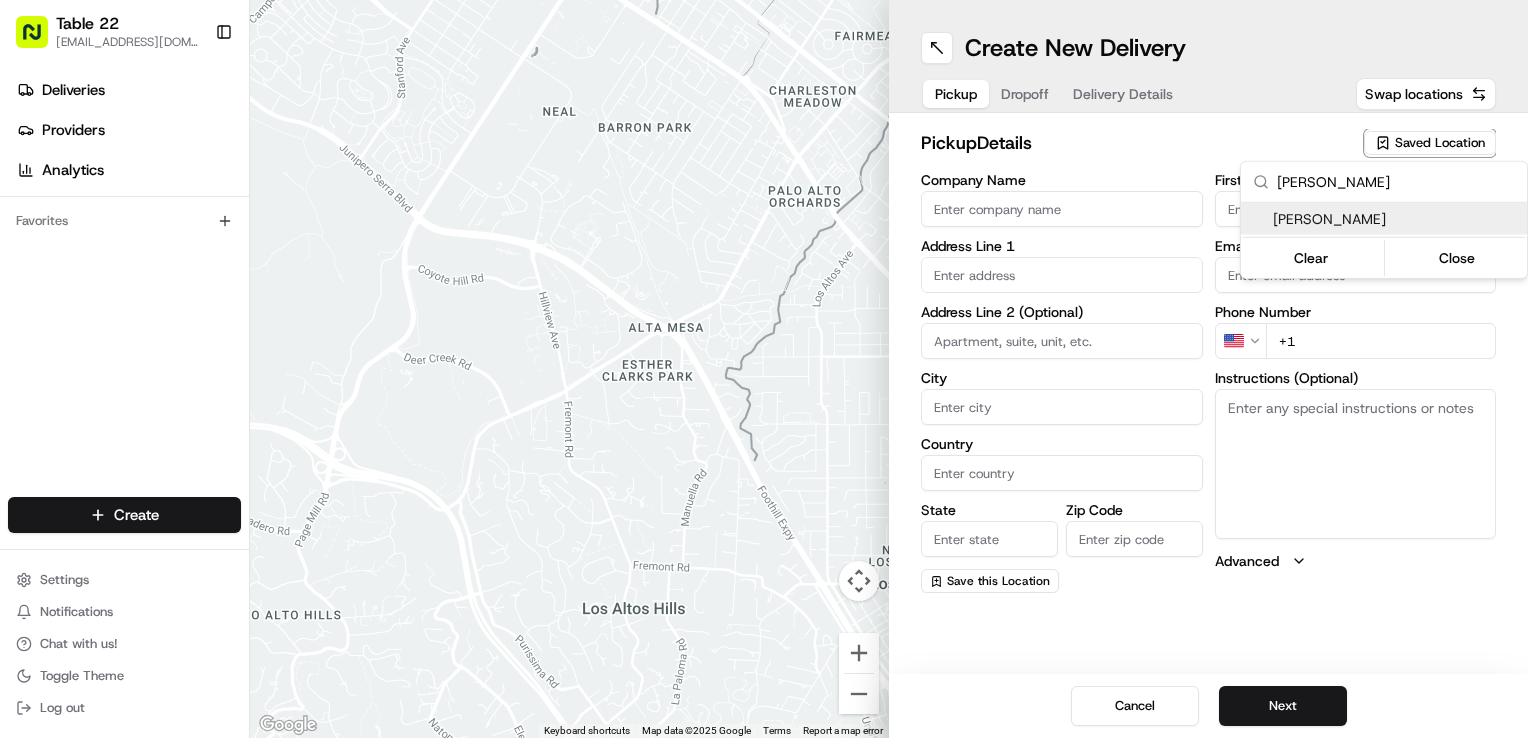 type on "[PERSON_NAME]" 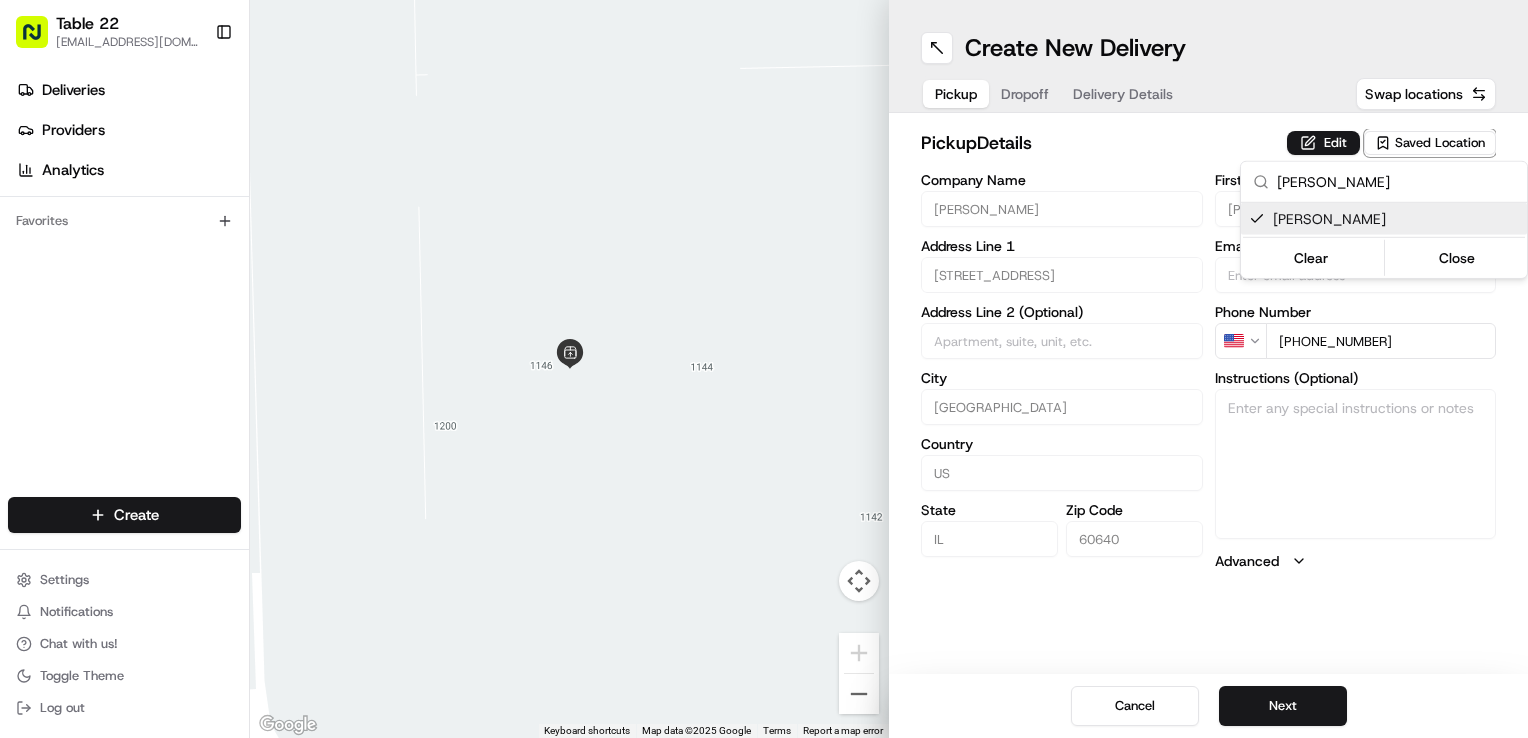 click on "Table 22 [EMAIL_ADDRESS][DOMAIN_NAME] Toggle Sidebar Deliveries Providers Analytics Favorites Main Menu Members & Organization Organization Users Roles Preferences Customization Tracking Orchestration Automations Dispatch Strategy Locations Pickup Locations Dropoff Locations Billing Billing Refund Requests Integrations Notification Triggers Webhooks API Keys Request Logs Create Settings Notifications Chat with us! Toggle Theme Log out ← Move left → Move right ↑ Move up ↓ Move down + Zoom in - Zoom out Home Jump left by 75% End Jump right by 75% Page Up Jump up by 75% Page Down Jump down by 75% Keyboard shortcuts Map Data Map data ©2025 Google Map data ©2025 Google 2 m  Click to toggle between metric and imperial units Terms Report a map error Create New Delivery Pickup Dropoff Delivery Details Swap locations pickup  Details  Edit Saved Location Company Name [PERSON_NAME] Address Line 1 [STREET_ADDRESS] Address Line 2 (Optional) City [GEOGRAPHIC_DATA] Country [GEOGRAPHIC_DATA] State [US_STATE] Zip Code 60640 First Name [PERSON_NAME]" at bounding box center [764, 369] 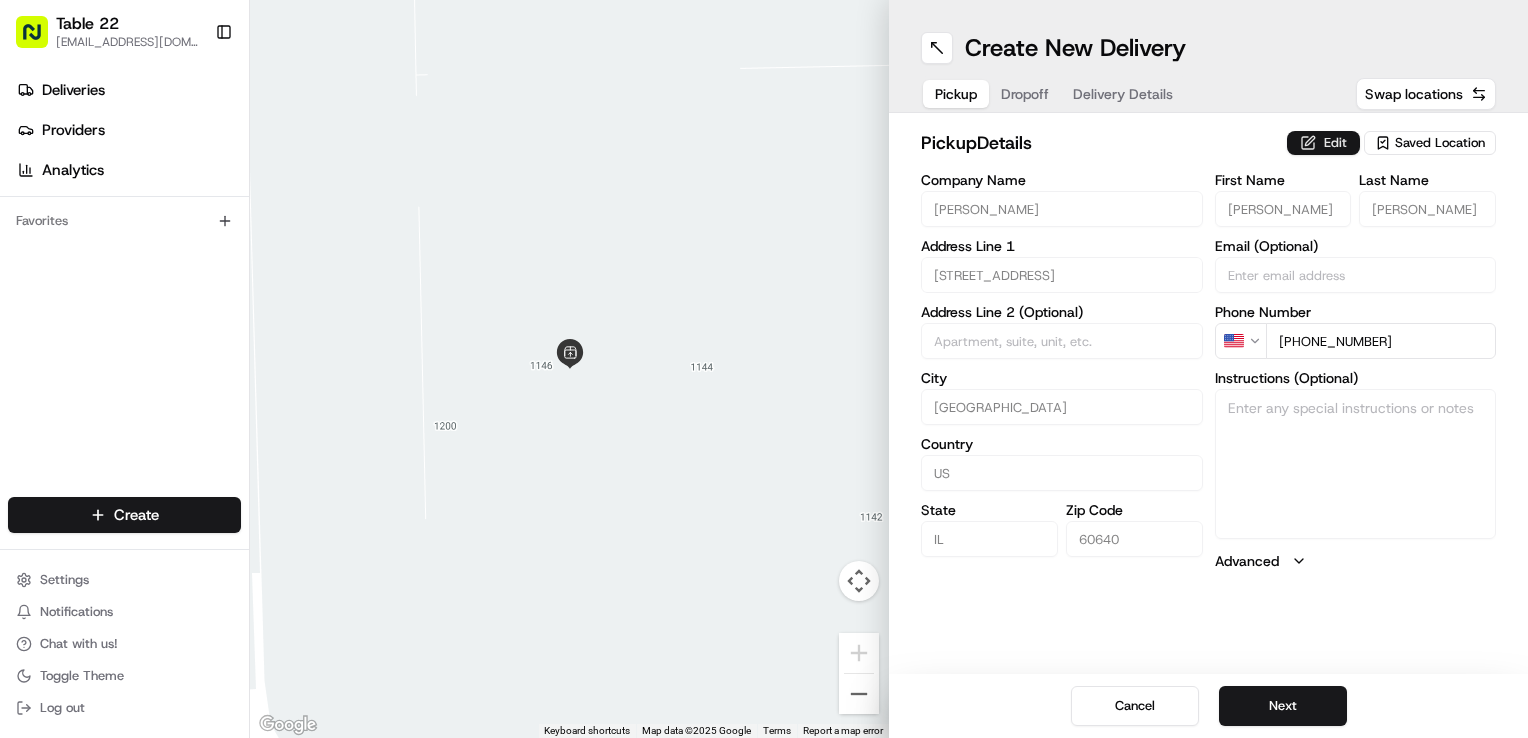 click on "Edit" at bounding box center (1323, 143) 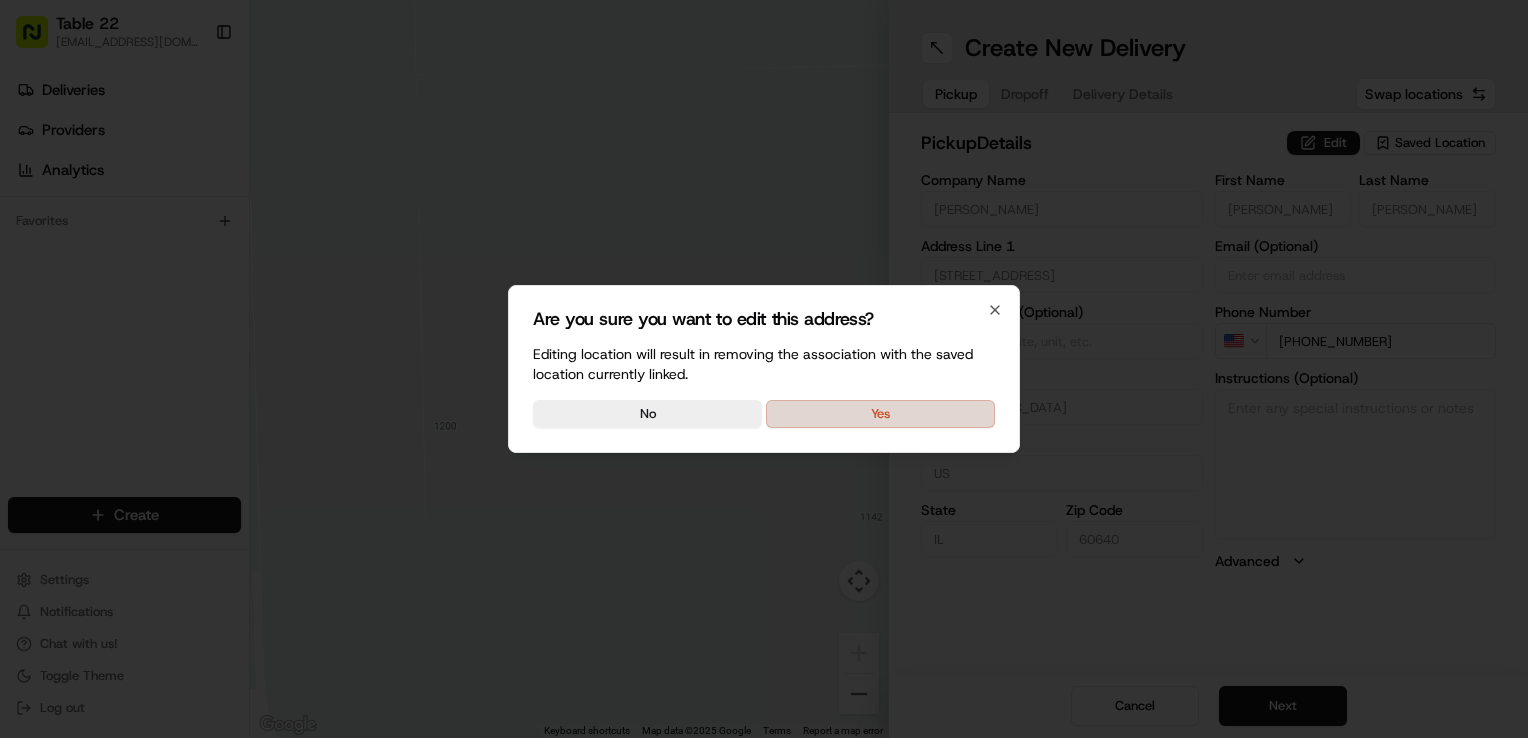 drag, startPoint x: 796, startPoint y: 403, endPoint x: 796, endPoint y: 414, distance: 11 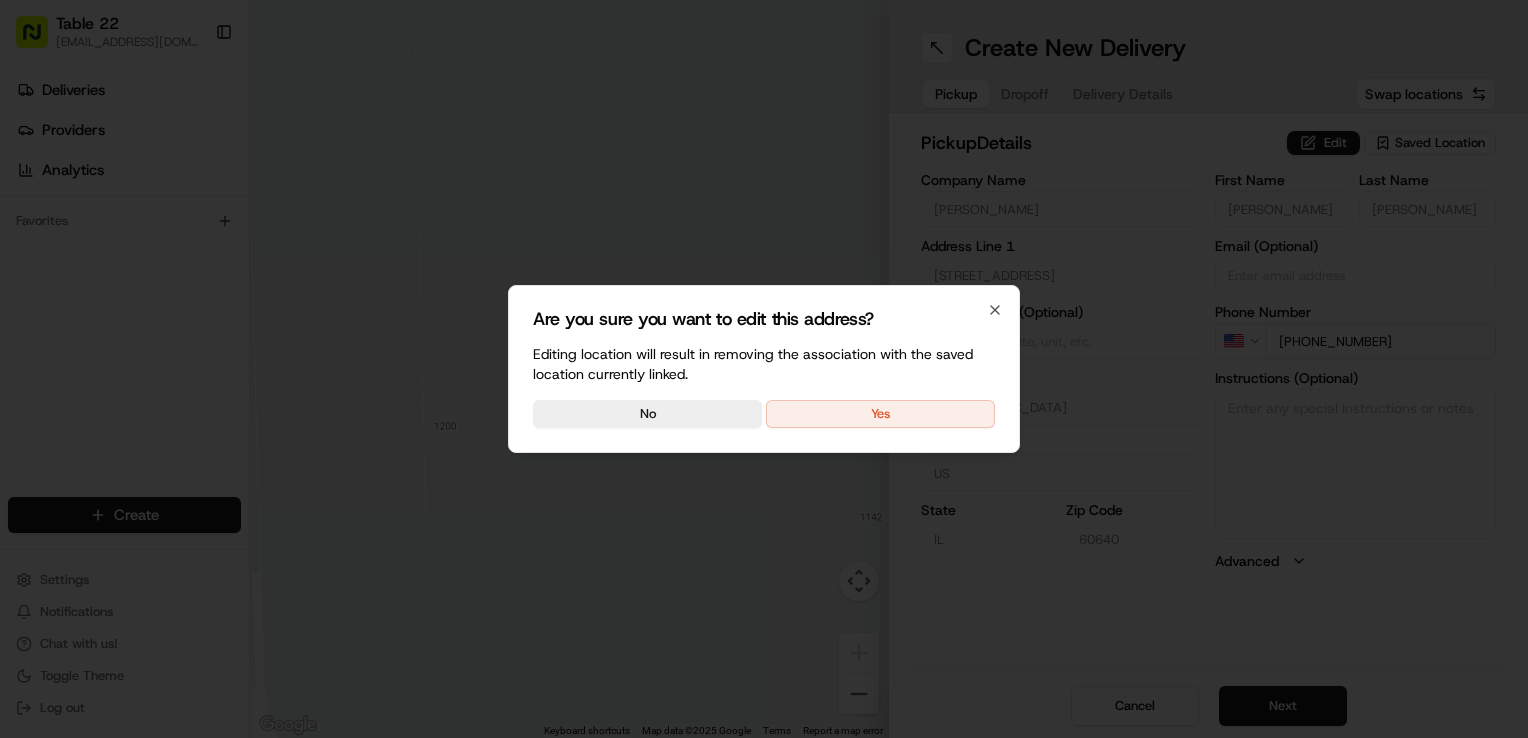 click on "Yes" at bounding box center [880, 414] 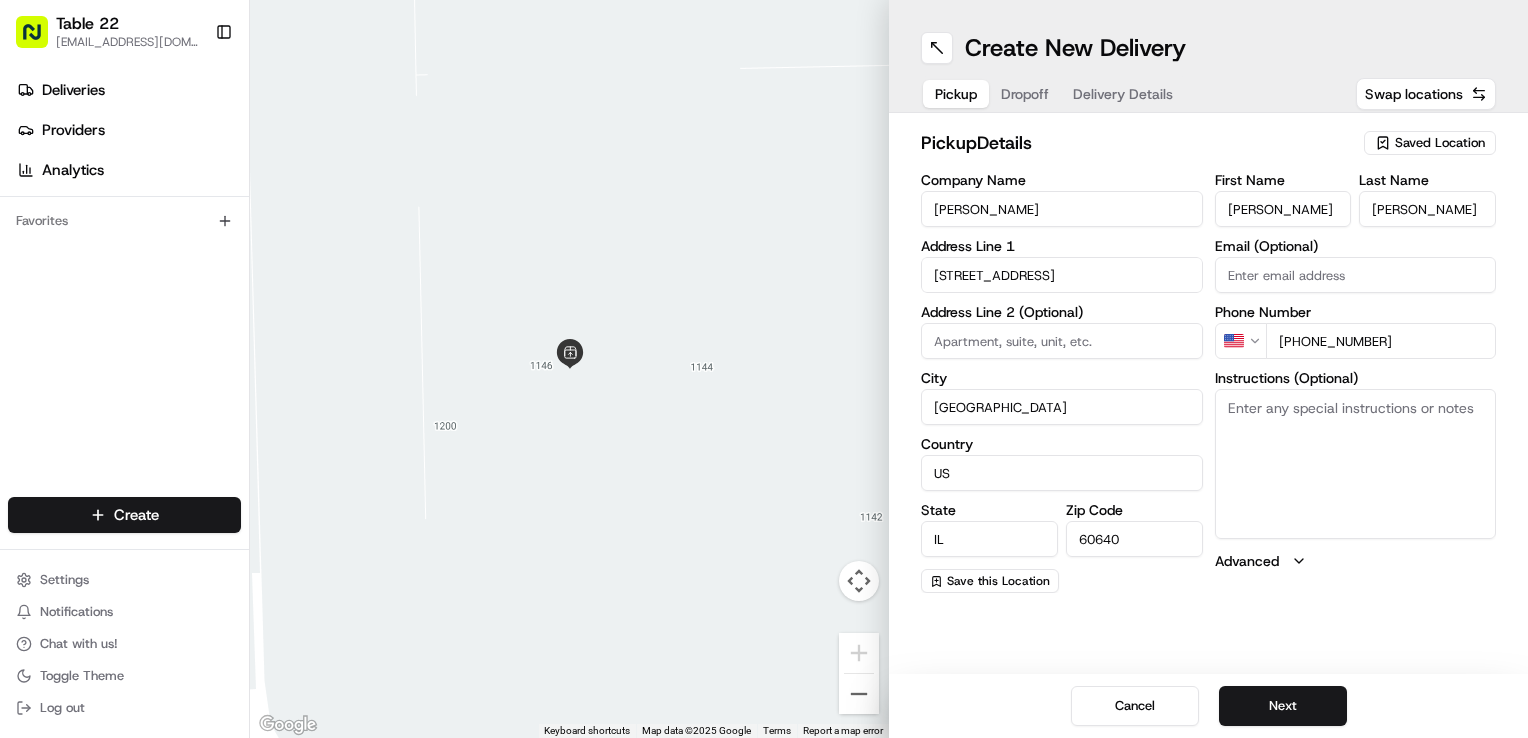 click on "Instructions (Optional)" at bounding box center (1356, 464) 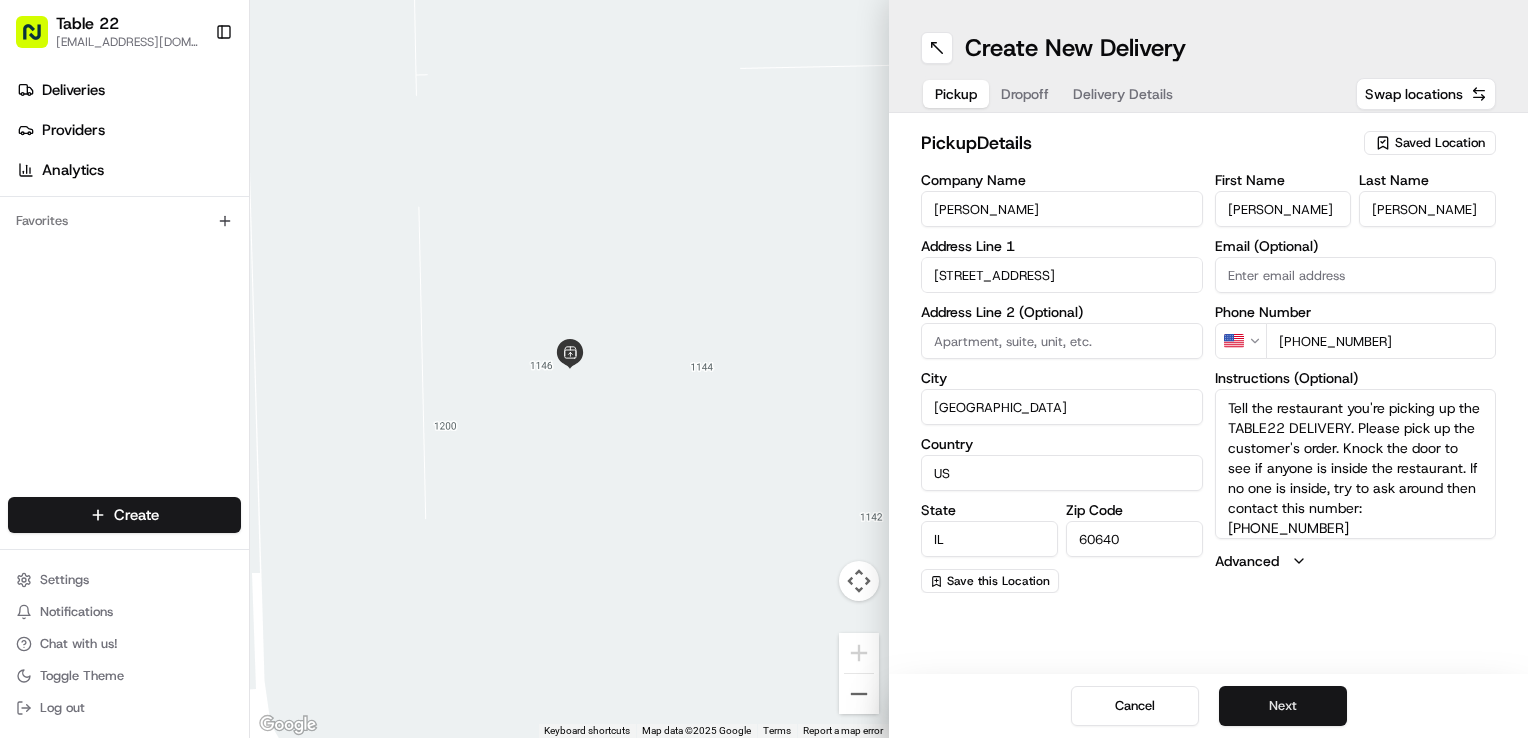 type on "Tell the restaurant you're picking up the TABLE22 DELIVERY. Please pick up the customer's order. Knock the door to see if anyone is inside the restaurant. If no one is inside, try to ask around then contact this number: [PHONE_NUMBER]" 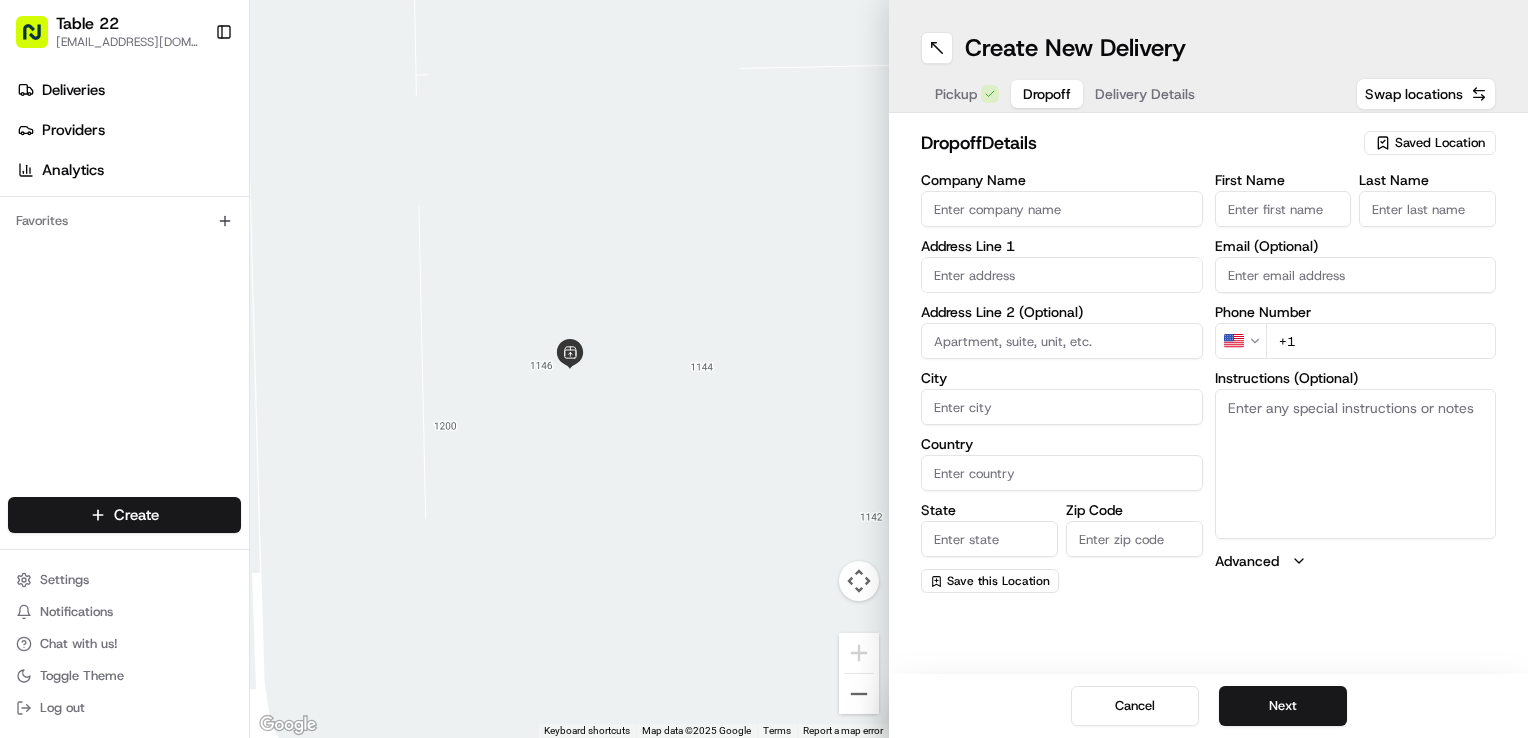 drag, startPoint x: 1035, startPoint y: 210, endPoint x: 1136, endPoint y: 217, distance: 101.24229 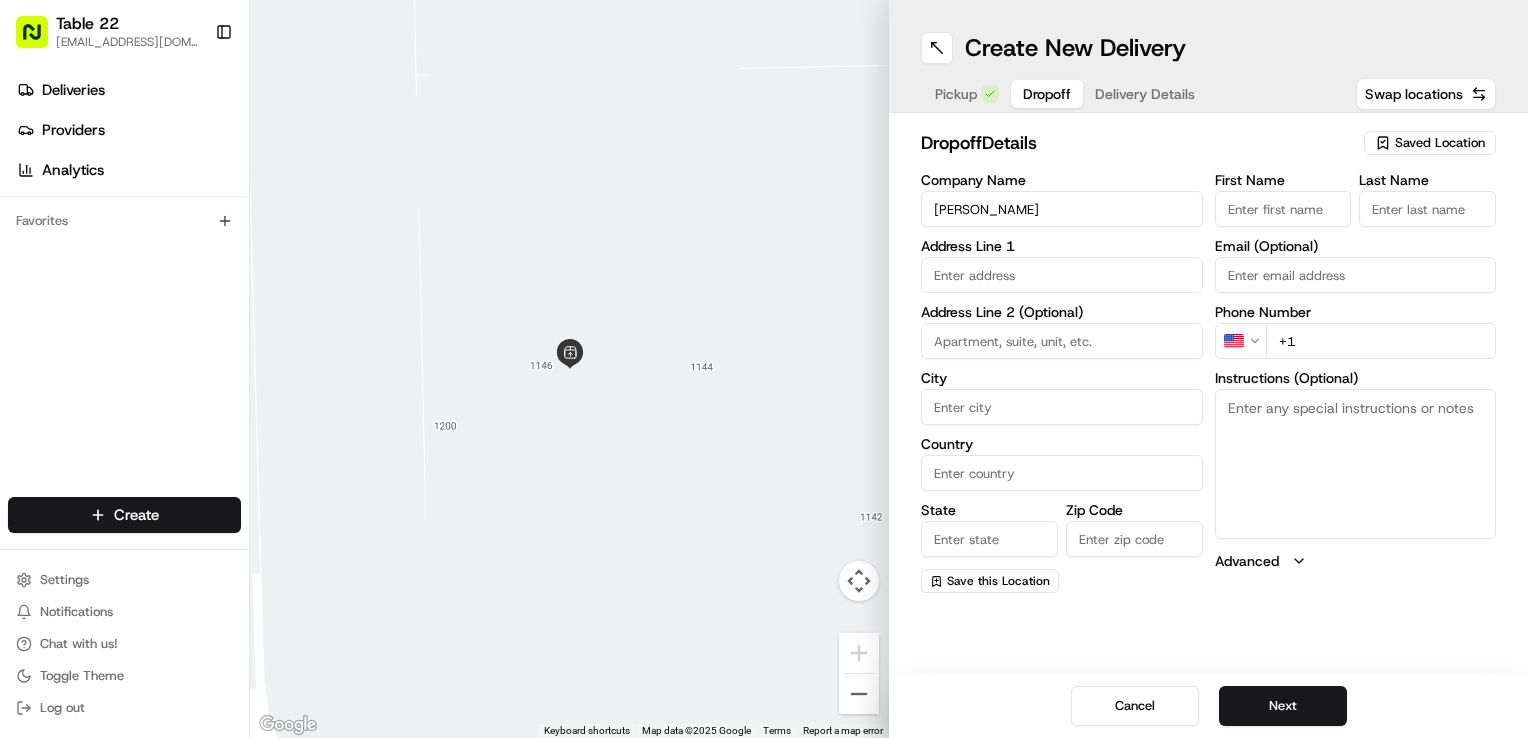 type on "[PERSON_NAME]" 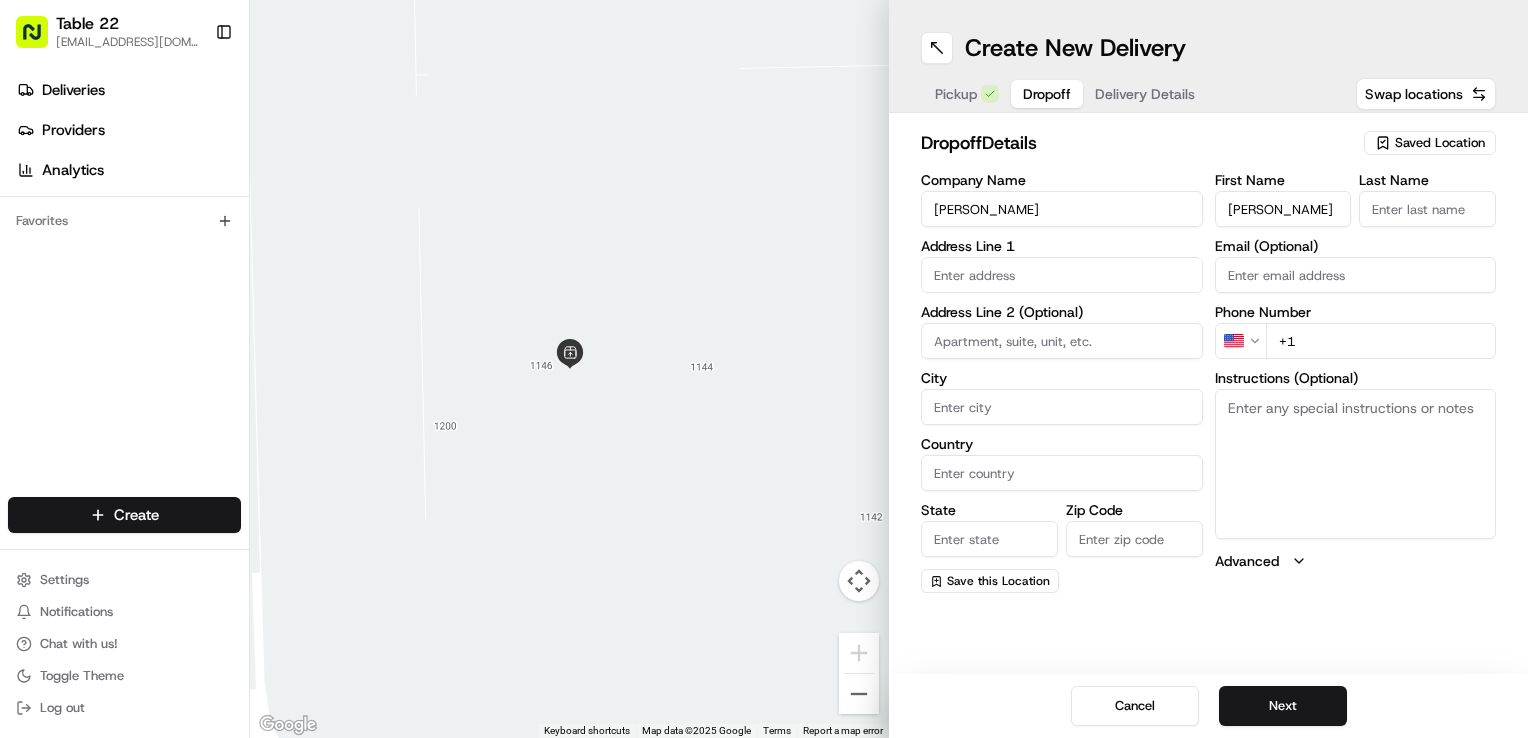click on "[PERSON_NAME]" at bounding box center (1283, 209) 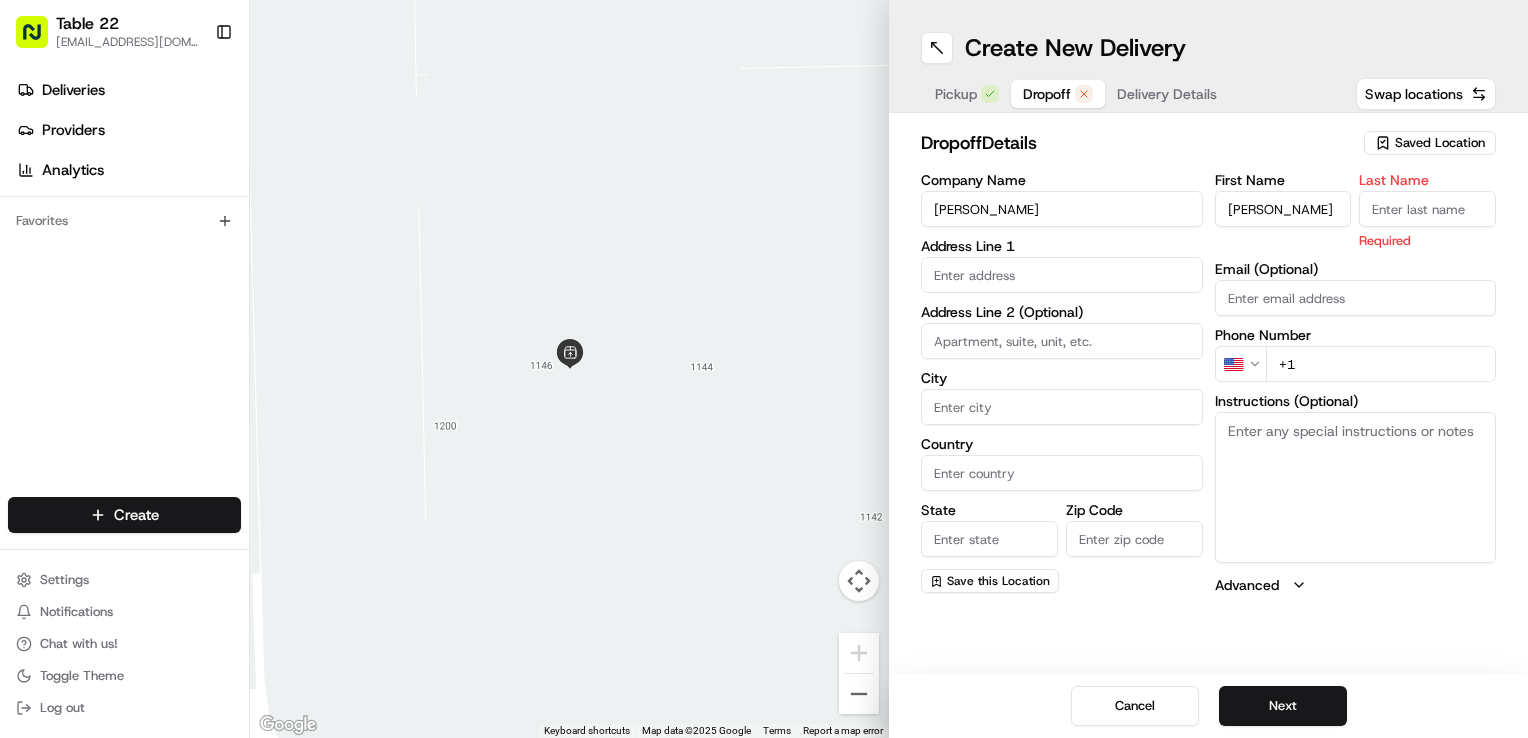 click on "Last Name" at bounding box center [1427, 209] 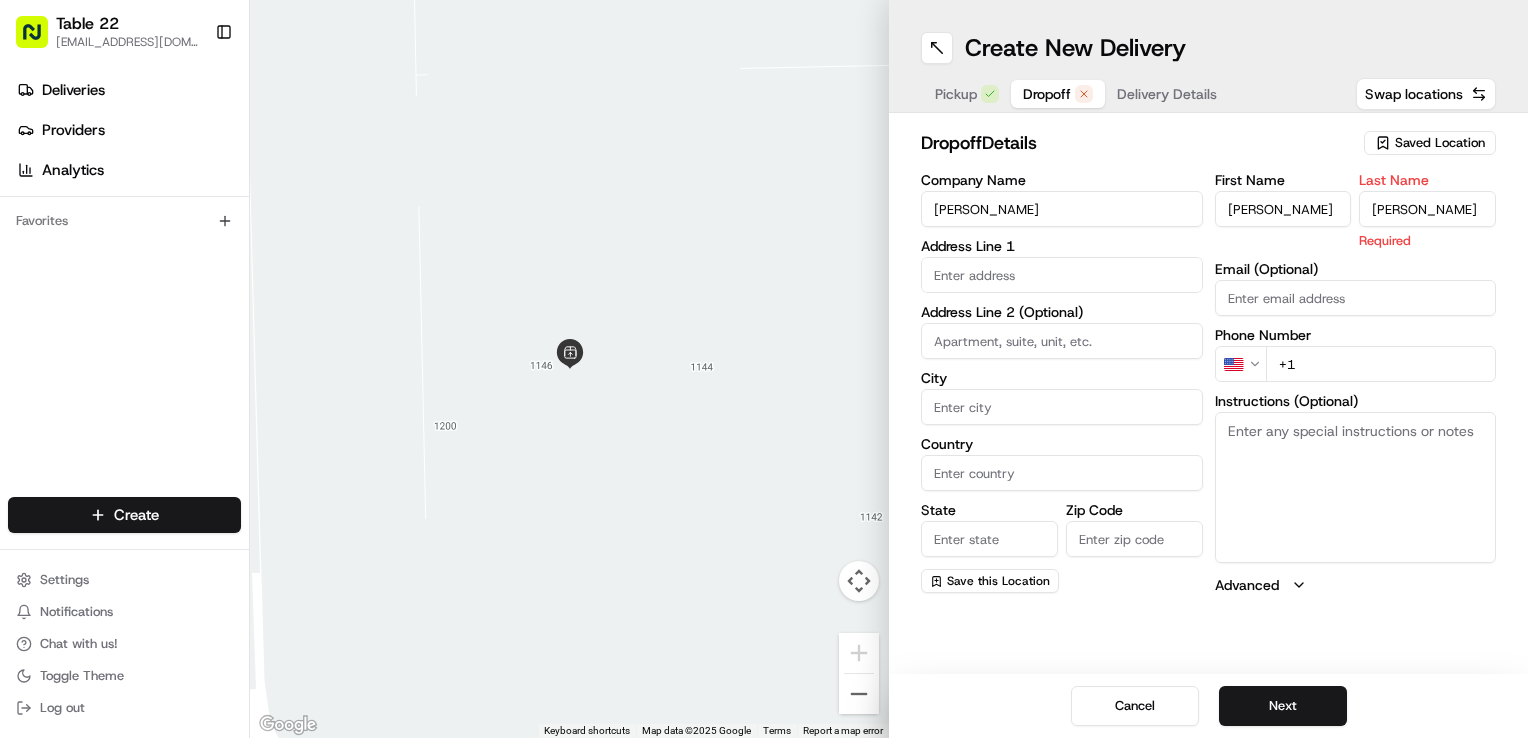type on "[PERSON_NAME]" 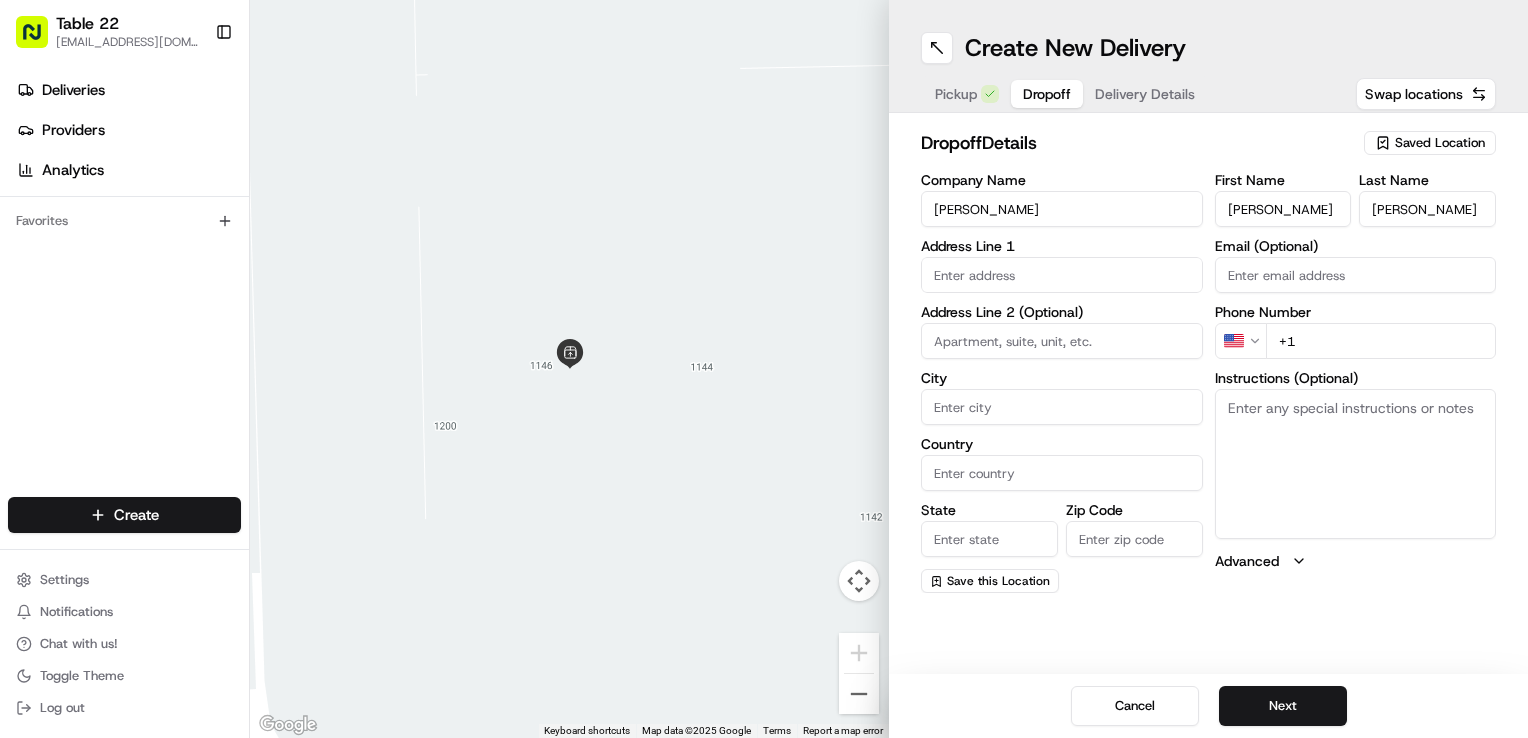 click on "[PERSON_NAME]" at bounding box center [1283, 209] 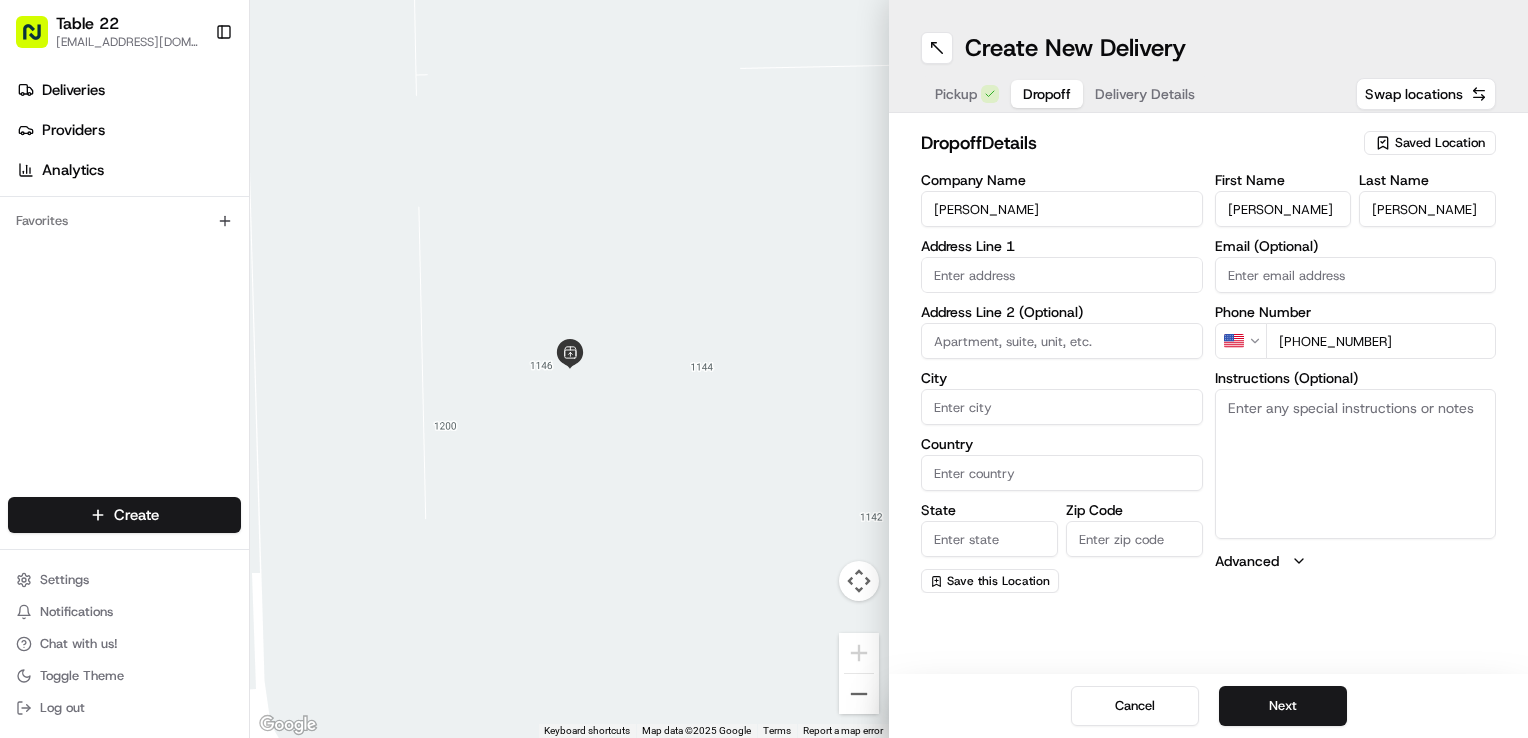 type on "[PHONE_NUMBER]" 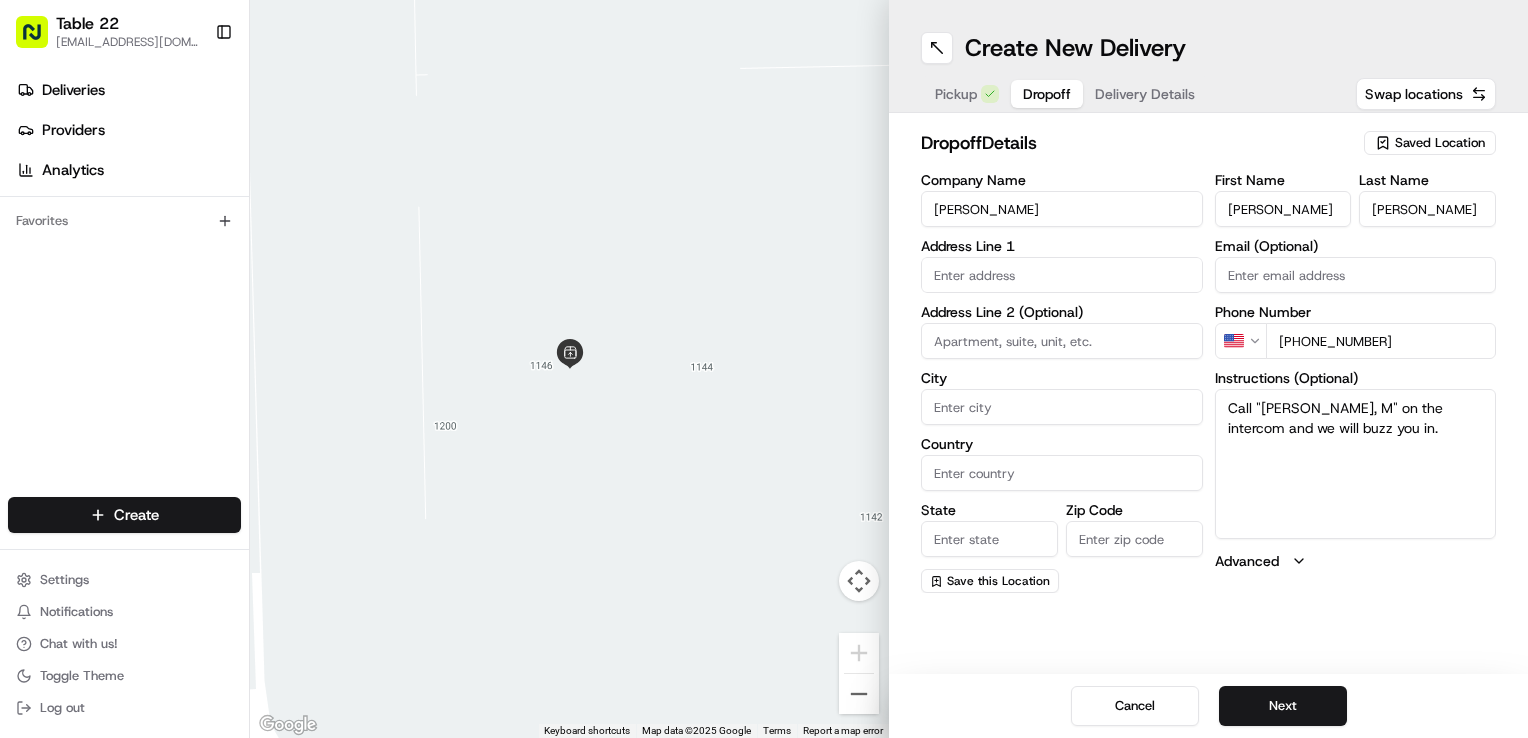type on "Call "[PERSON_NAME], M" on the intercom and we will buzz you in." 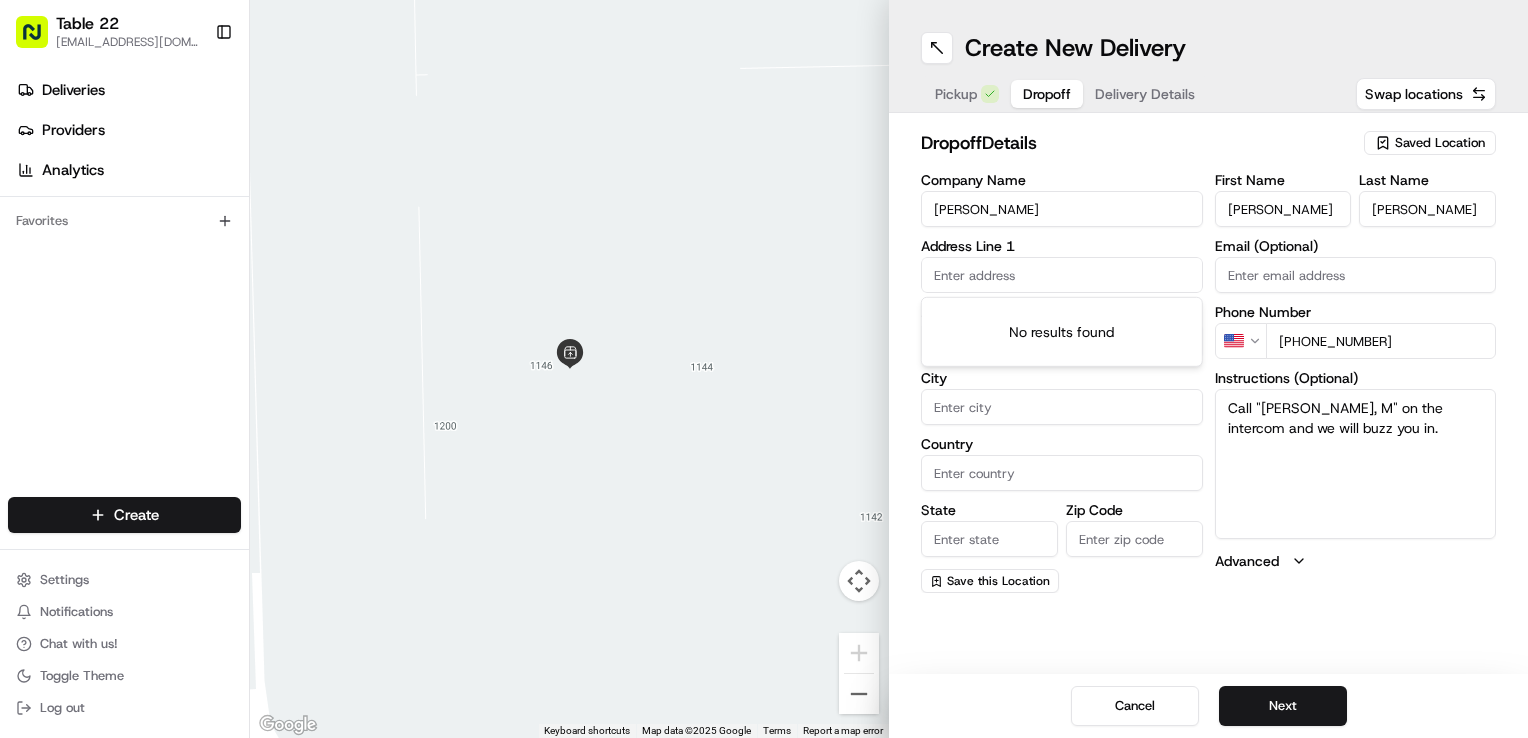 click at bounding box center (1062, 275) 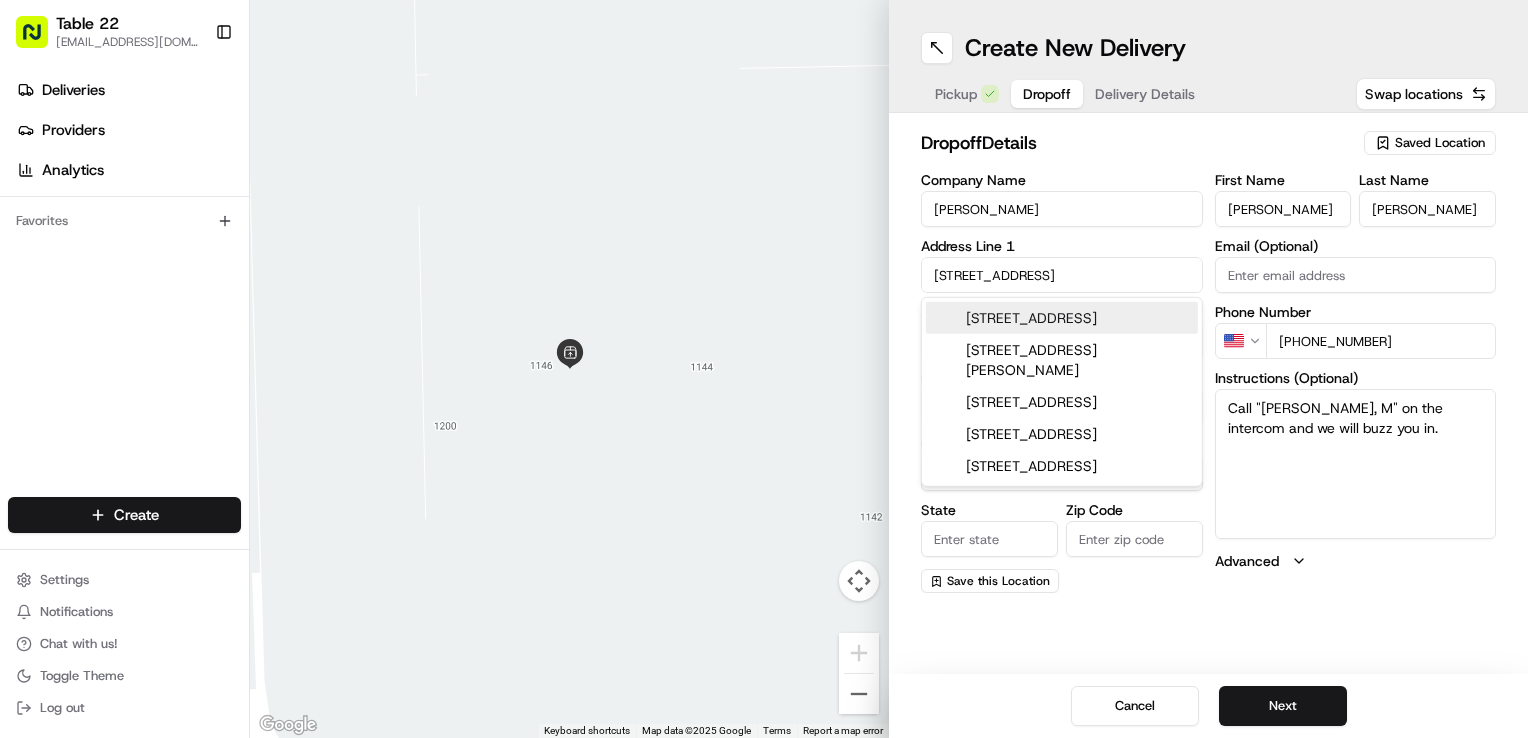 click on "[STREET_ADDRESS]" at bounding box center [1062, 318] 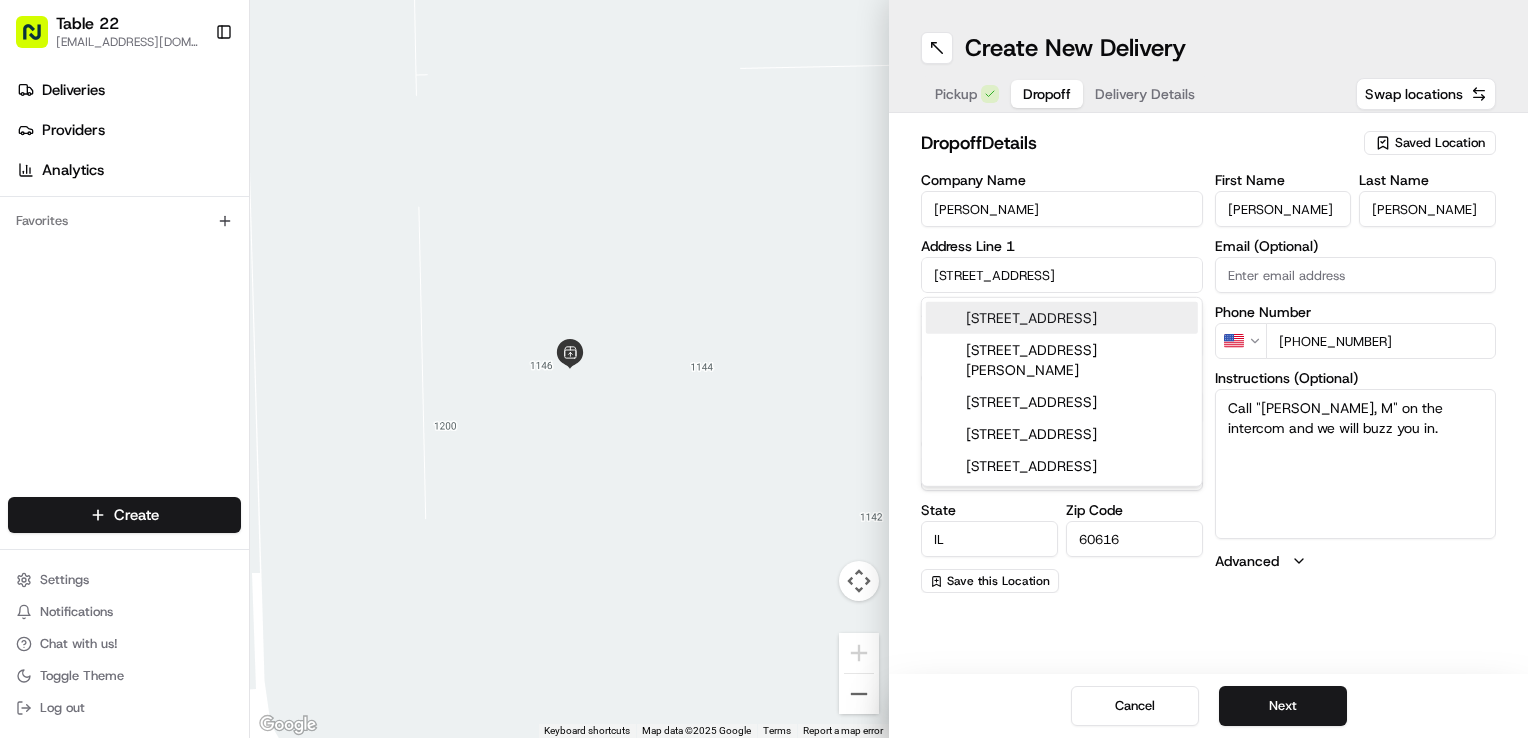 type on "[STREET_ADDRESS]" 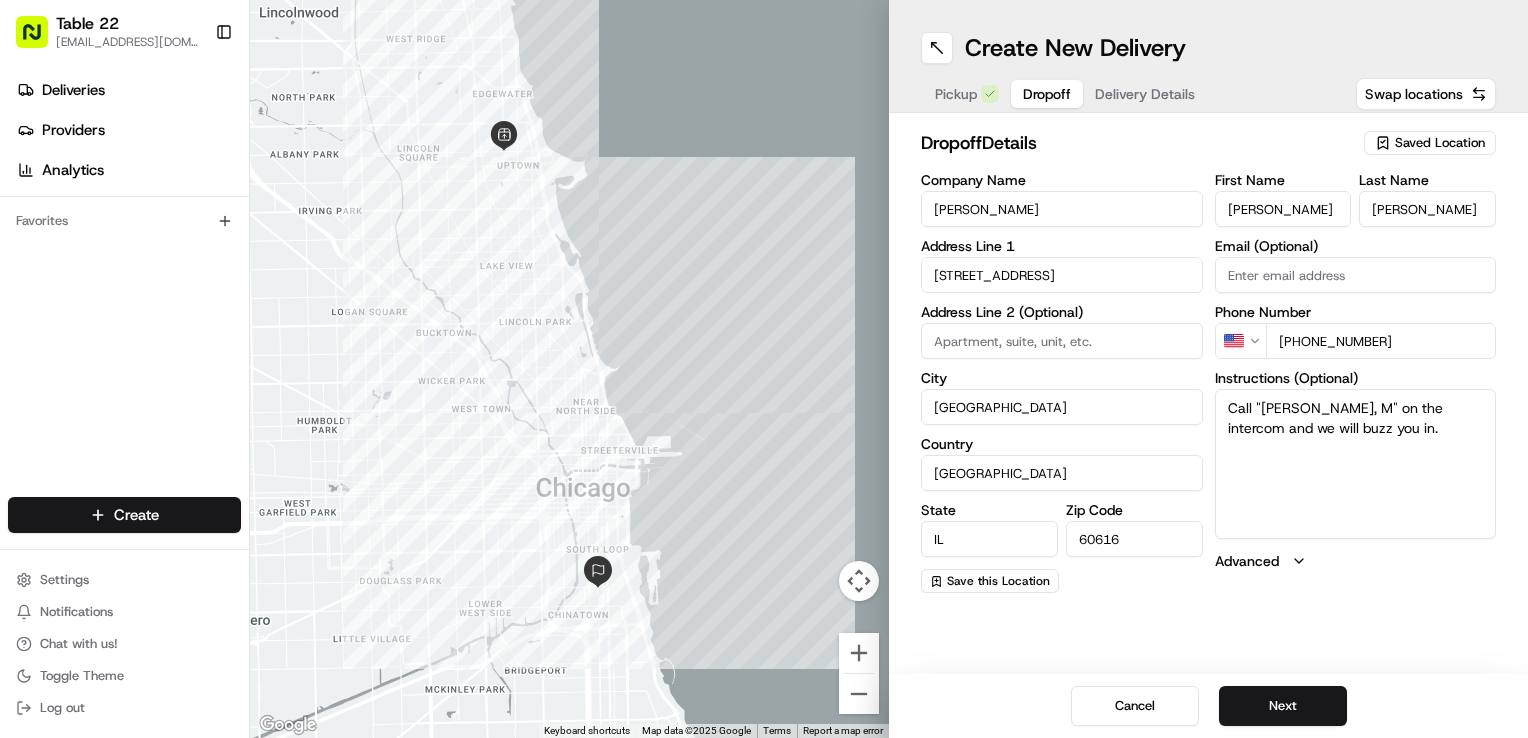 paste on "UNIT 204" 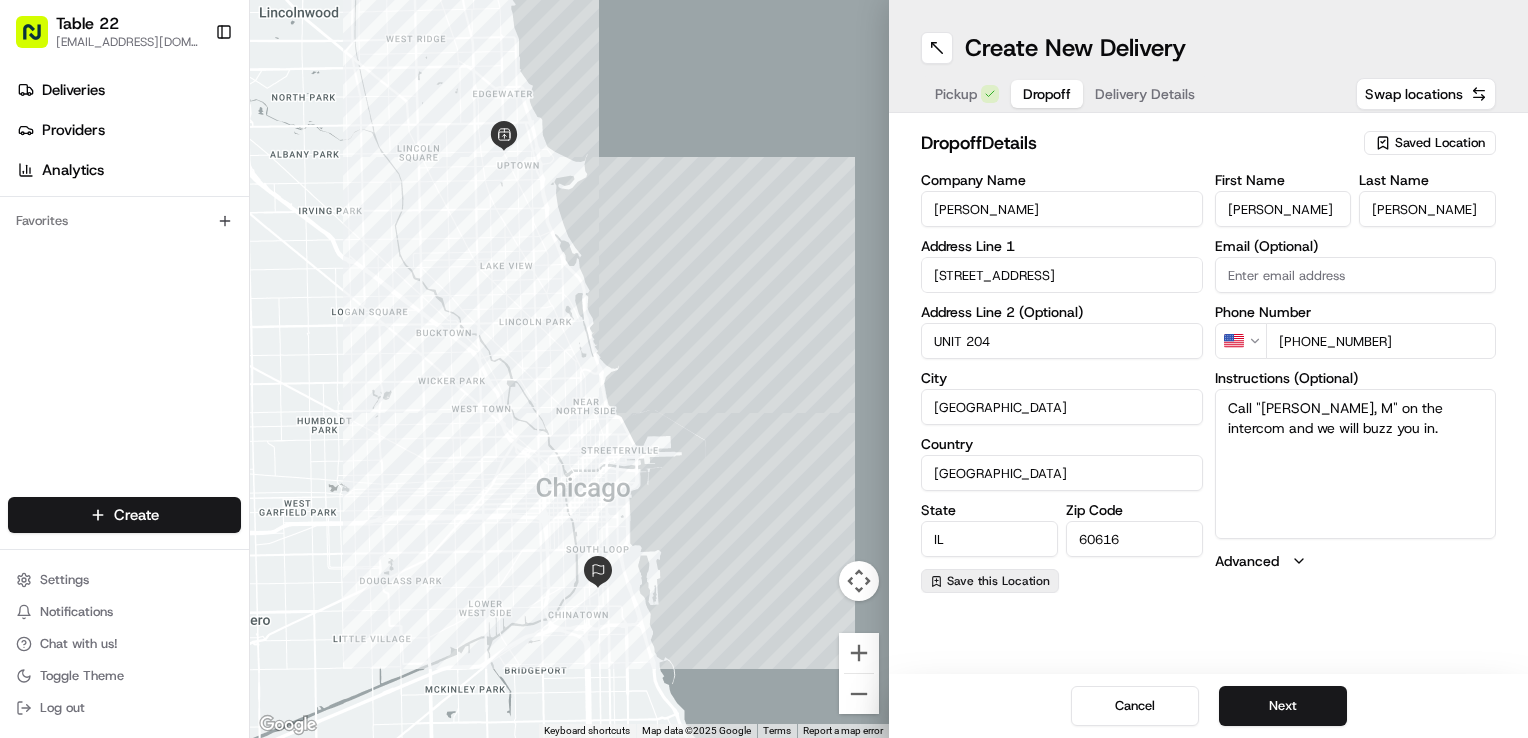 type on "UNIT 204" 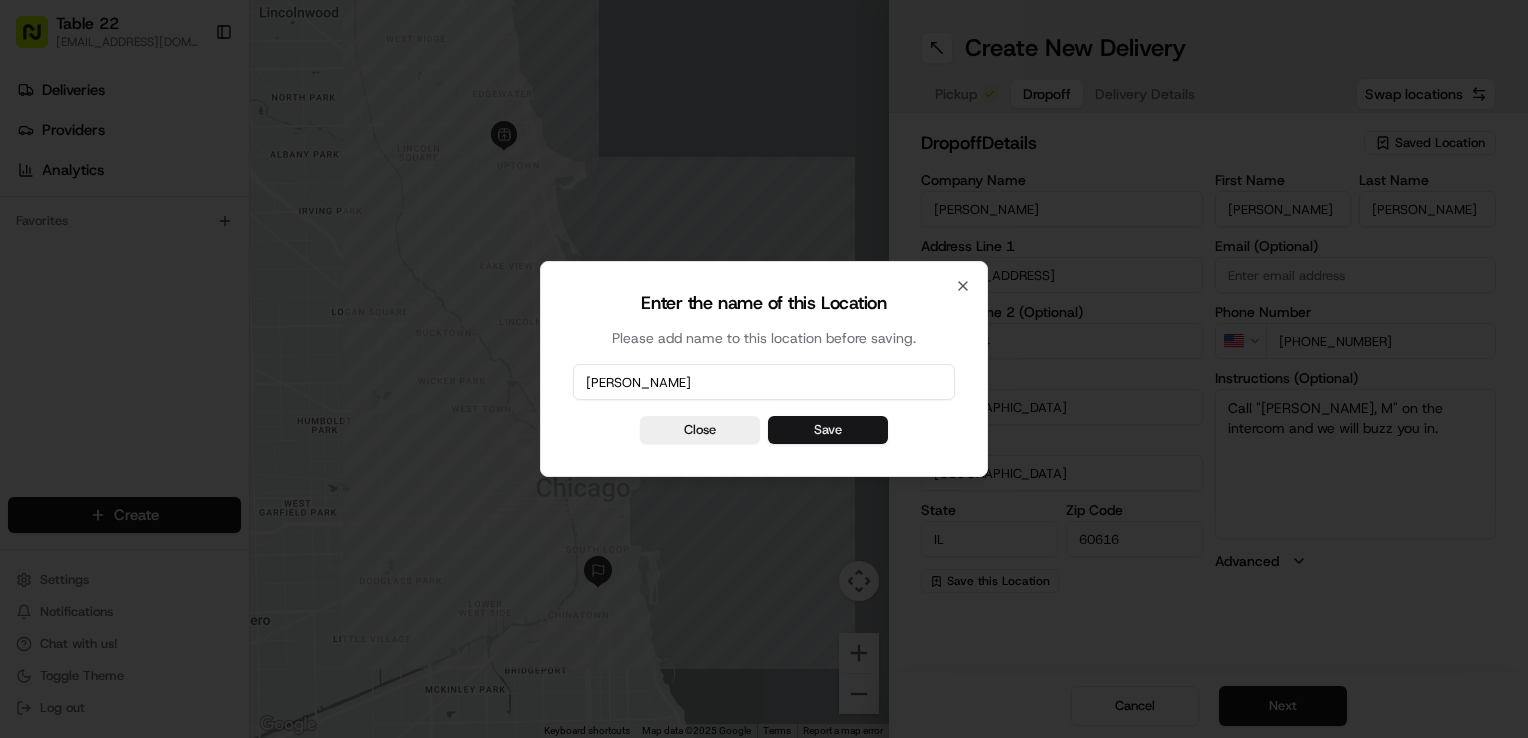 click on "Save" at bounding box center [828, 430] 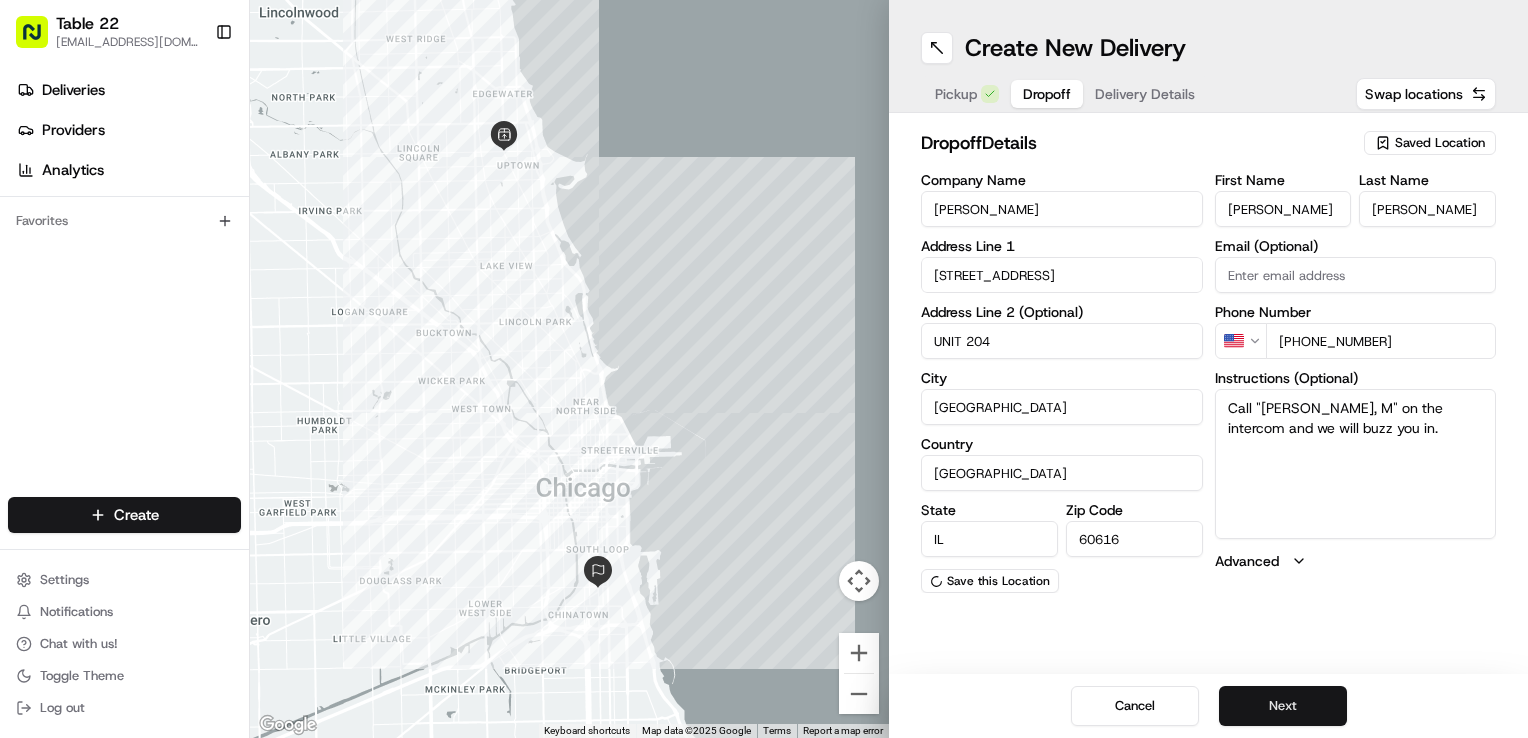 click on "Next" at bounding box center (1283, 706) 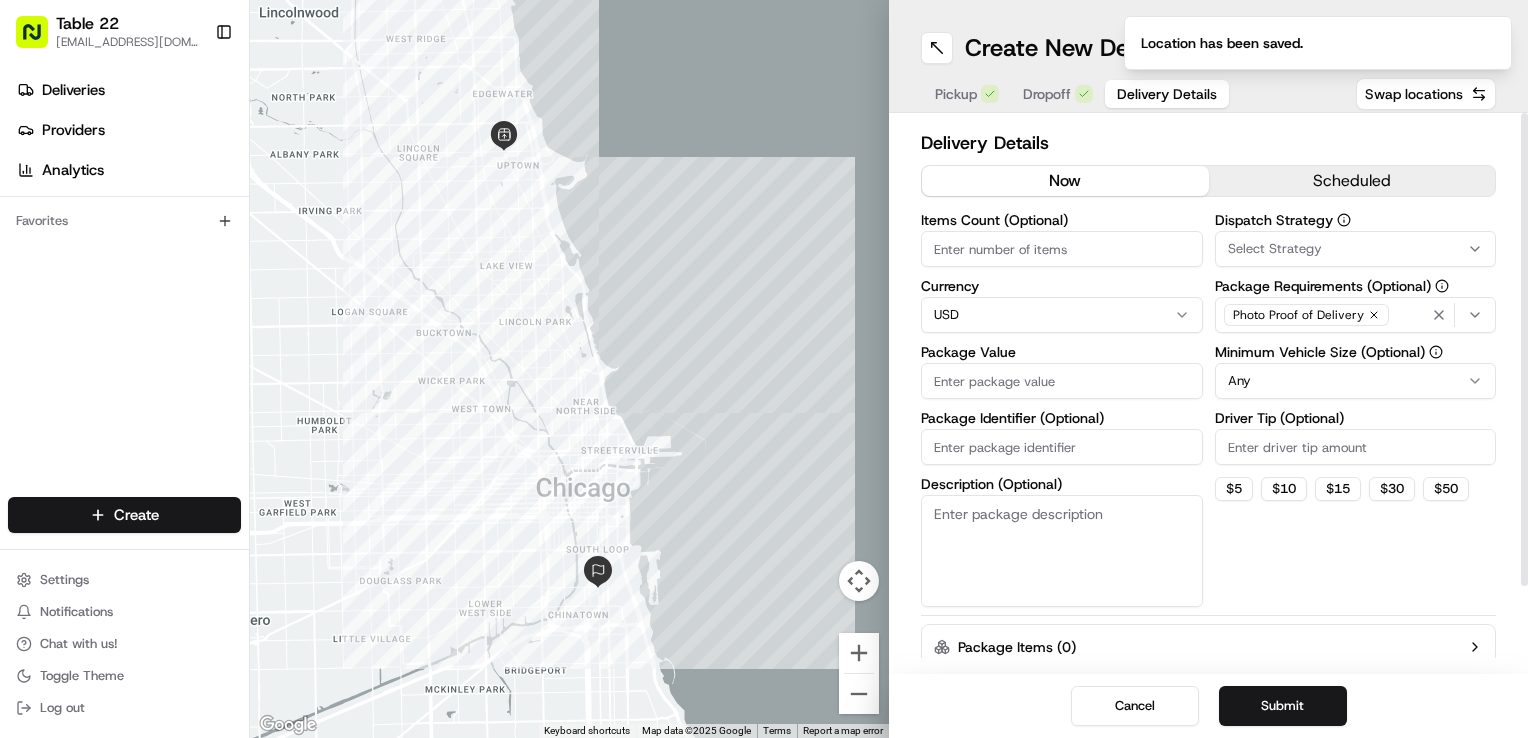 click on "Description (Optional)" at bounding box center [1062, 551] 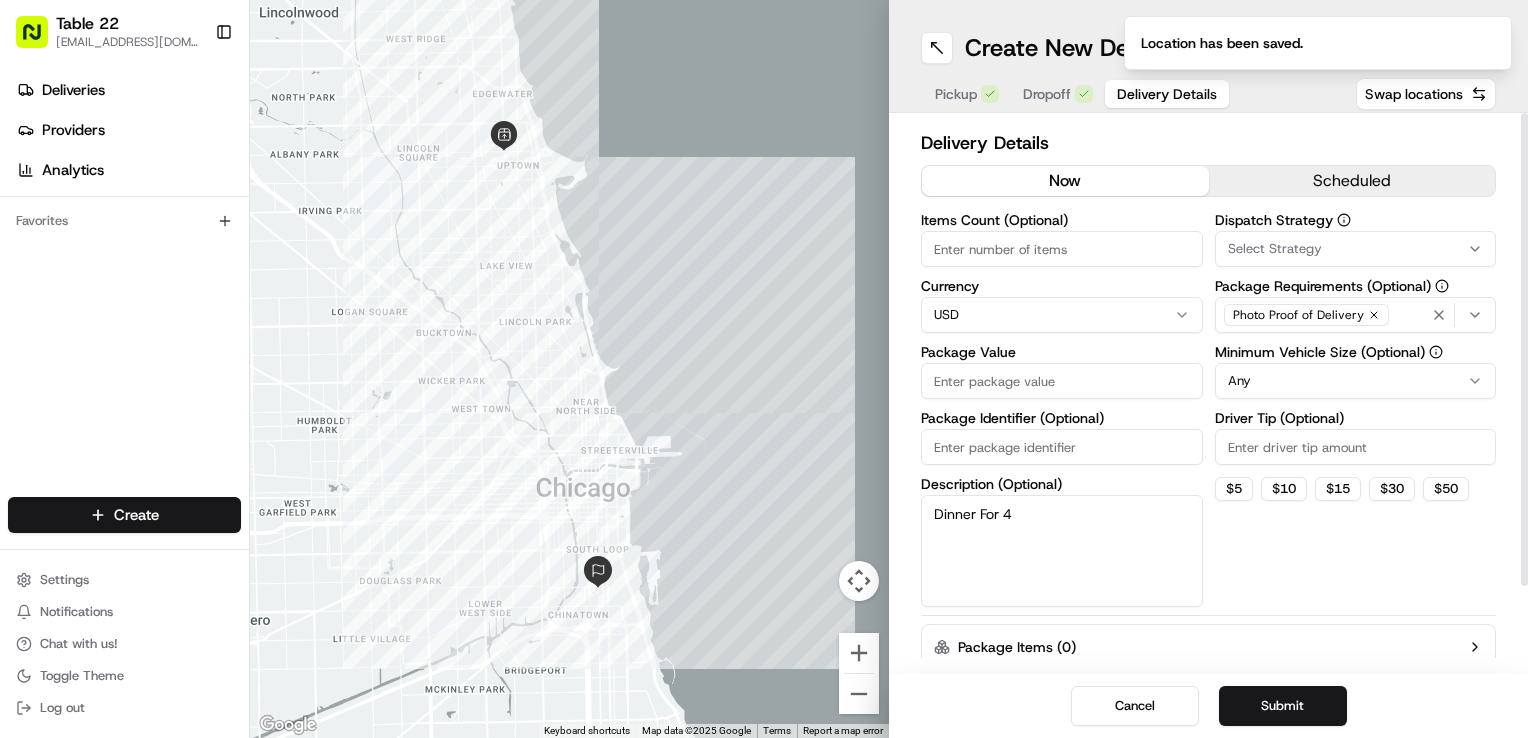 type on "Dinner For 4" 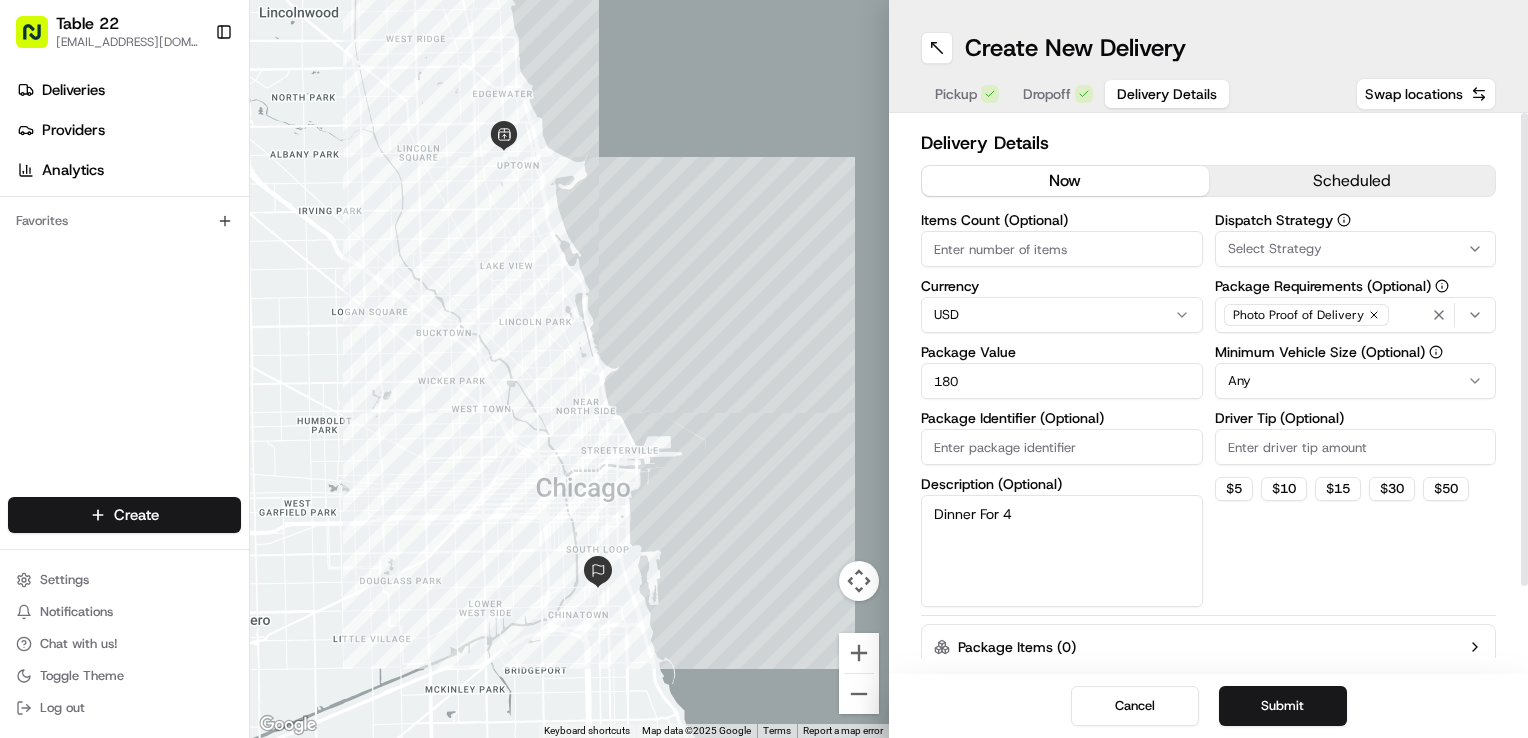 type on "180" 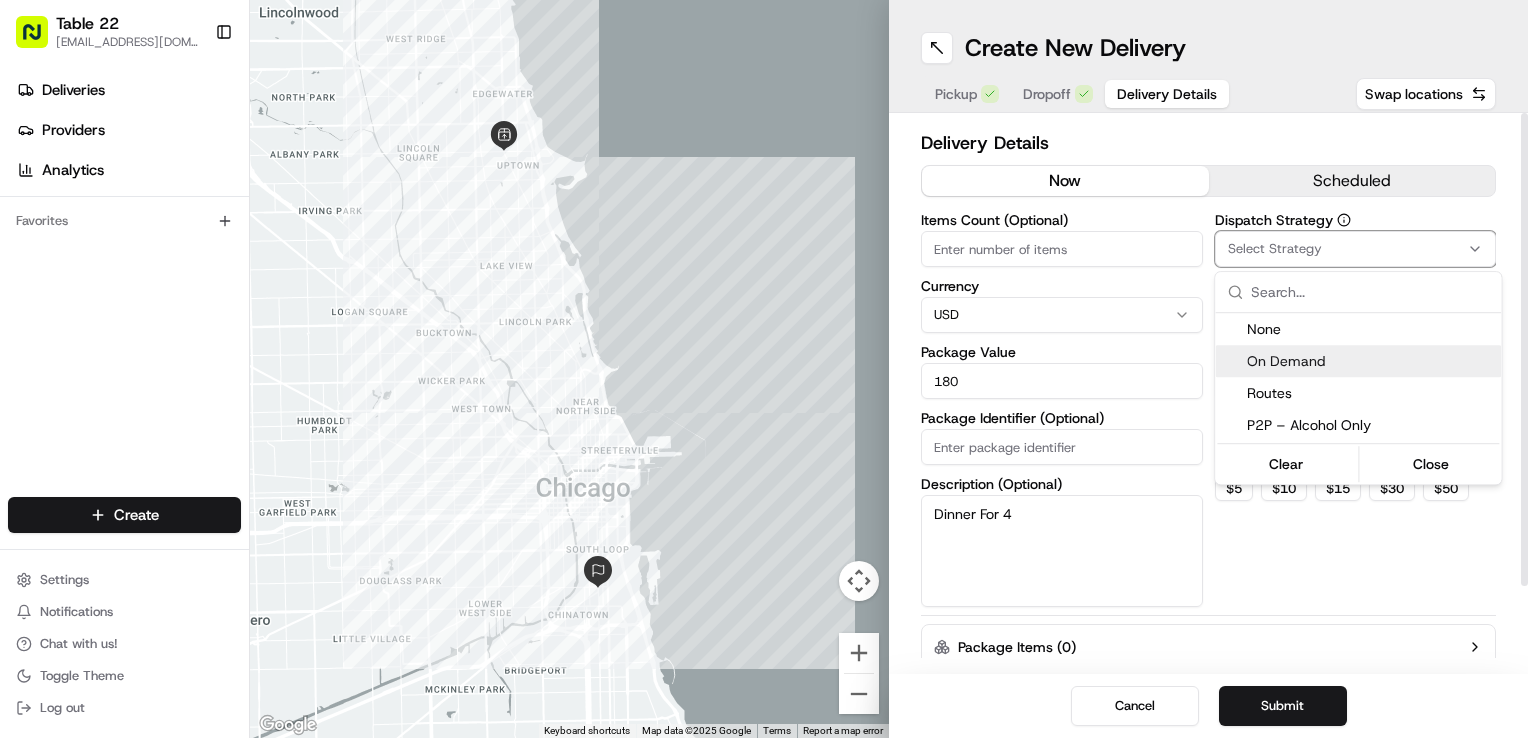 click on "On Demand" at bounding box center [1370, 361] 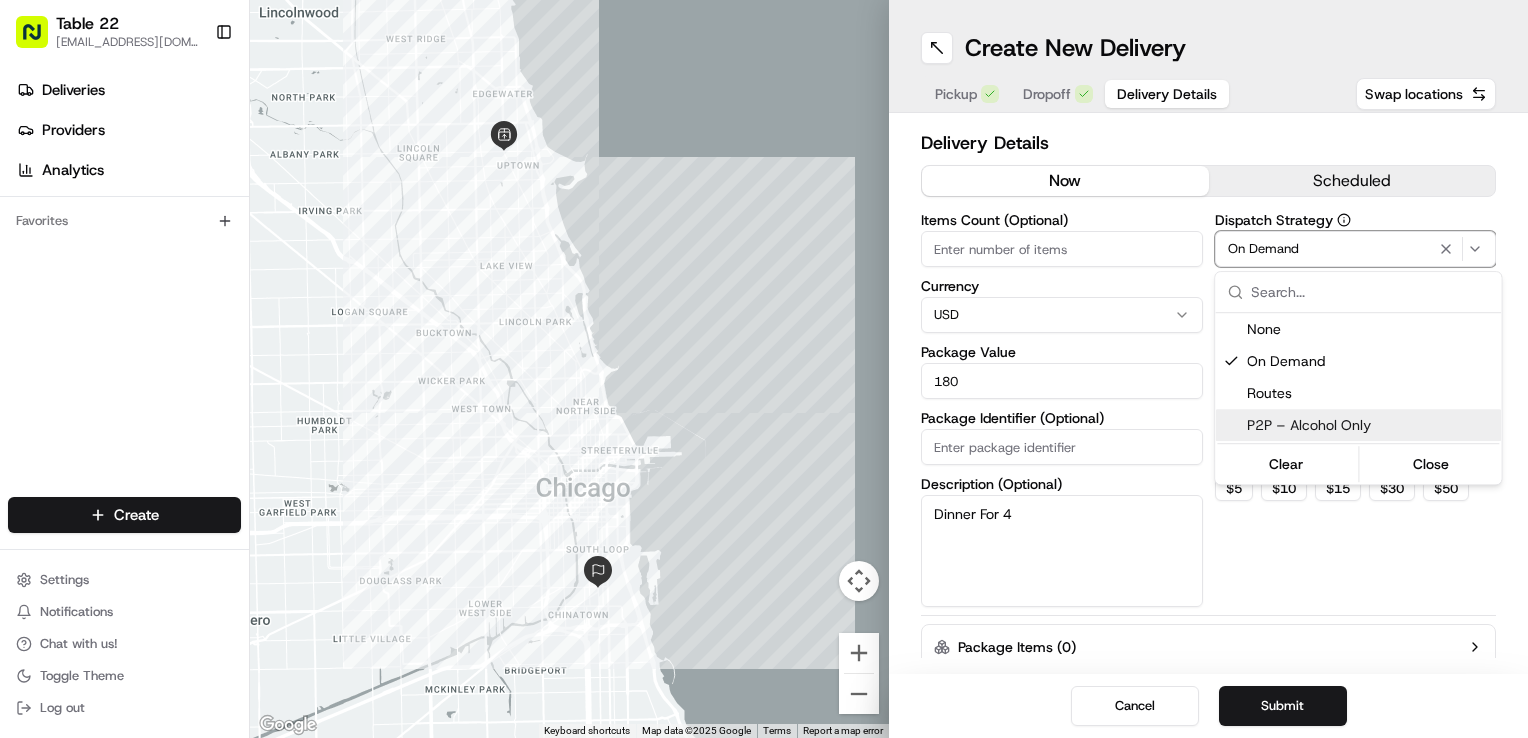 click on "Table 22 [EMAIL_ADDRESS][DOMAIN_NAME] Toggle Sidebar Deliveries Providers Analytics Favorites Main Menu Members & Organization Organization Users Roles Preferences Customization Tracking Orchestration Automations Dispatch Strategy Locations Pickup Locations Dropoff Locations Billing Billing Refund Requests Integrations Notification Triggers Webhooks API Keys Request Logs Create Settings Notifications Chat with us! Toggle Theme Log out ← Move left → Move right ↑ Move up ↓ Move down + Zoom in - Zoom out Home Jump left by 75% End Jump right by 75% Page Up Jump up by 75% Page Down Jump down by 75% Keyboard shortcuts Map Data Map data ©2025 Google Map data ©2025 Google 2 km  Click to toggle between metric and imperial units Terms Report a map error Create New Delivery Pickup Dropoff Delivery Details Swap locations Delivery Details now scheduled Items Count (Optional) Currency USD Package Value 180 Package Identifier (Optional) Description (Optional) Dinner For 4
Dispatch Strategy On Demand Any $ 5" at bounding box center (764, 369) 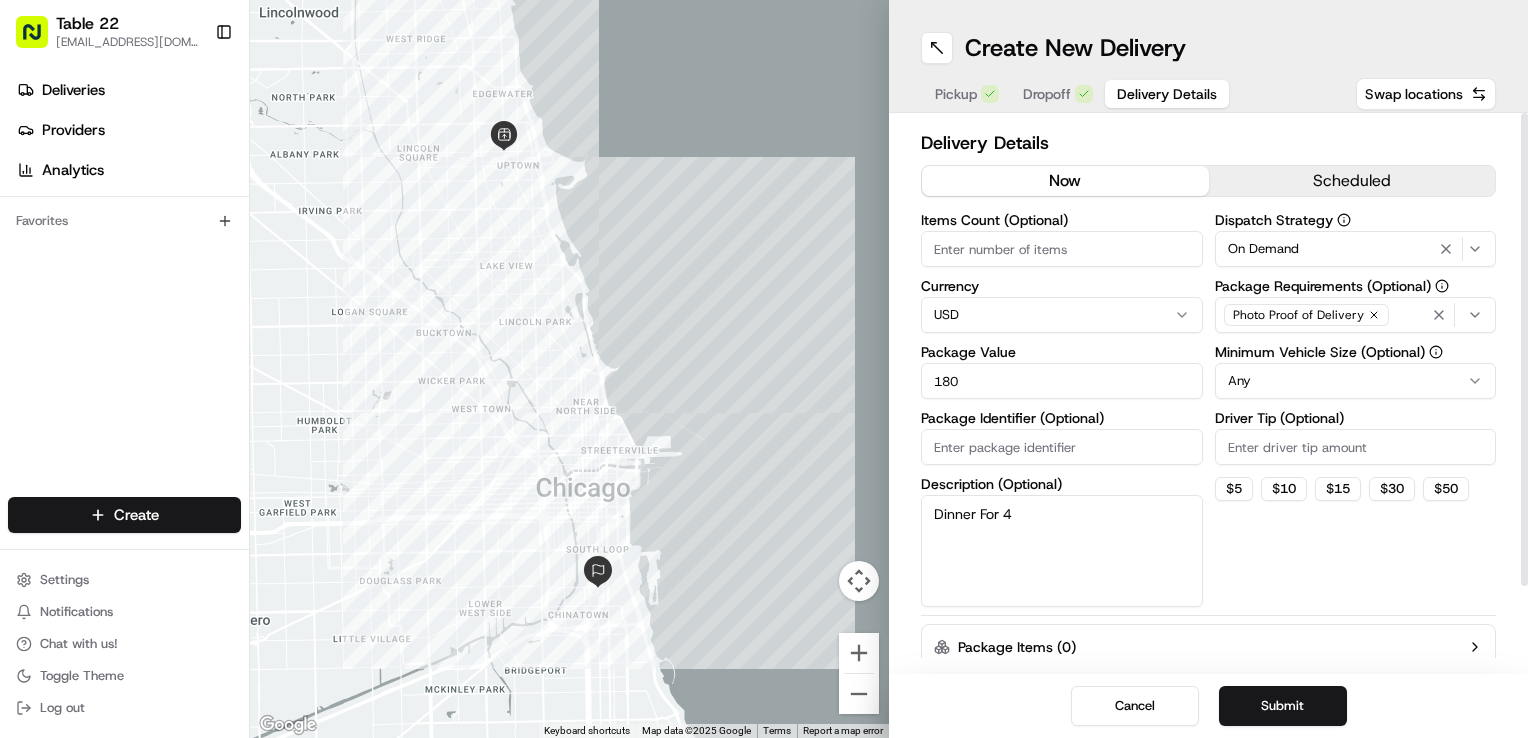 drag, startPoint x: 1393, startPoint y: 310, endPoint x: 1391, endPoint y: 331, distance: 21.095022 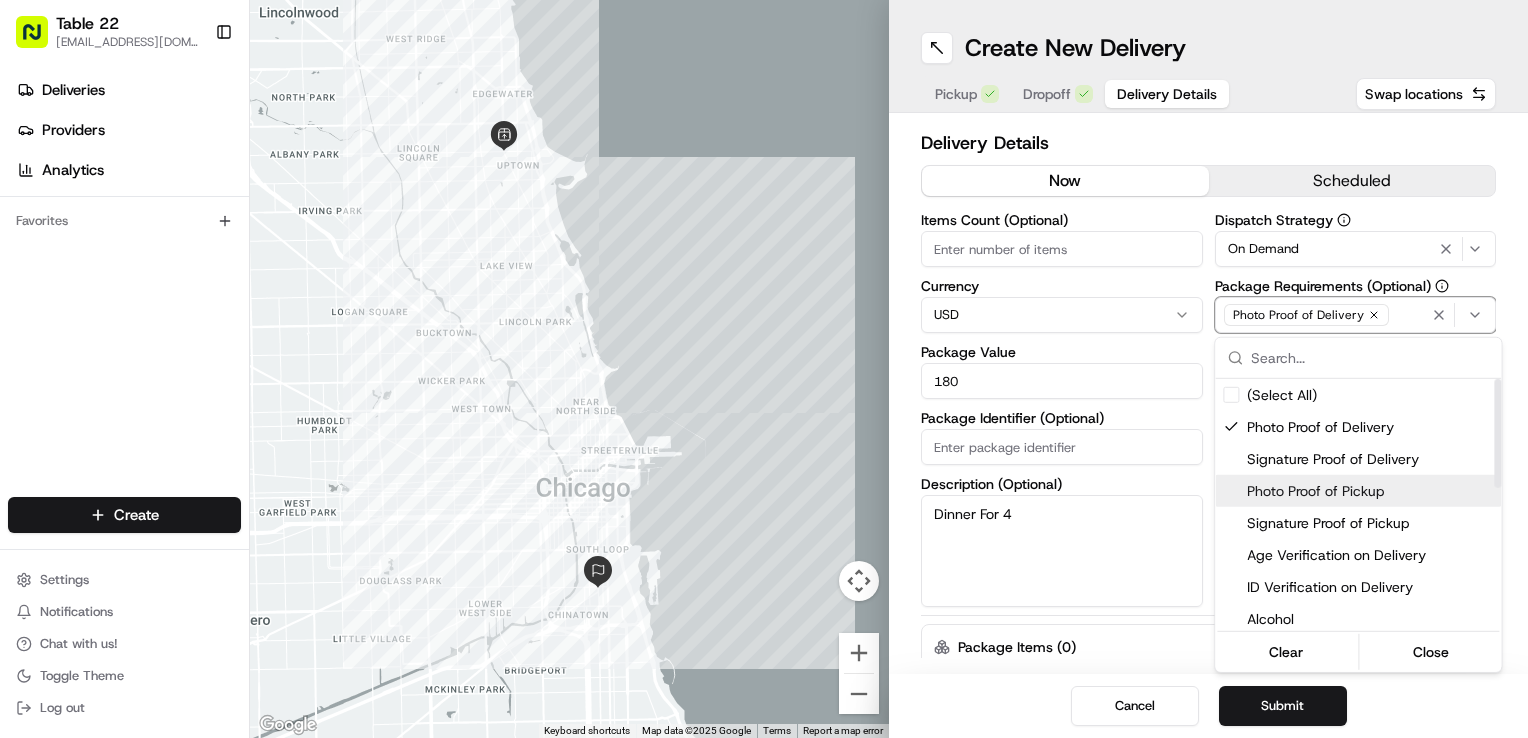 click on "Photo Proof of Pickup" at bounding box center (1370, 491) 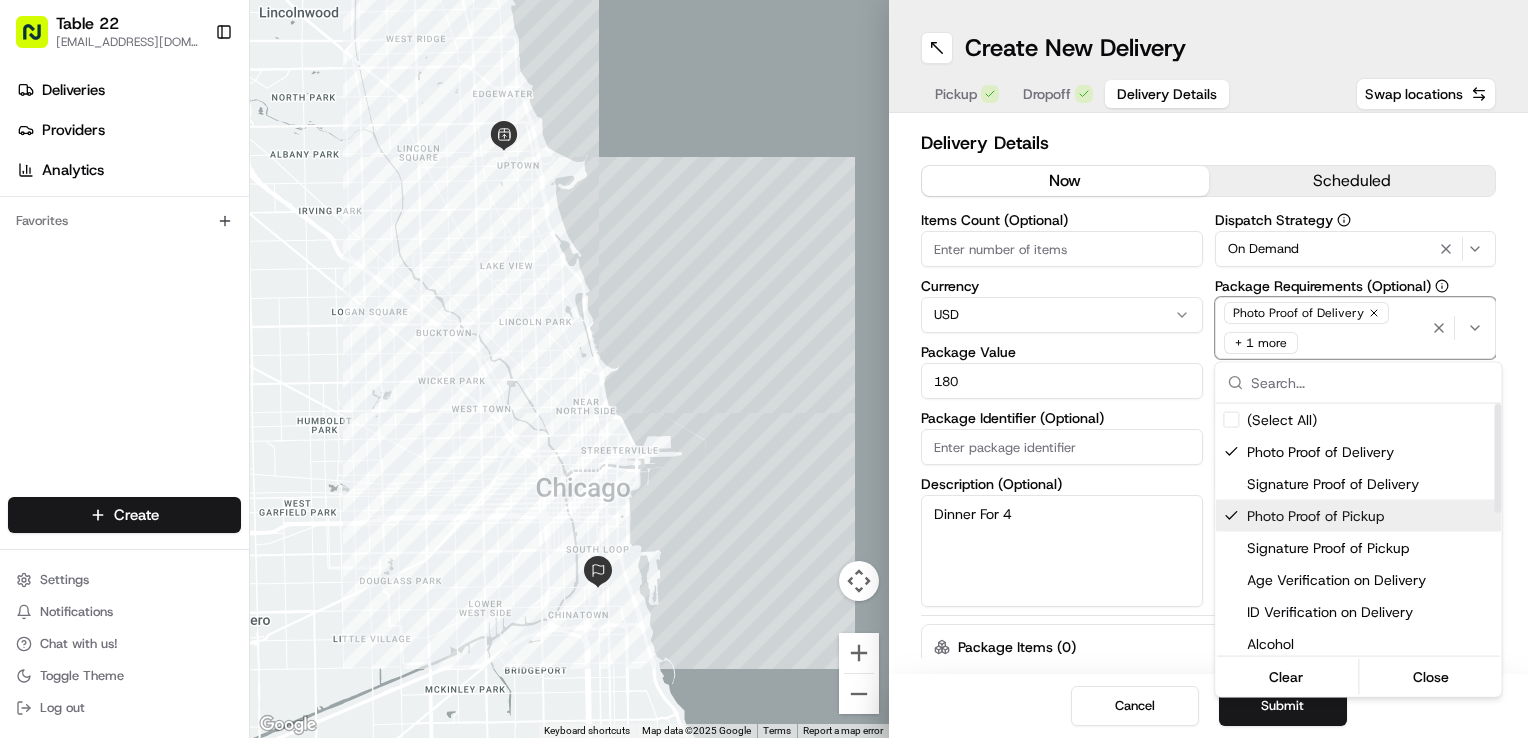 drag, startPoint x: 1144, startPoint y: 546, endPoint x: 1201, endPoint y: 495, distance: 76.48529 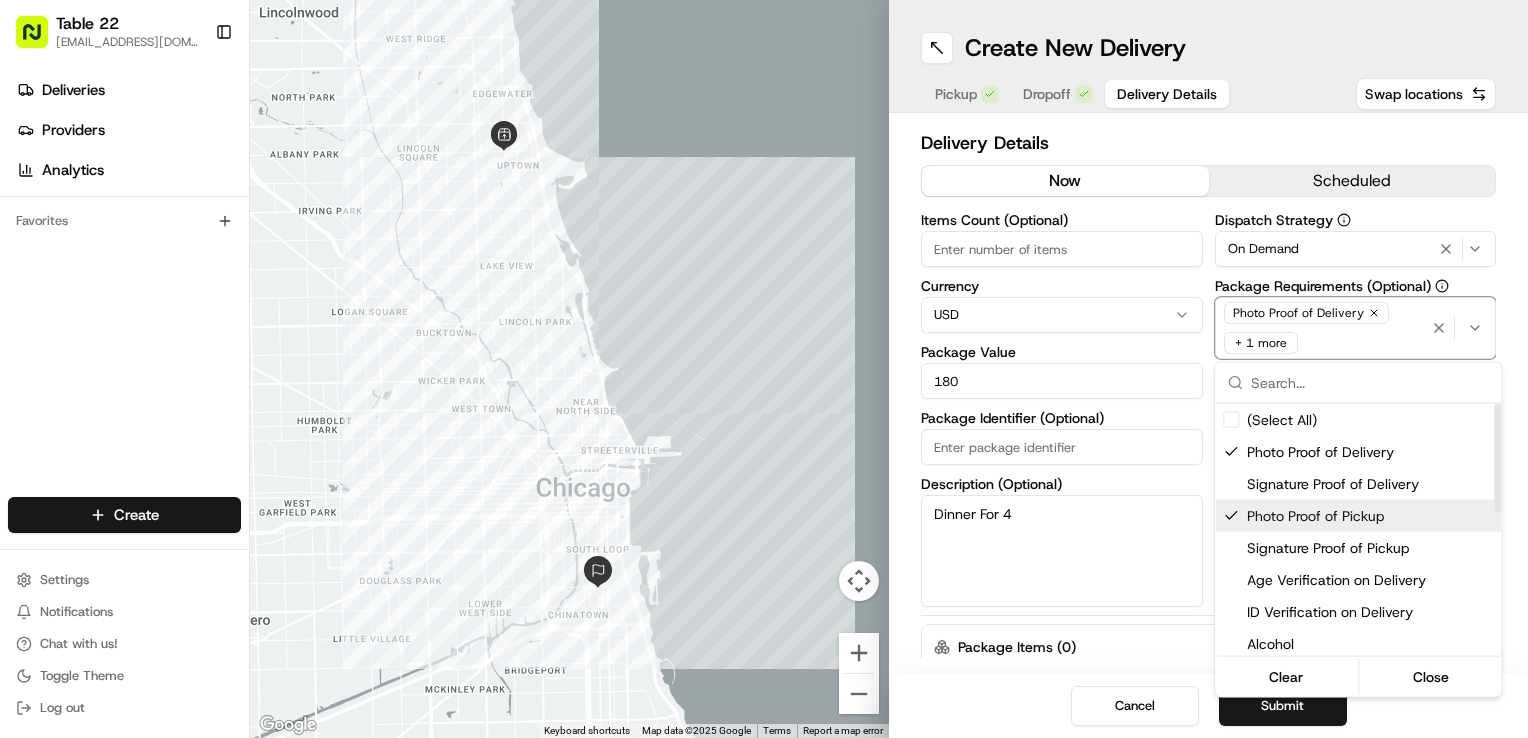 click on "Table 22 [EMAIL_ADDRESS][DOMAIN_NAME] Toggle Sidebar Deliveries Providers Analytics Favorites Main Menu Members & Organization Organization Users Roles Preferences Customization Tracking Orchestration Automations Dispatch Strategy Locations Pickup Locations Dropoff Locations Billing Billing Refund Requests Integrations Notification Triggers Webhooks API Keys Request Logs Create Settings Notifications Chat with us! Toggle Theme Log out ← Move left → Move right ↑ Move up ↓ Move down + Zoom in - Zoom out Home Jump left by 75% End Jump right by 75% Page Up Jump up by 75% Page Down Jump down by 75% Keyboard shortcuts Map Data Map data ©2025 Google Map data ©2025 Google 2 km  Click to toggle between metric and imperial units Terms Report a map error Create New Delivery Pickup Dropoff Delivery Details Swap locations Delivery Details now scheduled Items Count (Optional) Currency USD Package Value 180 Package Identifier (Optional) Description (Optional) Dinner For 4
Dispatch Strategy On Demand Any $ 5" at bounding box center (764, 369) 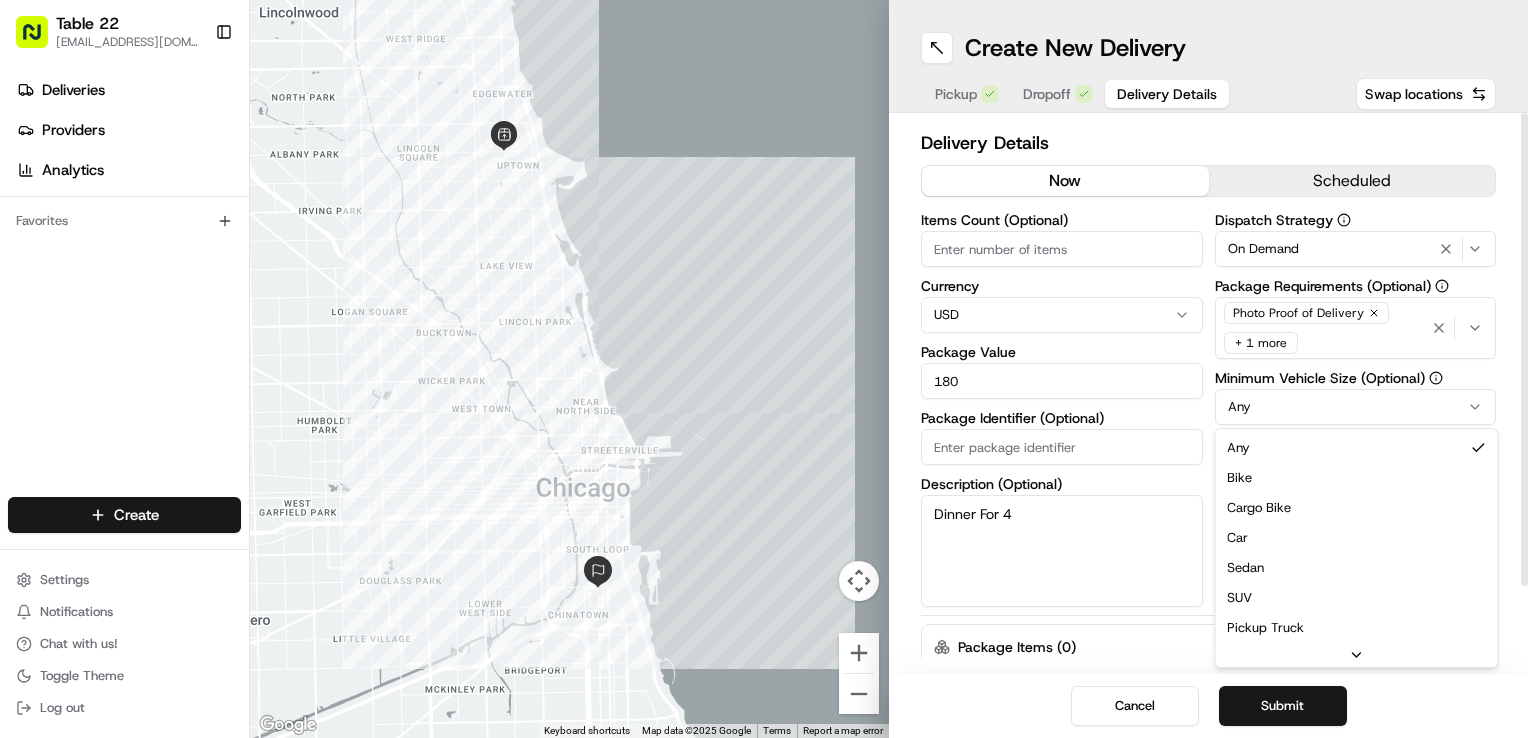 click on "Table 22 [EMAIL_ADDRESS][DOMAIN_NAME] Toggle Sidebar Deliveries Providers Analytics Favorites Main Menu Members & Organization Organization Users Roles Preferences Customization Tracking Orchestration Automations Dispatch Strategy Locations Pickup Locations Dropoff Locations Billing Billing Refund Requests Integrations Notification Triggers Webhooks API Keys Request Logs Create Settings Notifications Chat with us! Toggle Theme Log out ← Move left → Move right ↑ Move up ↓ Move down + Zoom in - Zoom out Home Jump left by 75% End Jump right by 75% Page Up Jump up by 75% Page Down Jump down by 75% Keyboard shortcuts Map Data Map data ©2025 Google Map data ©2025 Google 2 km  Click to toggle between metric and imperial units Terms Report a map error Create New Delivery Pickup Dropoff Delivery Details Swap locations Delivery Details now scheduled Items Count (Optional) Currency USD Package Value 180 Package Identifier (Optional) Description (Optional) Dinner For 4
Dispatch Strategy On Demand Any Any" at bounding box center (764, 369) 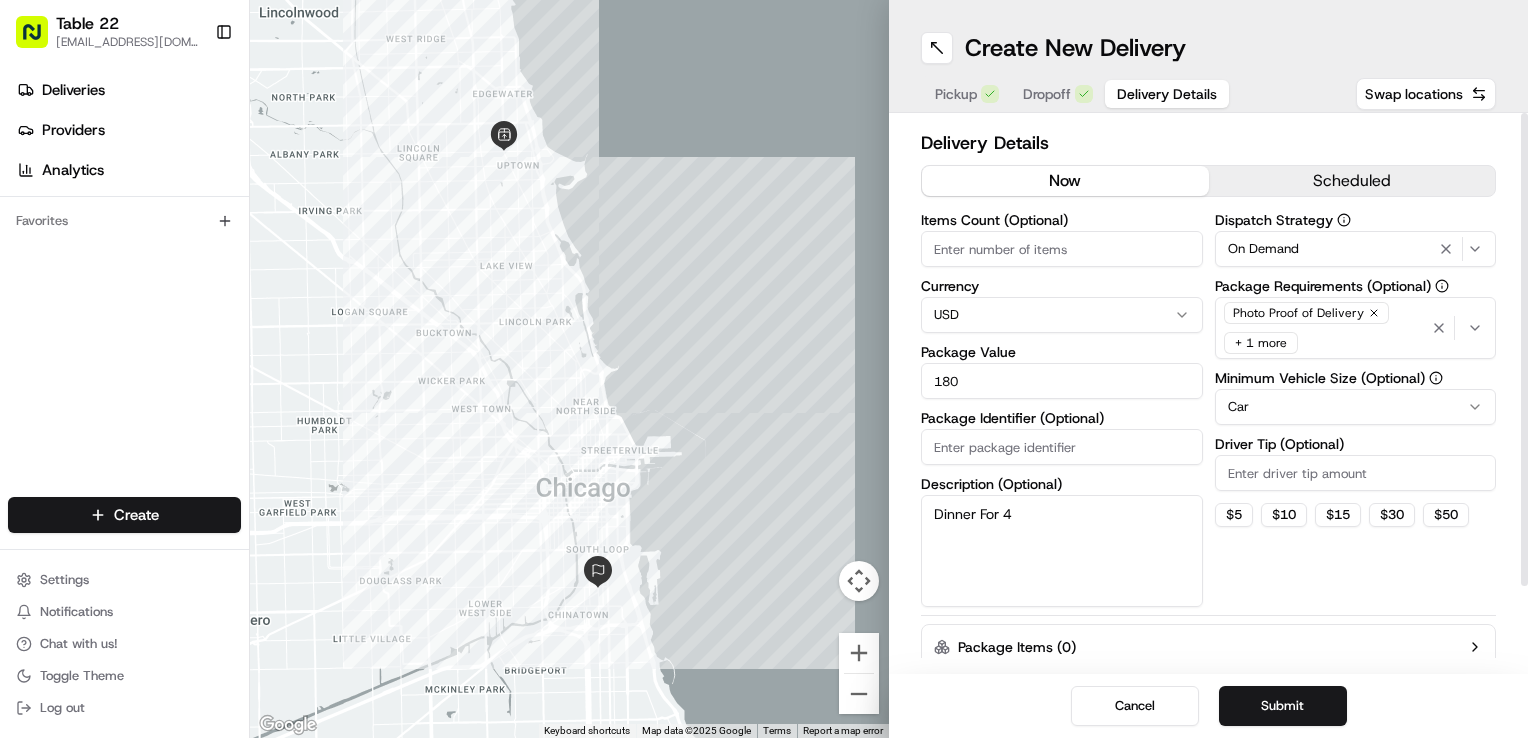 click on "Dinner For 4" at bounding box center [1062, 551] 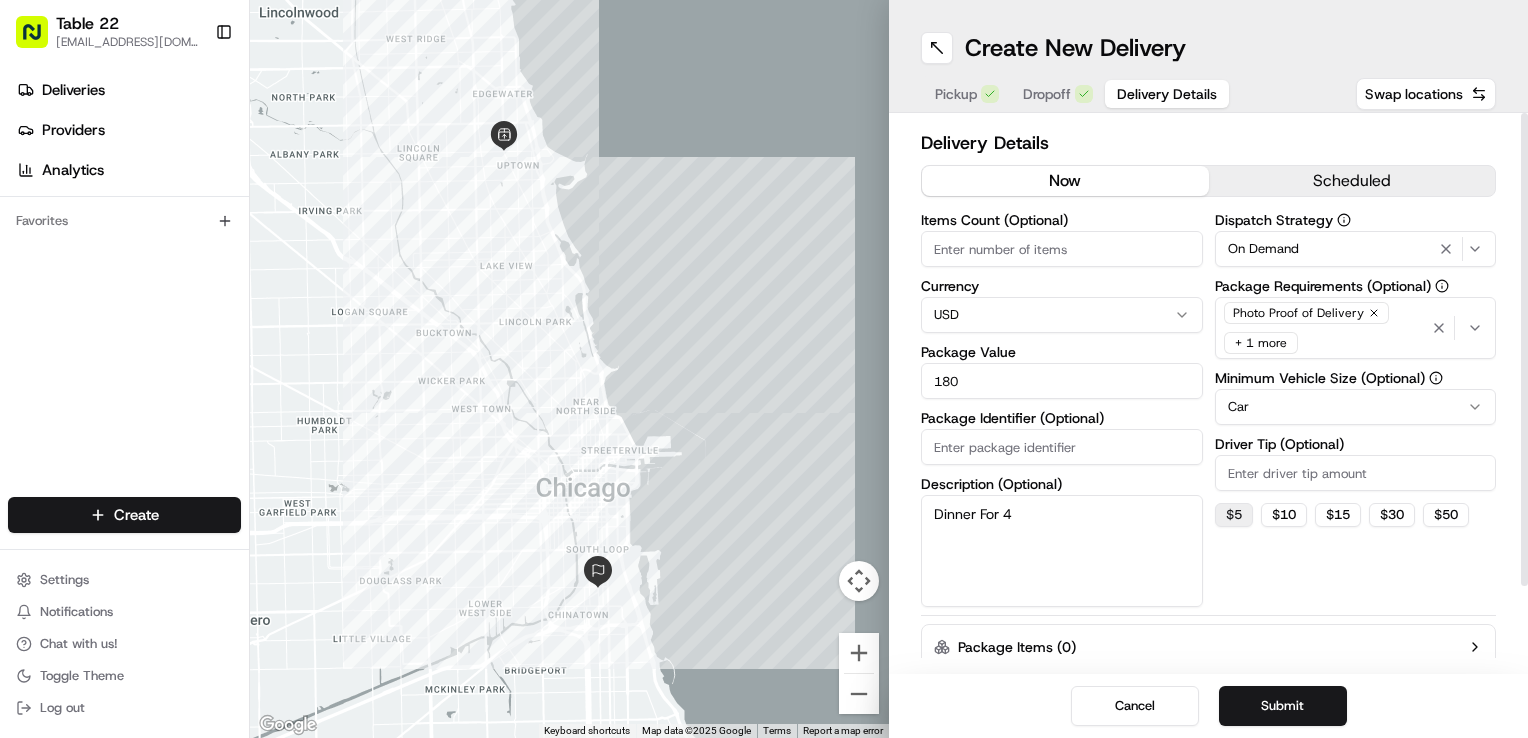 click on "$ 5" at bounding box center (1234, 515) 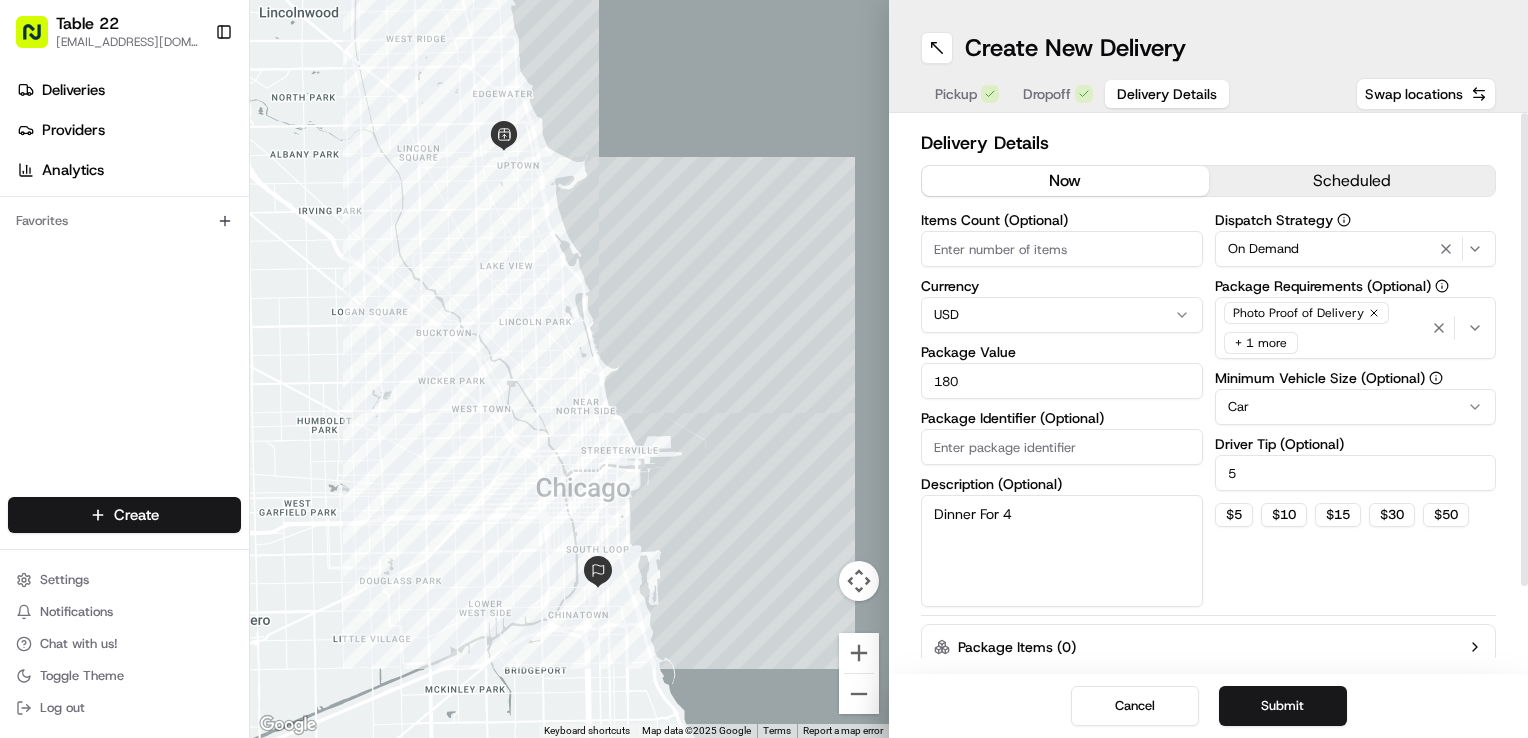 drag, startPoint x: 1287, startPoint y: 696, endPoint x: 1243, endPoint y: 737, distance: 60.1415 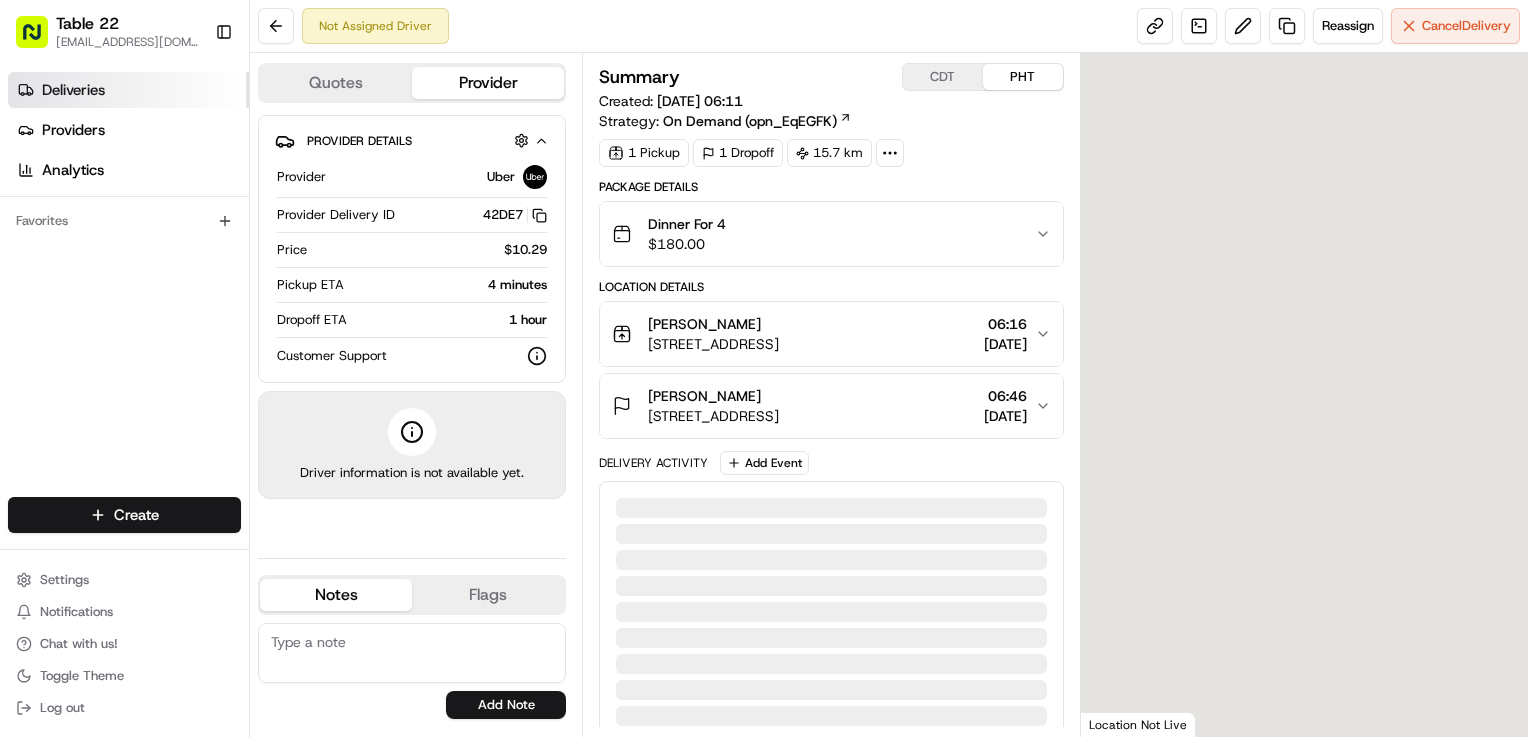 click on "Deliveries" at bounding box center (128, 90) 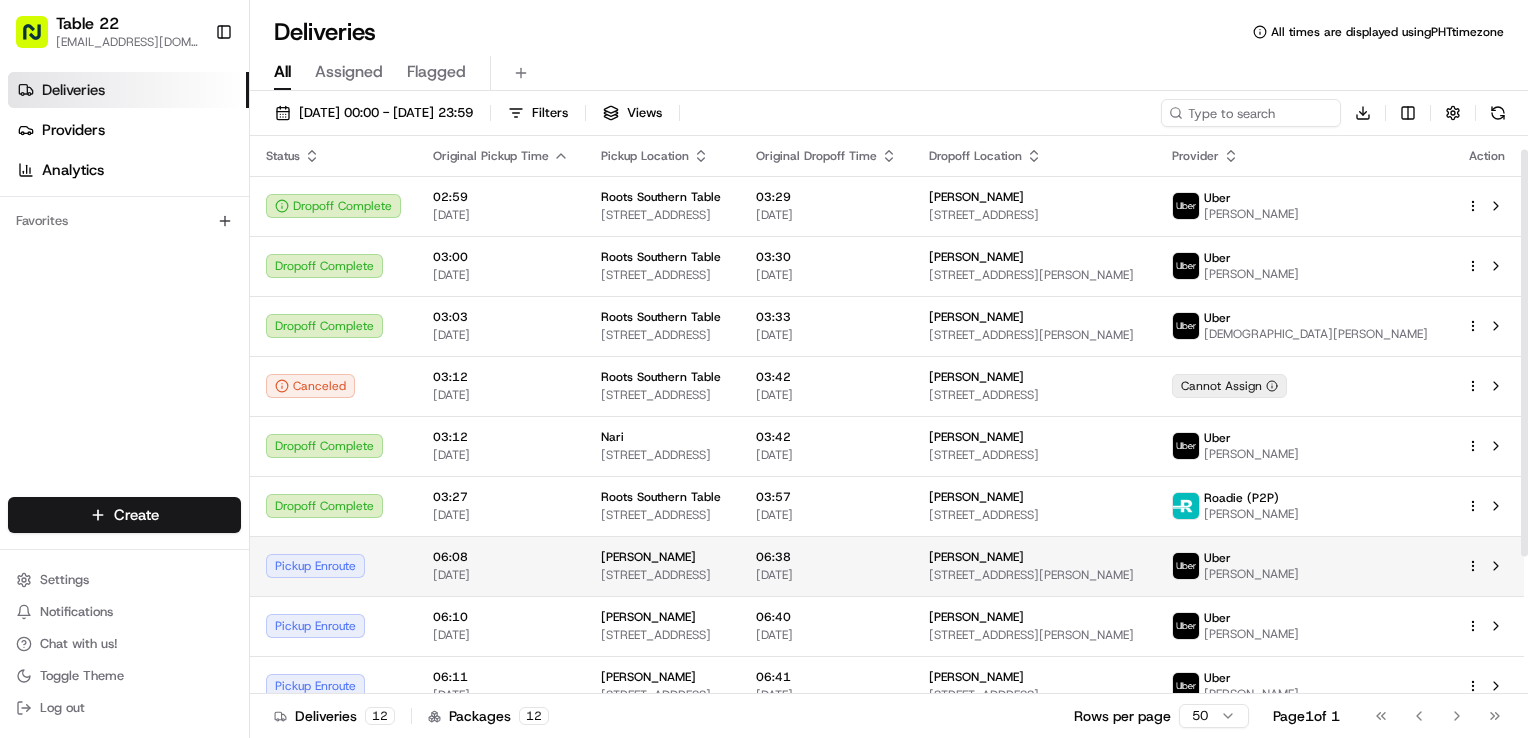 scroll, scrollTop: 206, scrollLeft: 0, axis: vertical 